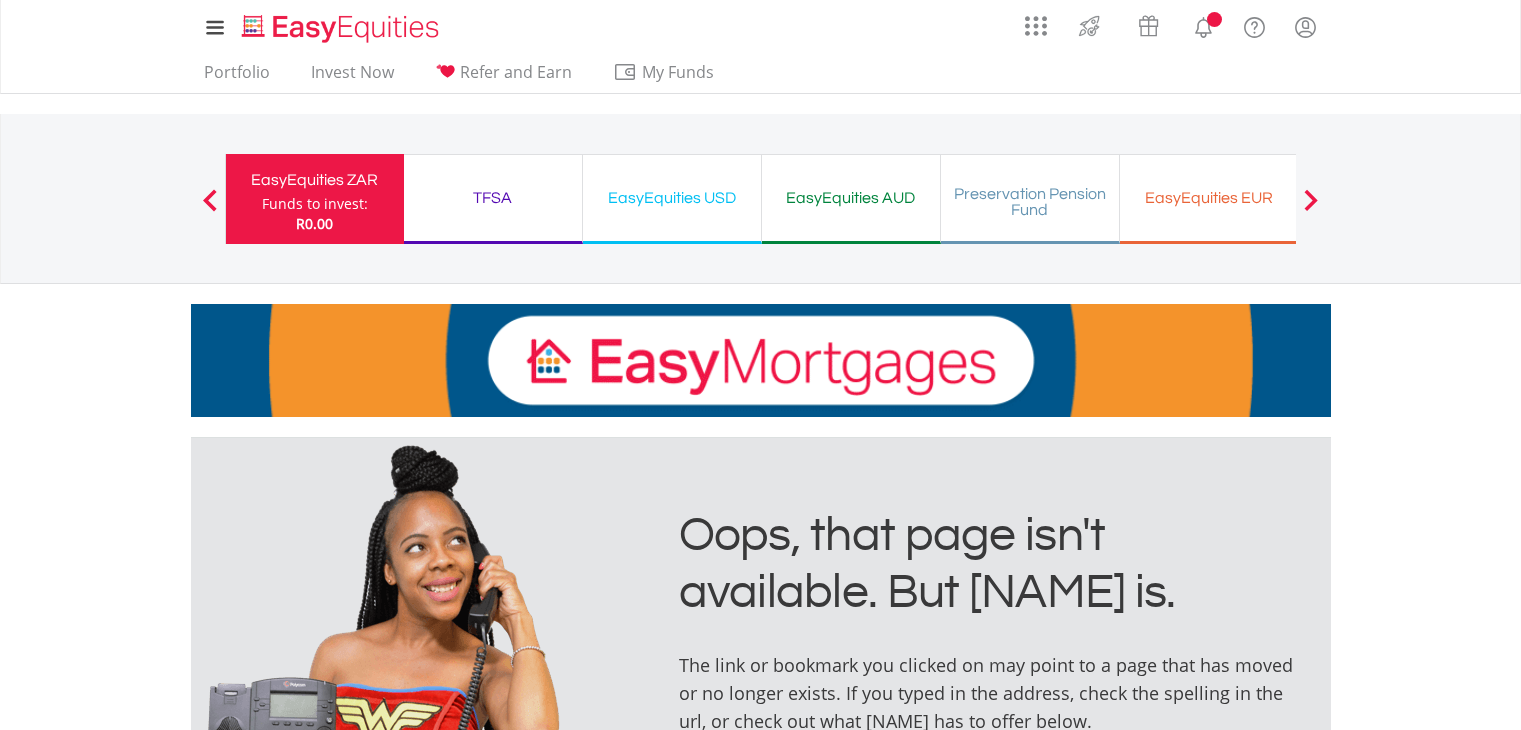 scroll, scrollTop: 0, scrollLeft: 0, axis: both 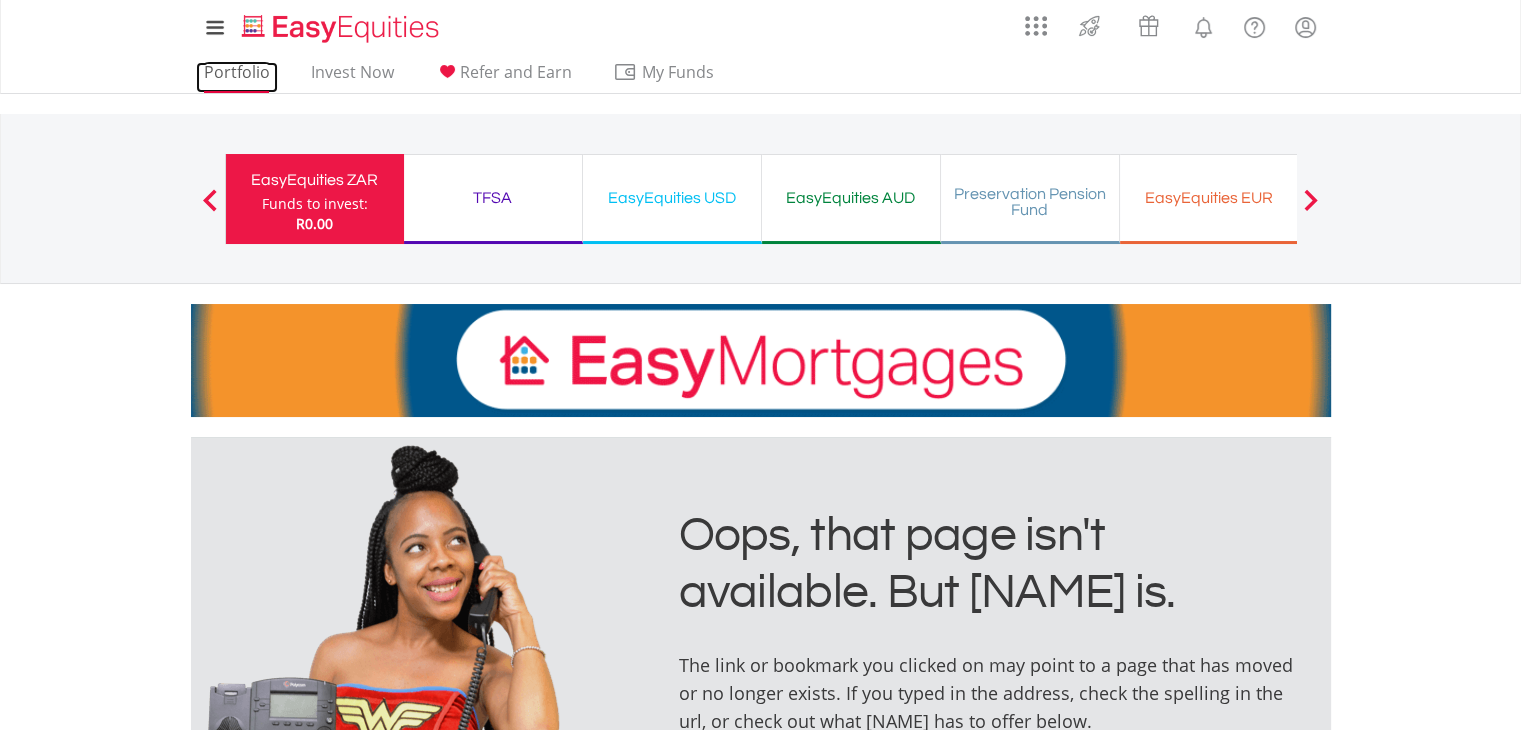click on "Portfolio" at bounding box center [237, 77] 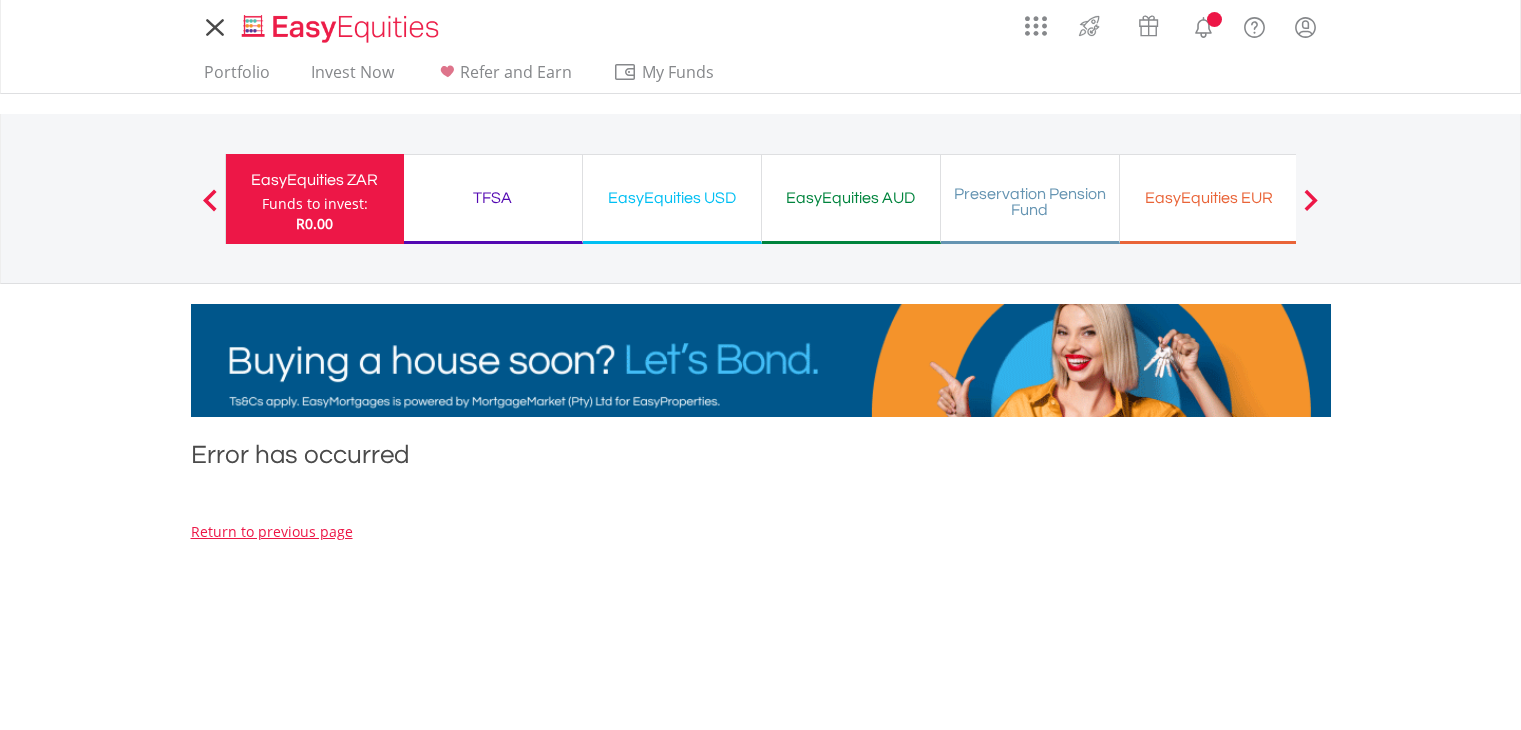 scroll, scrollTop: 0, scrollLeft: 0, axis: both 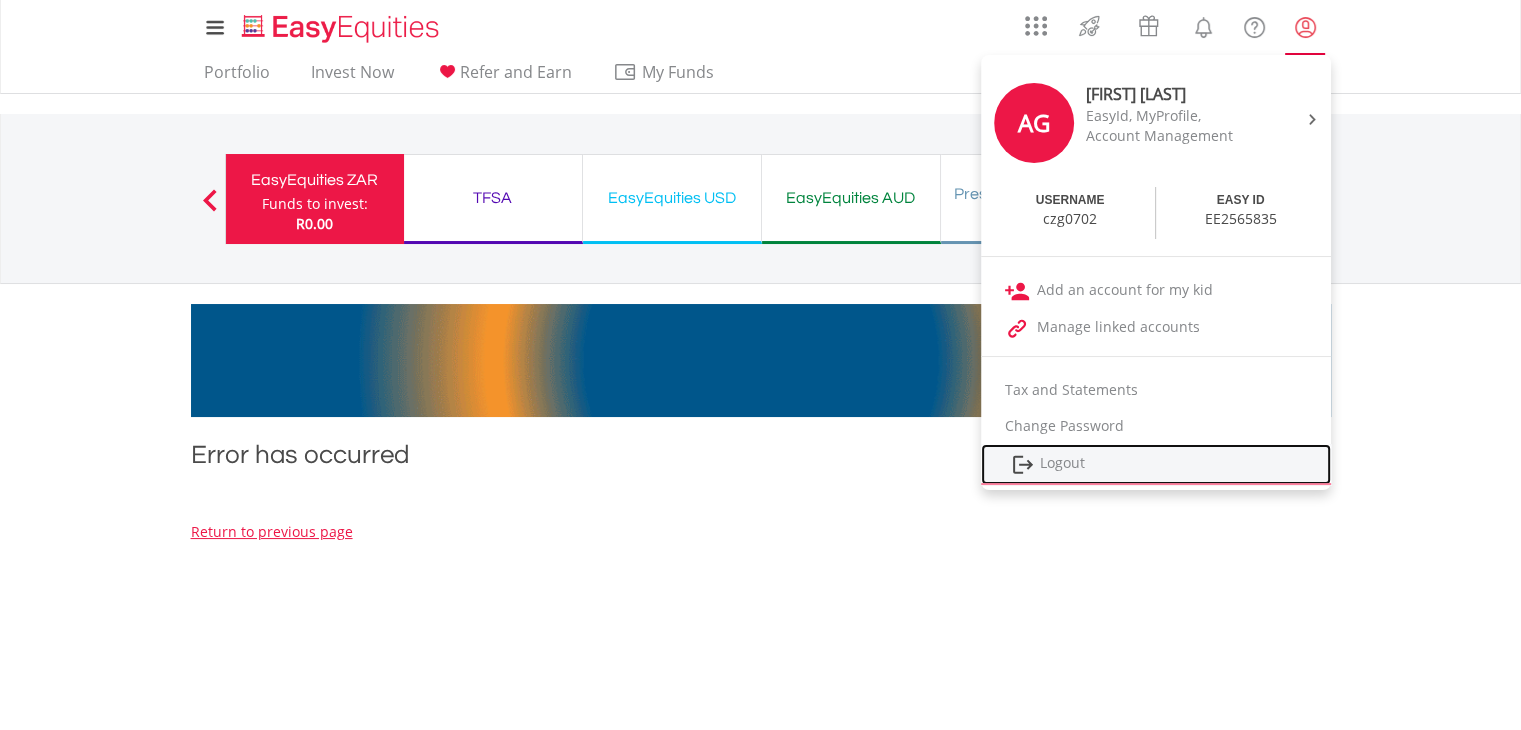 click on "Logout" at bounding box center [1156, 464] 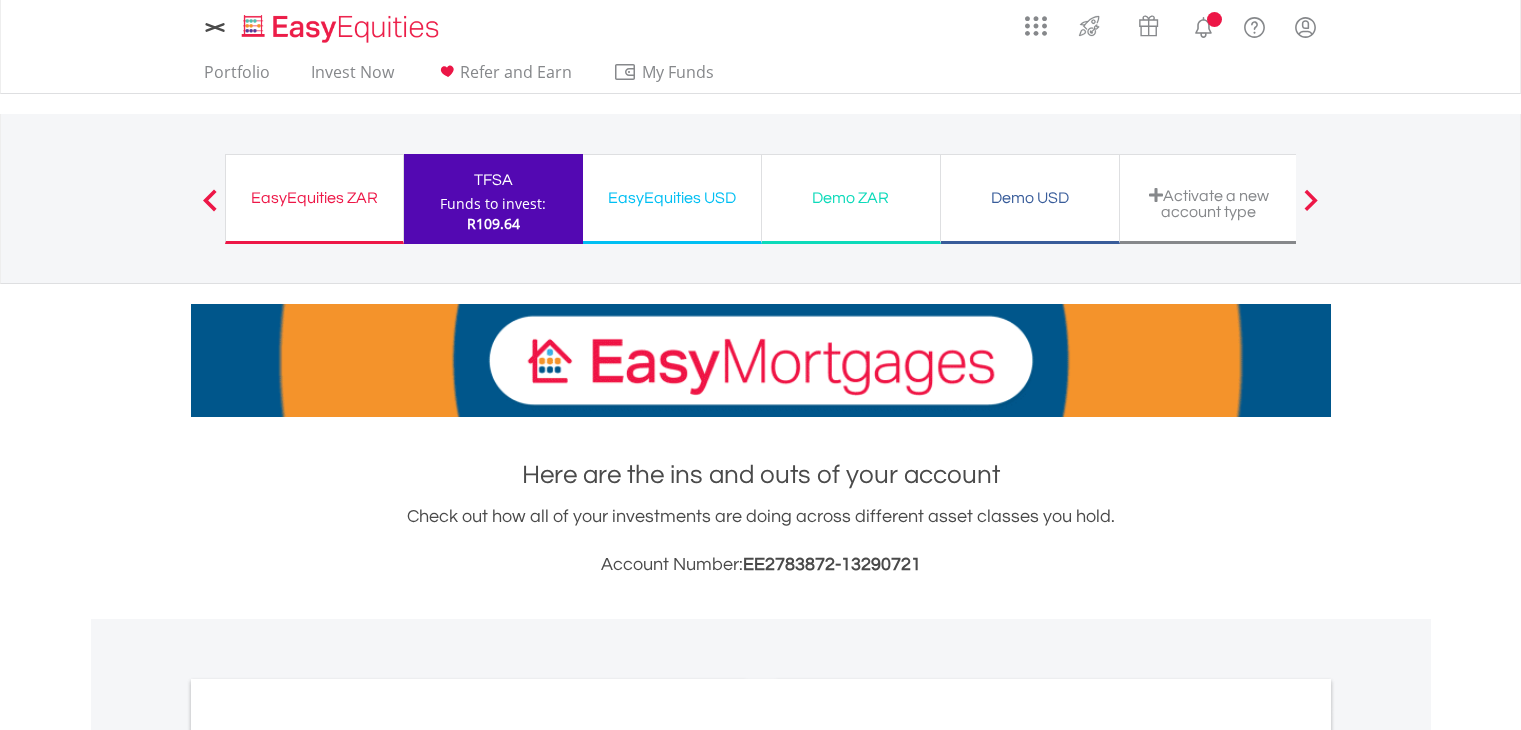 scroll, scrollTop: 0, scrollLeft: 0, axis: both 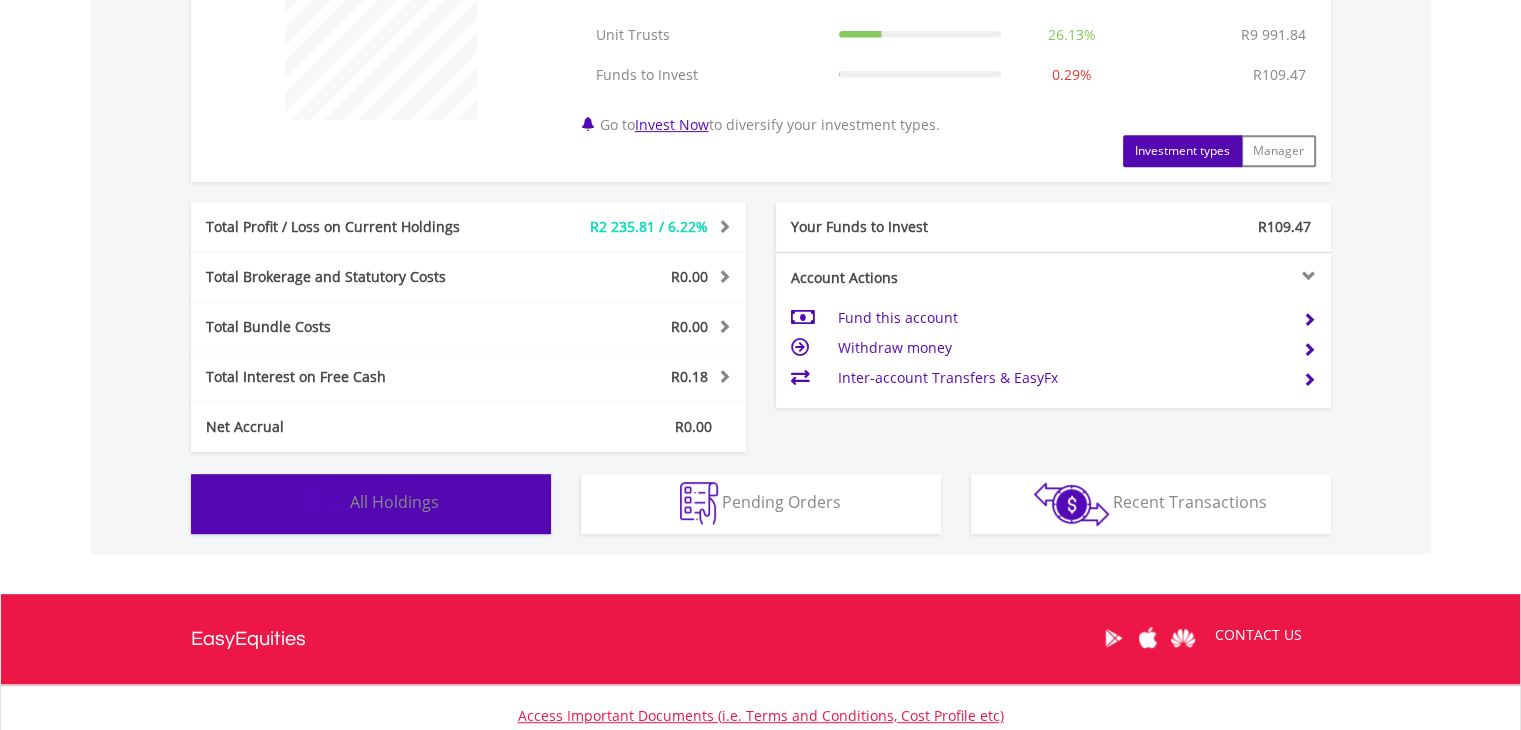 click on "Holdings
All Holdings" at bounding box center [371, 504] 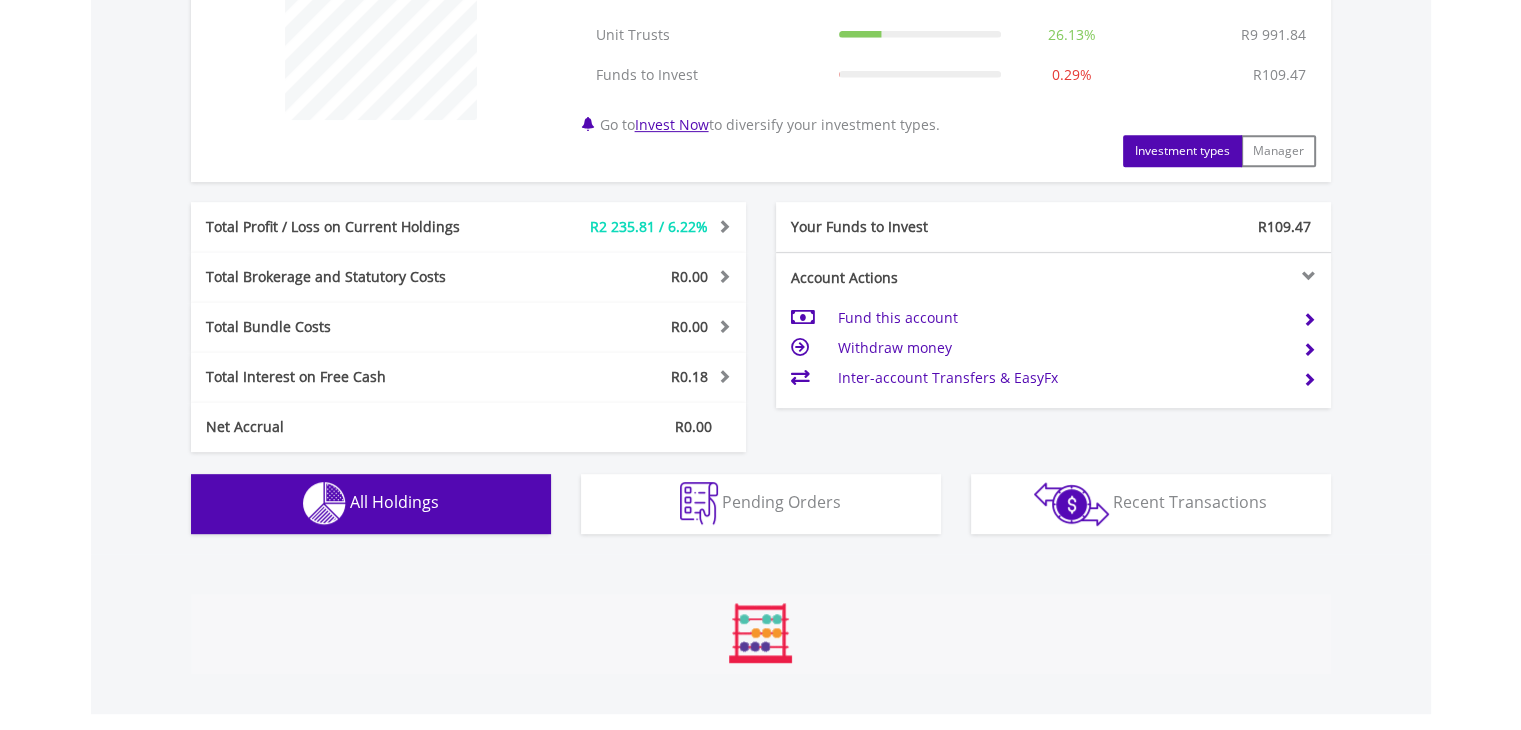 scroll, scrollTop: 1441, scrollLeft: 0, axis: vertical 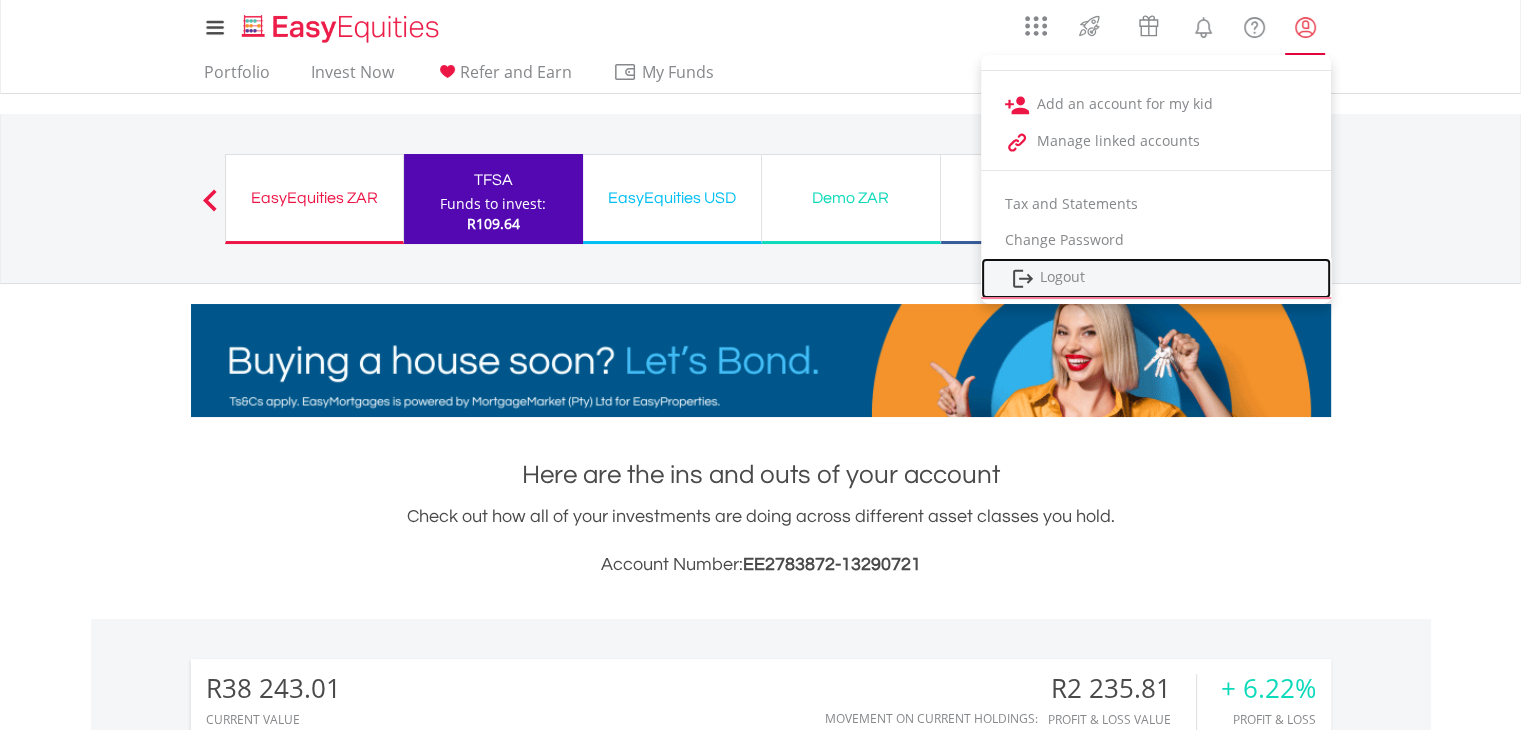 click on "Logout" at bounding box center [1156, 278] 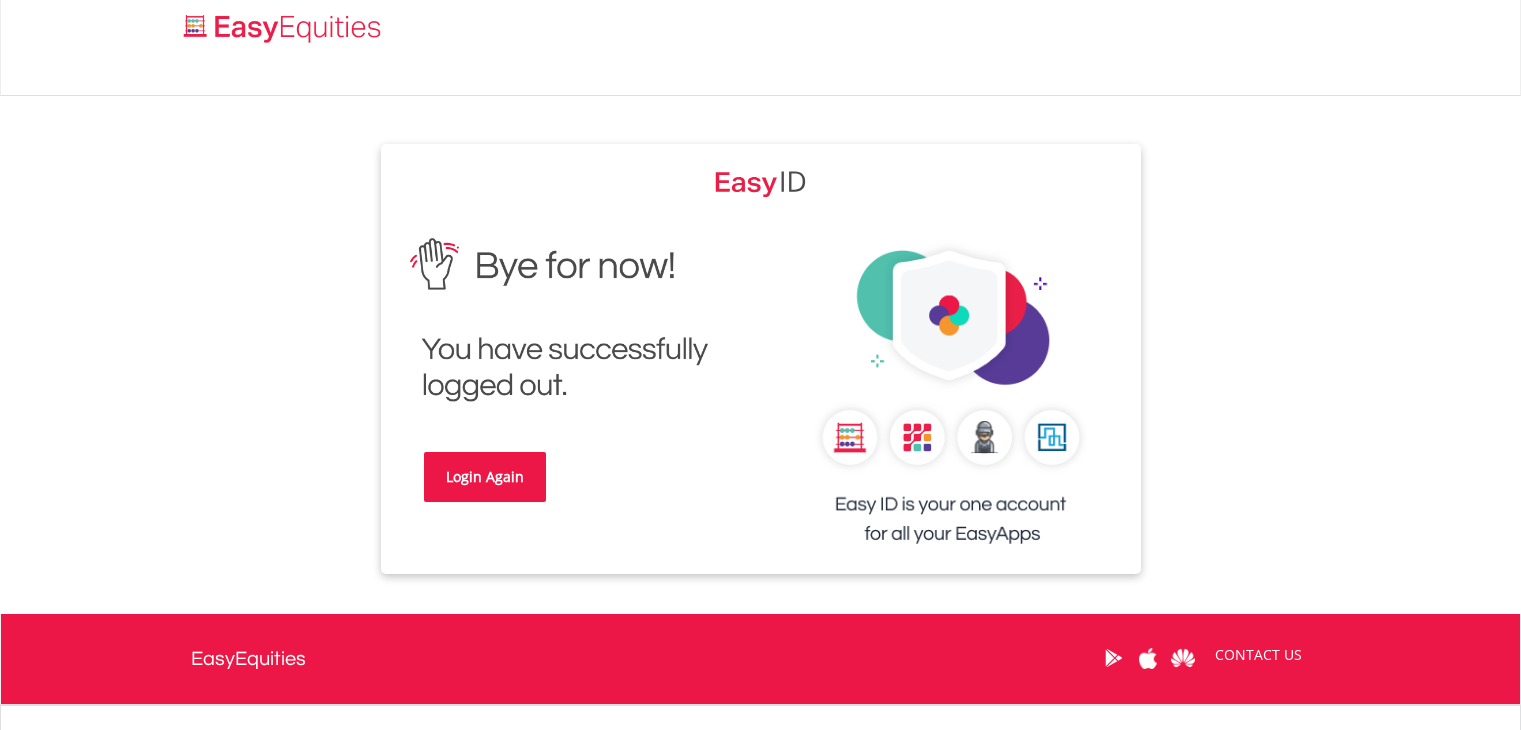 scroll, scrollTop: 0, scrollLeft: 0, axis: both 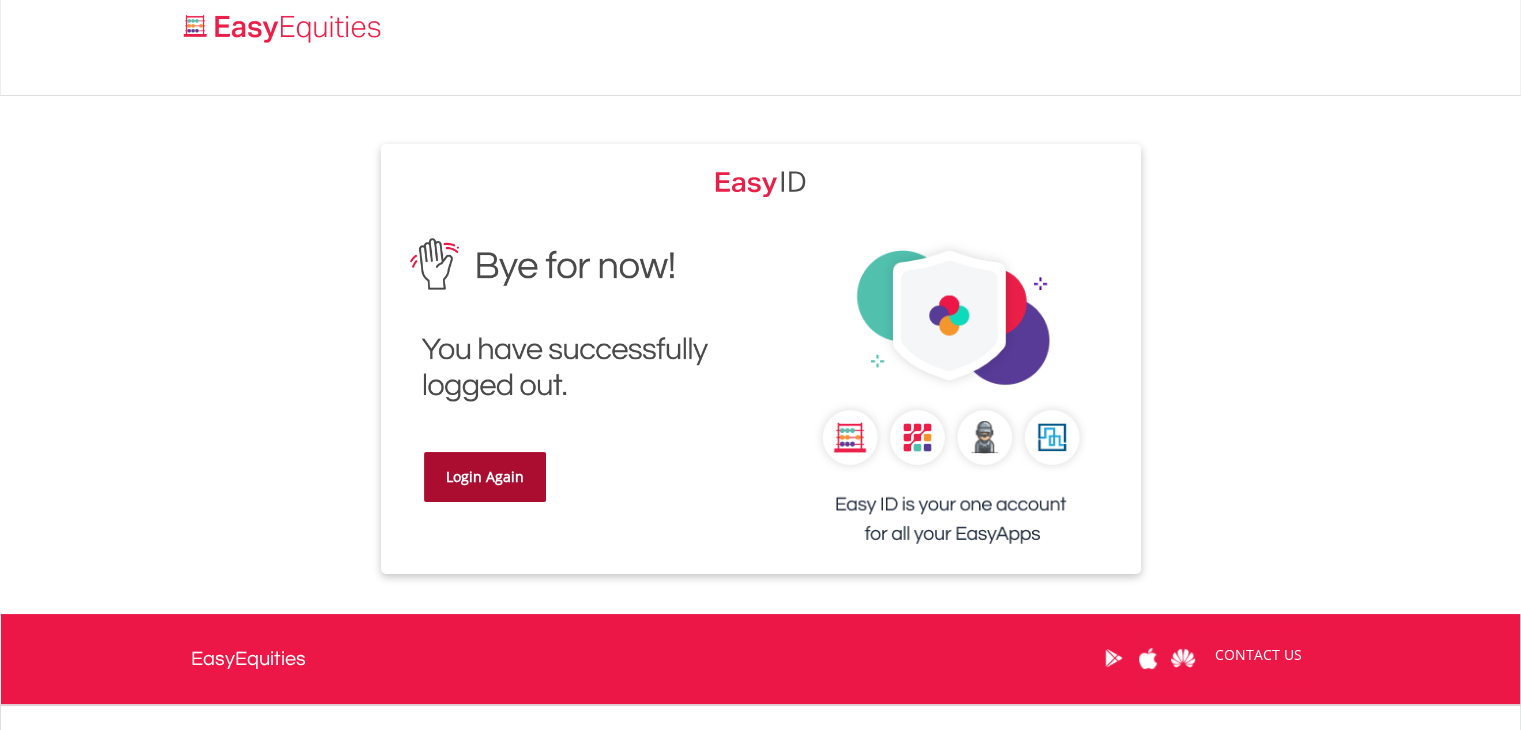 click on "Login Again" at bounding box center (485, 477) 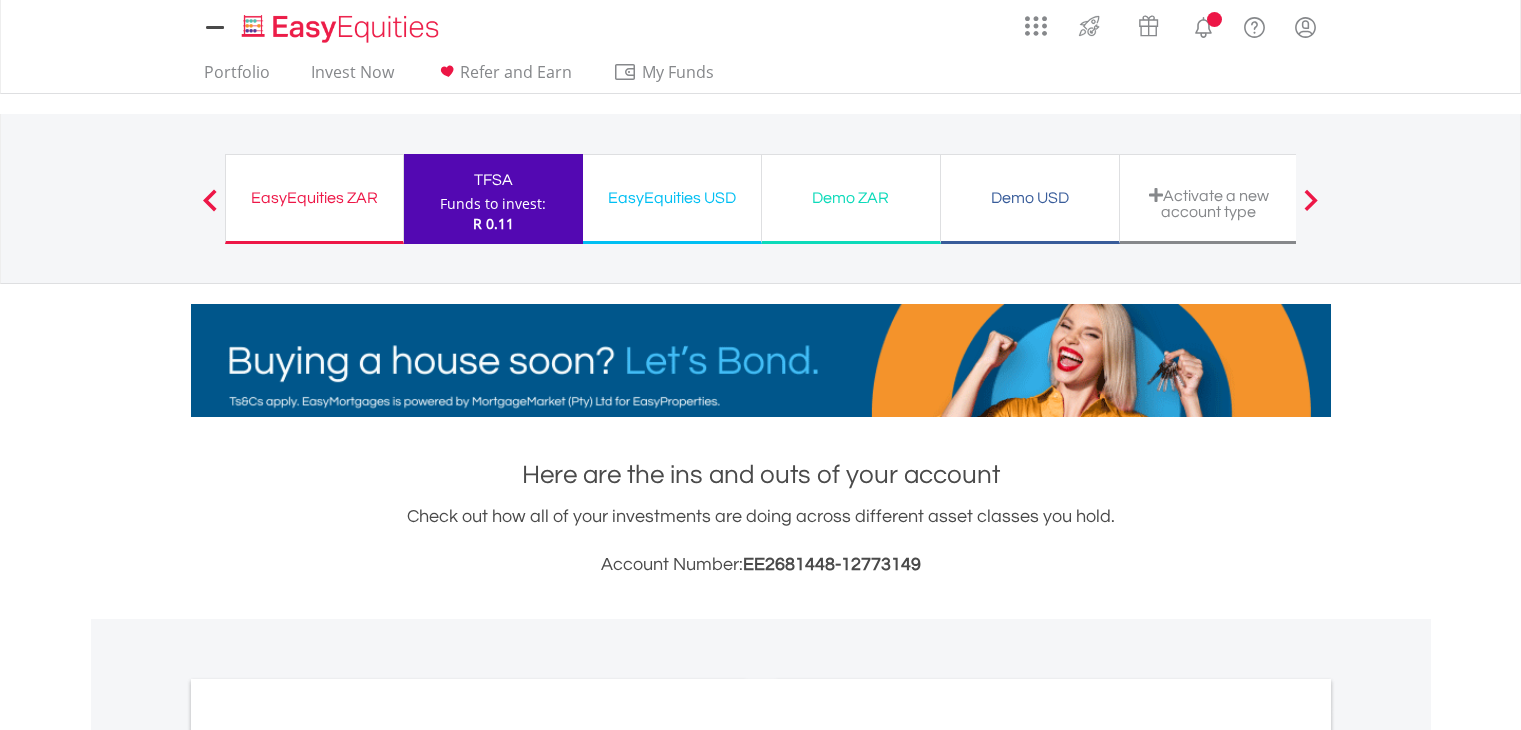 scroll, scrollTop: 0, scrollLeft: 0, axis: both 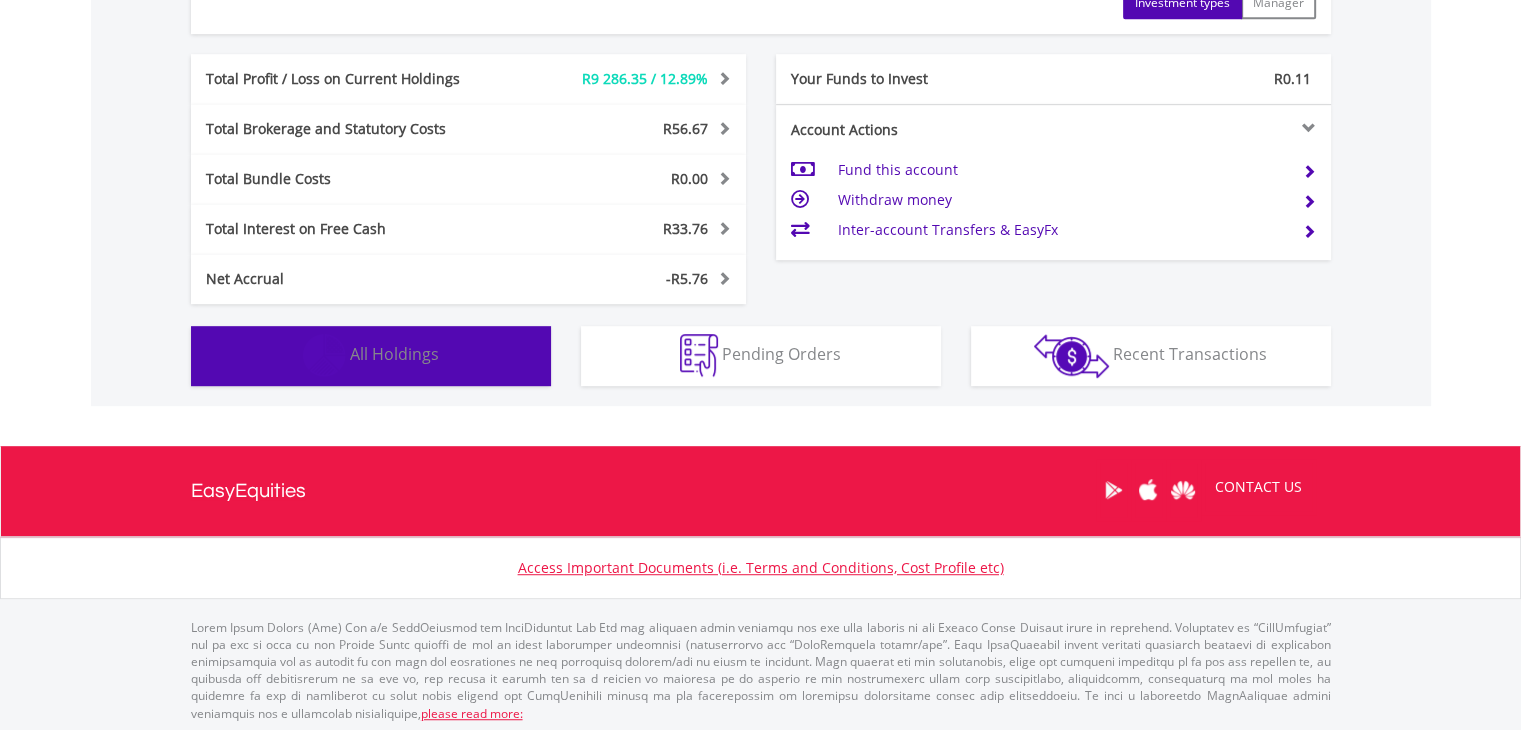 click on "Holdings
All Holdings" at bounding box center [371, 356] 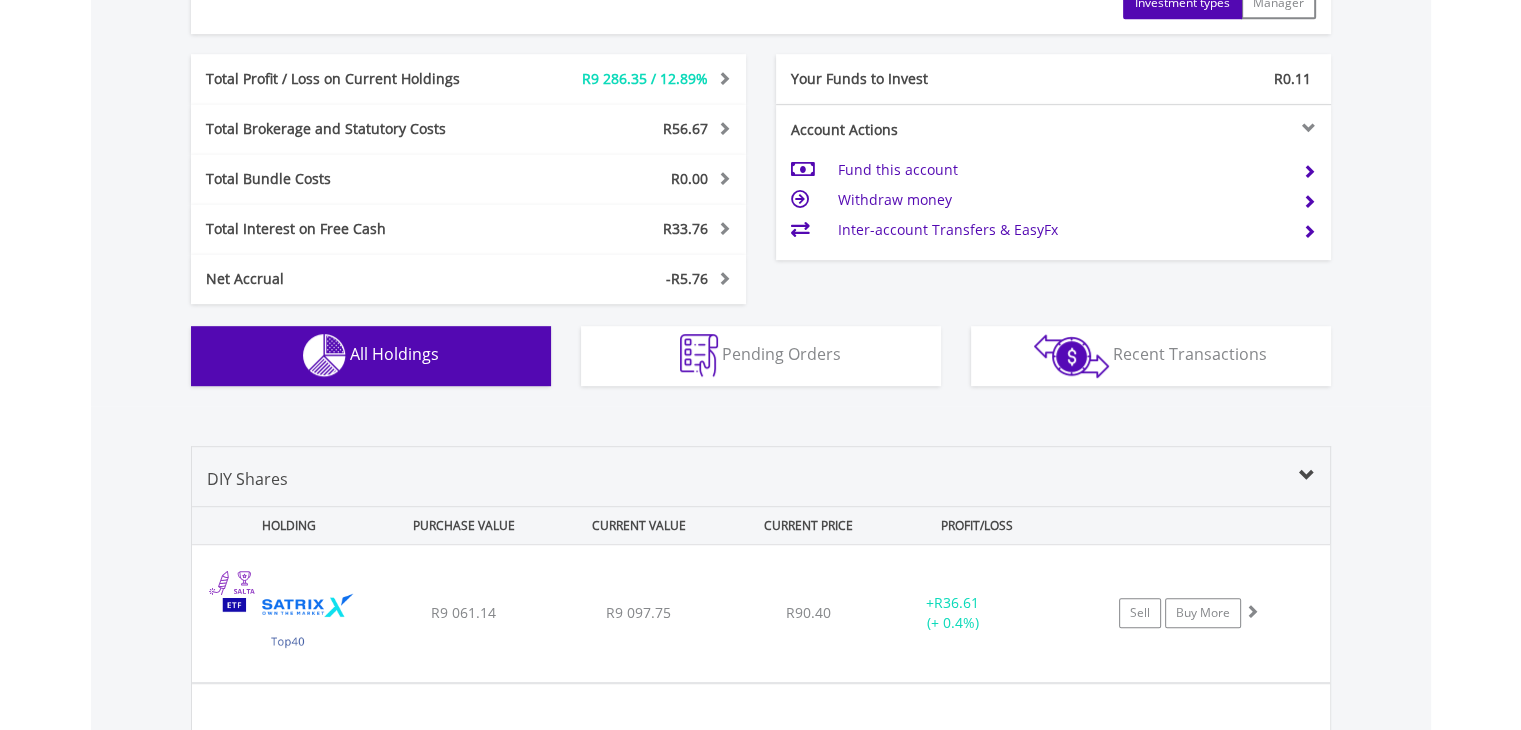 scroll, scrollTop: 1521, scrollLeft: 0, axis: vertical 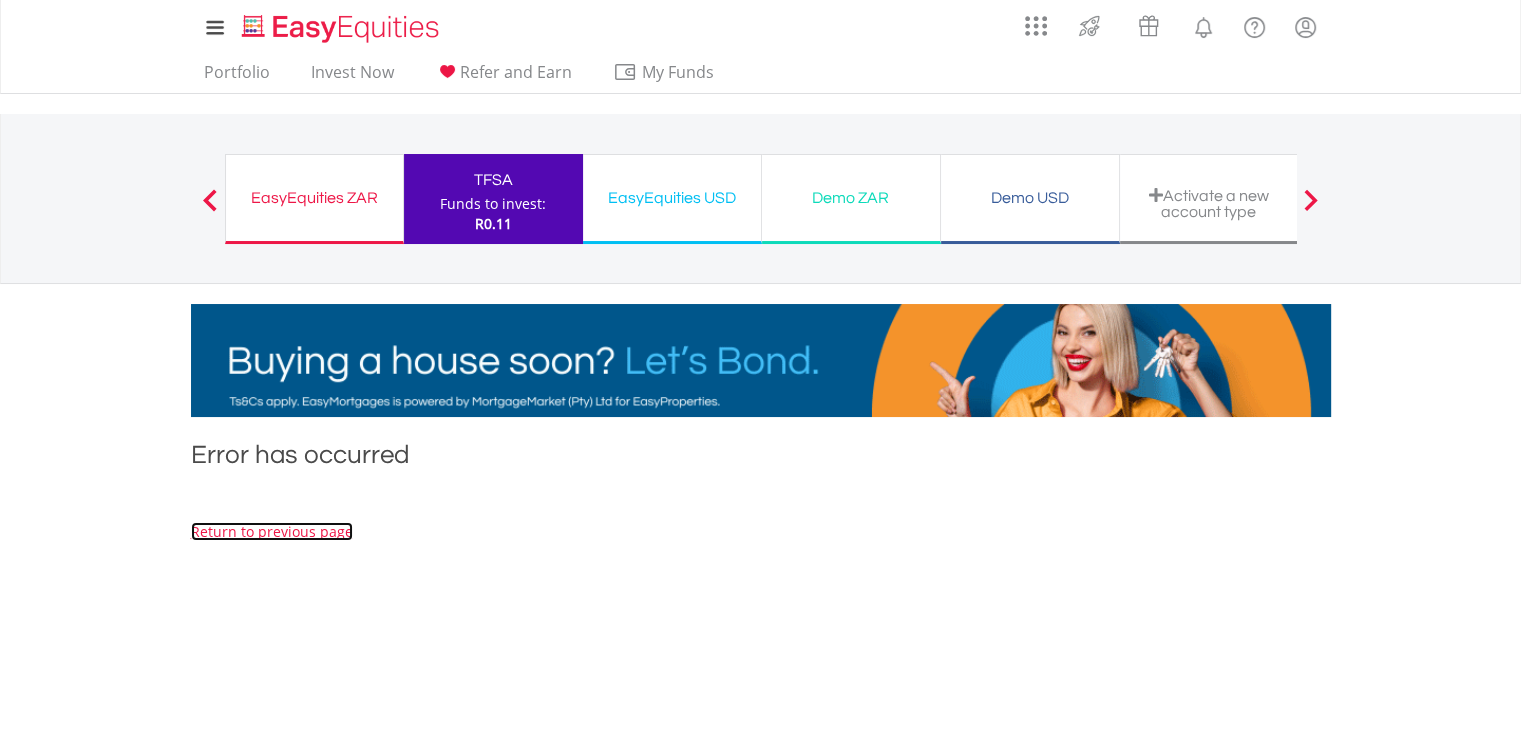 click on "Return to previous page" at bounding box center (272, 531) 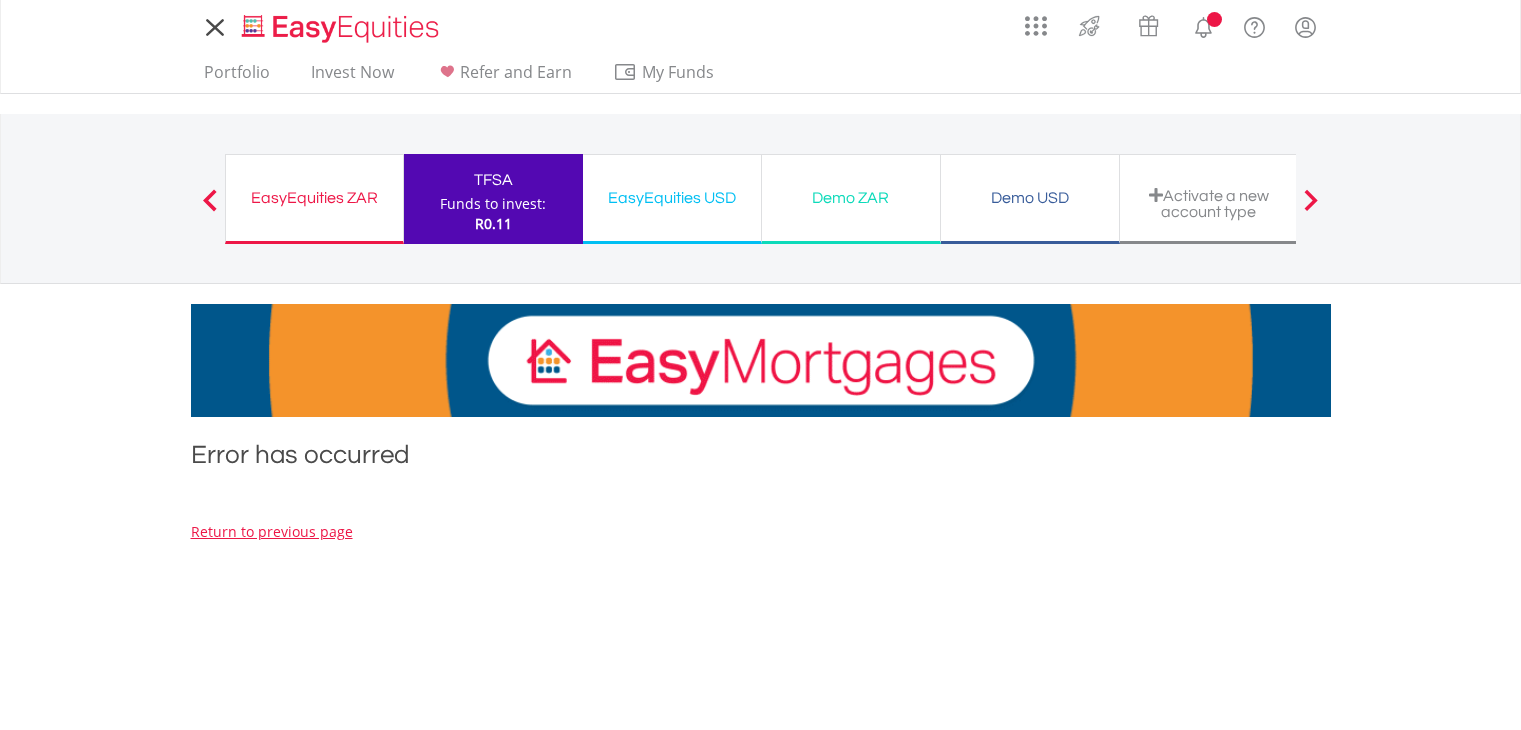 scroll, scrollTop: 0, scrollLeft: 0, axis: both 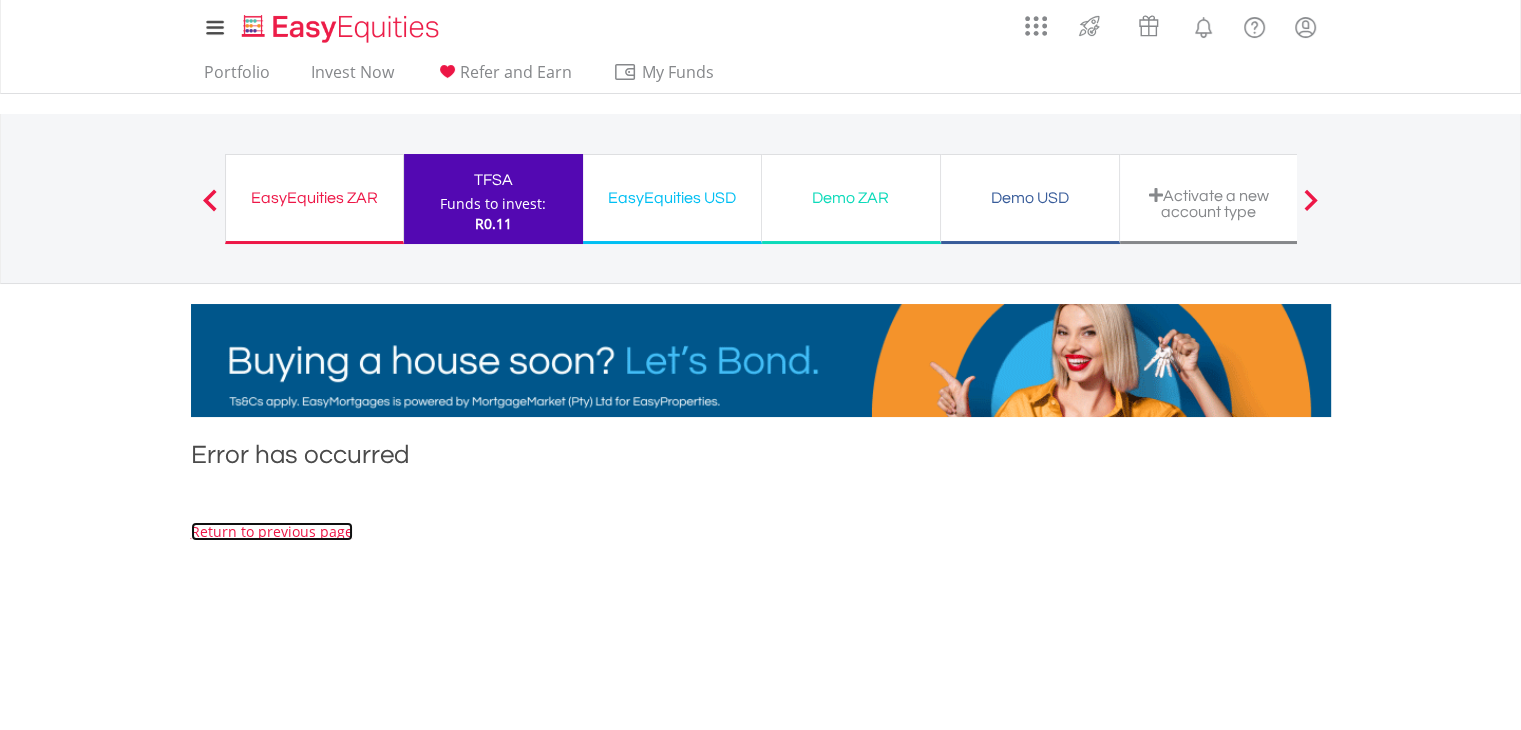 click on "Return to previous page" at bounding box center [272, 531] 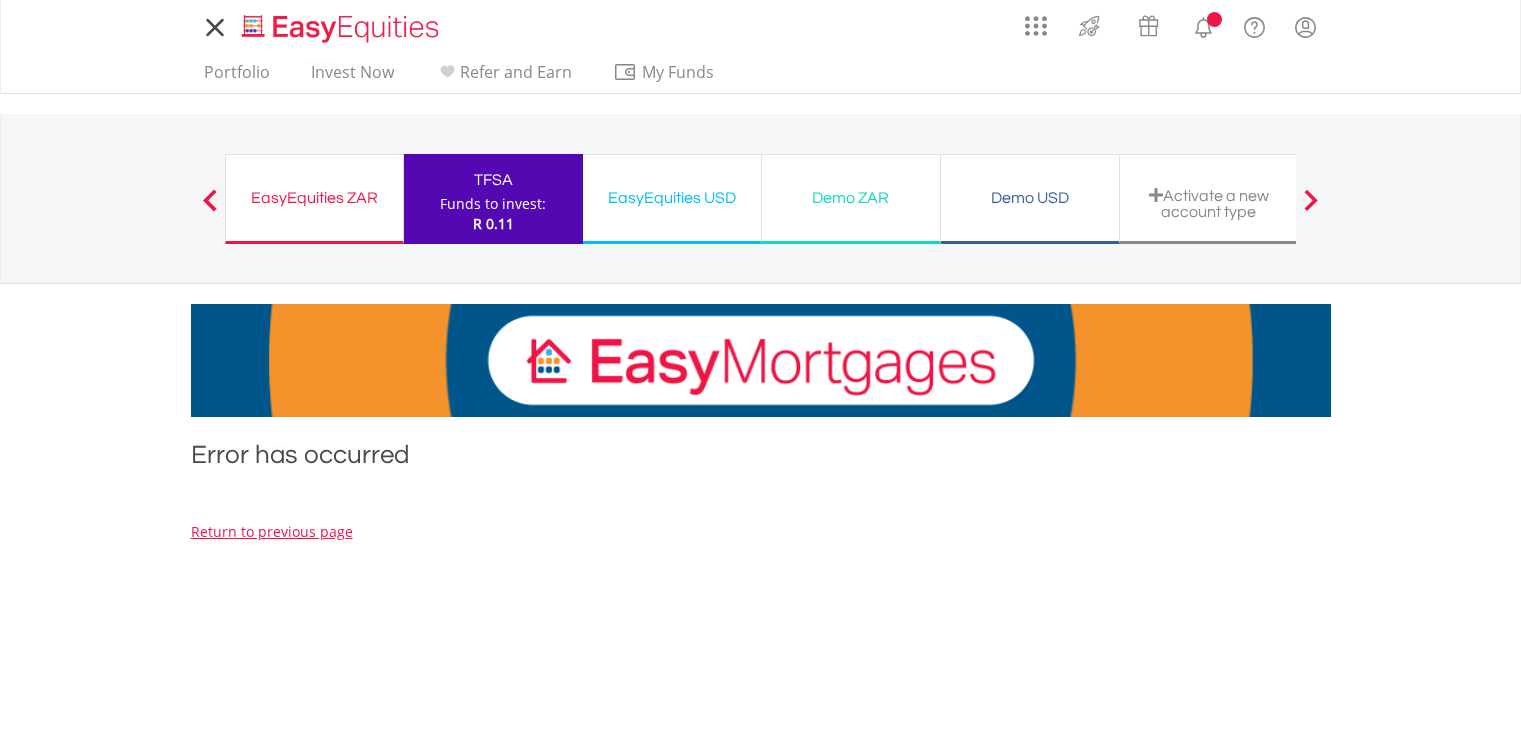 scroll, scrollTop: 0, scrollLeft: 0, axis: both 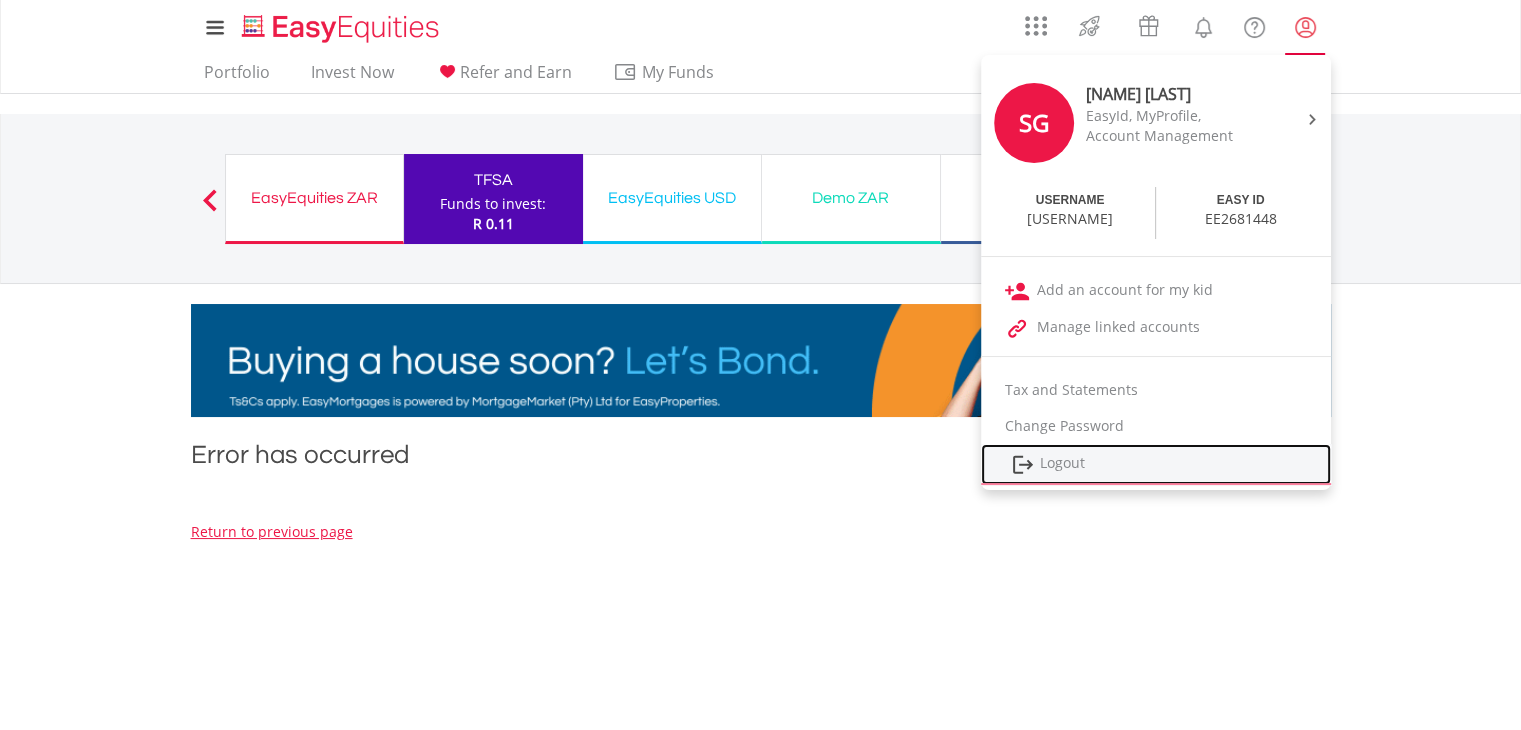 click on "Logout" at bounding box center [1156, 464] 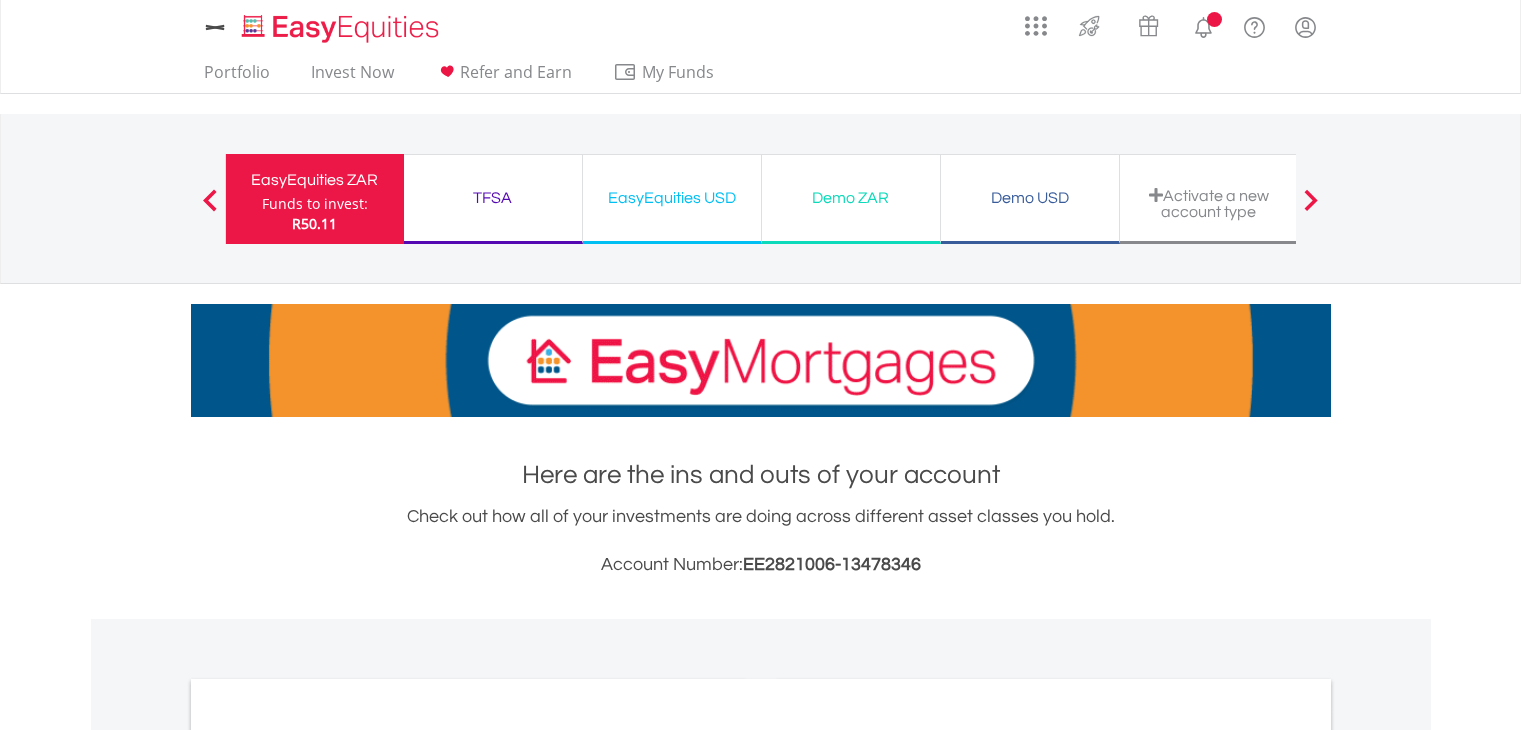 scroll, scrollTop: 0, scrollLeft: 0, axis: both 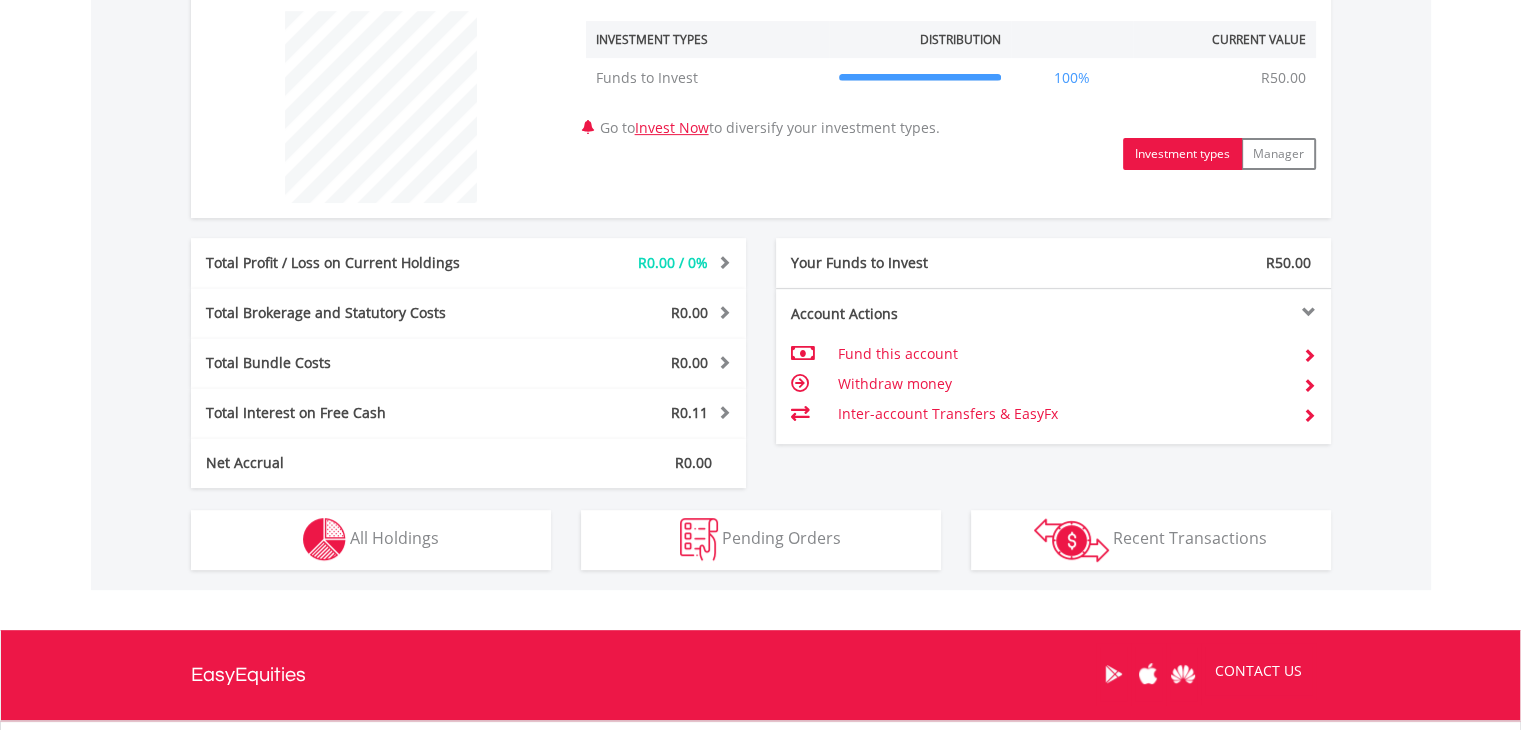 click on "Inter-account Transfers & EasyFx" at bounding box center [1061, 414] 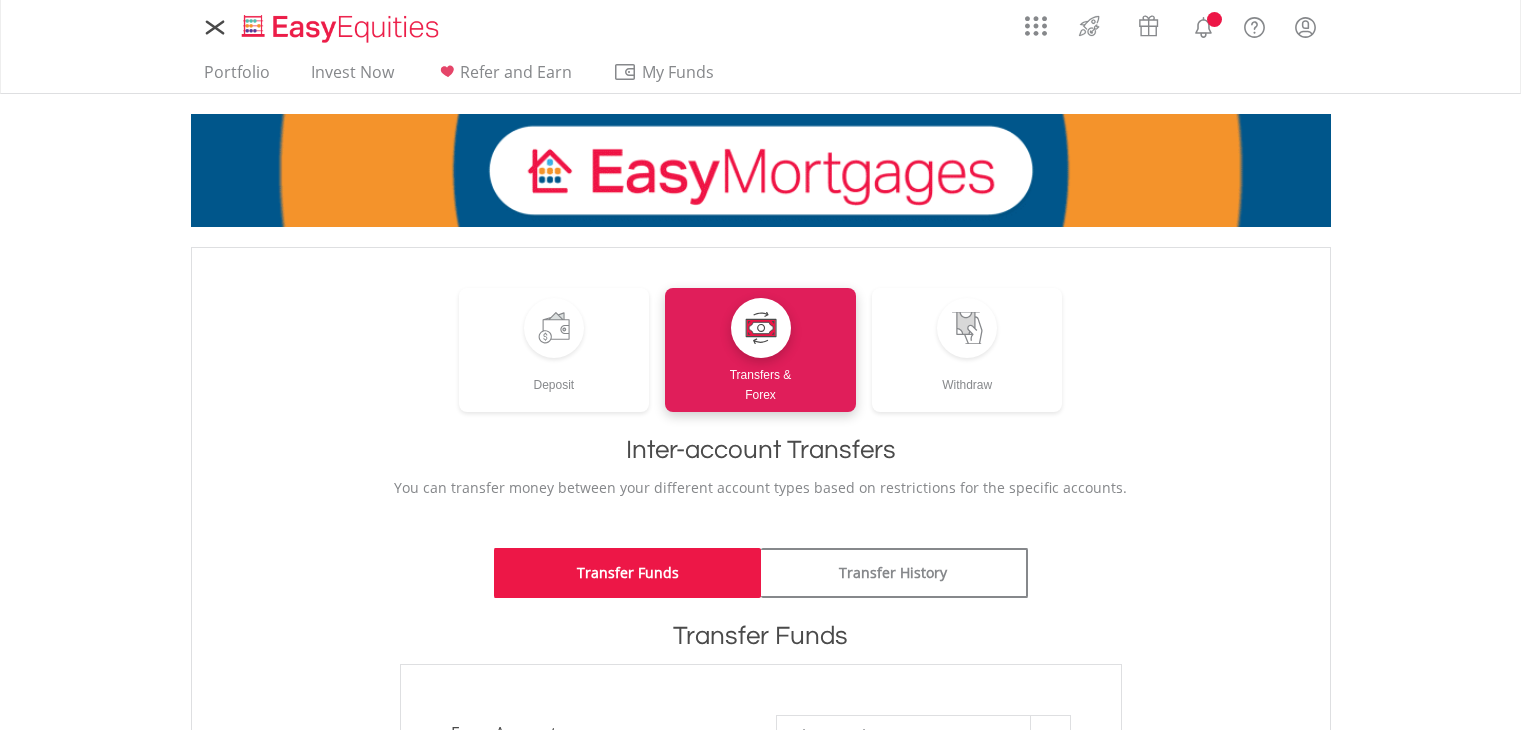scroll, scrollTop: 0, scrollLeft: 0, axis: both 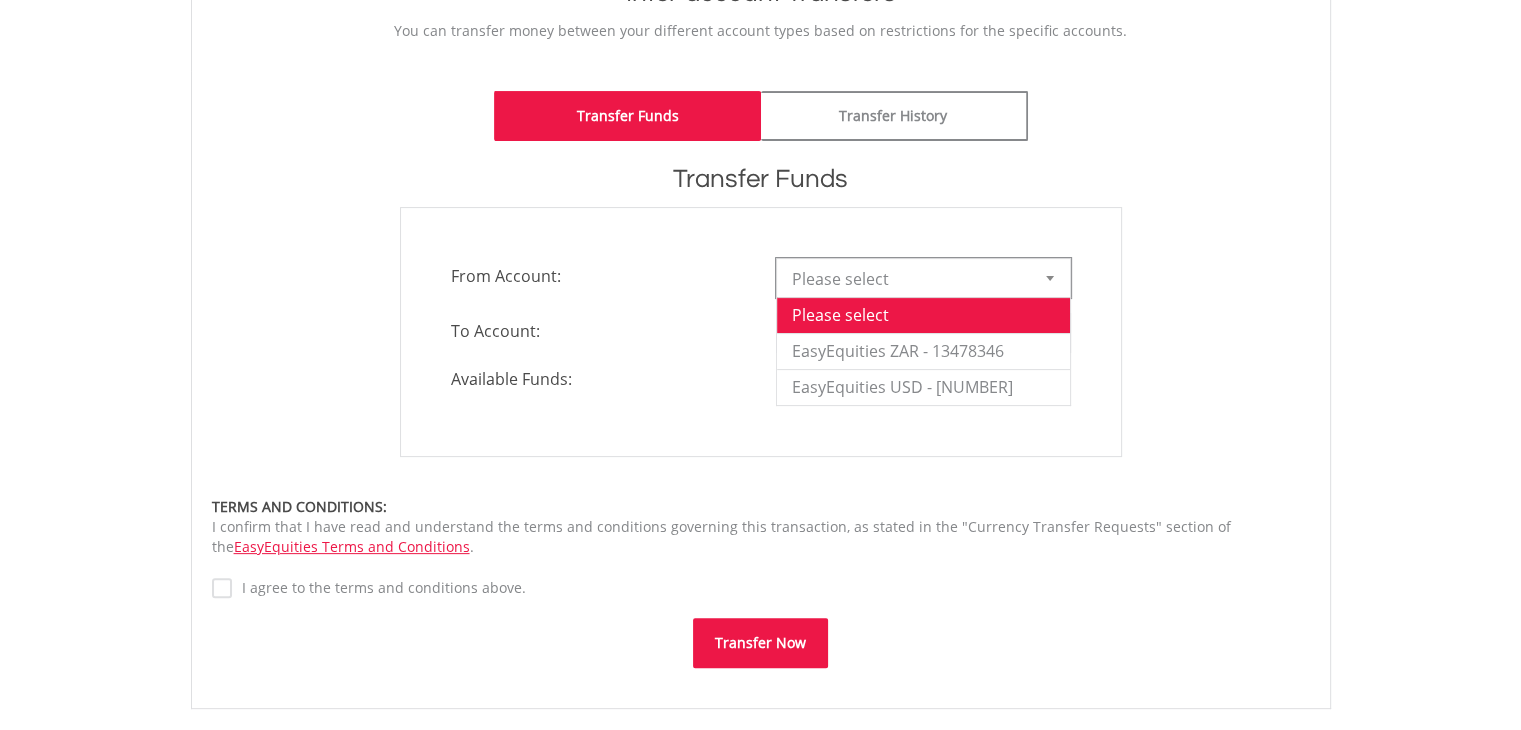 click at bounding box center [1050, 278] 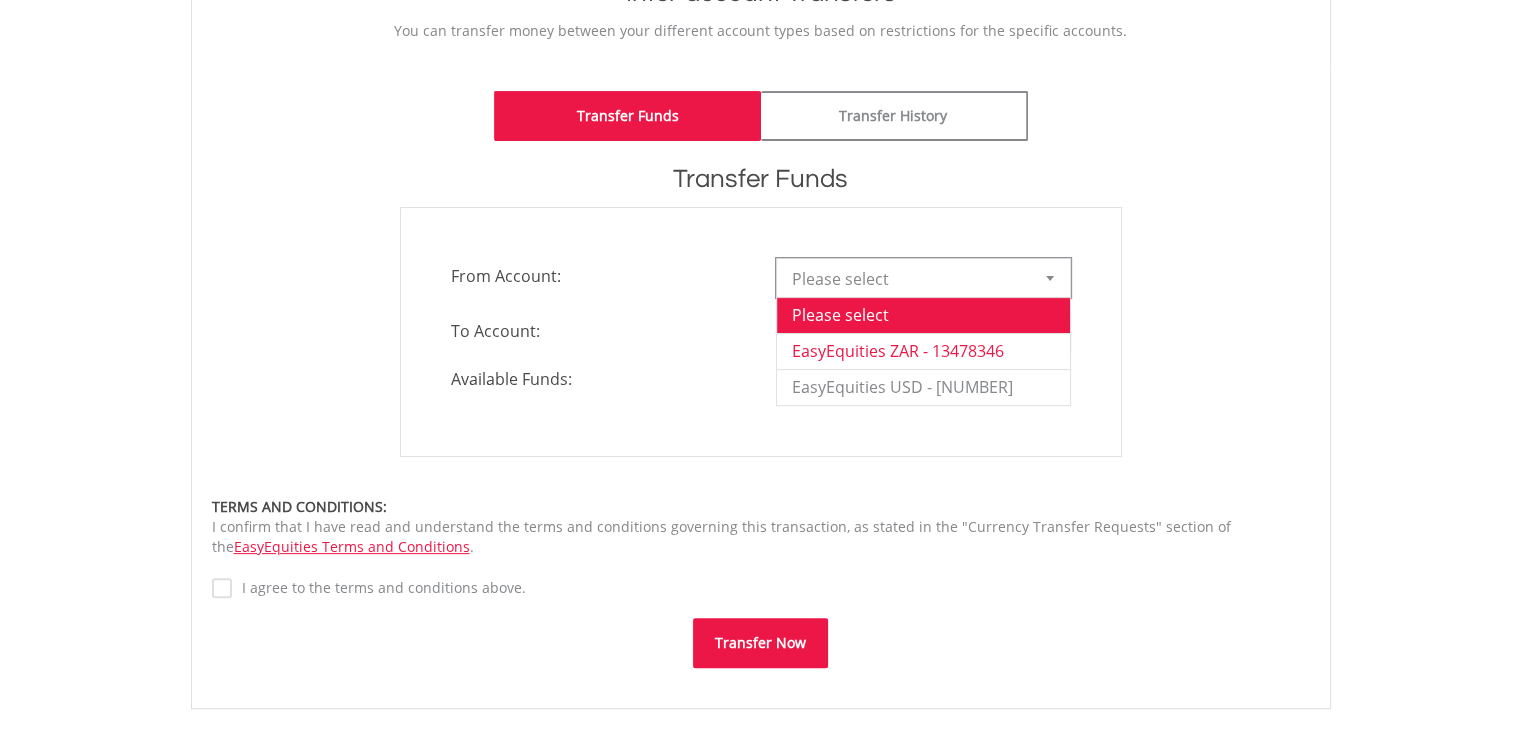 click on "EasyEquities ZAR - 13478346" at bounding box center [923, 351] 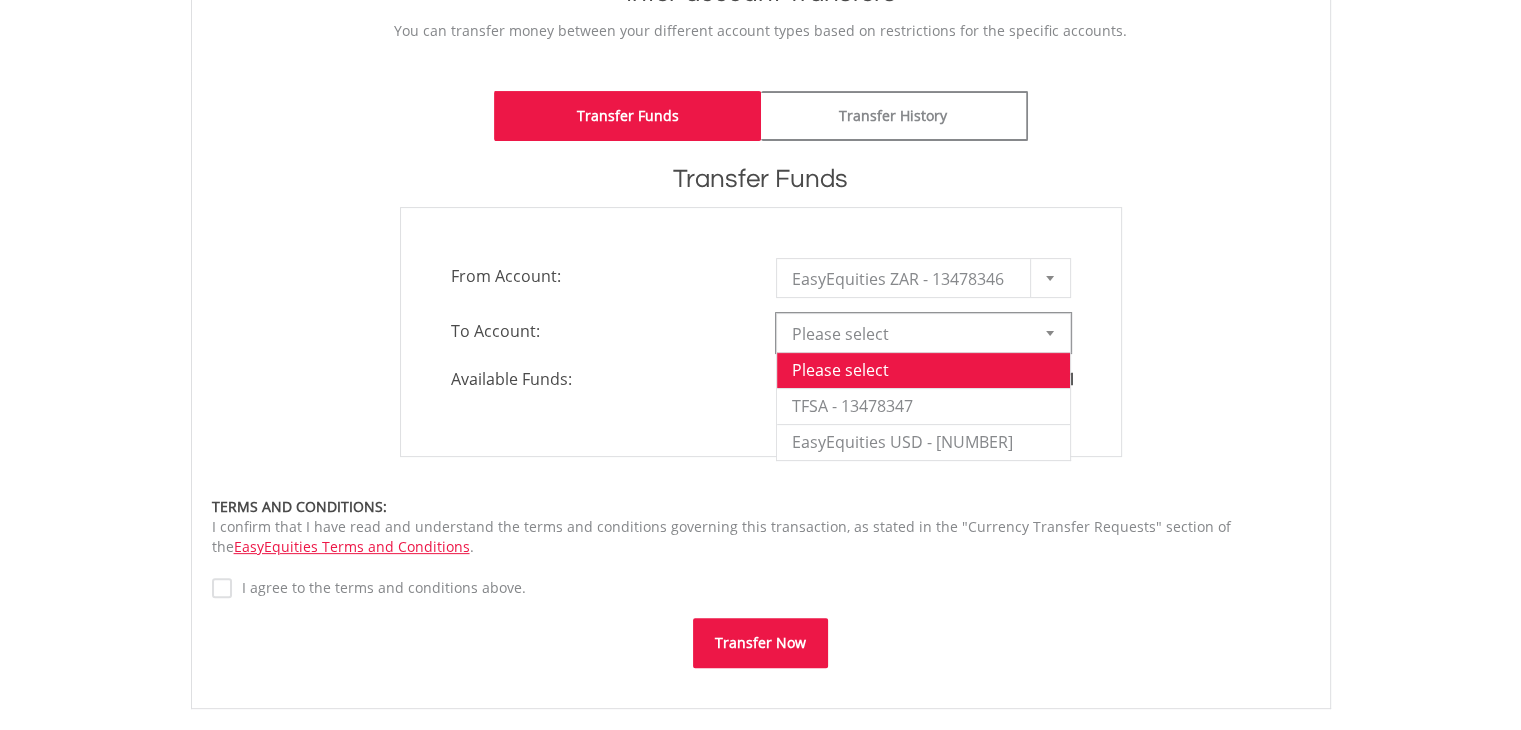 click at bounding box center (1050, 333) 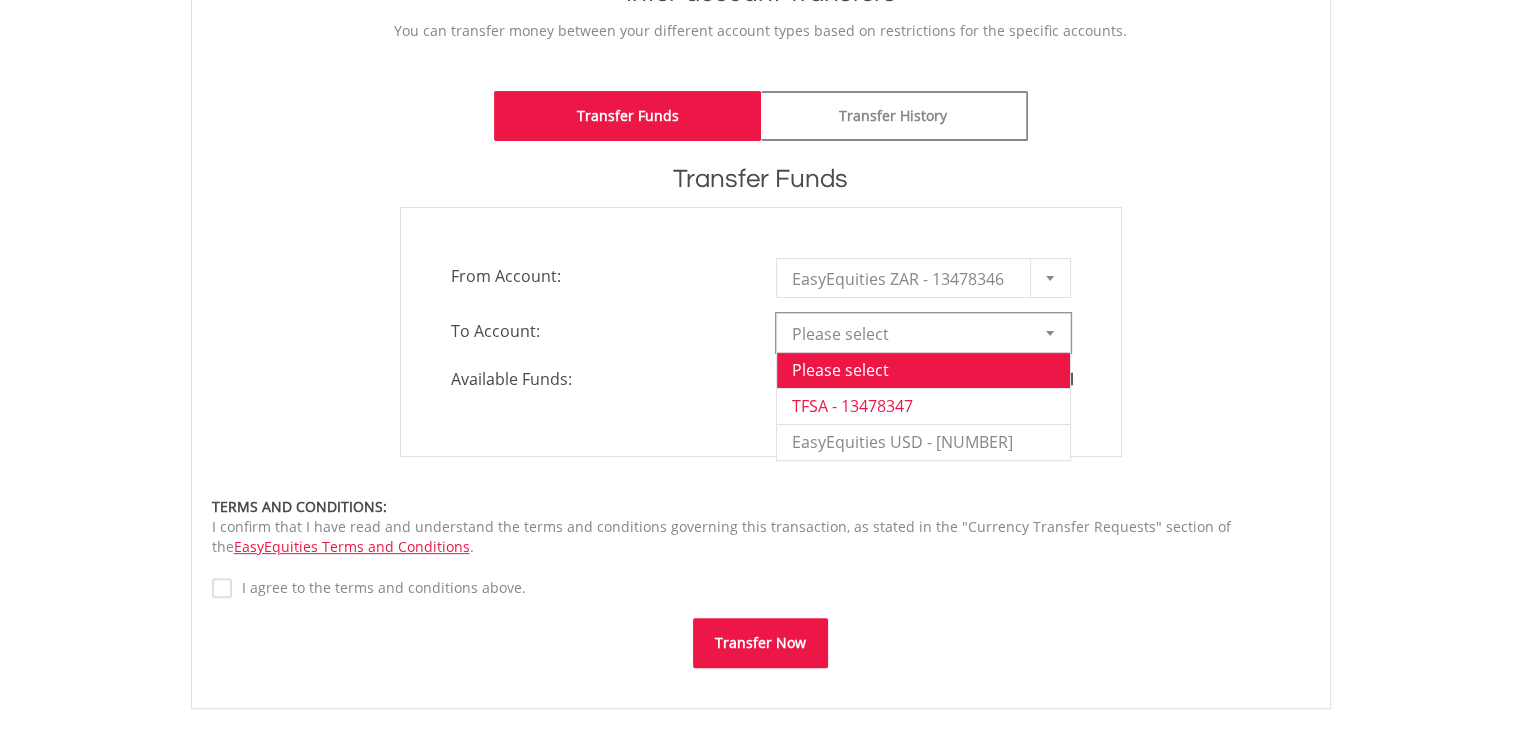 click on "TFSA - 13478347" at bounding box center (923, 406) 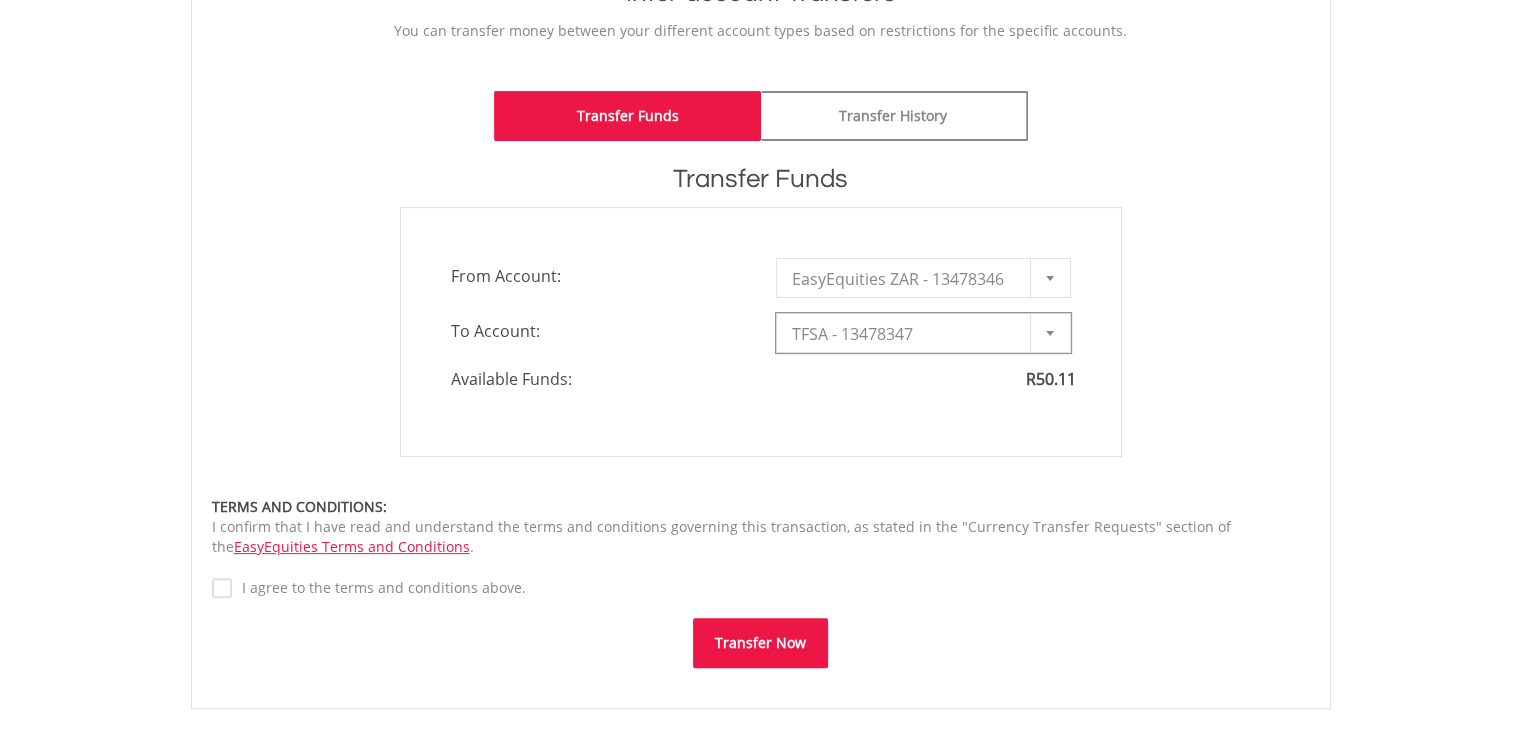 type on "*" 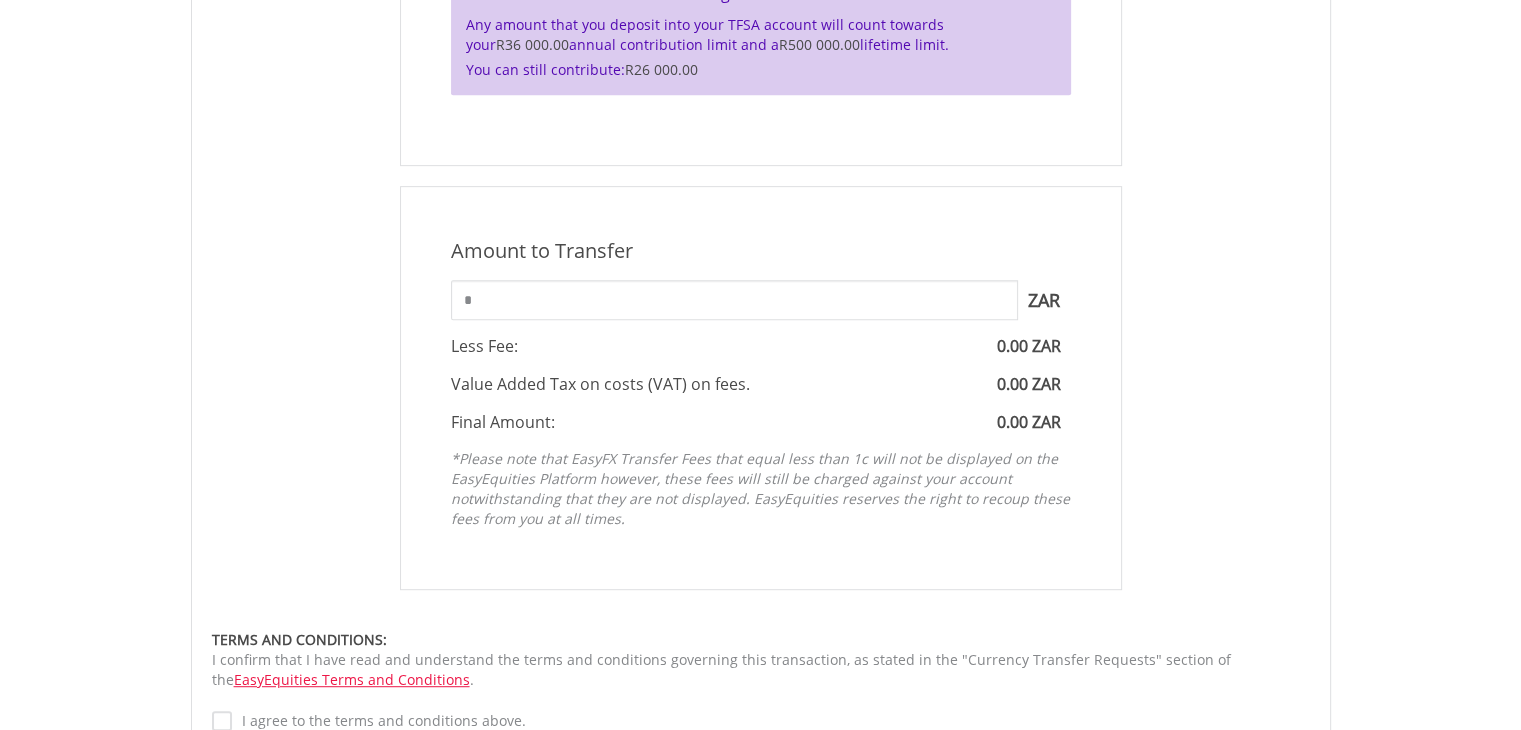 scroll, scrollTop: 900, scrollLeft: 0, axis: vertical 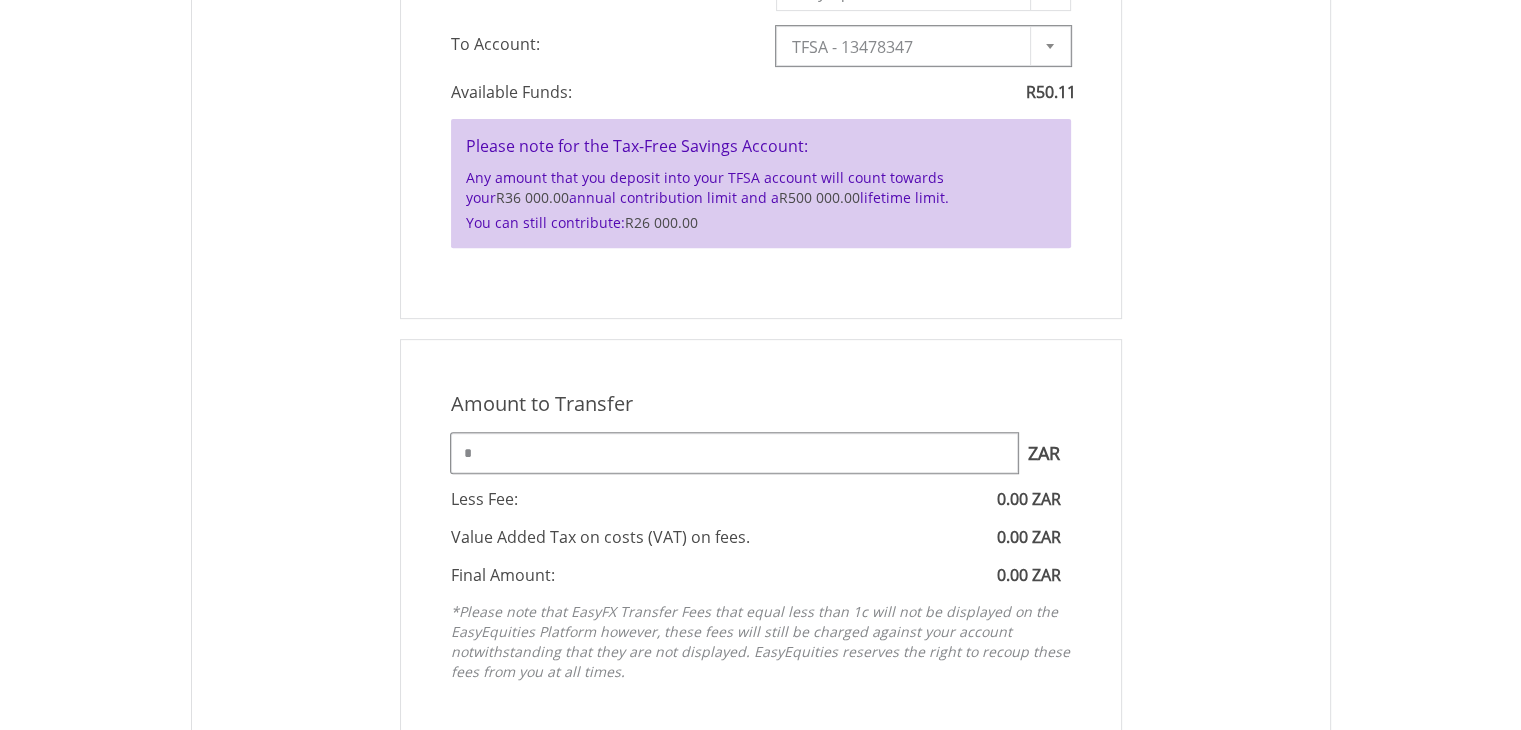 click on "*" at bounding box center (734, 453) 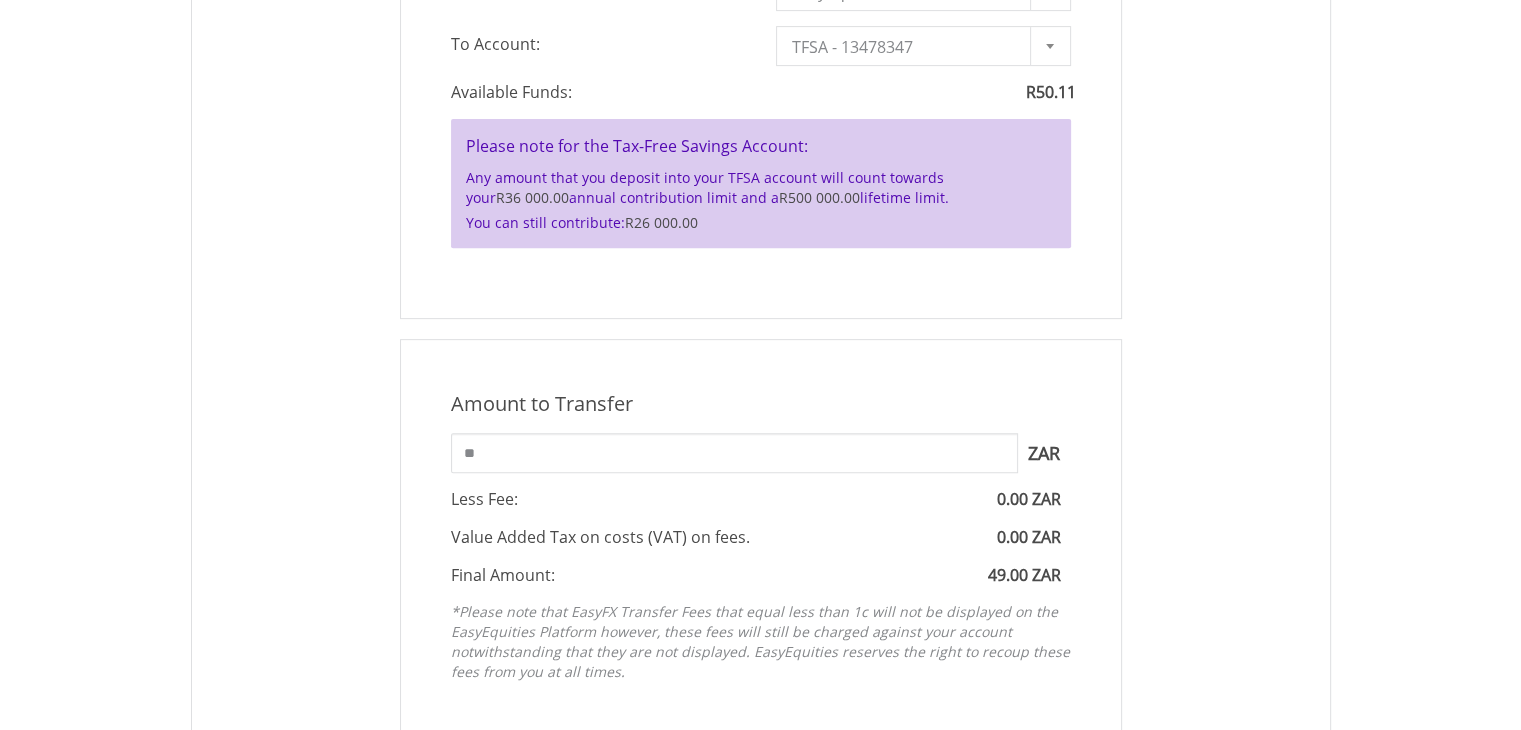 click on "Amount to Transfer
1  ZAR  =  1.0000   ZAR
**
ZAR
You can transfer funds into your offshore accounts as well as back into your ZAR account
where the inter-account transfer will be done at a fee of 50 basis points (0.5%) of the
transferred amount plus applicable tax. For more info, read our
FAQ article.
**" at bounding box center (761, 541) 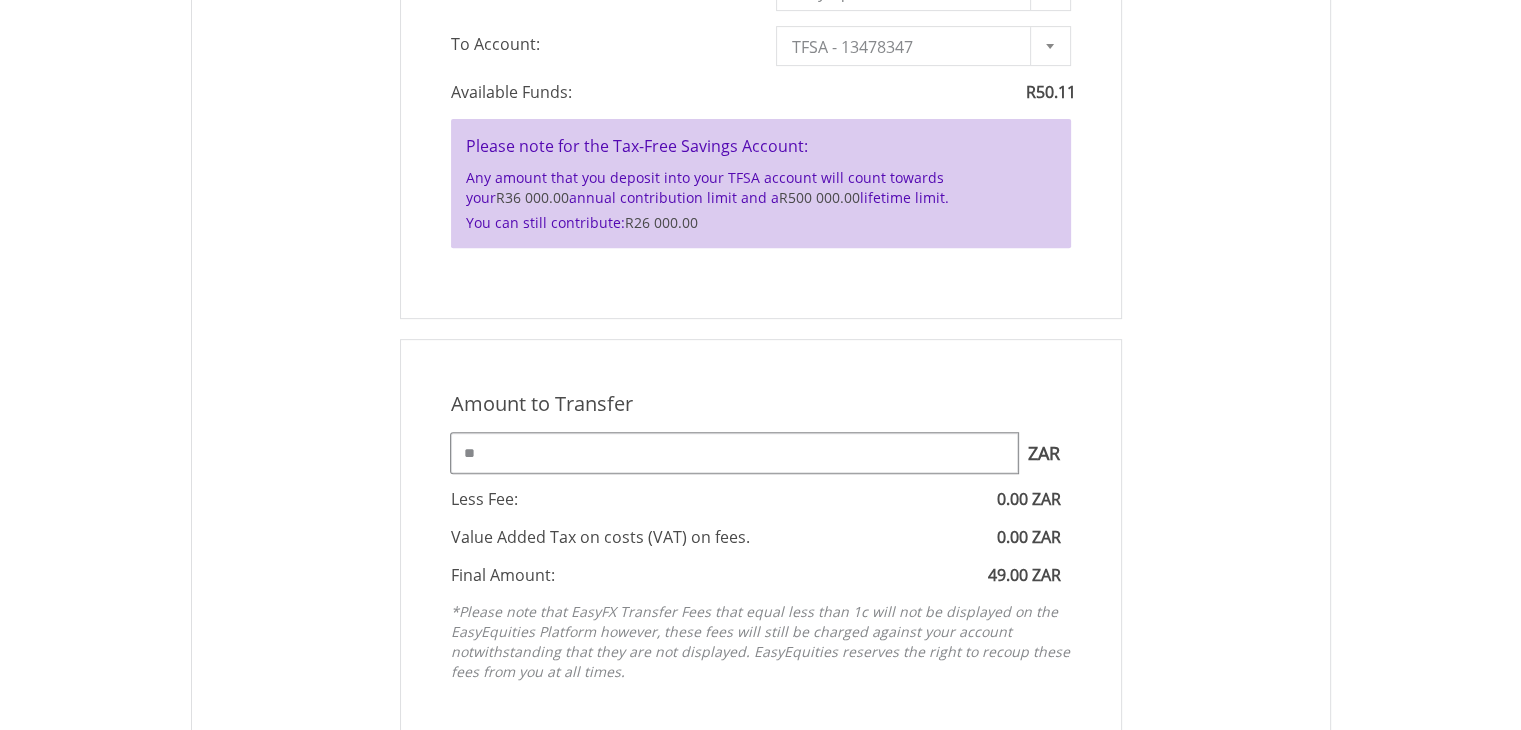 click on "**" at bounding box center [734, 453] 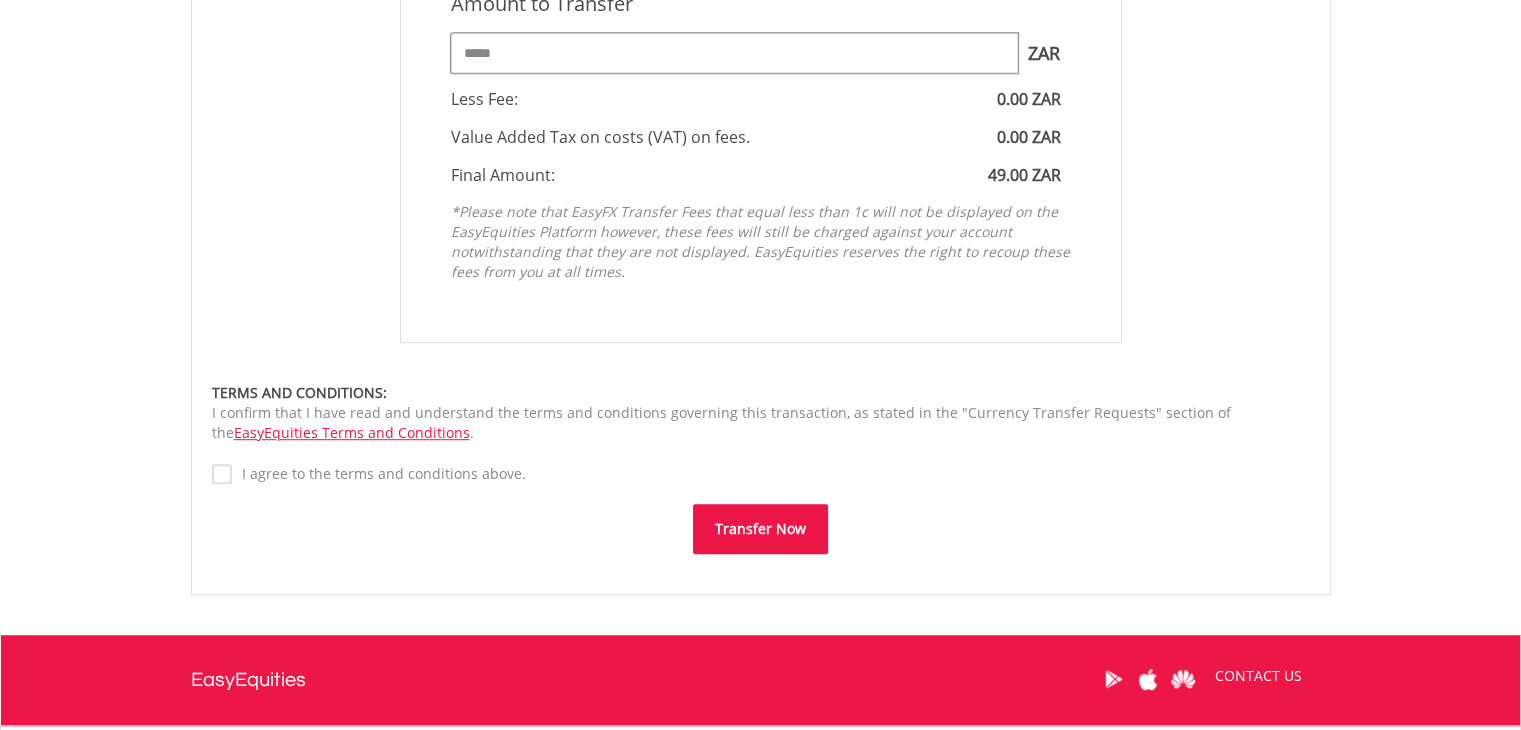 scroll, scrollTop: 1142, scrollLeft: 0, axis: vertical 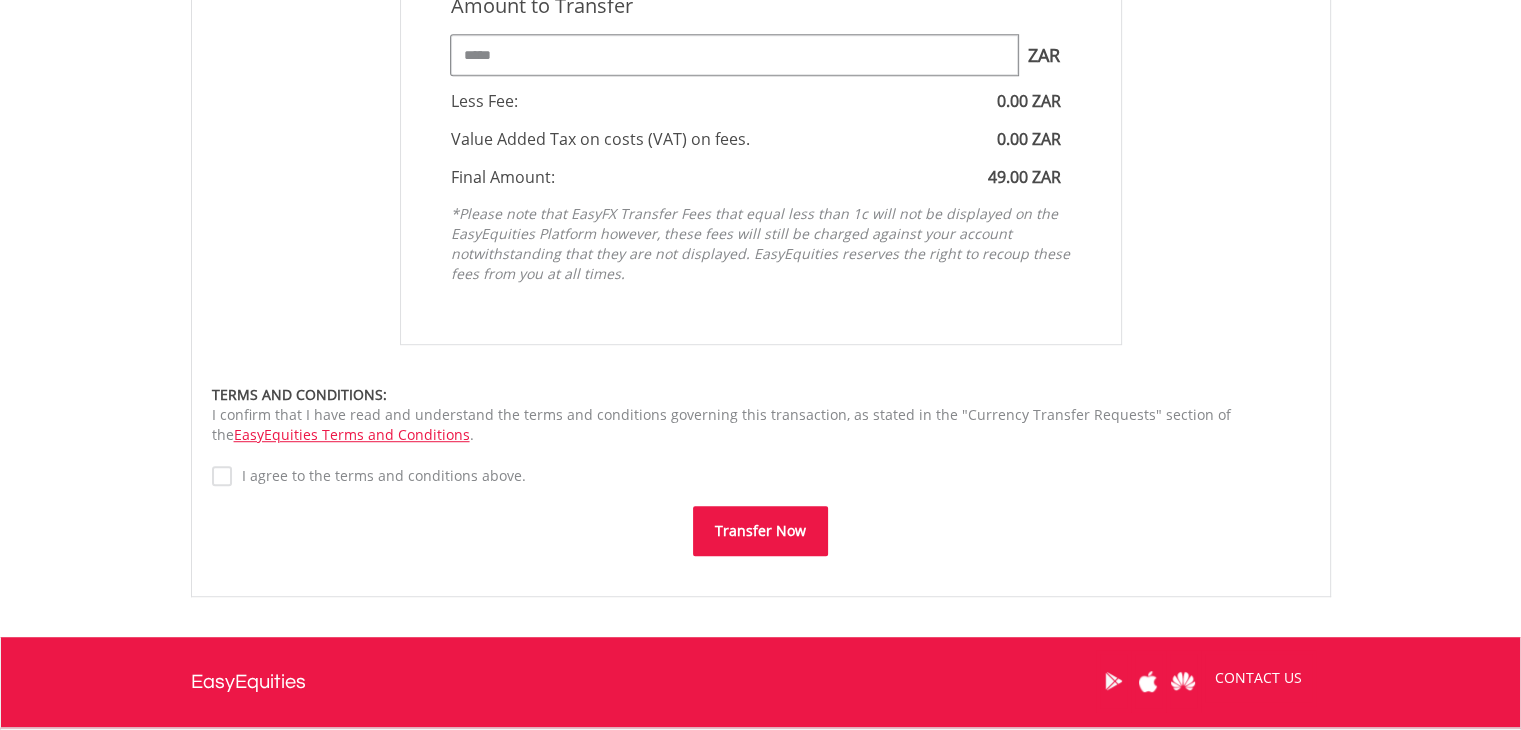 type on "*****" 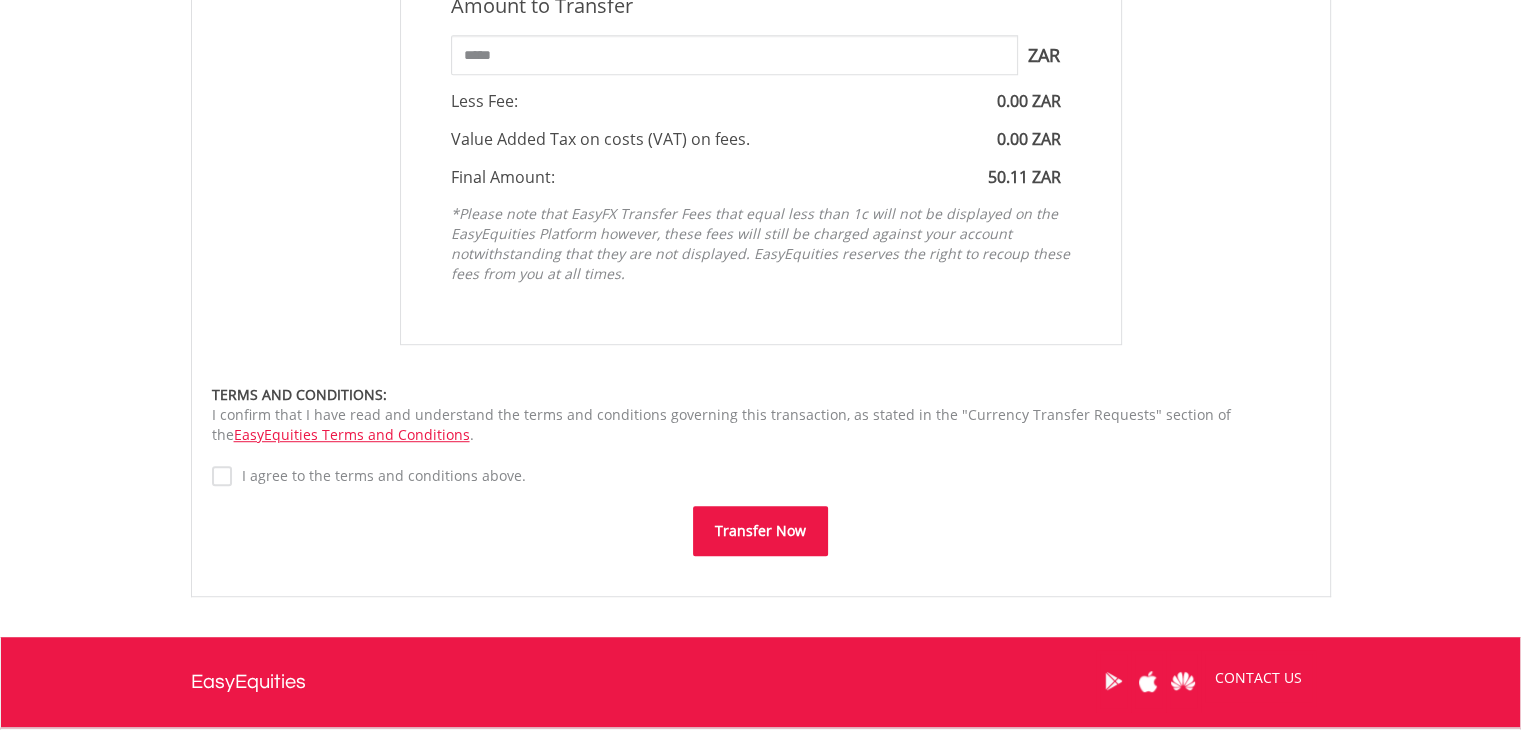 click on "Transfer Now" at bounding box center [760, 531] 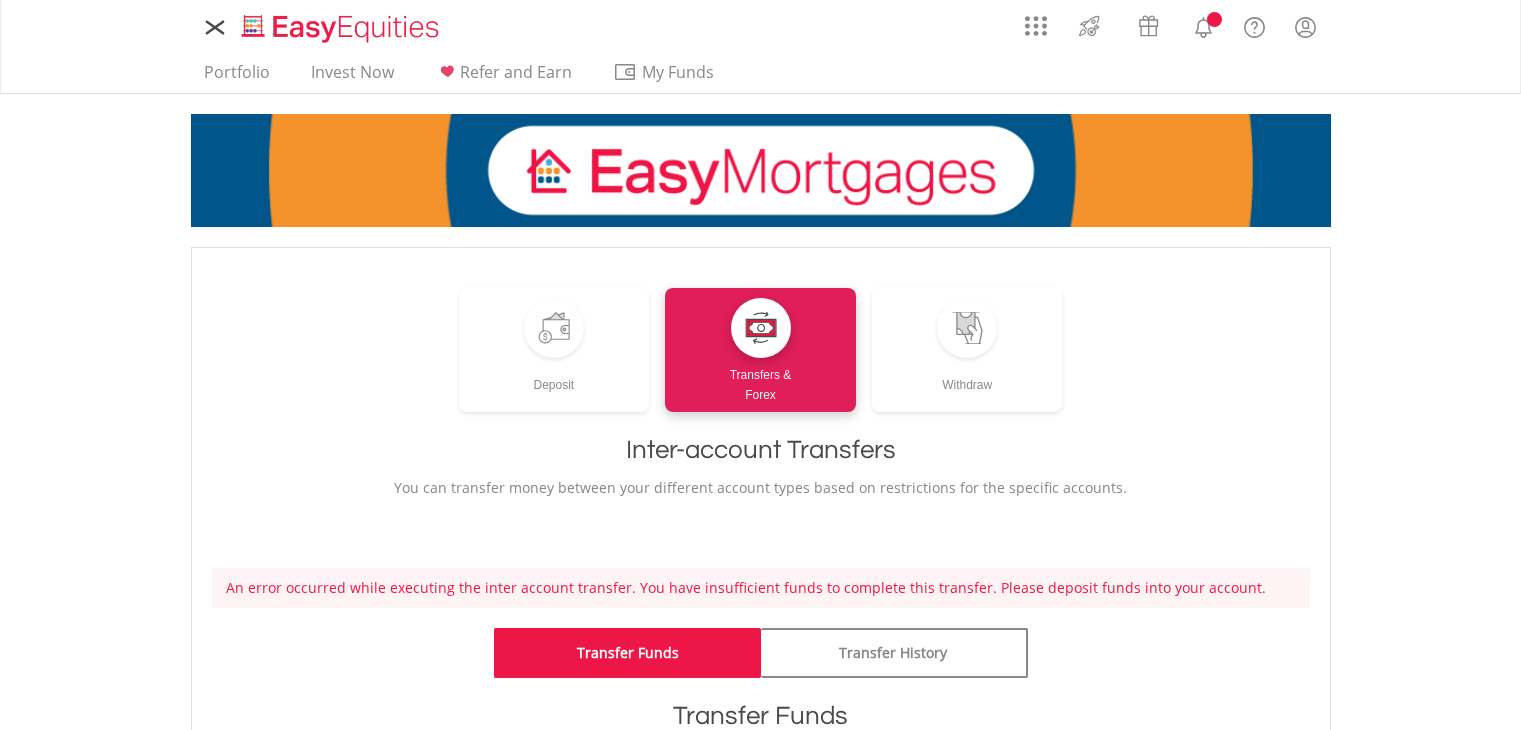 scroll, scrollTop: 0, scrollLeft: 0, axis: both 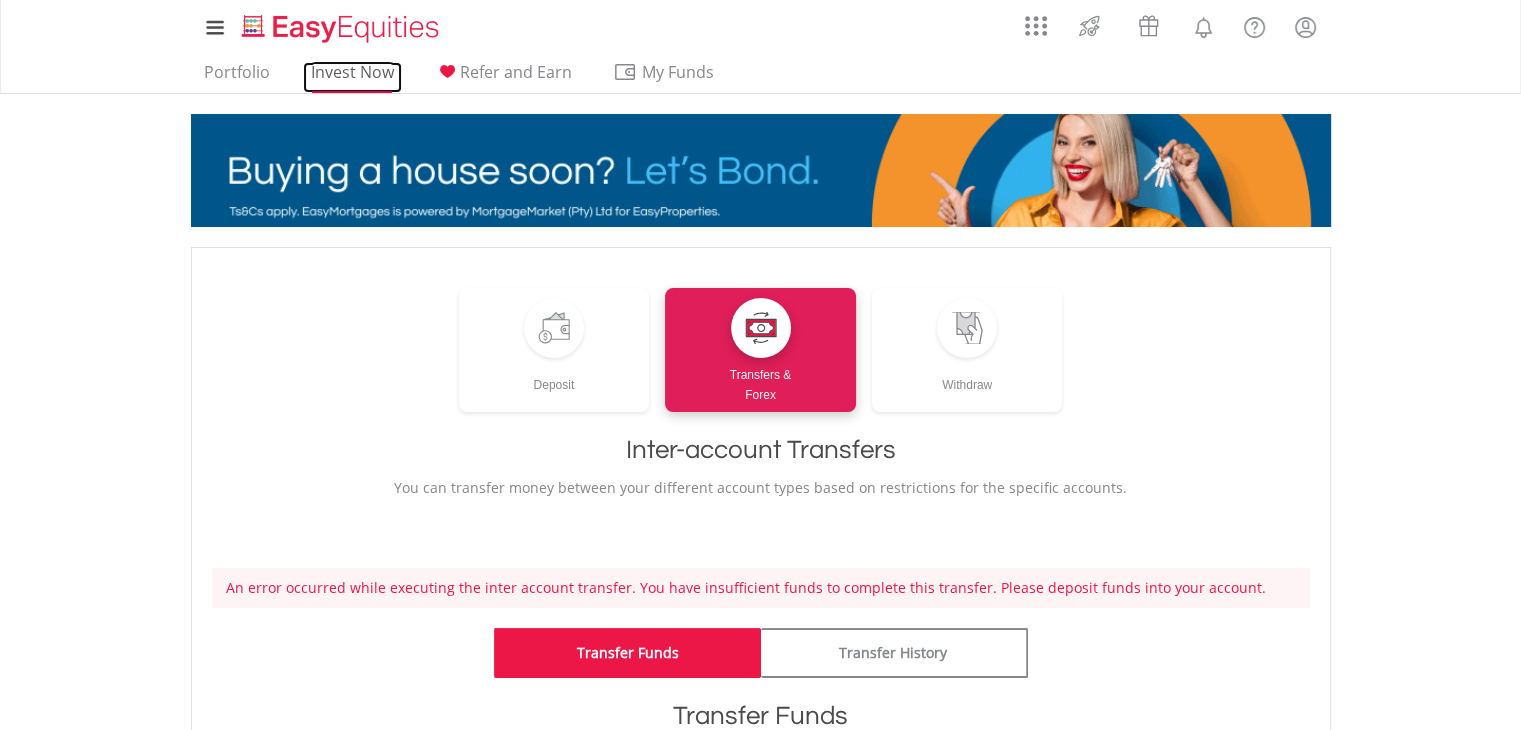 click on "Invest Now" at bounding box center [352, 77] 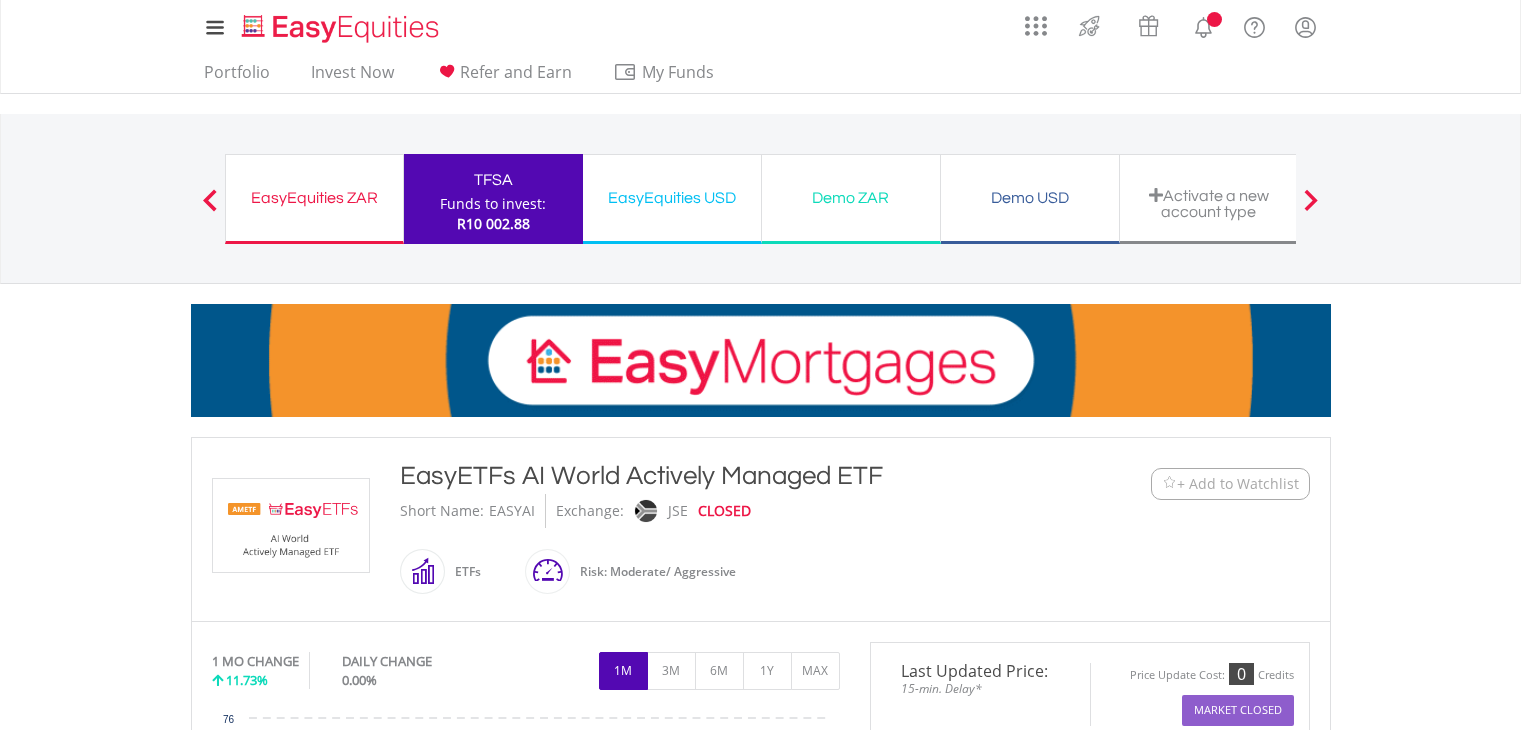 scroll, scrollTop: 0, scrollLeft: 0, axis: both 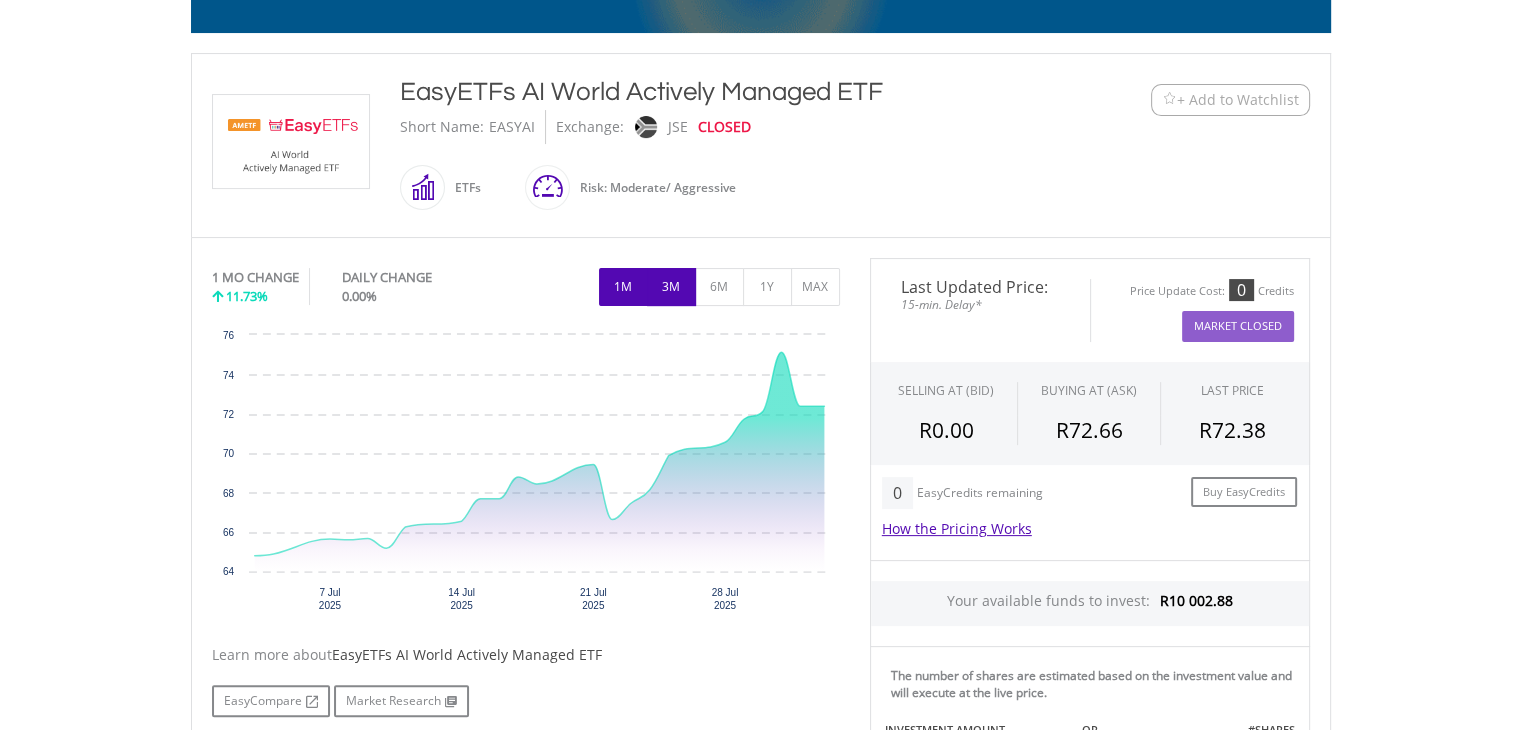 click on "3M" at bounding box center (671, 287) 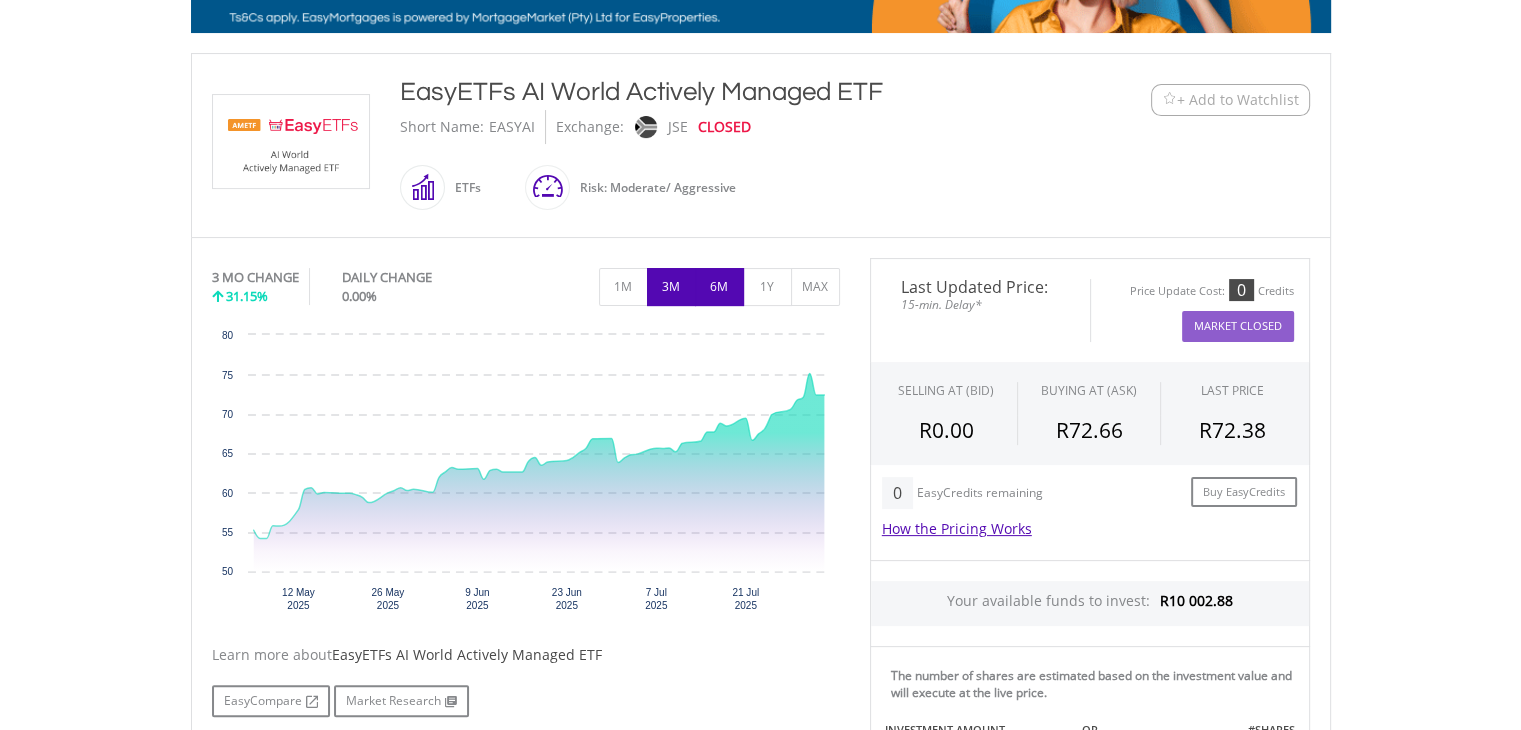 click on "6M" at bounding box center [719, 287] 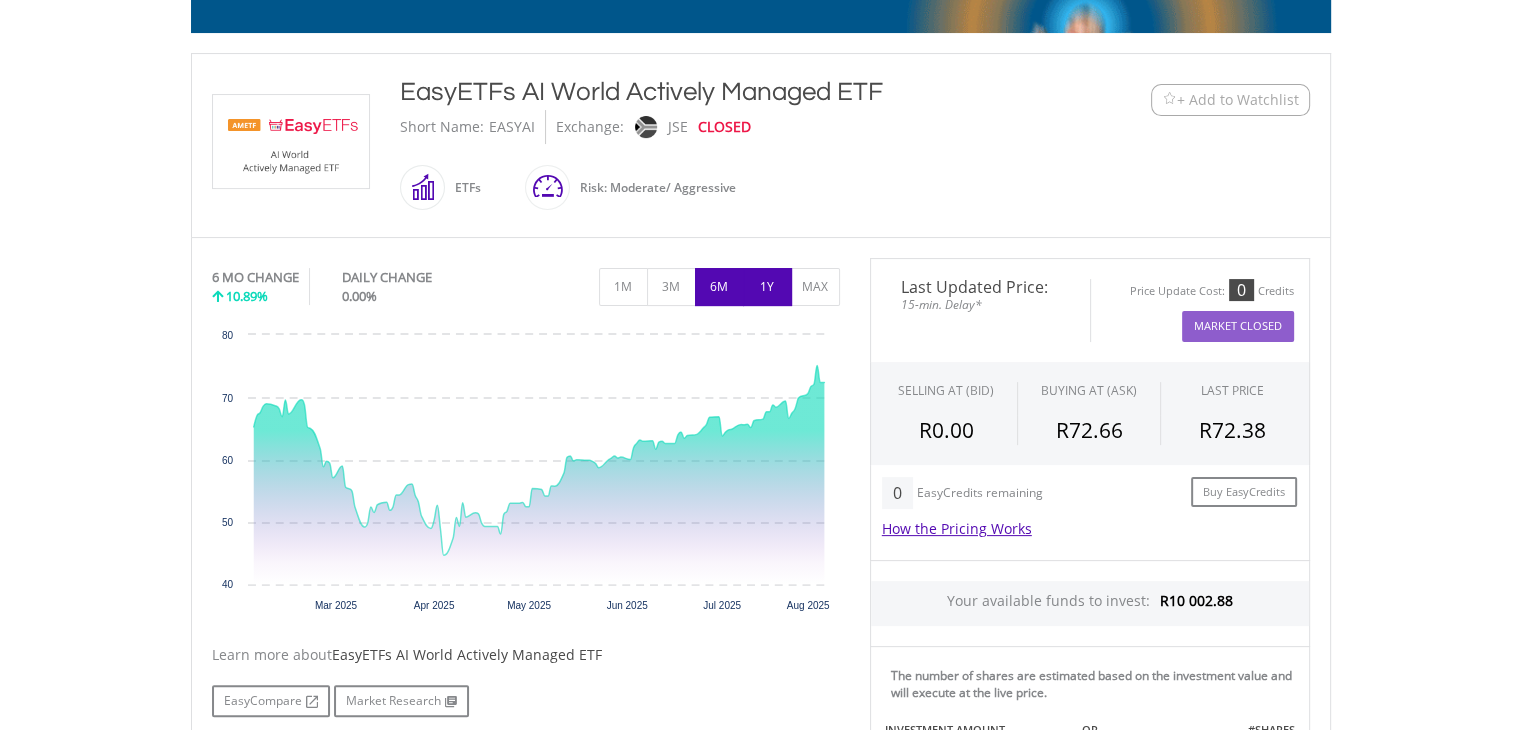 click on "1Y" at bounding box center [767, 287] 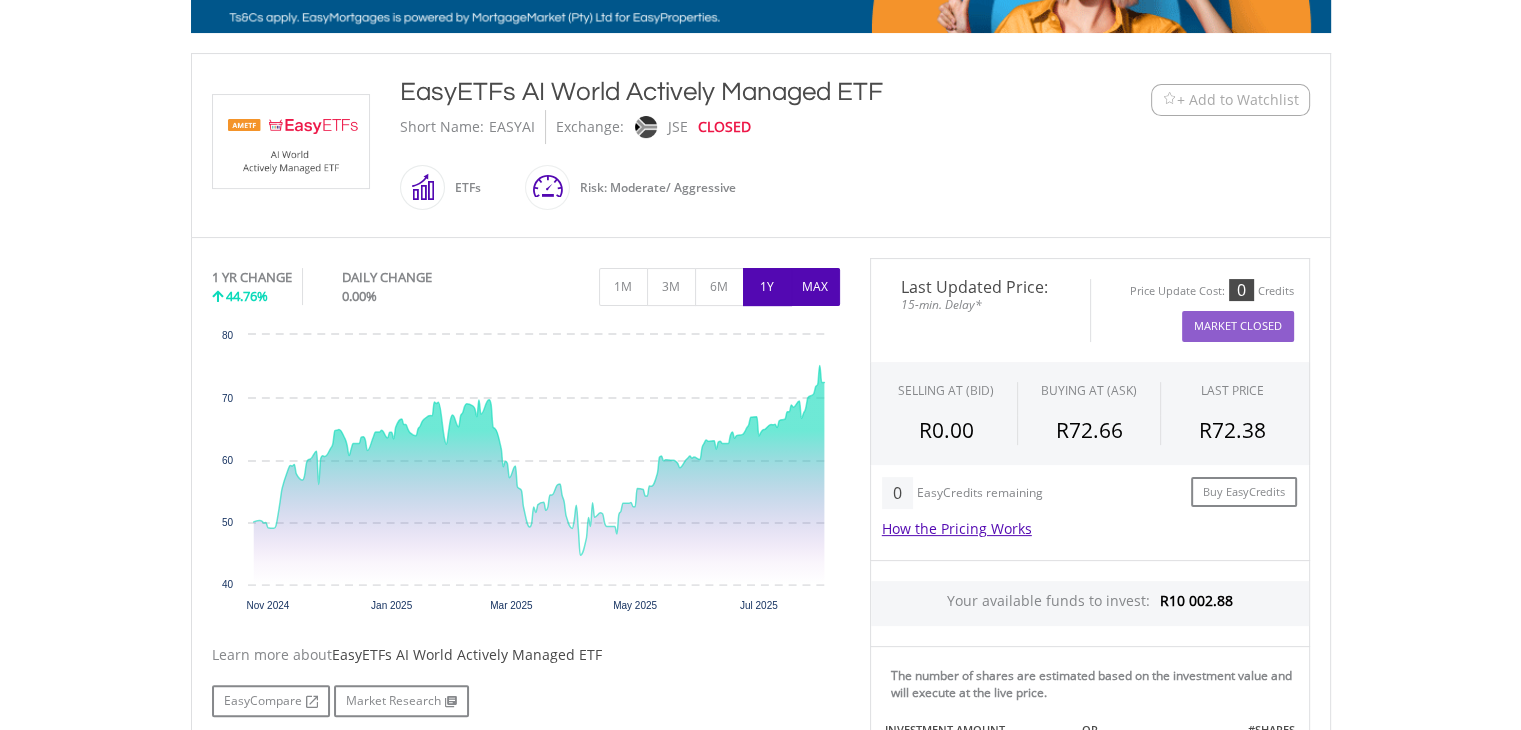 click on "MAX" at bounding box center (815, 287) 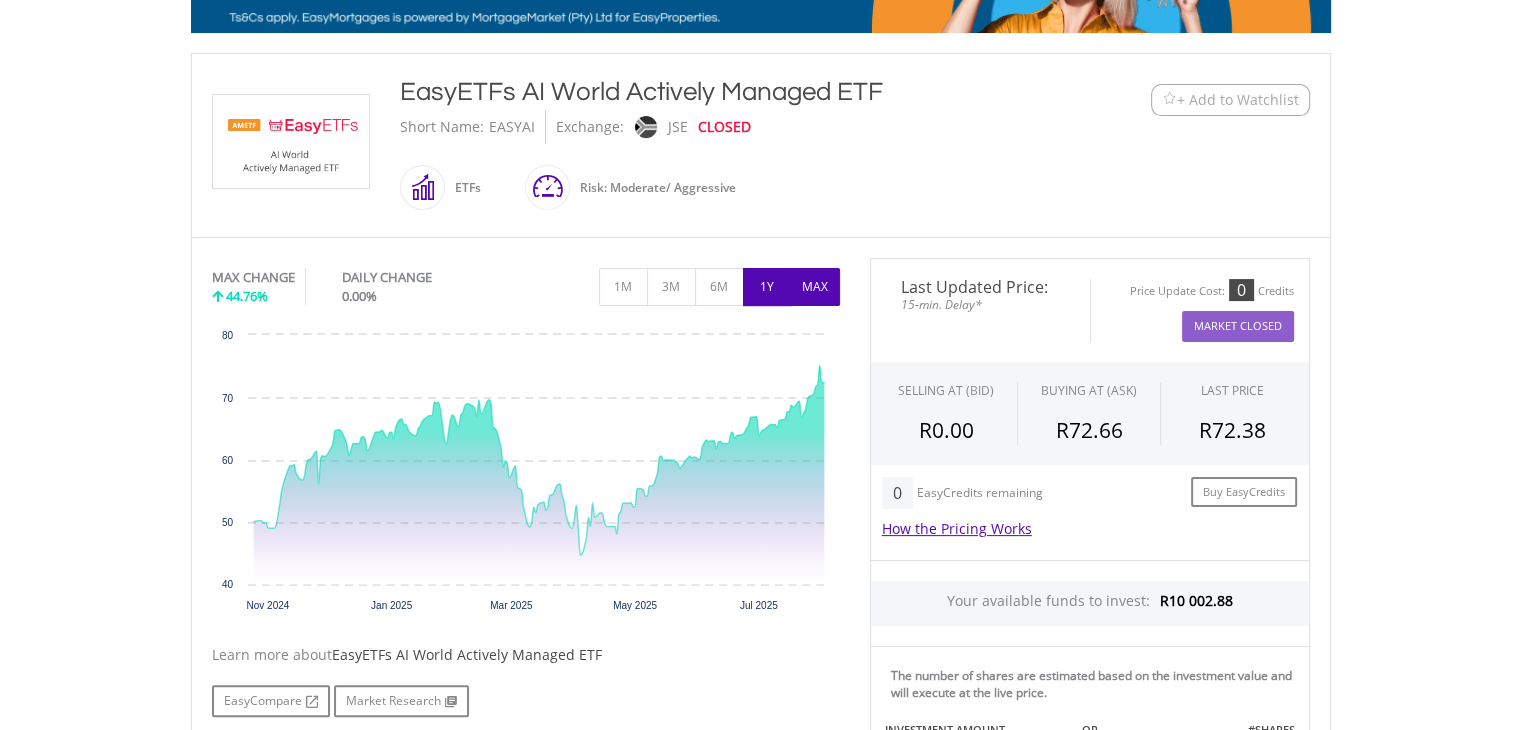 click on "1Y" at bounding box center (767, 287) 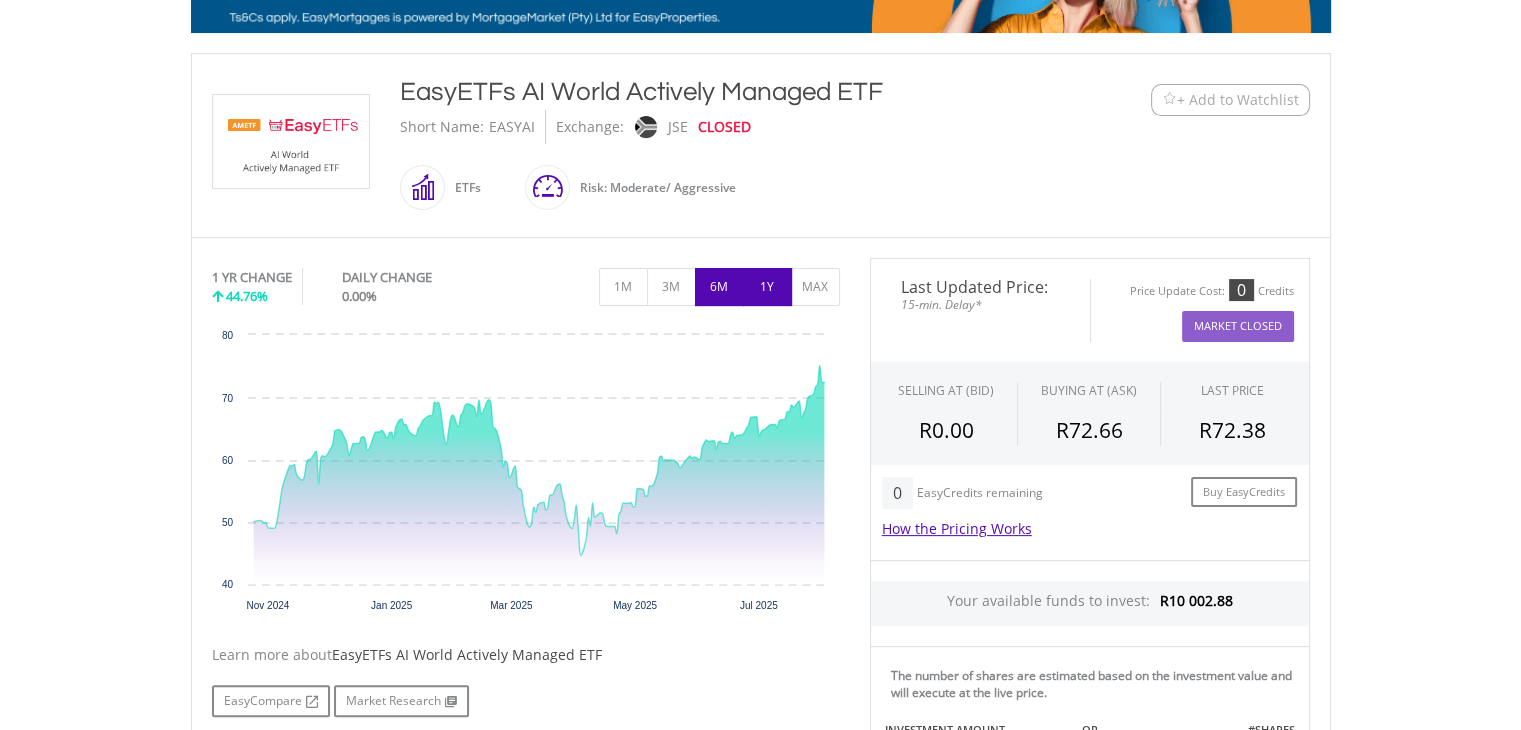 click on "6M" at bounding box center (719, 287) 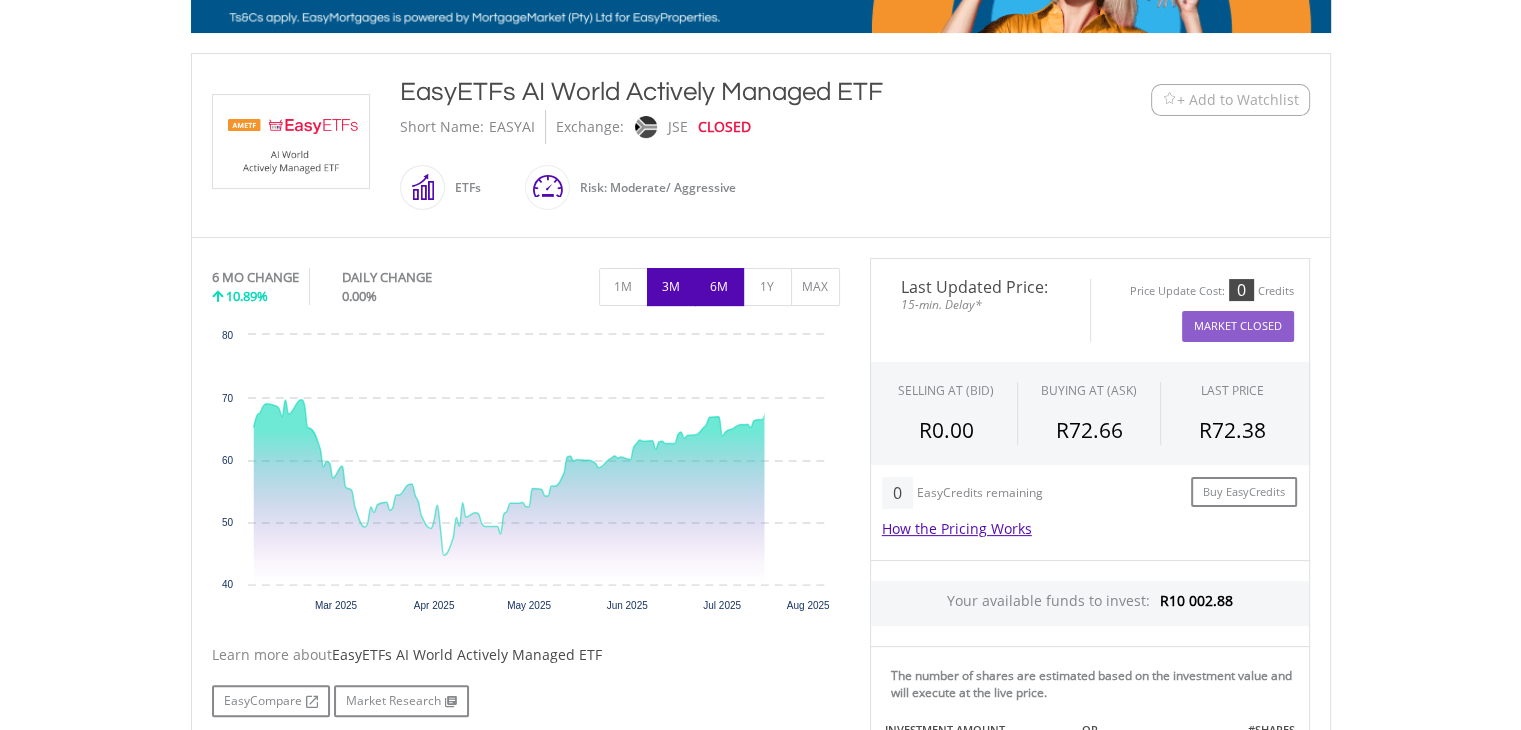 click on "3M" at bounding box center [671, 287] 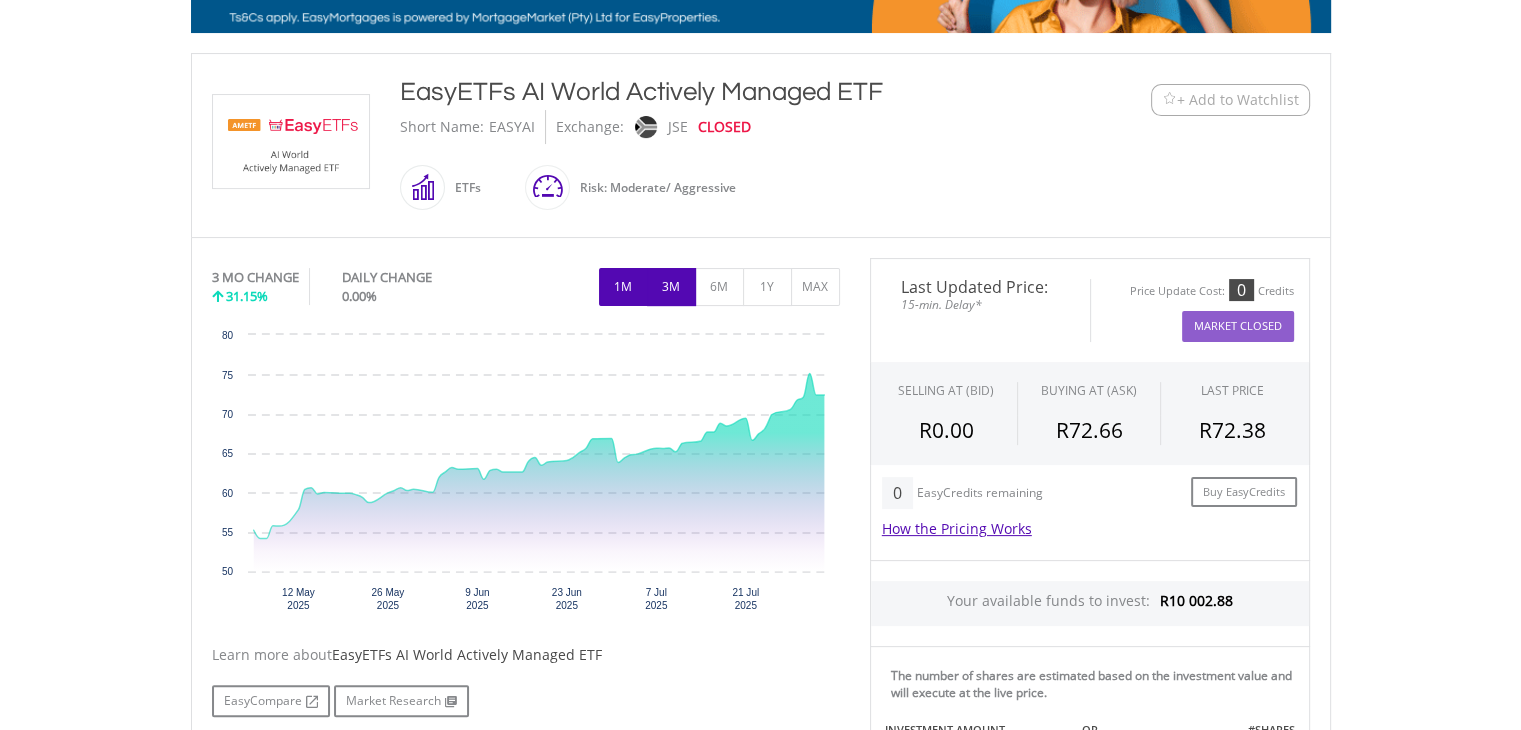 click on "1M" at bounding box center [623, 287] 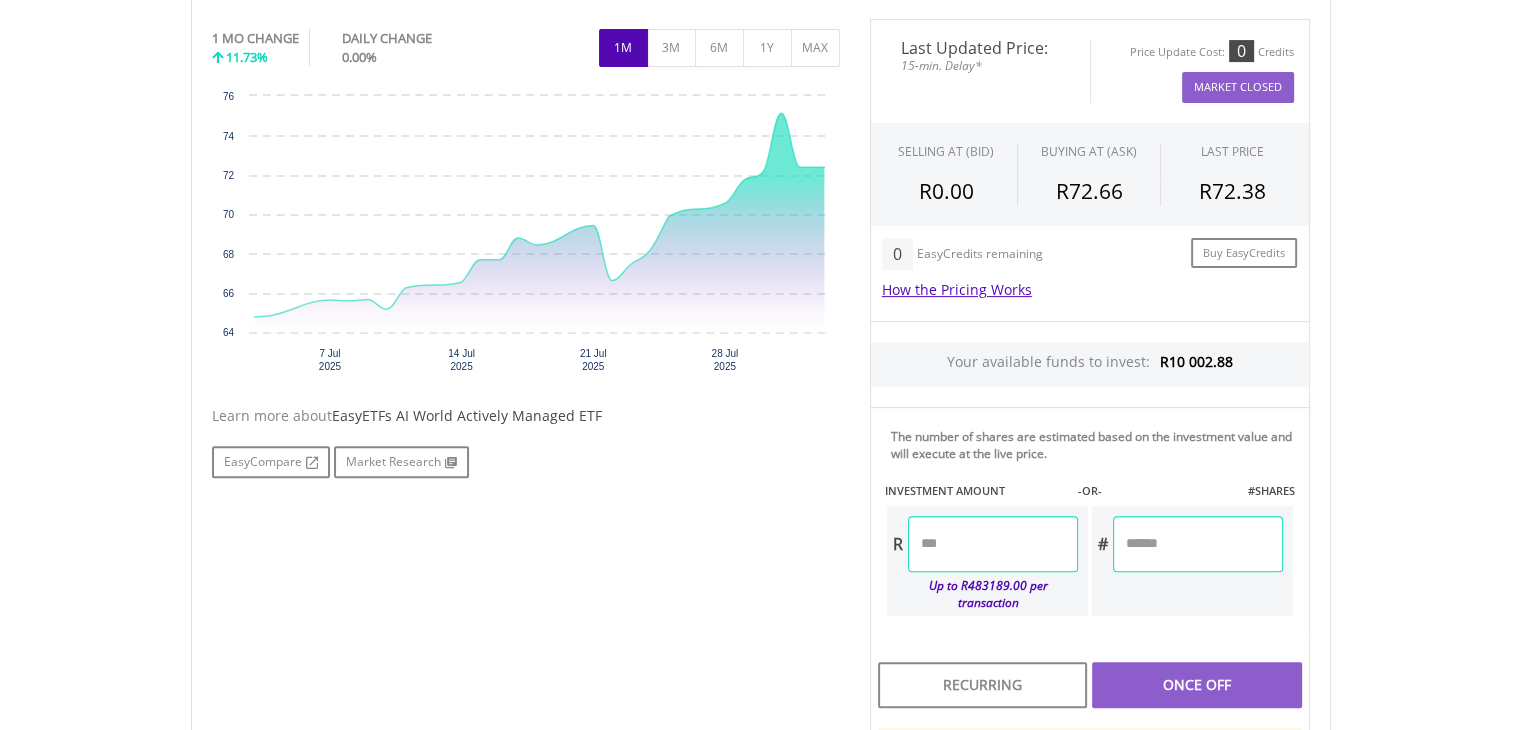 scroll, scrollTop: 628, scrollLeft: 0, axis: vertical 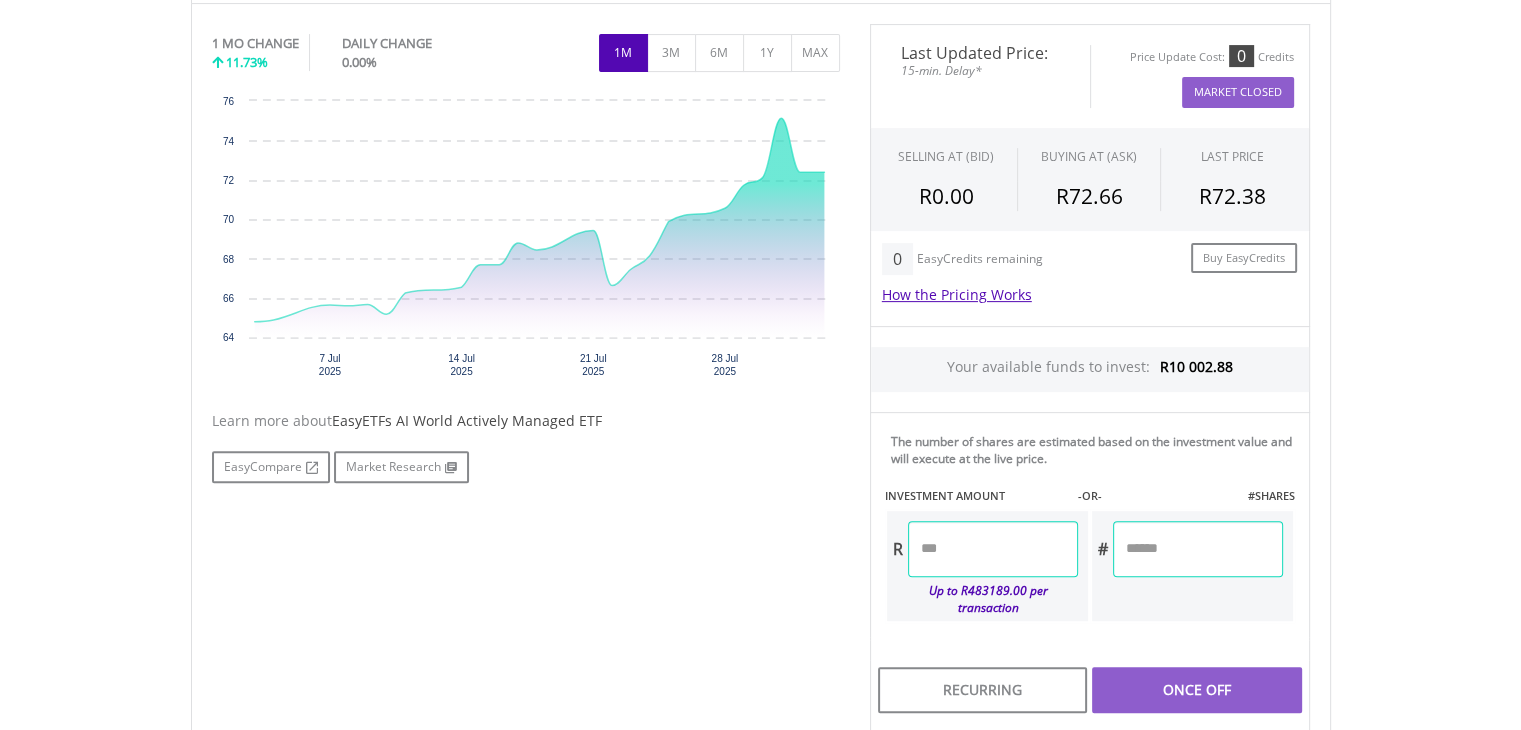 click at bounding box center (993, 549) 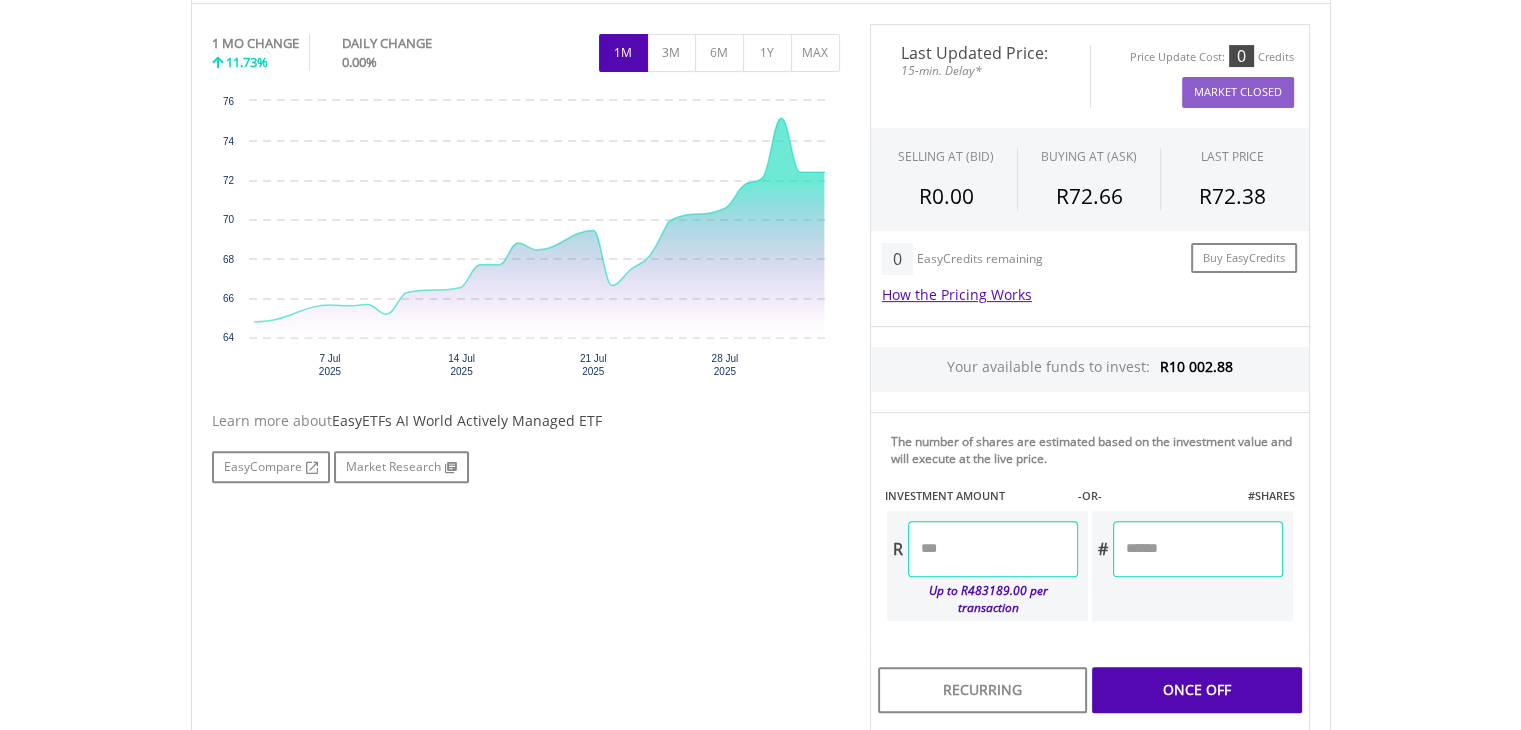 type on "*" 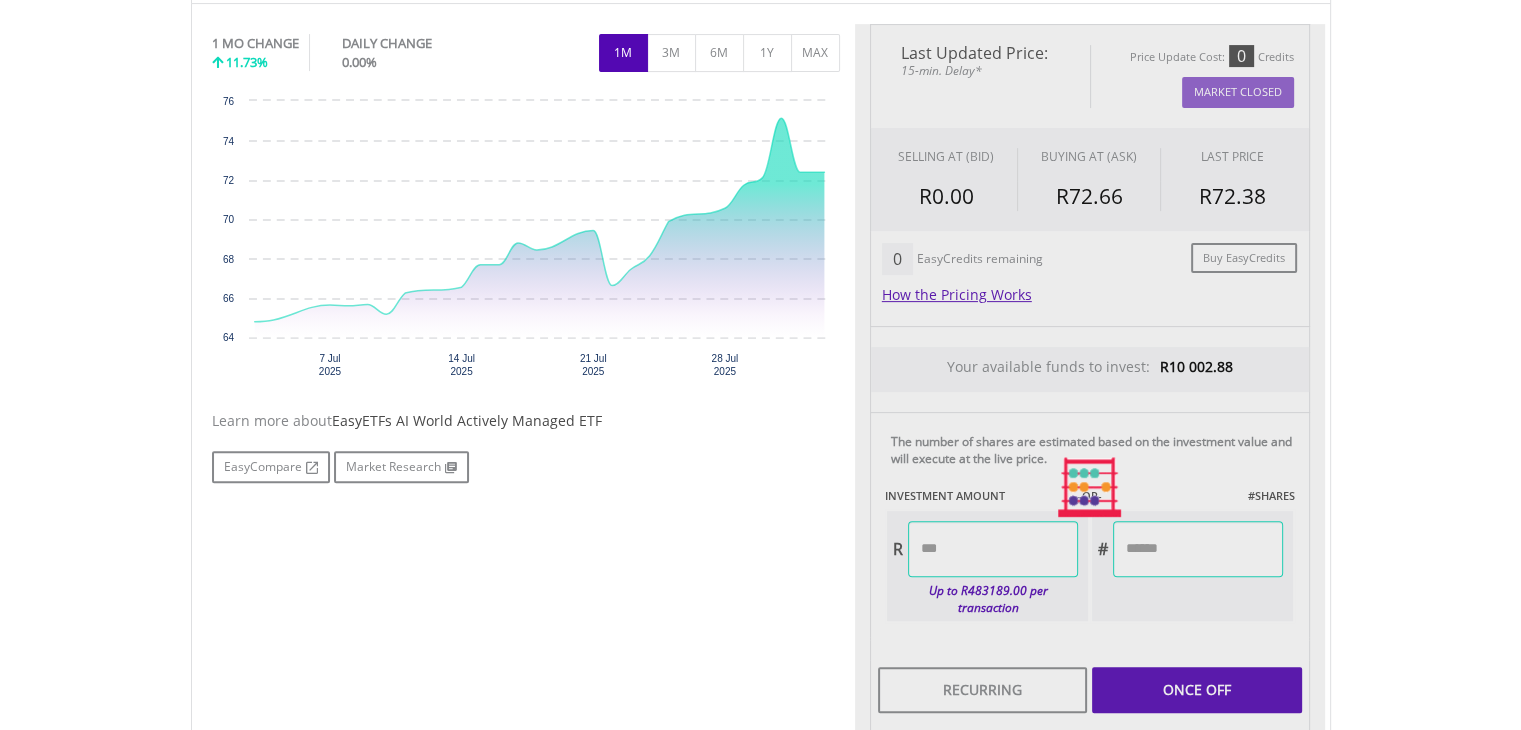 type on "*******" 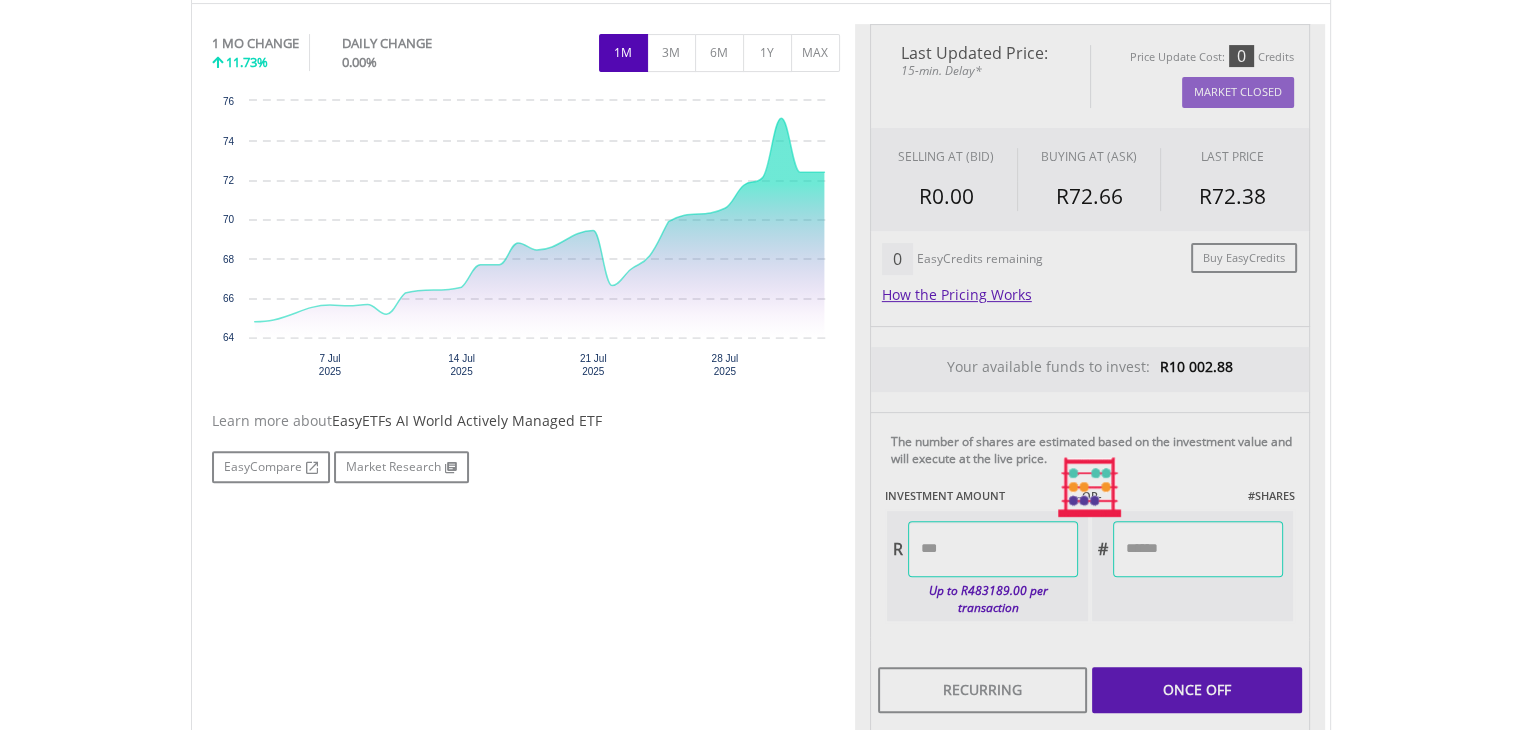 type on "*******" 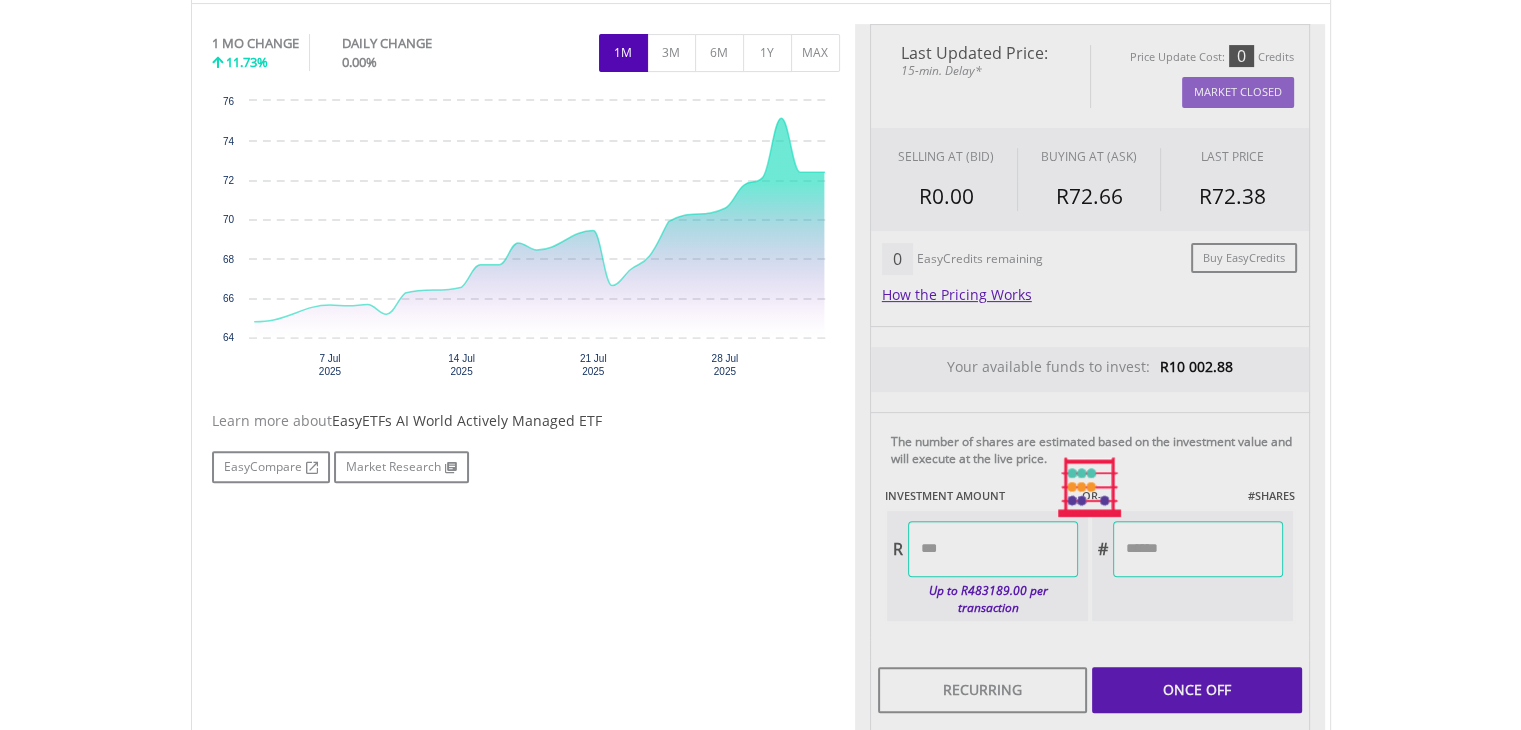 click on "Last Updated Price:
15-min. Delay*
Price Update Cost:
0
Credits
Market Closed
SELLING AT (BID)
BUYING AT                     (ASK)
LAST PRICE
R0.00
R72.66
R72.38
0
EasyCredits remaining" at bounding box center [1090, 488] 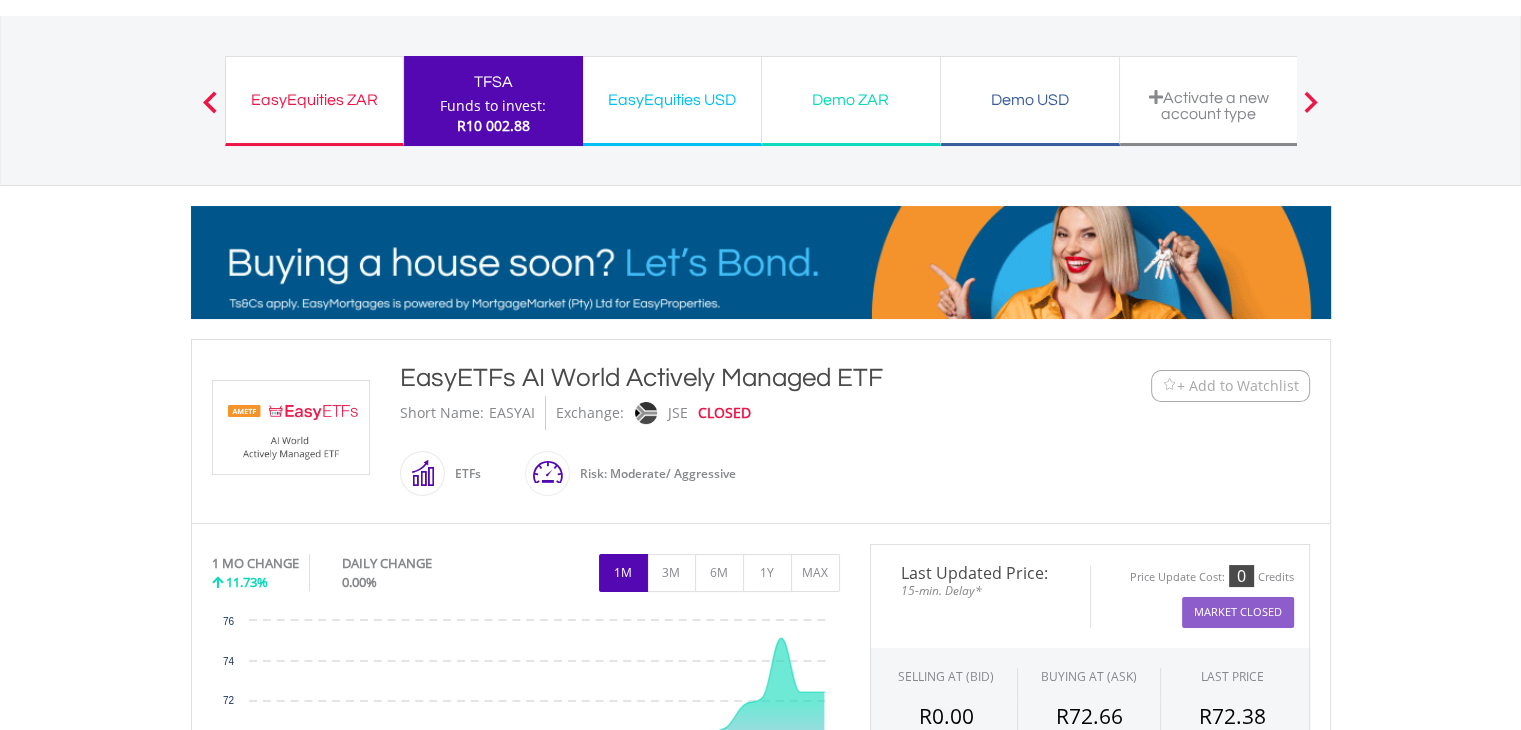 scroll, scrollTop: 89, scrollLeft: 0, axis: vertical 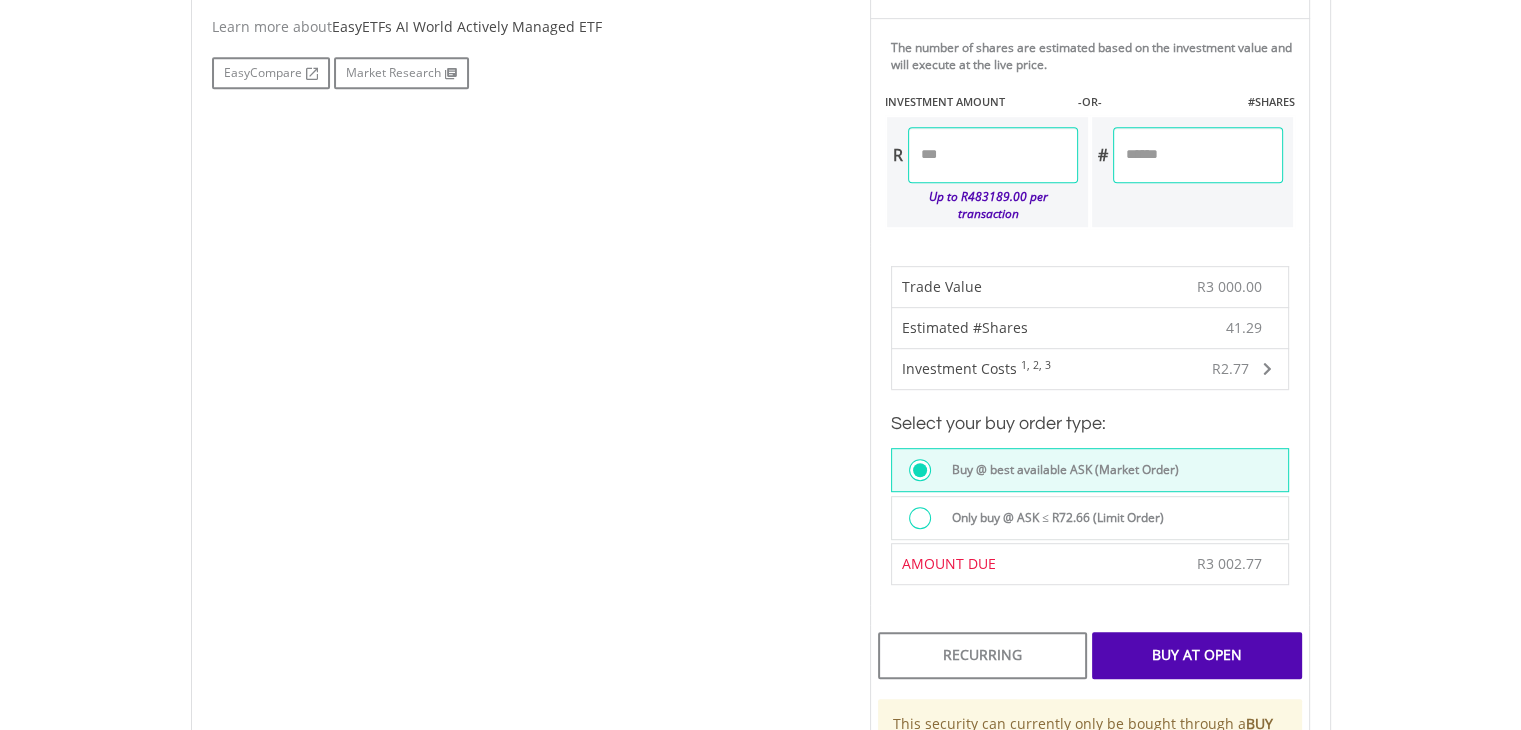 click on "Buy At Open" at bounding box center (1196, 655) 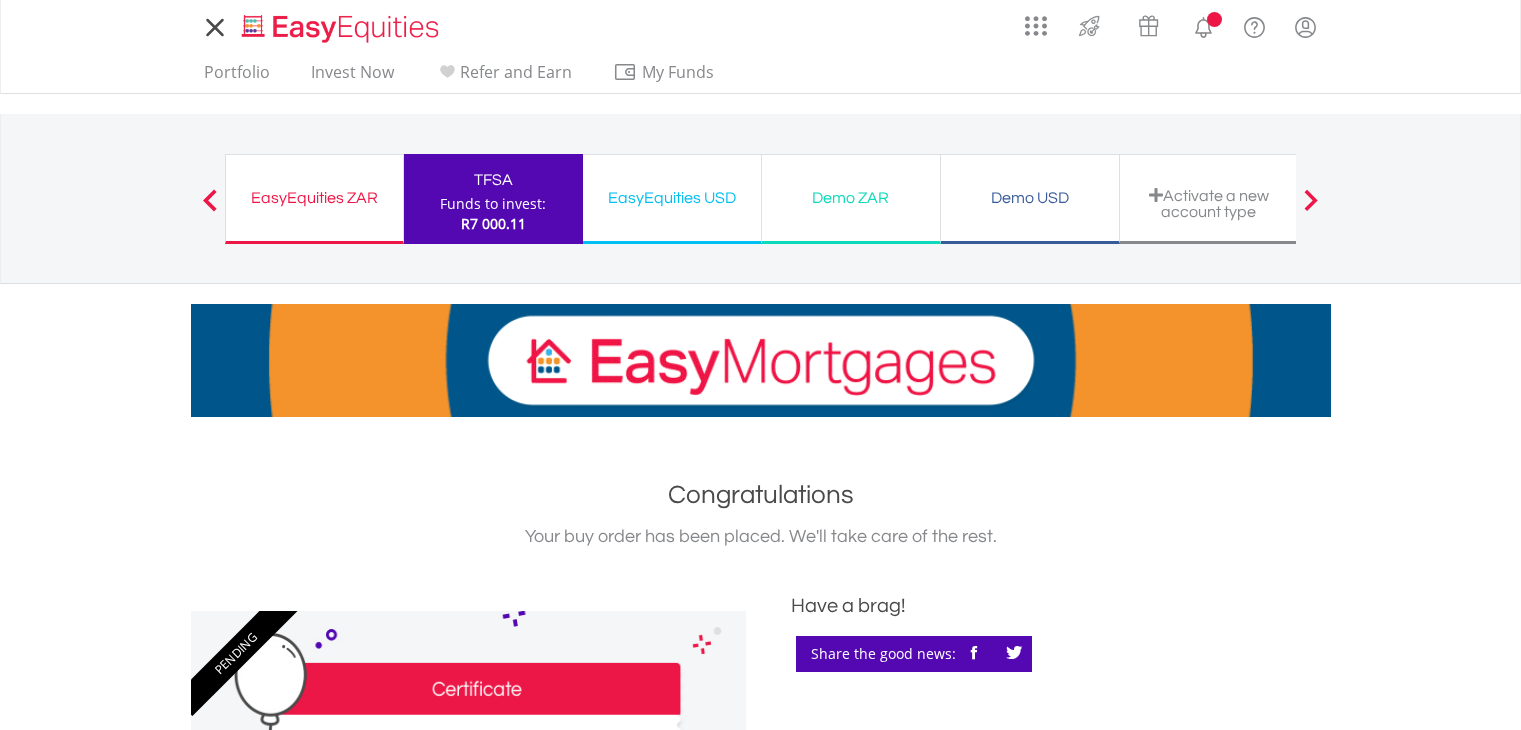 scroll, scrollTop: 0, scrollLeft: 0, axis: both 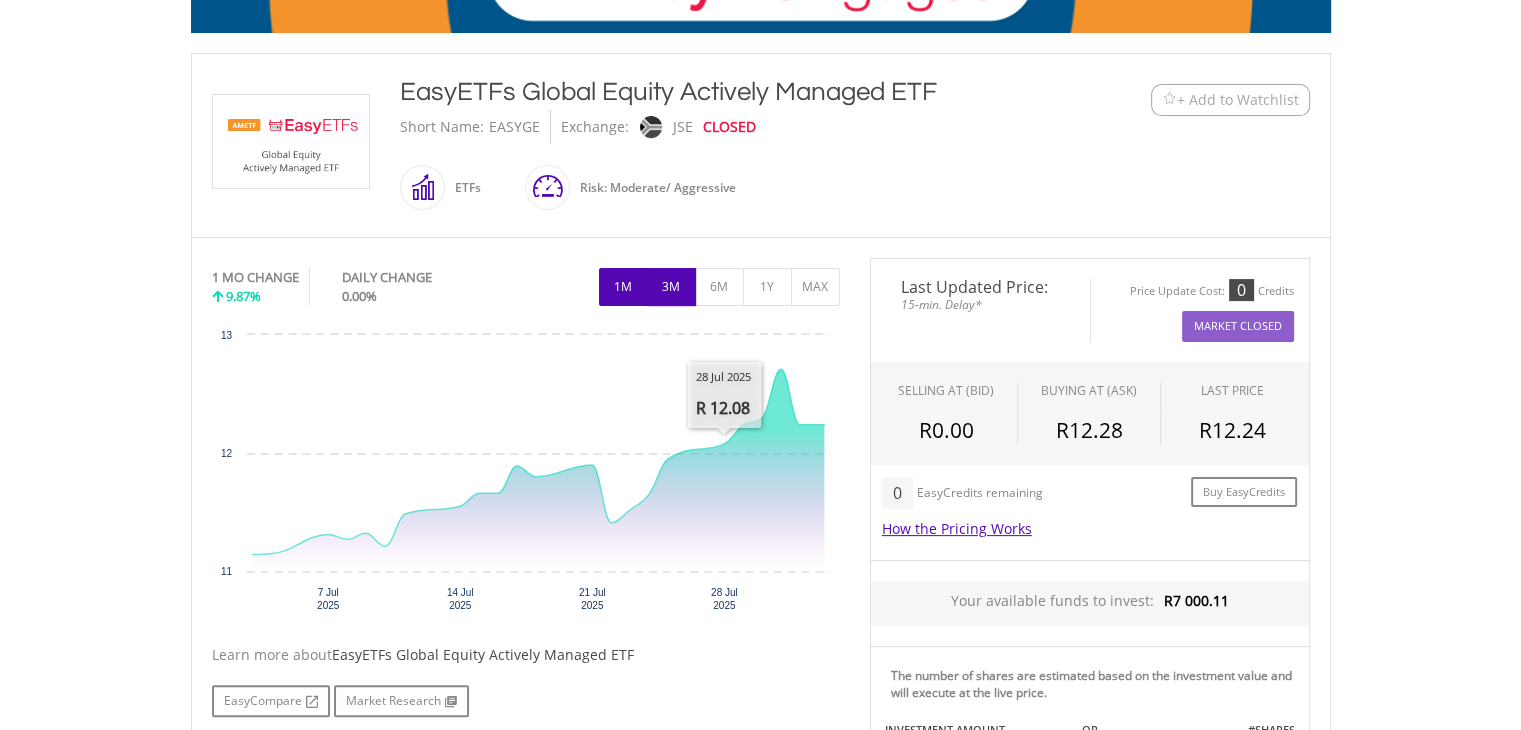 click on "3M" at bounding box center [671, 287] 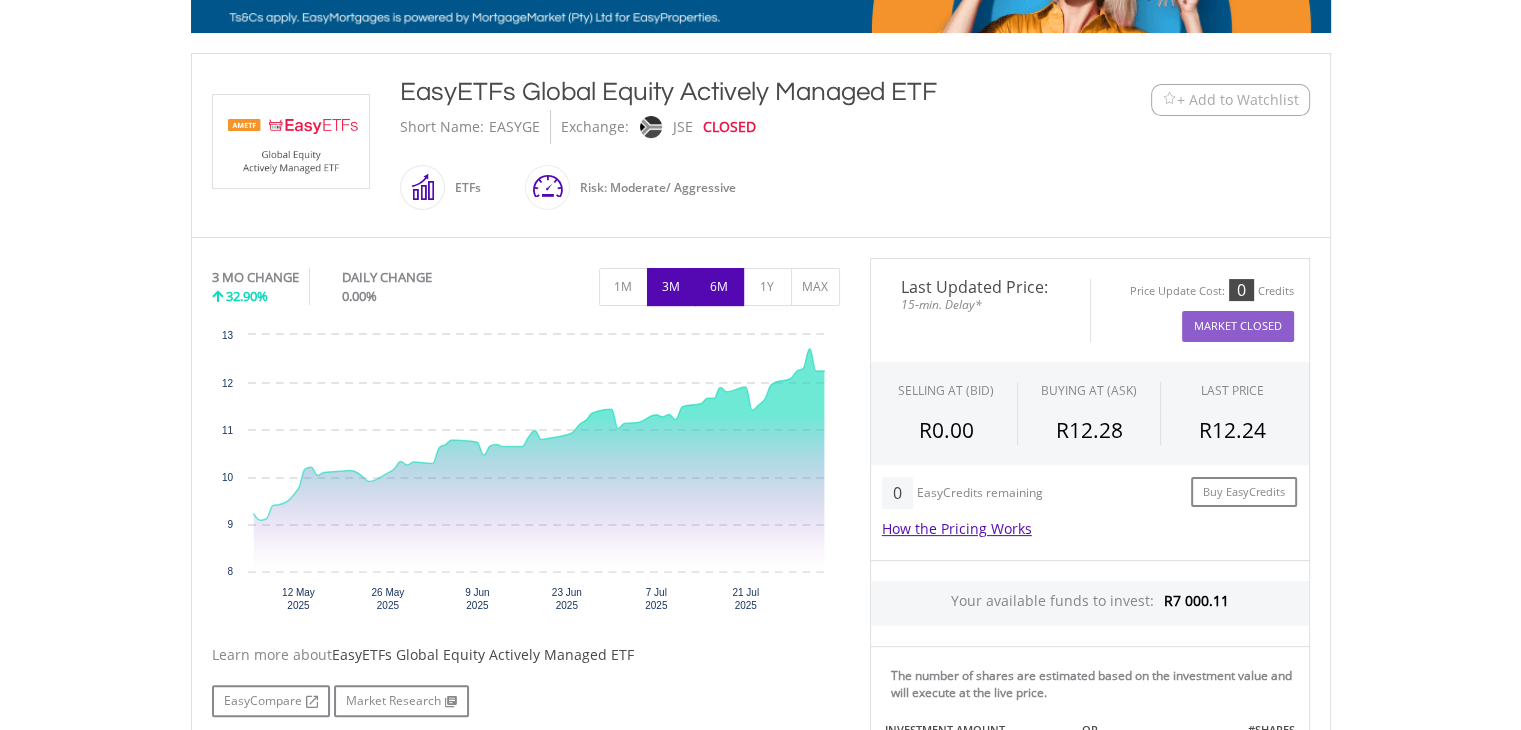 click on "6M" at bounding box center (719, 287) 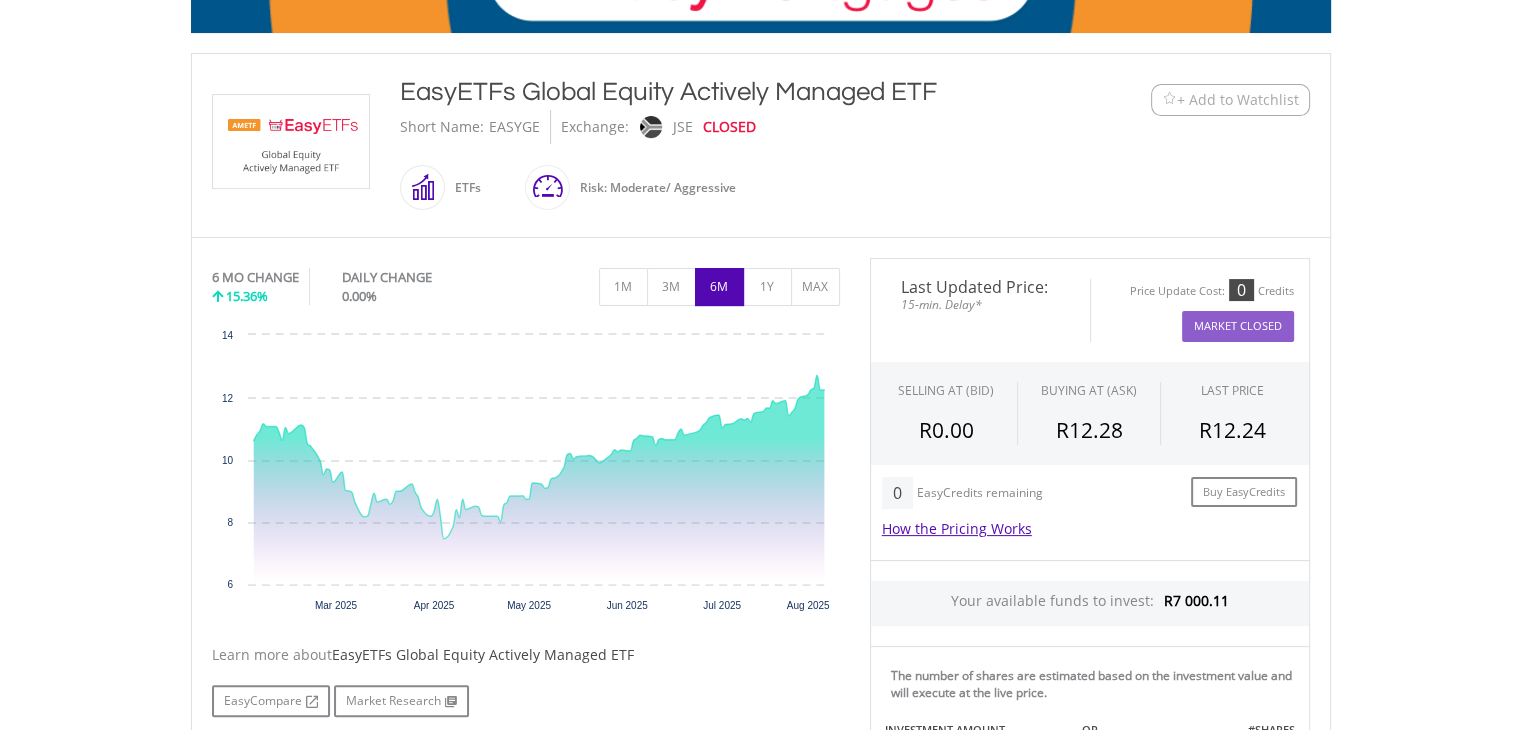 drag, startPoint x: 763, startPoint y: 283, endPoint x: 733, endPoint y: 281, distance: 30.066593 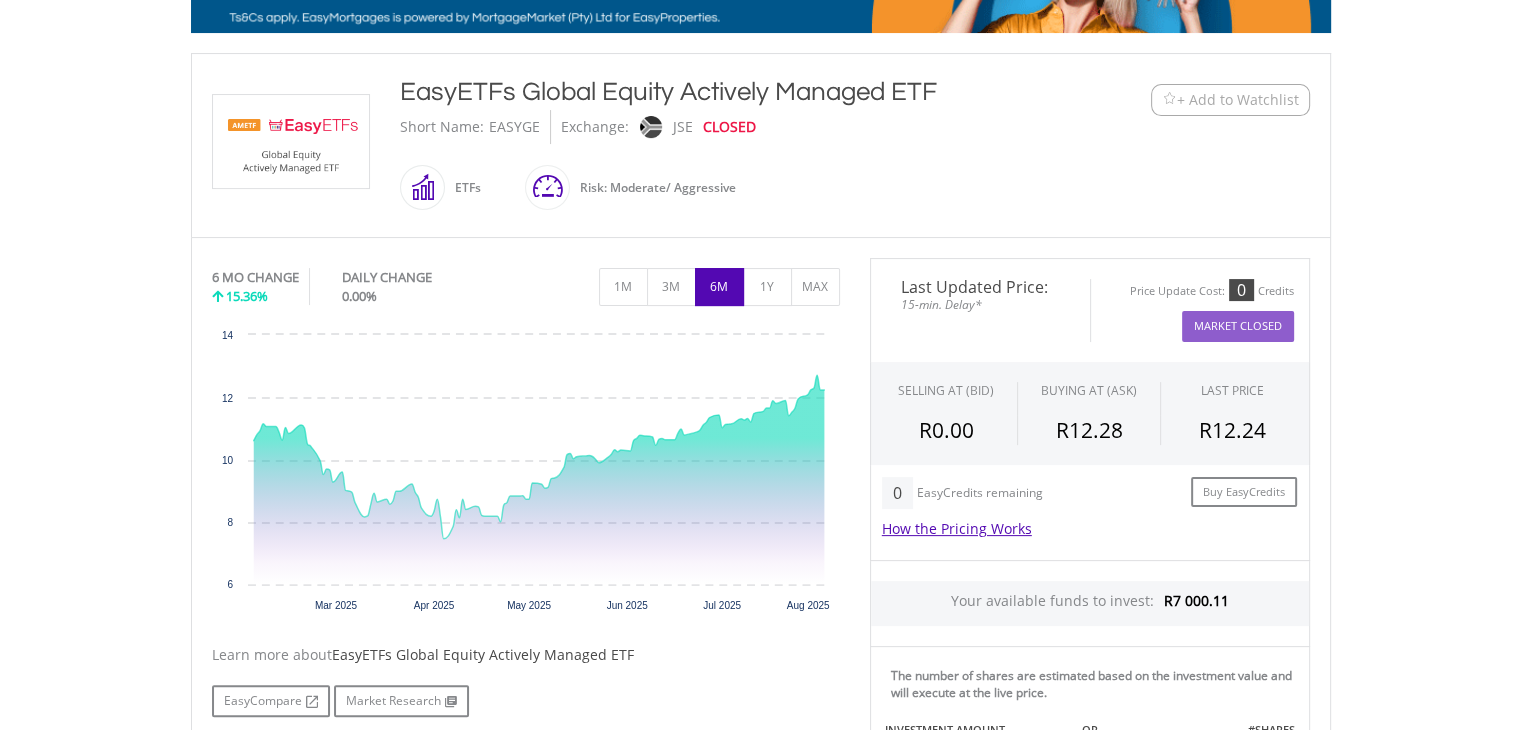 click on "6M" at bounding box center [719, 287] 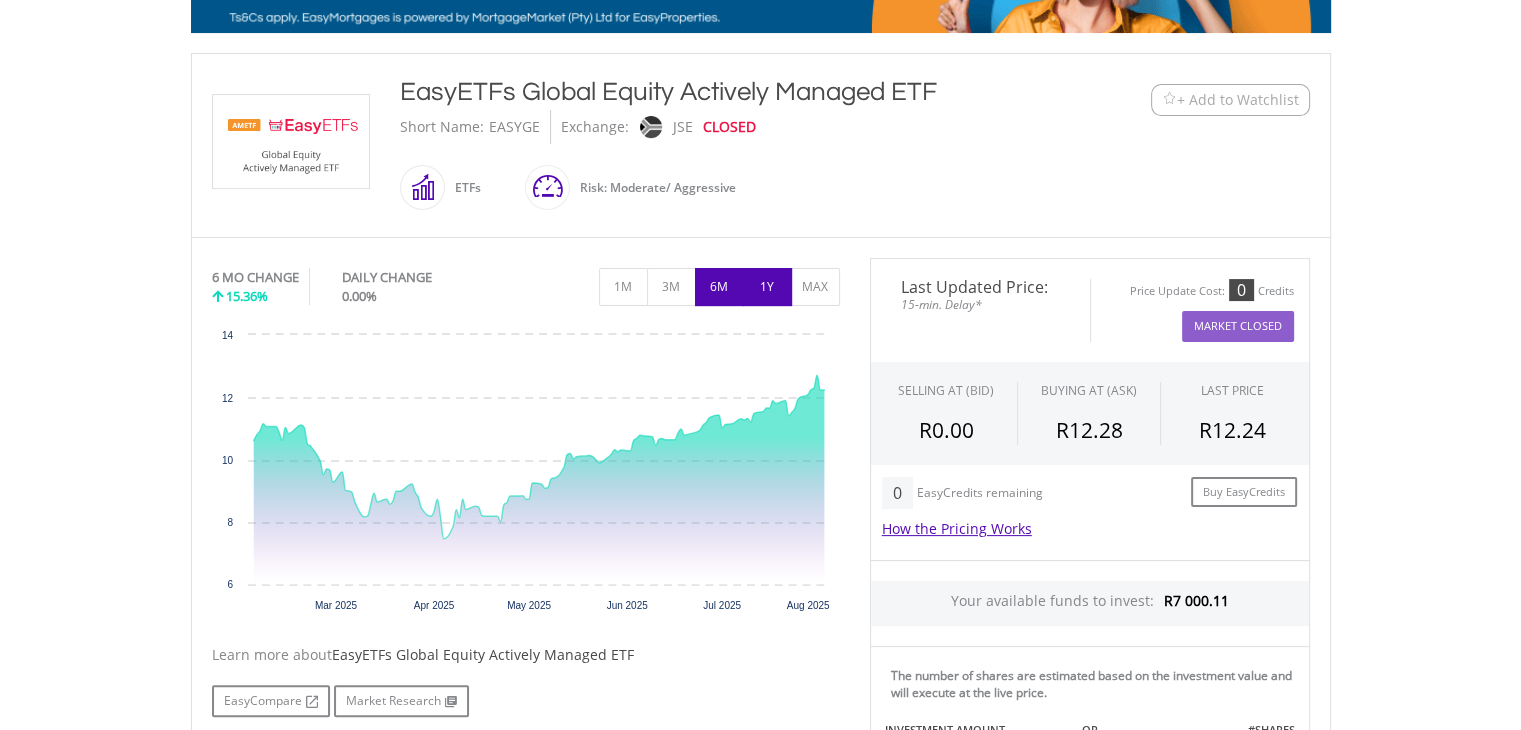 click on "1Y" at bounding box center [767, 287] 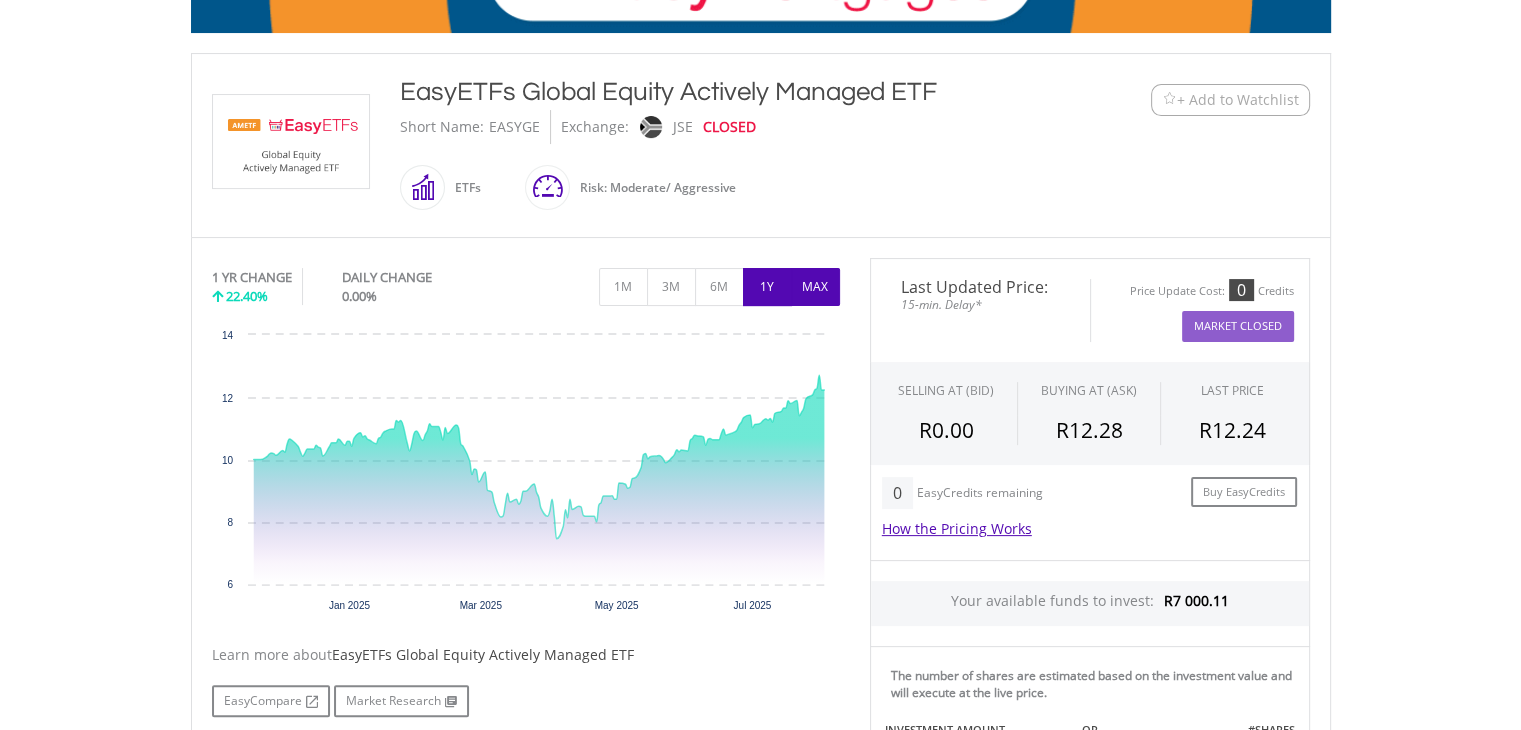 click on "MAX" at bounding box center (815, 287) 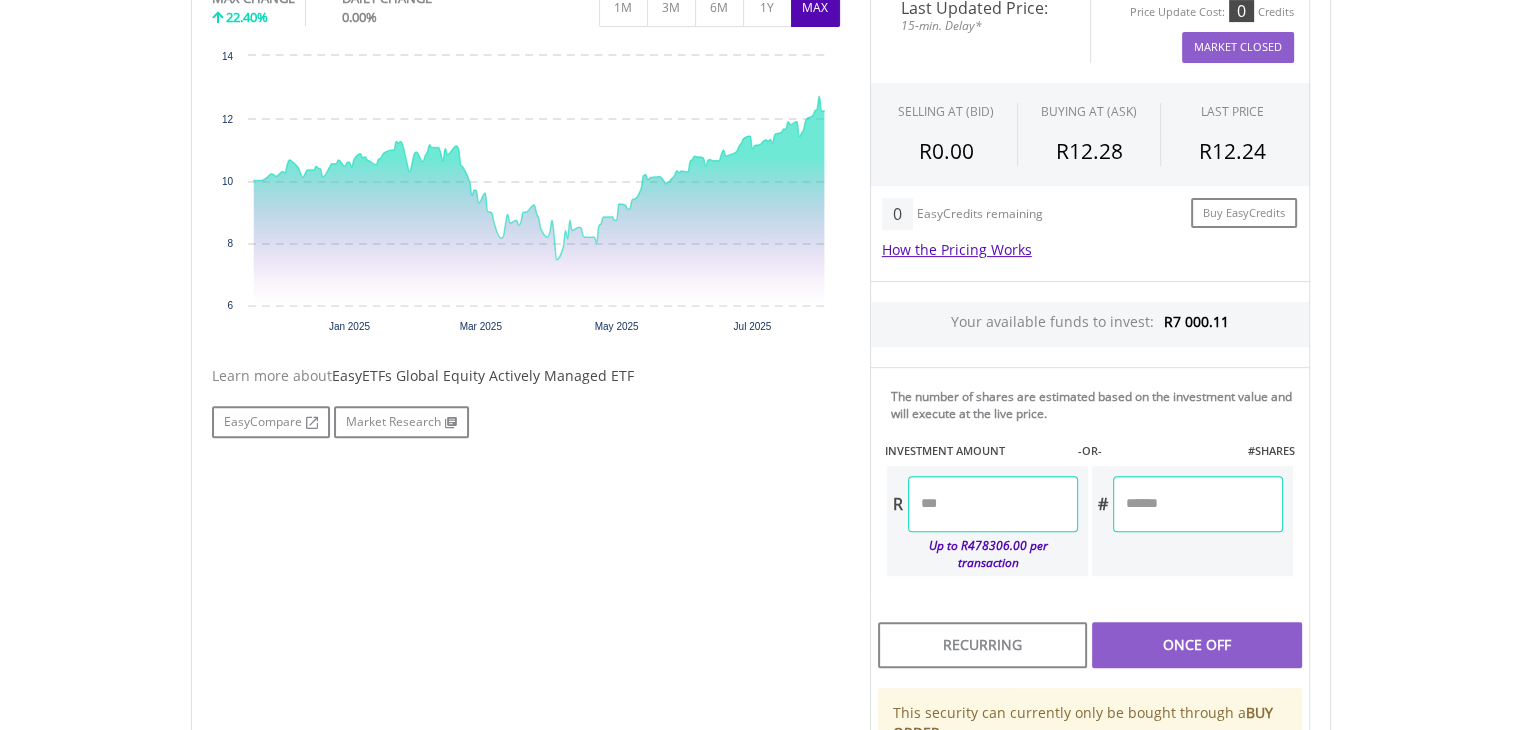 scroll, scrollTop: 670, scrollLeft: 0, axis: vertical 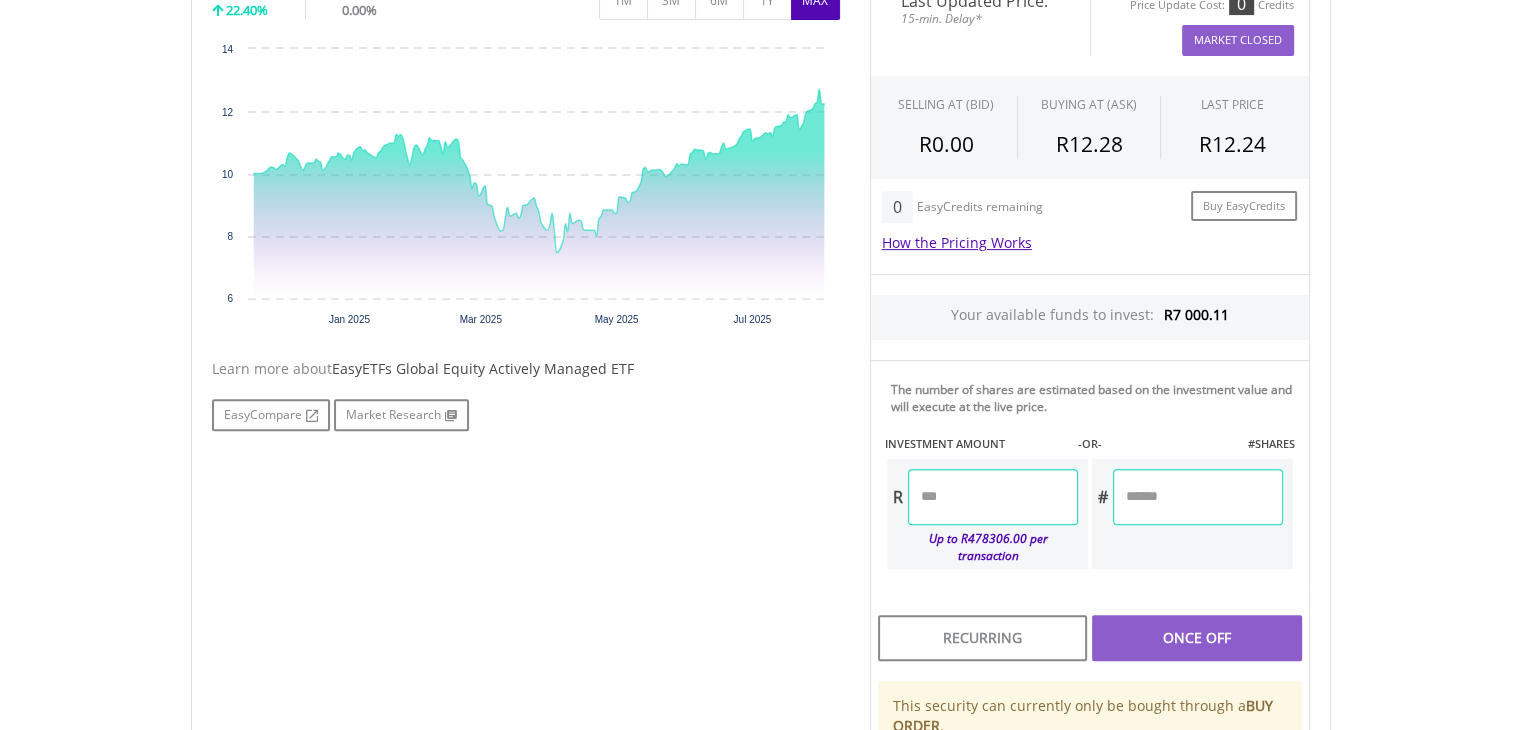 click at bounding box center [993, 497] 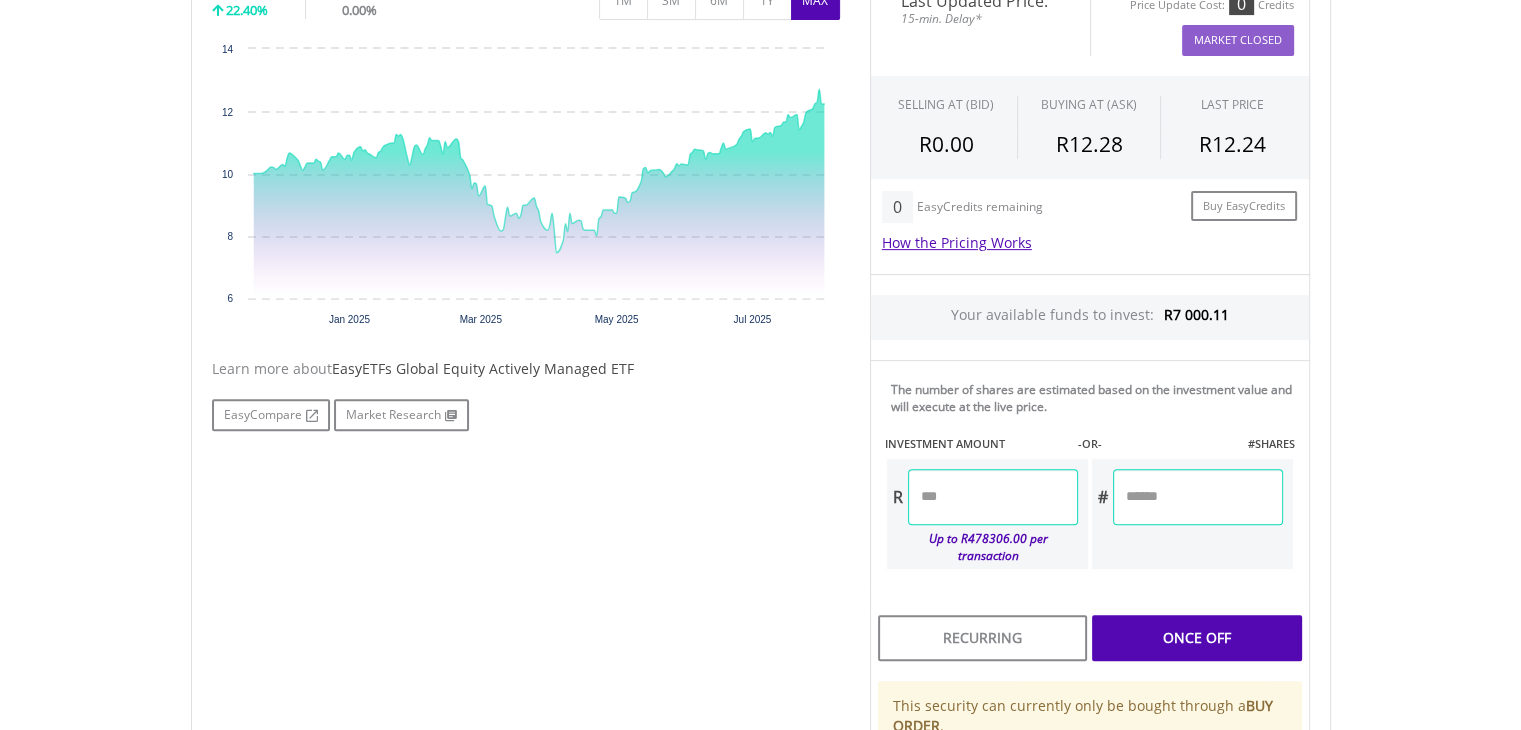 type on "*******" 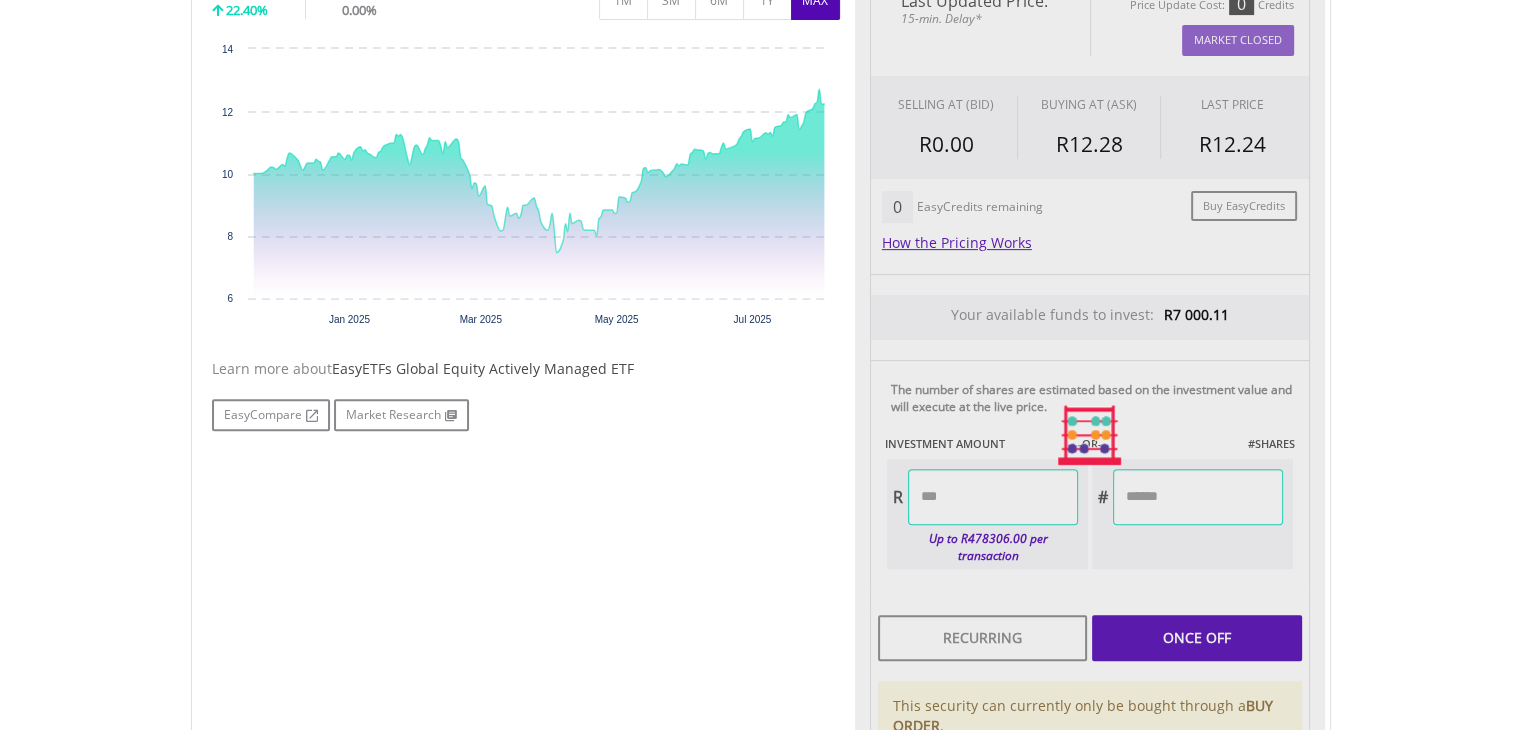 click on "Last Updated Price:
15-min. Delay*
Price Update Cost:
0
Credits
Market Closed
SELLING AT (BID)
BUYING AT                     (ASK)
LAST PRICE
R0.00
R12.28
R12.24
0
EasyCredits remaining" at bounding box center [1090, 436] 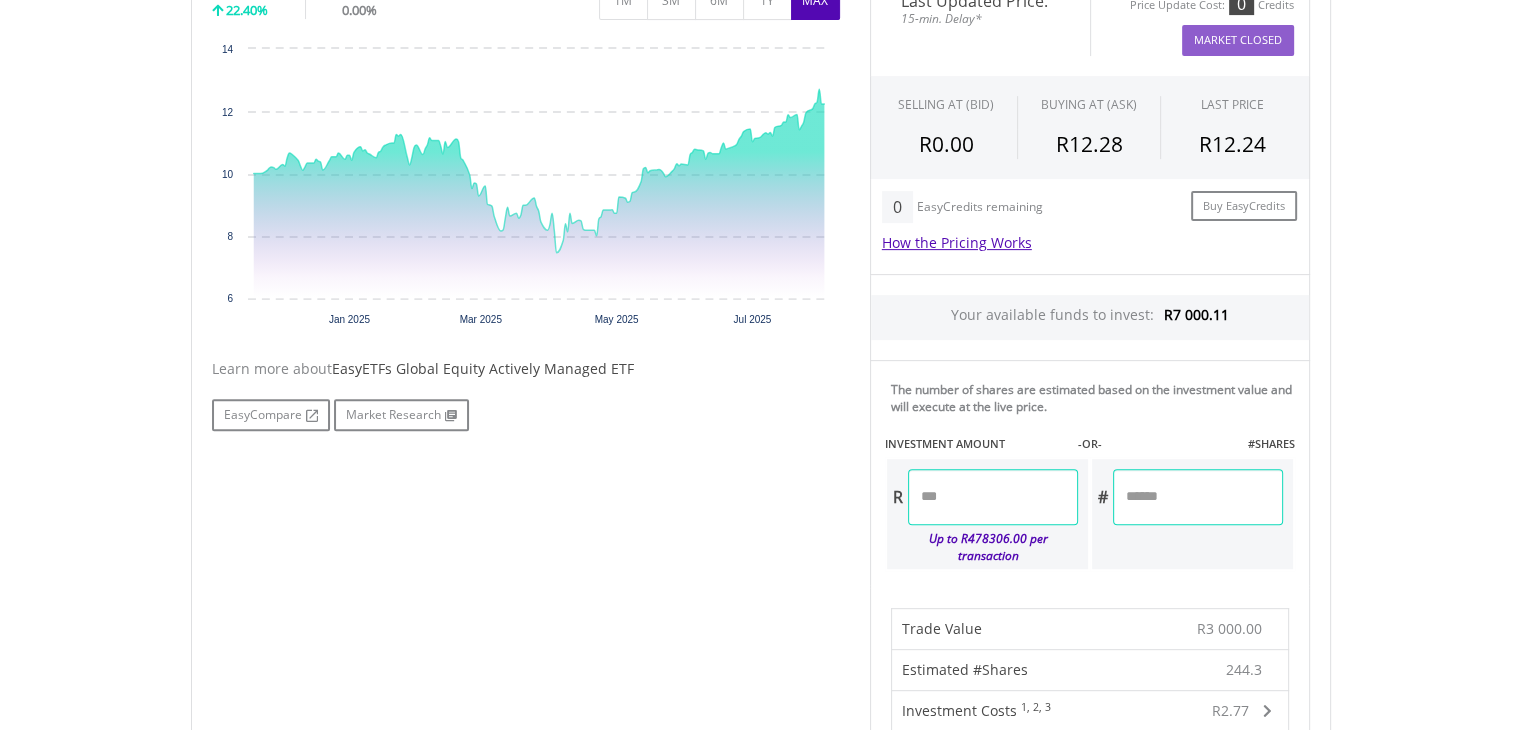 click on "*******" at bounding box center [993, 497] 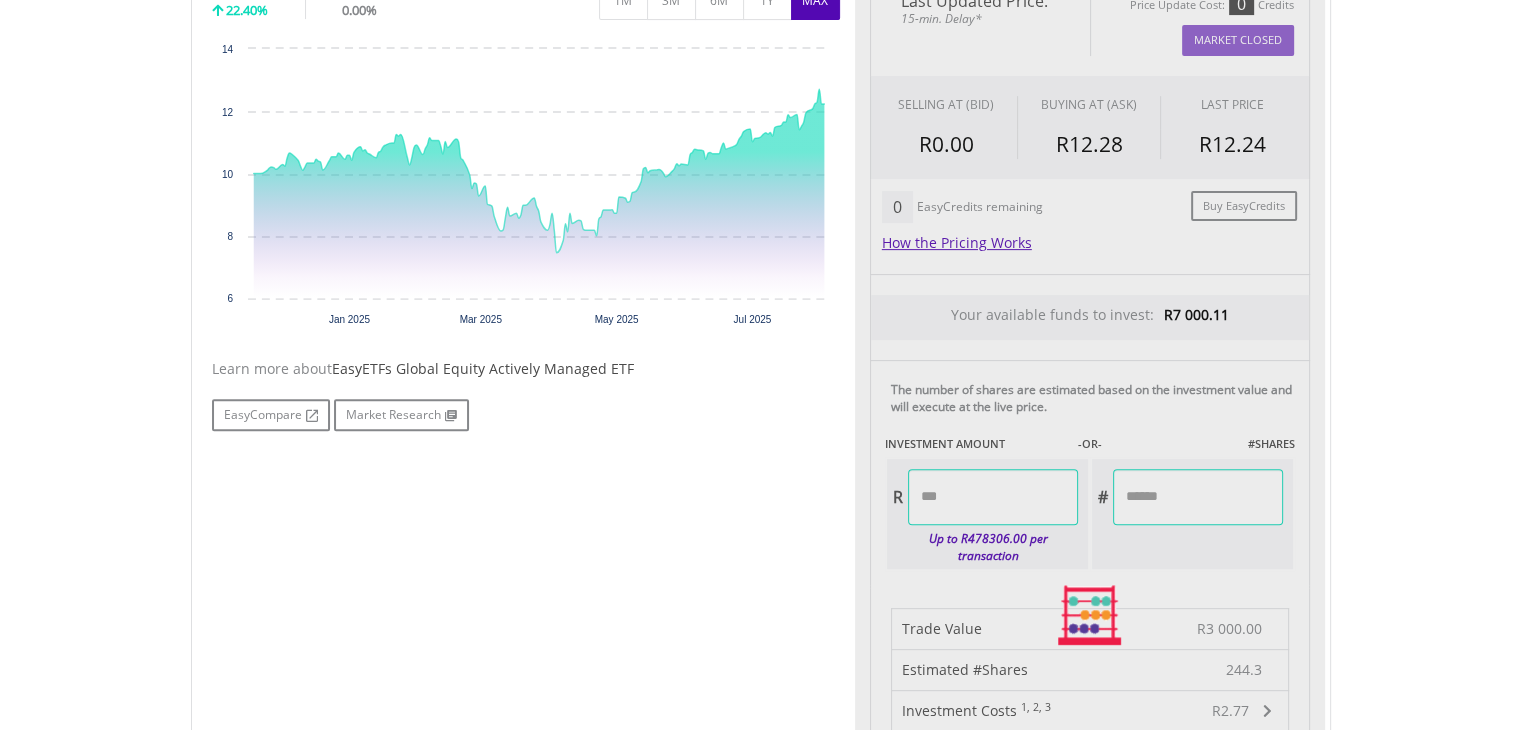click on "Last Updated Price:
15-min. Delay*
Price Update Cost:
0
Credits
Market Closed
SELLING AT (BID)
BUYING AT                     (ASK)
LAST PRICE
R0.00
R12.28
R12.24
0
EasyCredits remaining" at bounding box center [1090, 615] 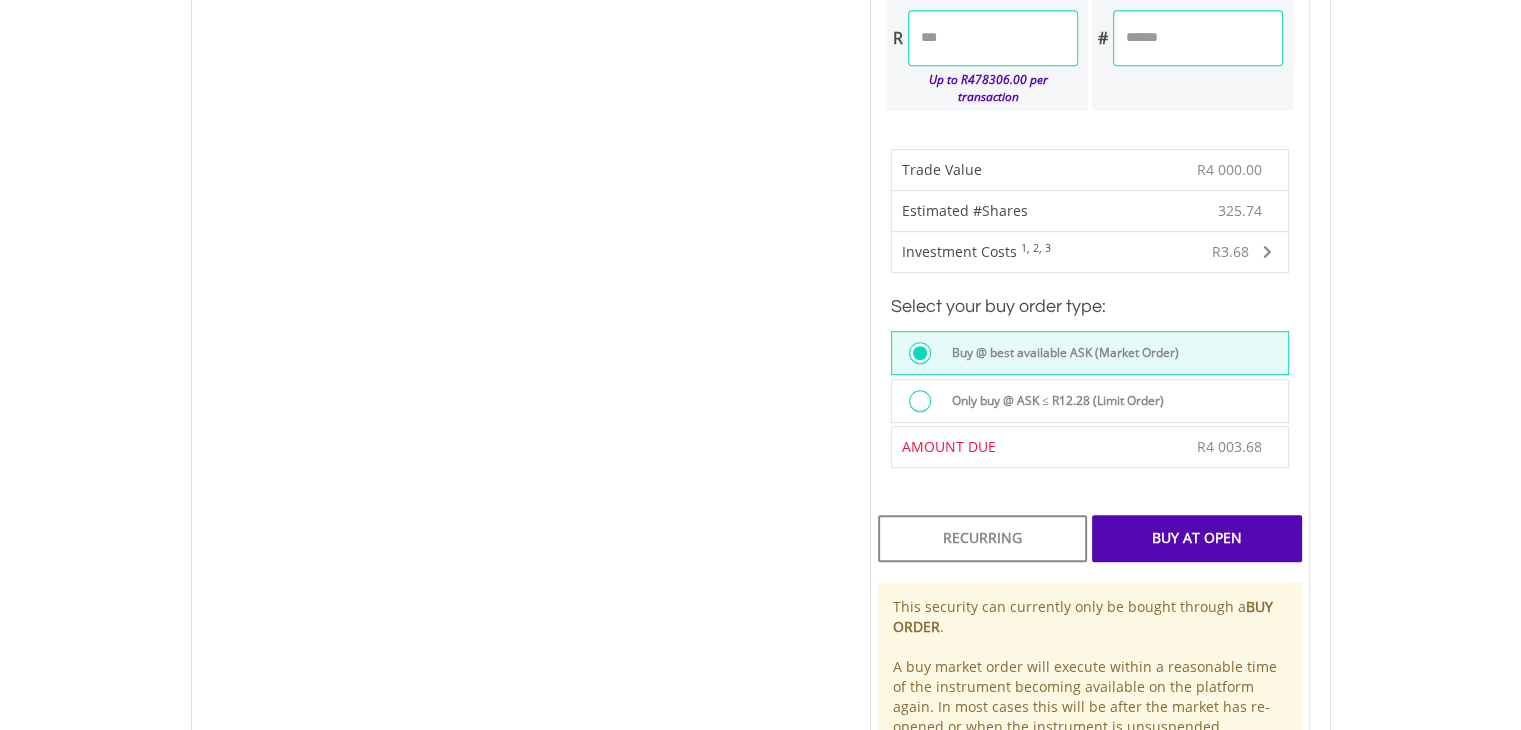 scroll, scrollTop: 1137, scrollLeft: 0, axis: vertical 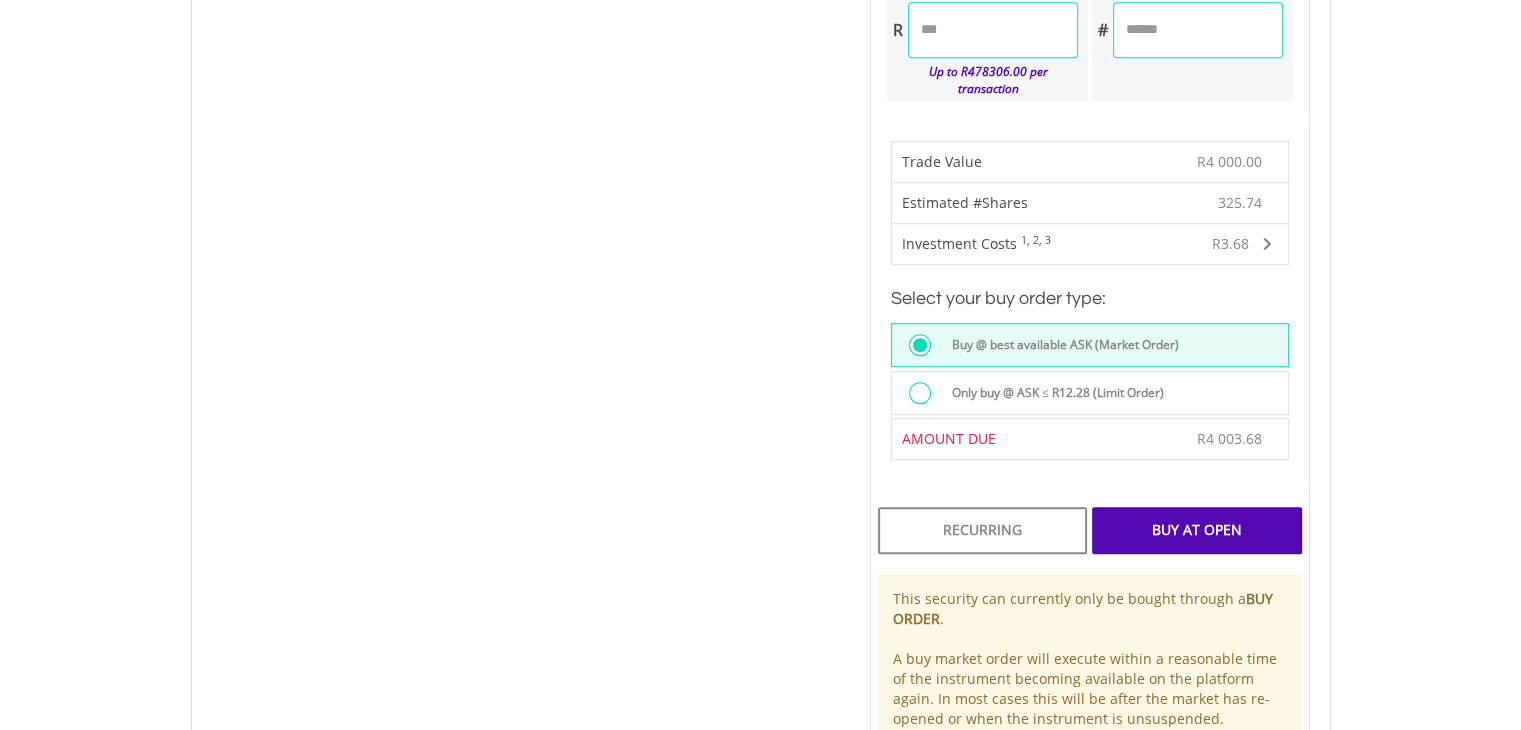 click on "Buy At Open" at bounding box center (1196, 530) 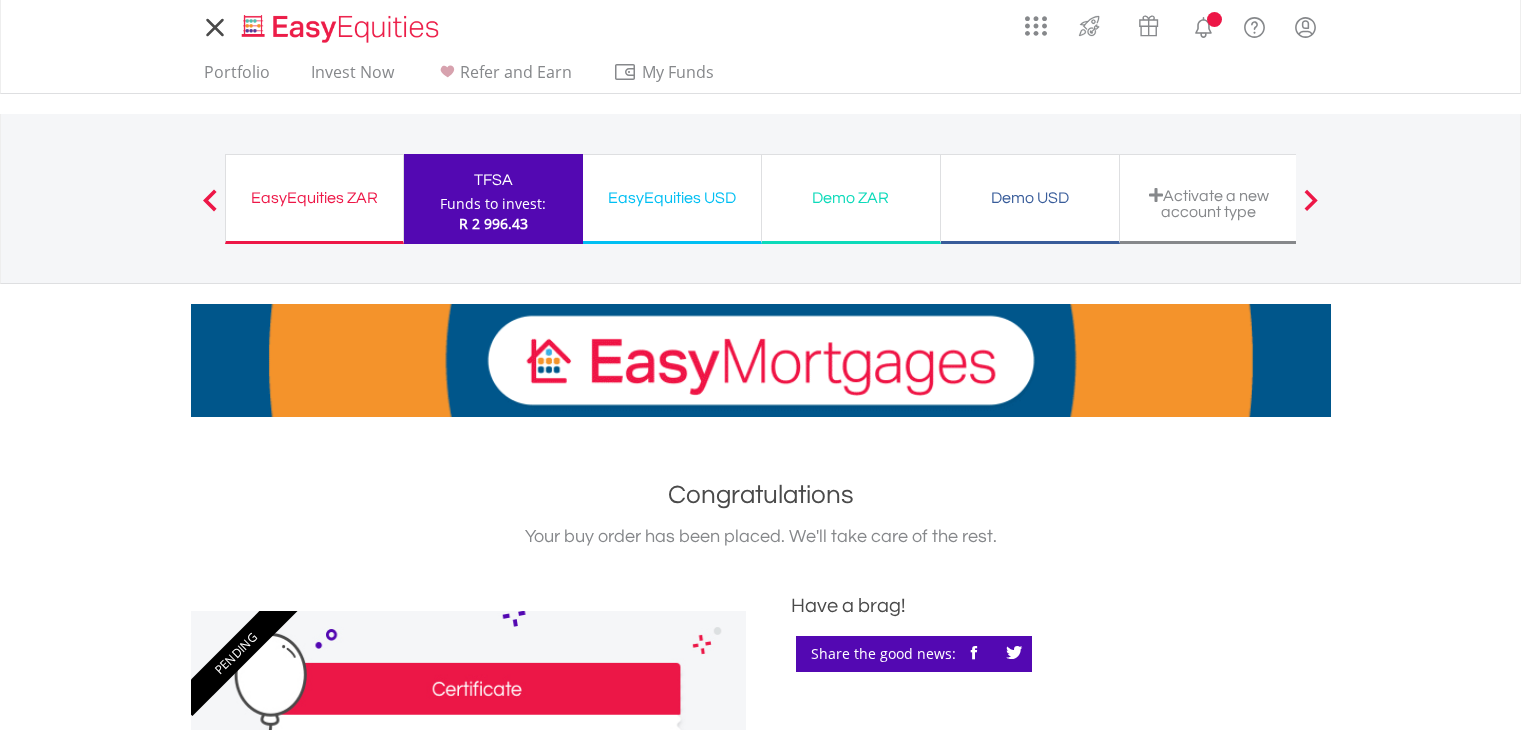 scroll, scrollTop: 0, scrollLeft: 0, axis: both 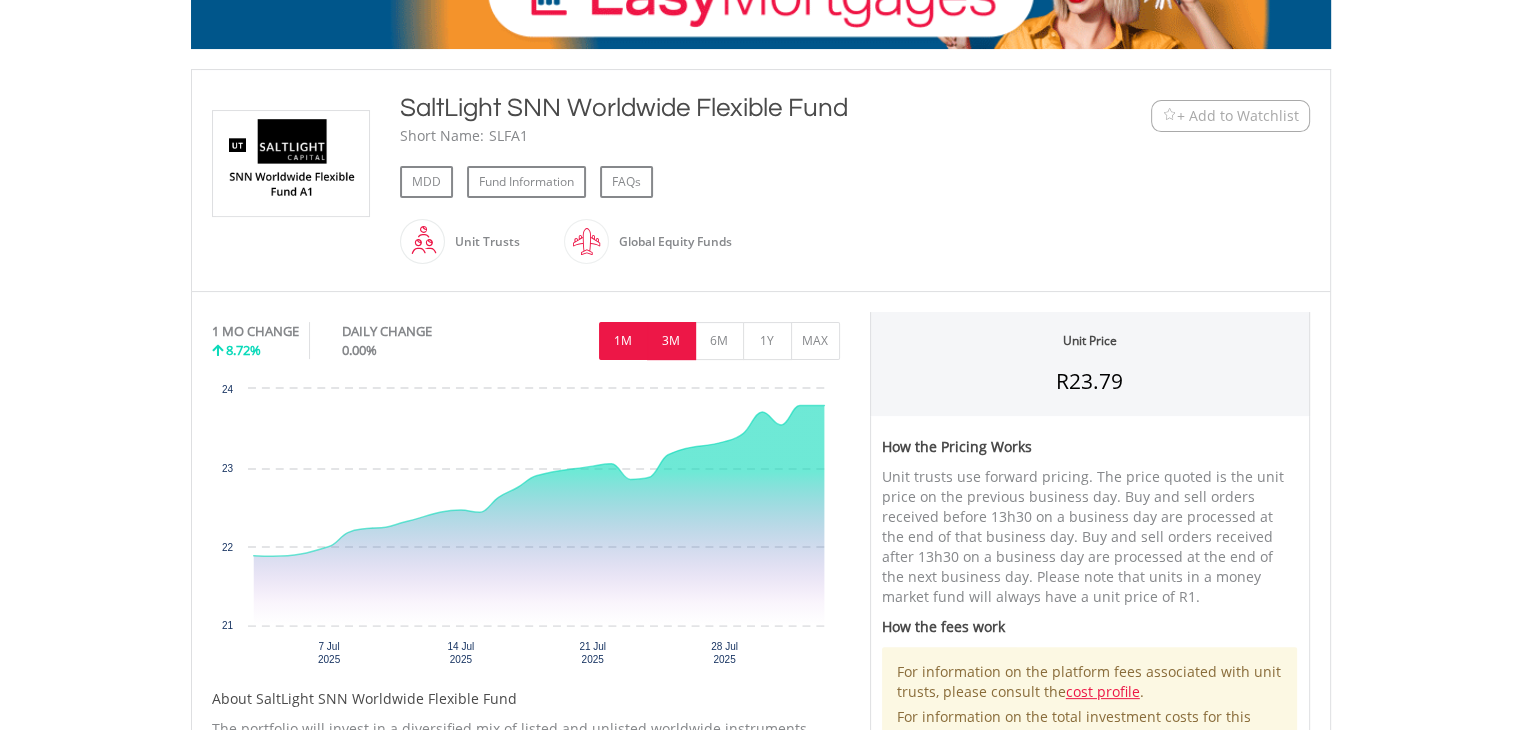click on "3M" at bounding box center [671, 341] 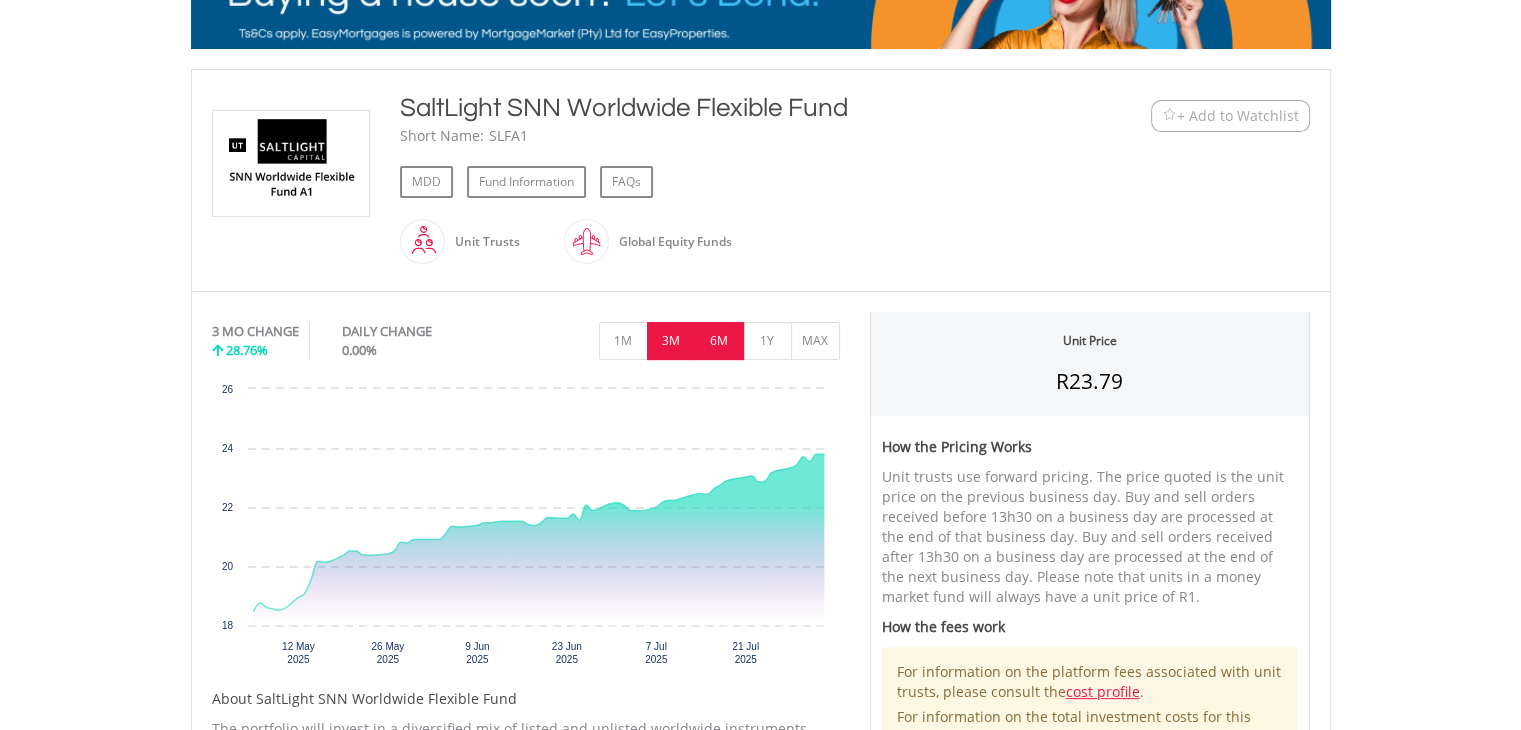 click on "6M" at bounding box center [719, 341] 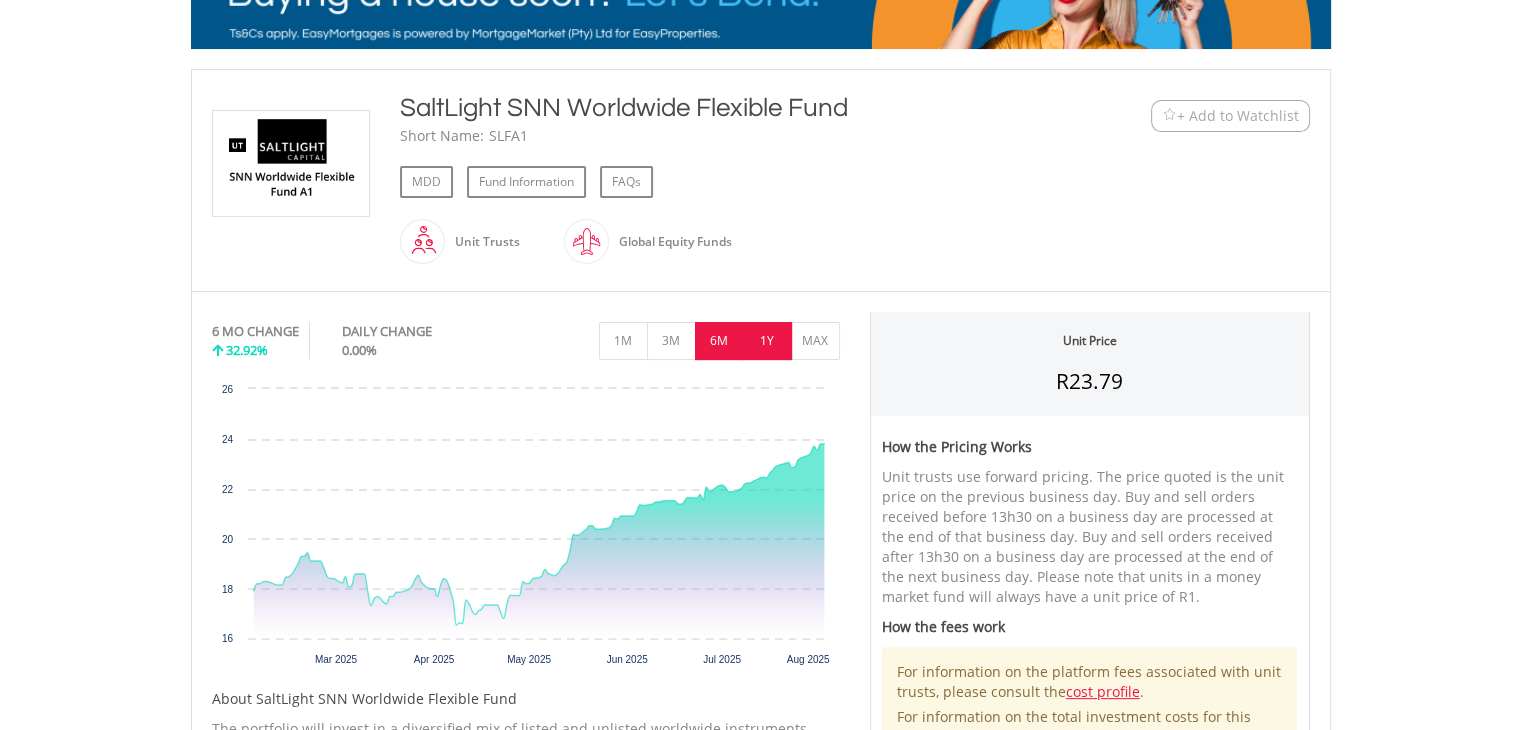 click on "1Y" at bounding box center (767, 341) 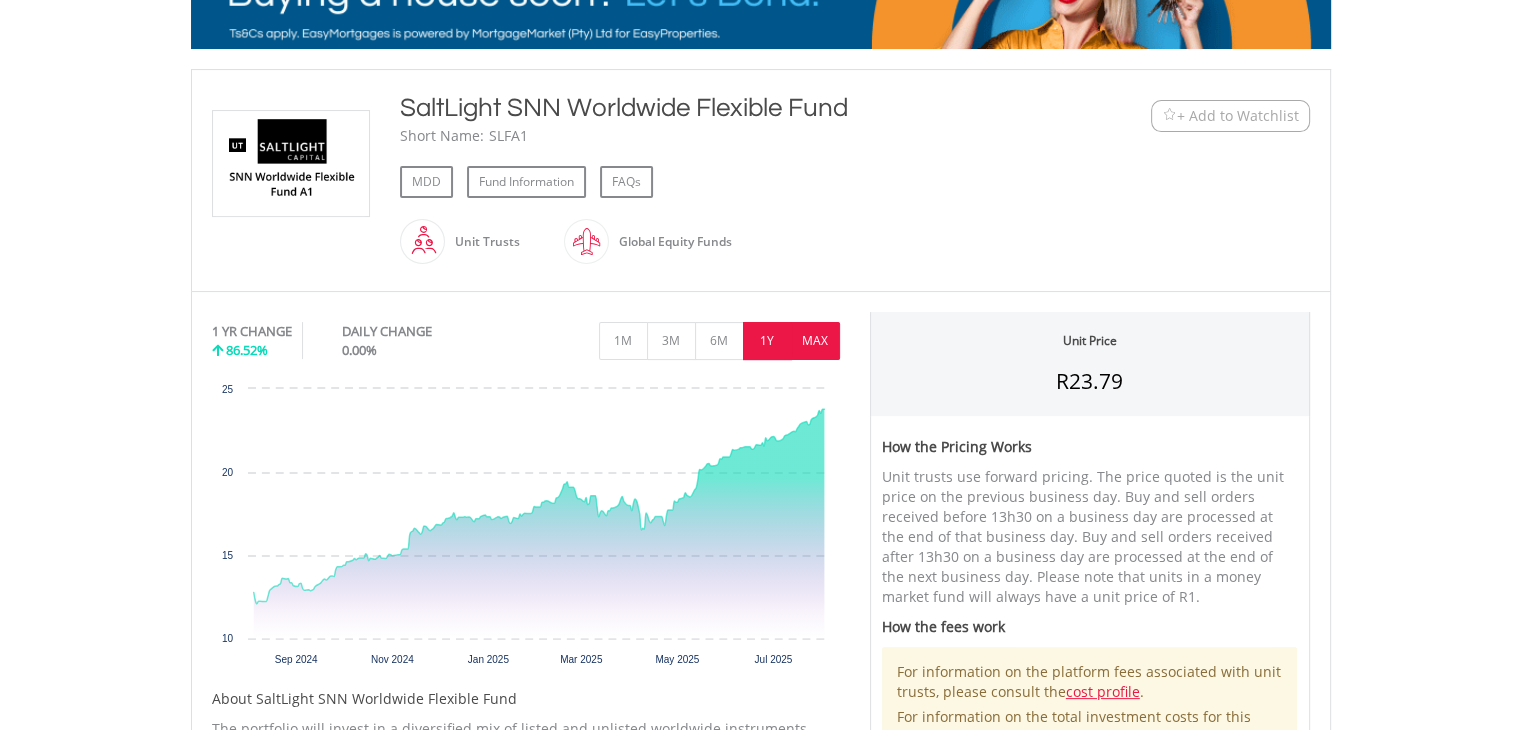 click on "MAX" at bounding box center [815, 341] 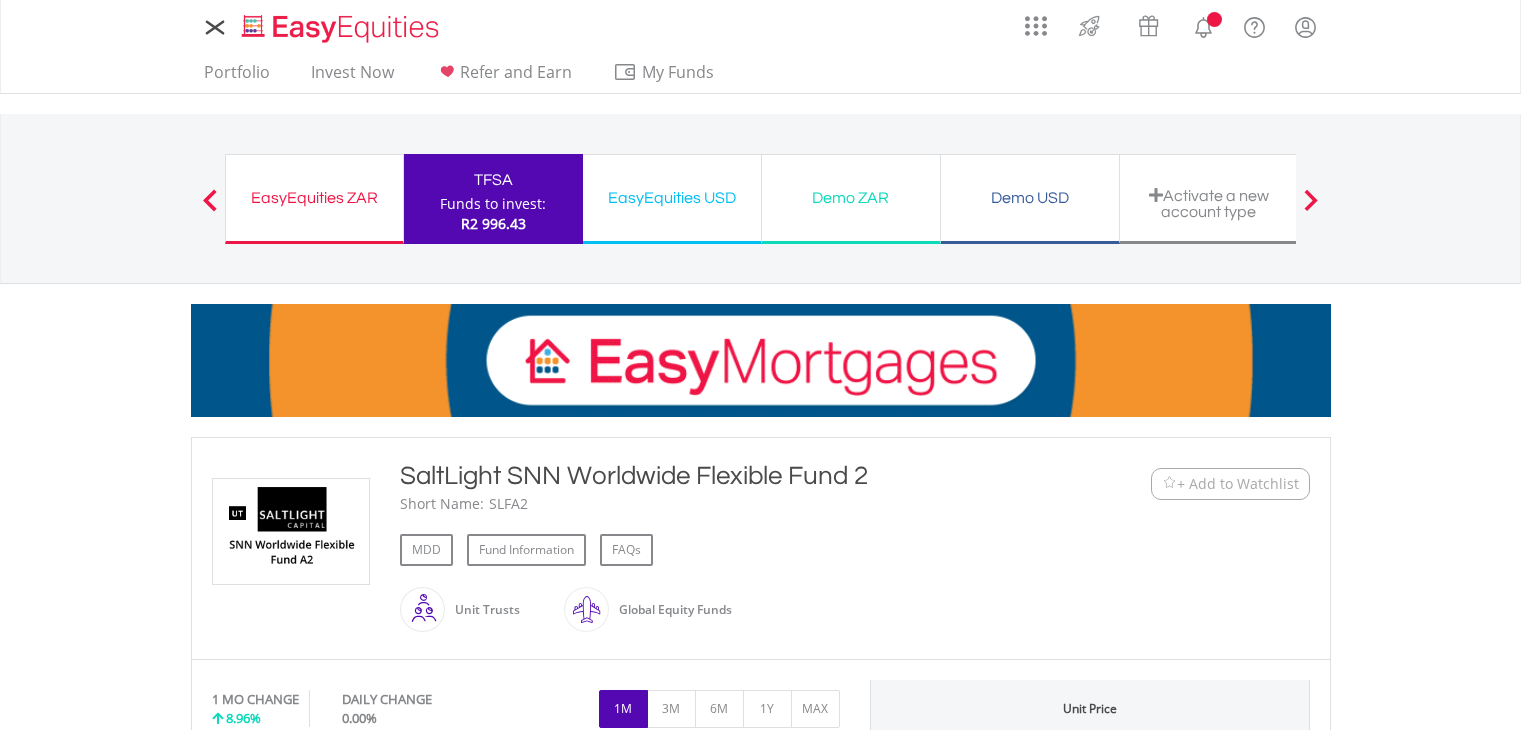 scroll, scrollTop: 0, scrollLeft: 0, axis: both 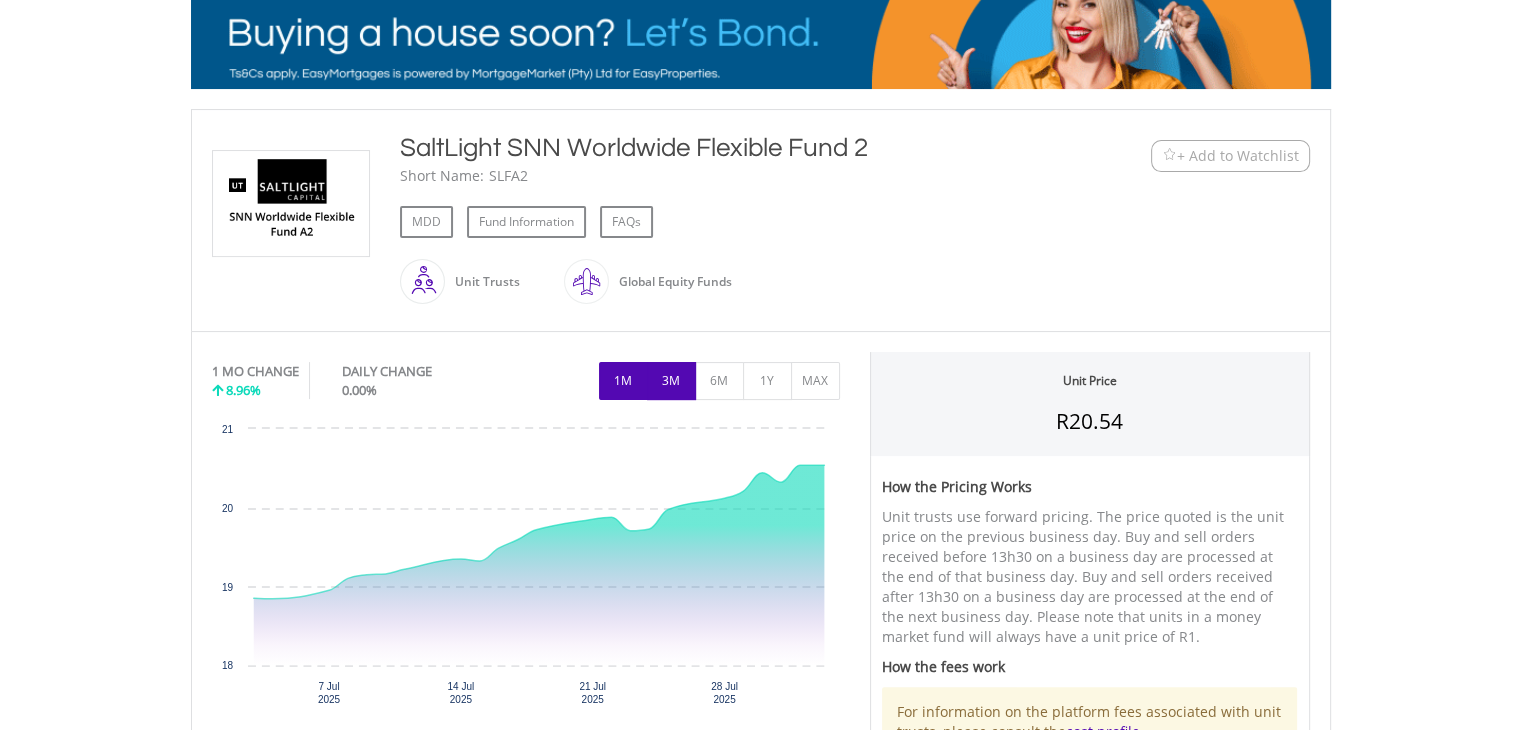 click on "3M" at bounding box center [671, 381] 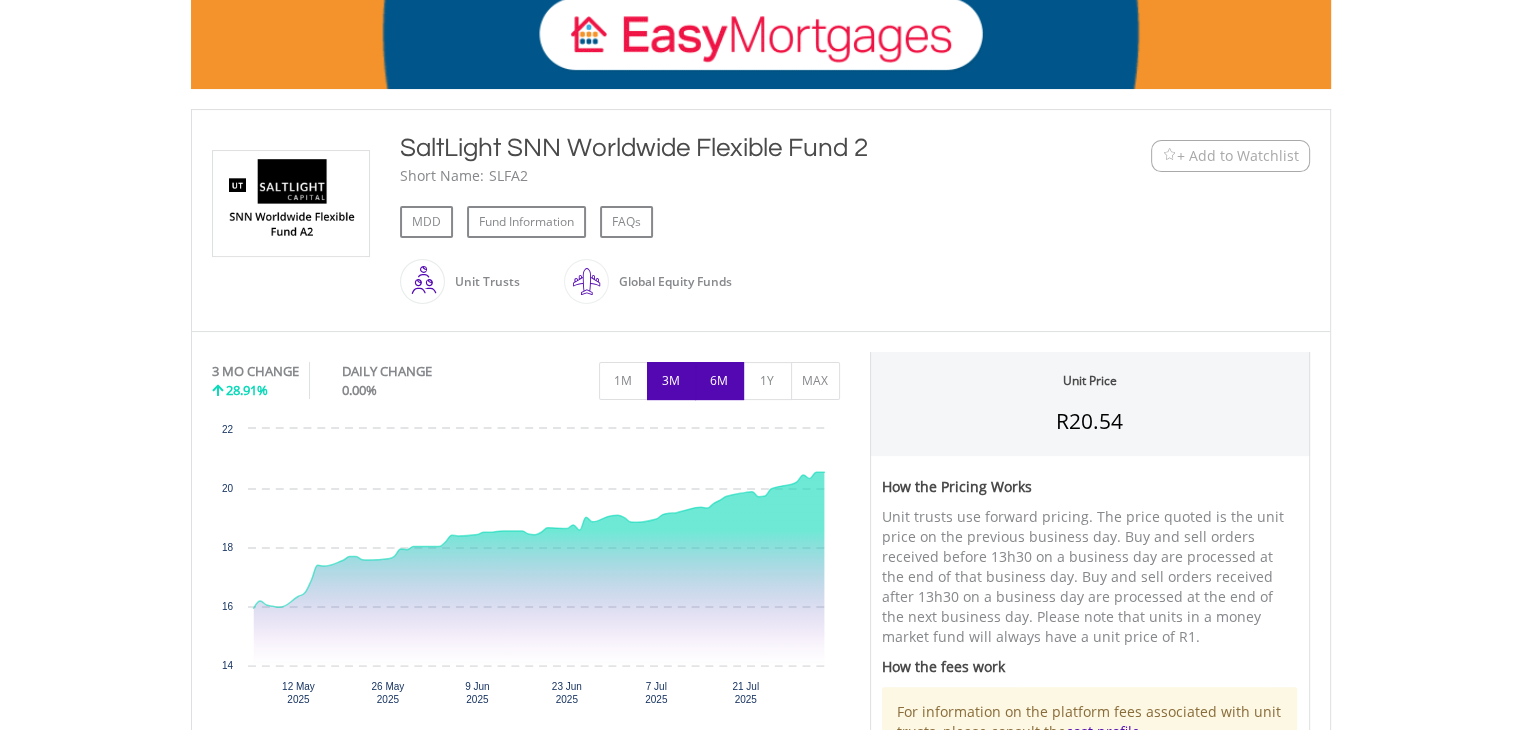click on "6M" at bounding box center [719, 381] 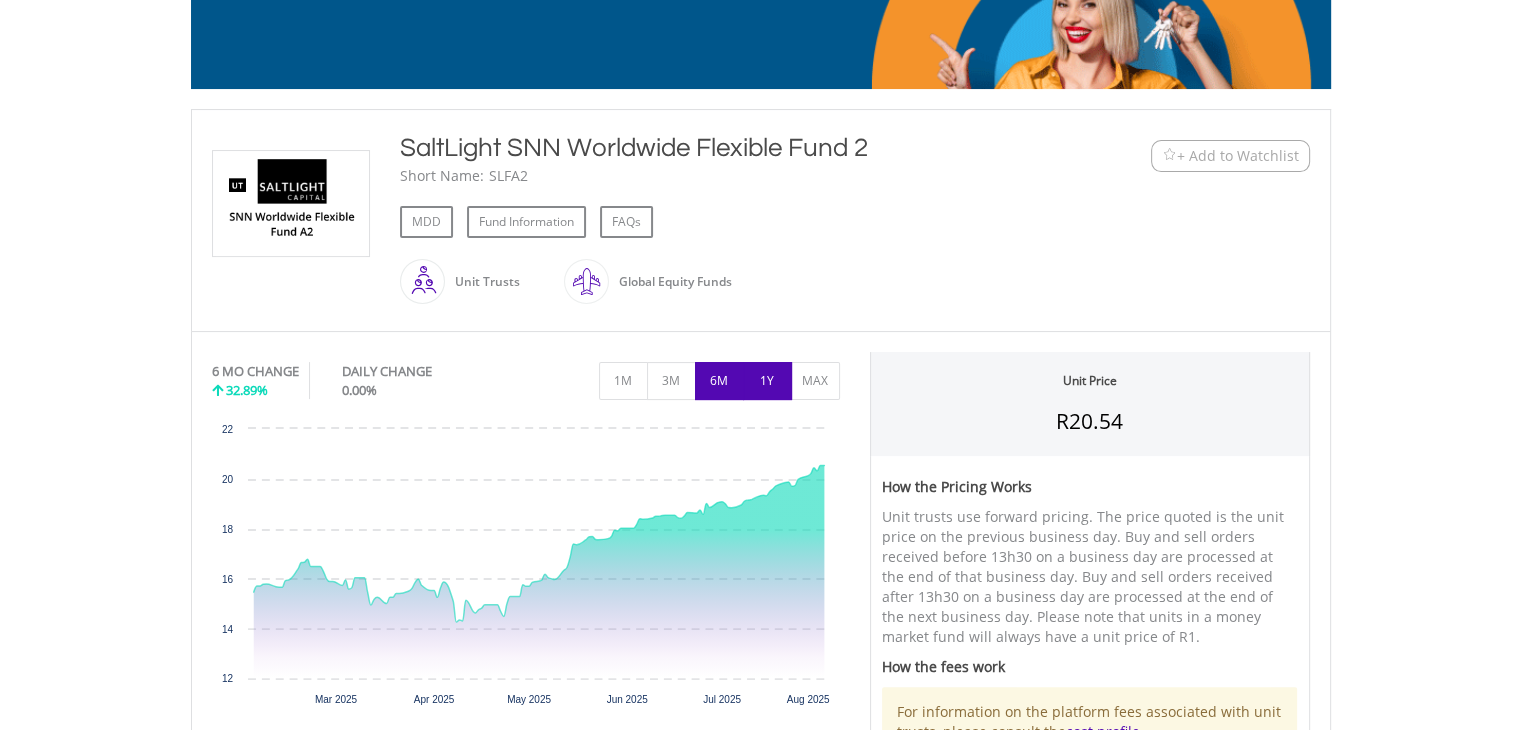 click on "1Y" at bounding box center [767, 381] 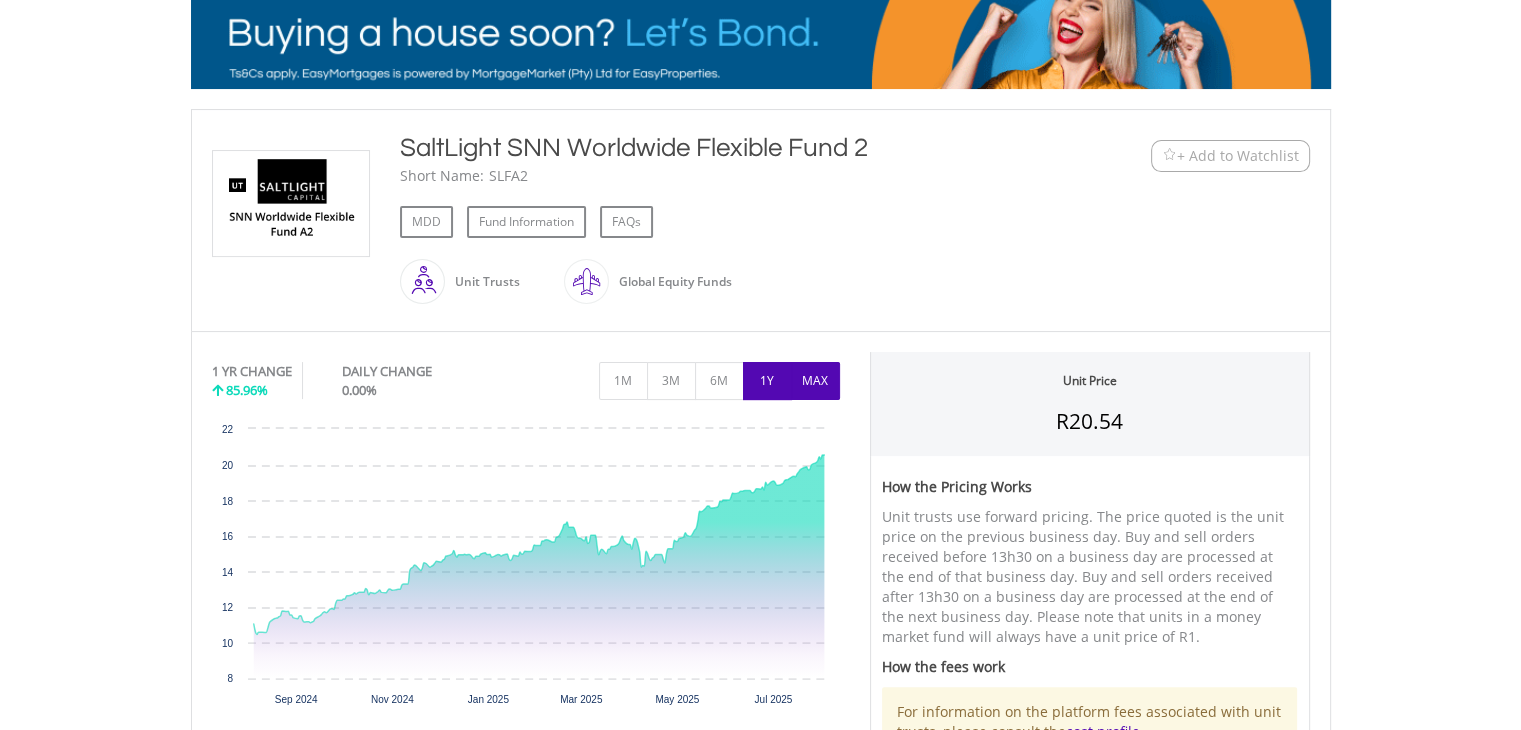 click on "MAX" at bounding box center (815, 381) 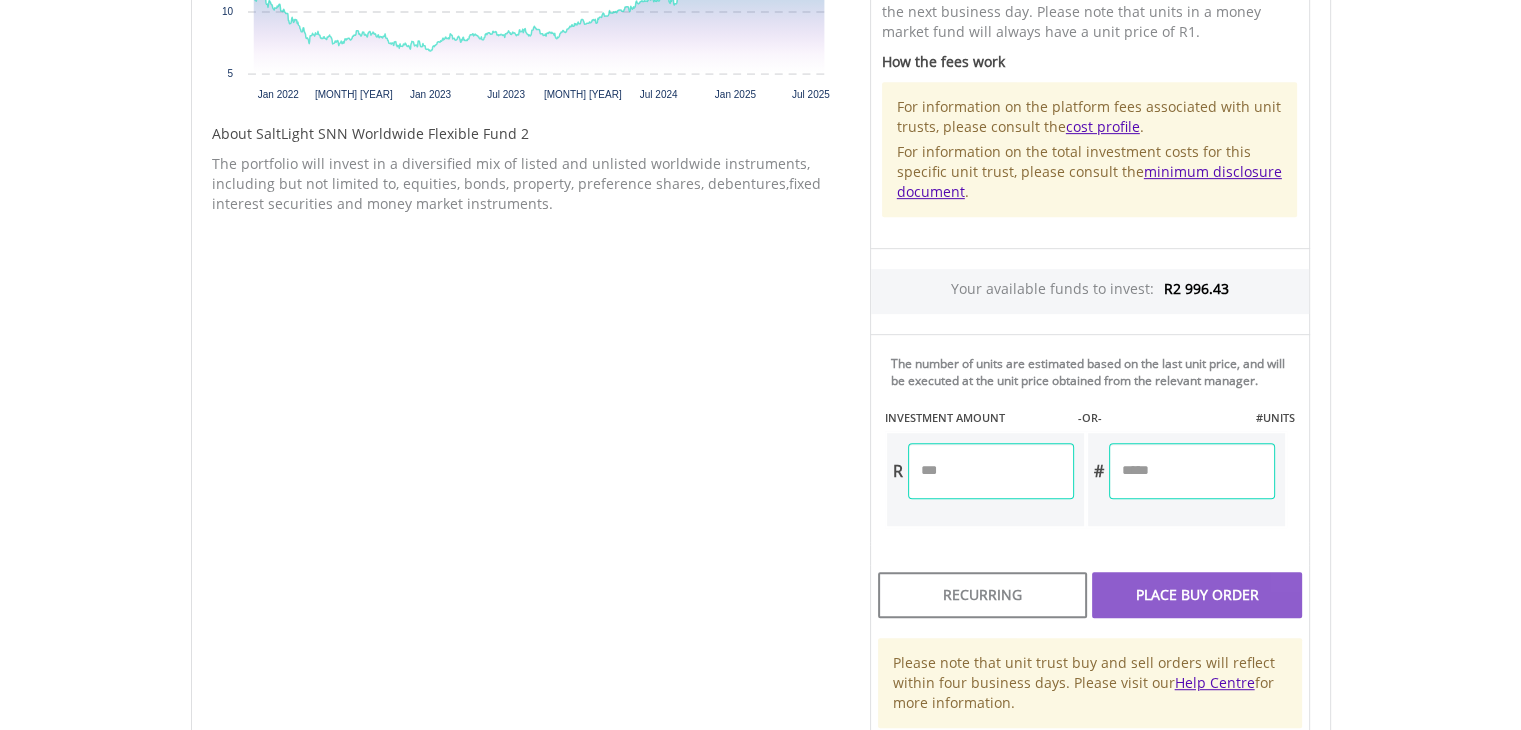 scroll, scrollTop: 950, scrollLeft: 0, axis: vertical 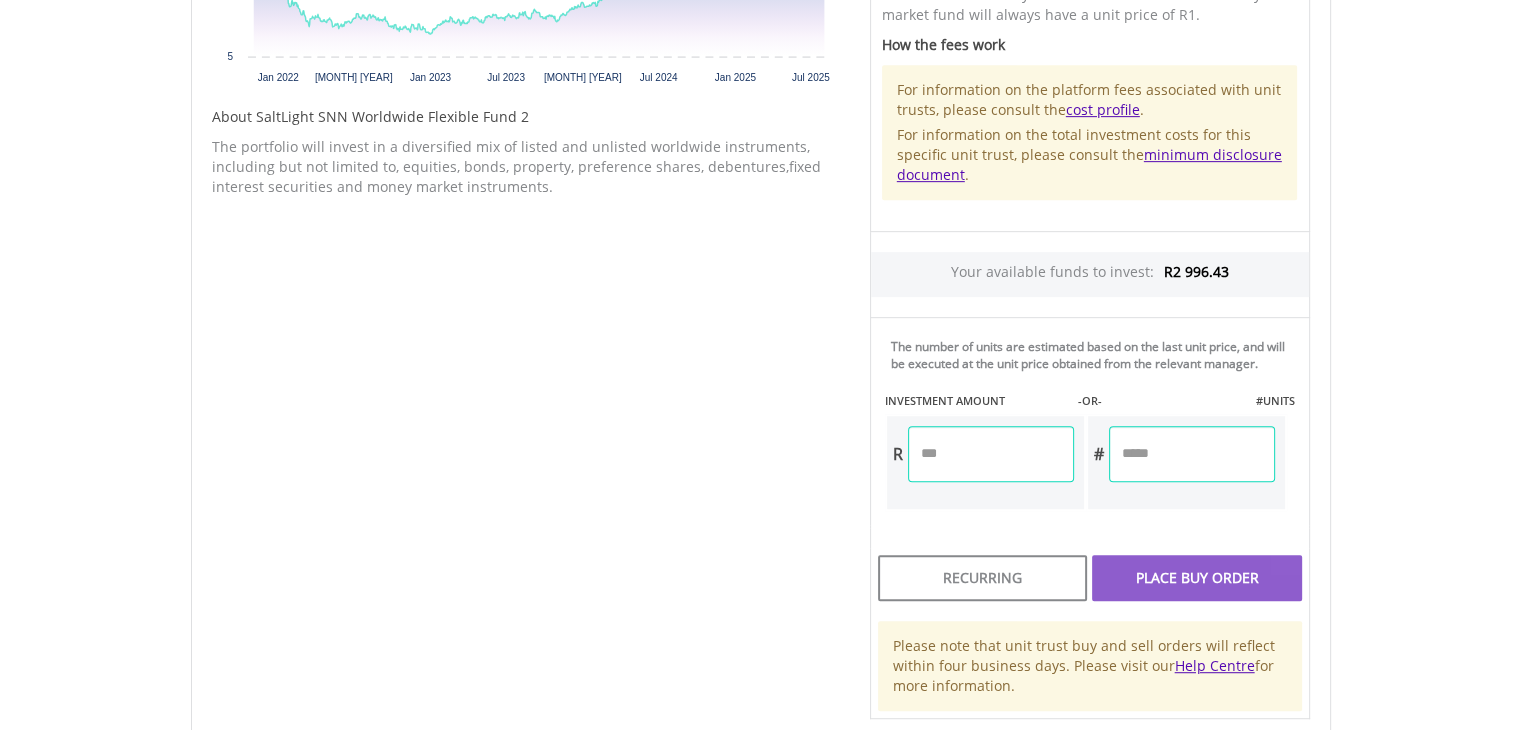 click at bounding box center [991, 454] 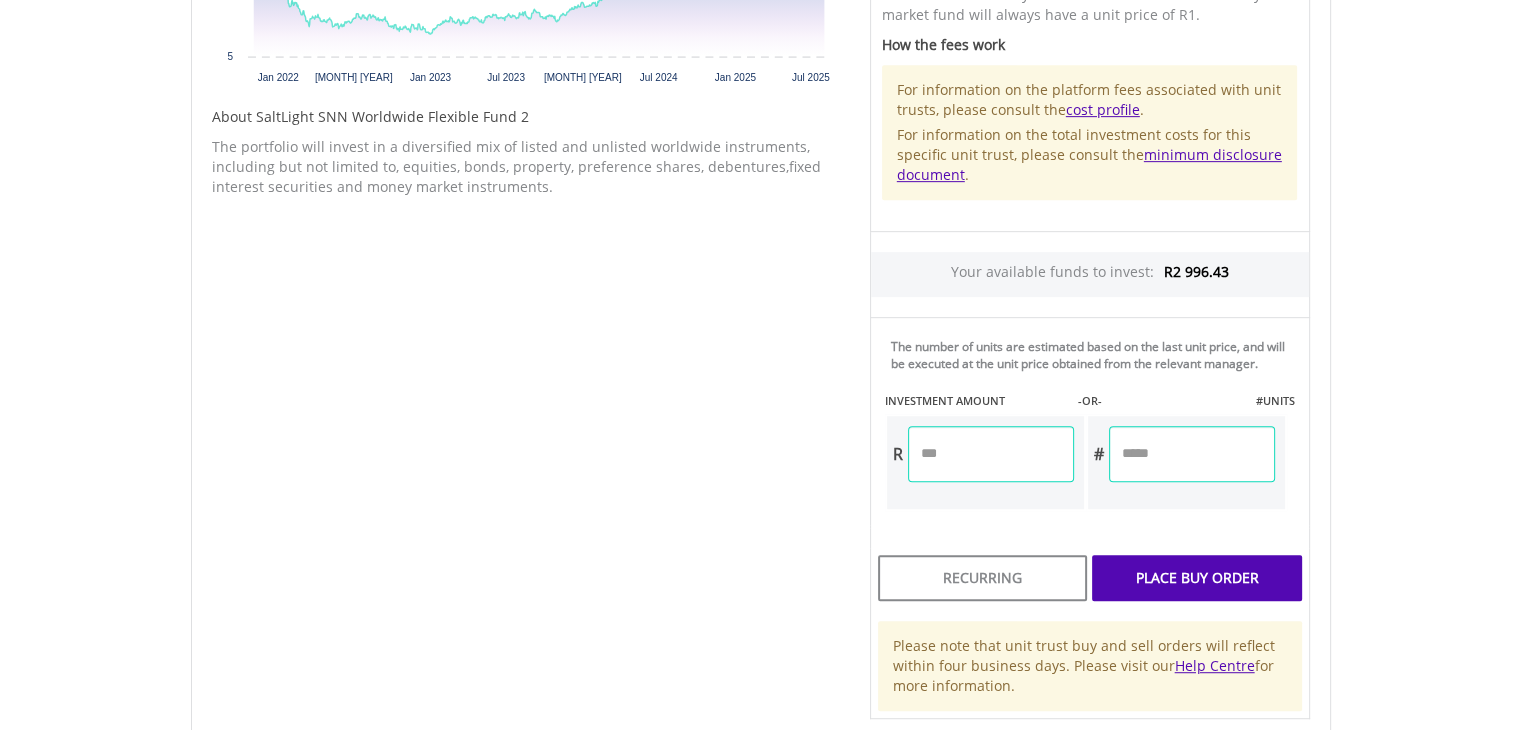type on "****" 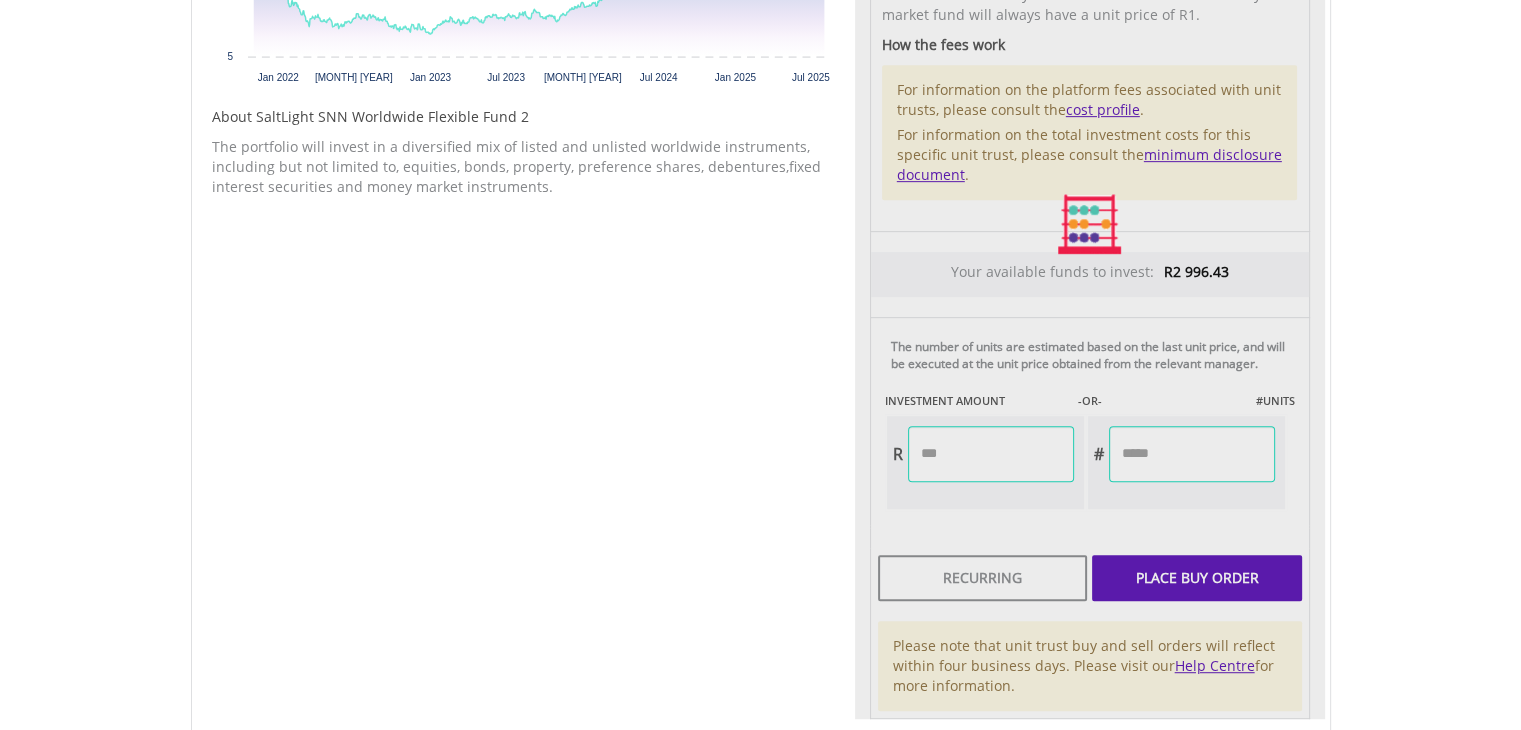 type on "********" 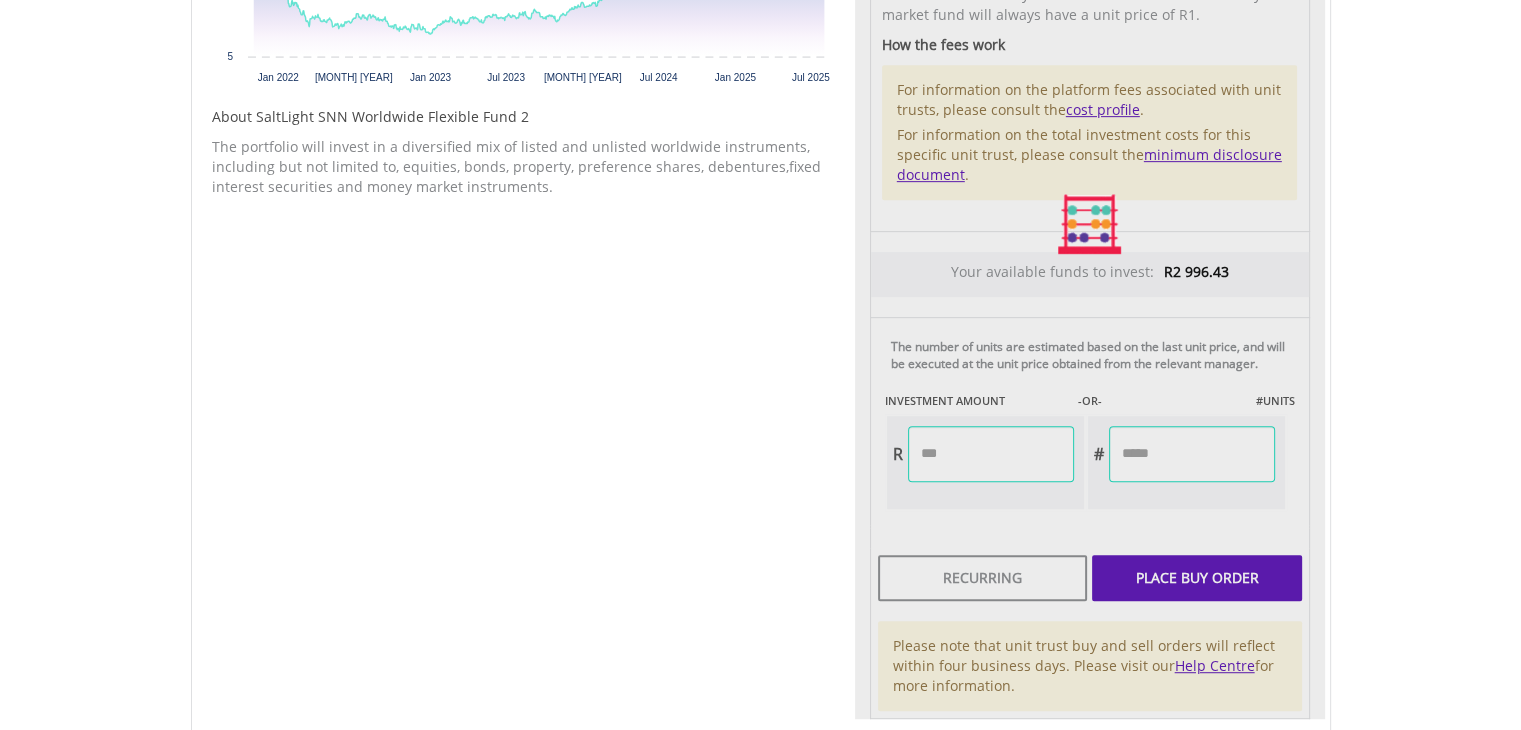 click on "Unit Price
R20.54
How the Pricing Works
Unit trusts use forward pricing. The price quoted is the unit price on the previous business day. Buy and sell orders received before 13h30 on a business day are processed at the end of that business day. Buy and sell orders received after 13h30 on a business day are processed at the end of the next business day. Please note that units in a money market fund will always have a unit price of R1.
How the fees work
For information on the platform fees associated with unit trusts, please consult the  cost profile .
minimum disclosure document .
R2 996.43 -OR- R #" at bounding box center [1090, 224] 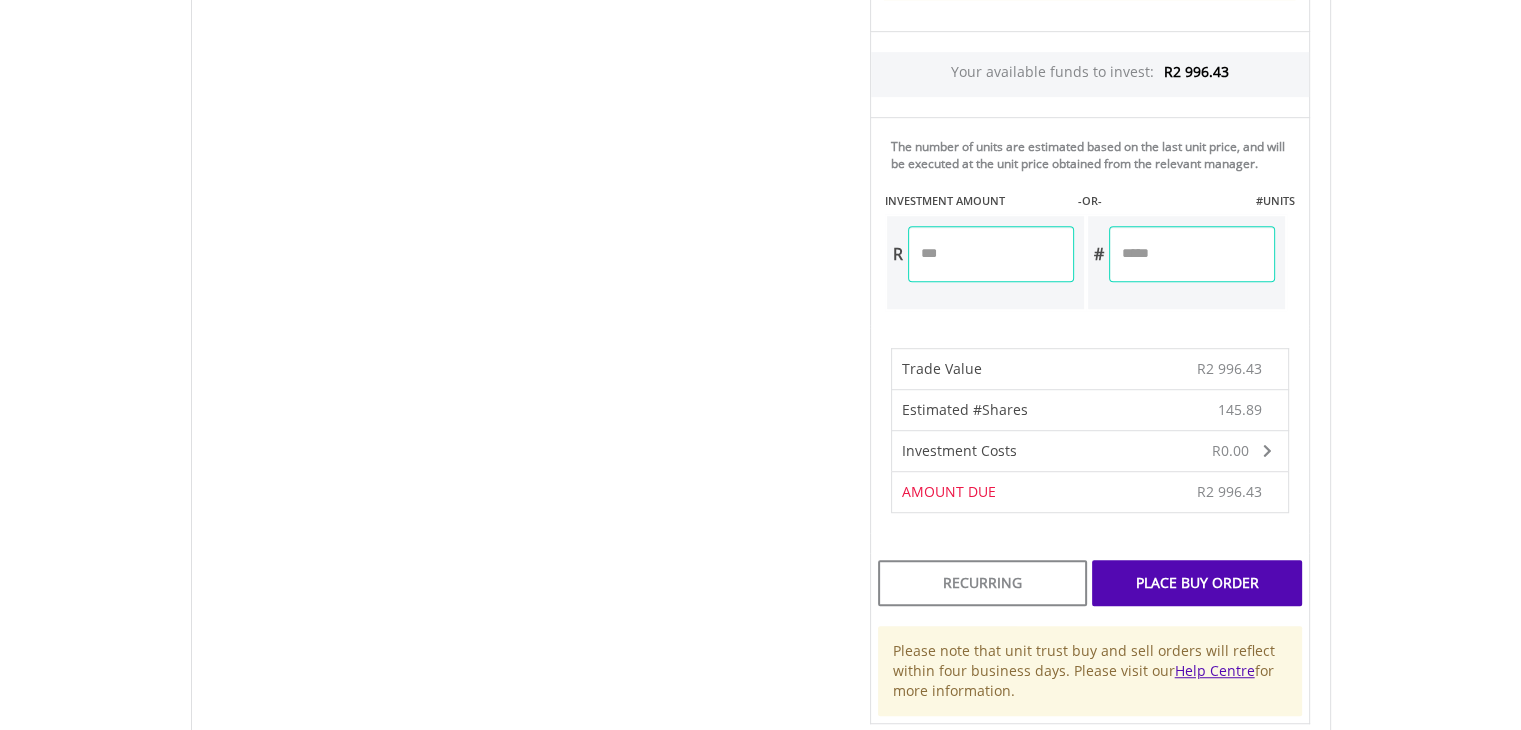 scroll, scrollTop: 1160, scrollLeft: 0, axis: vertical 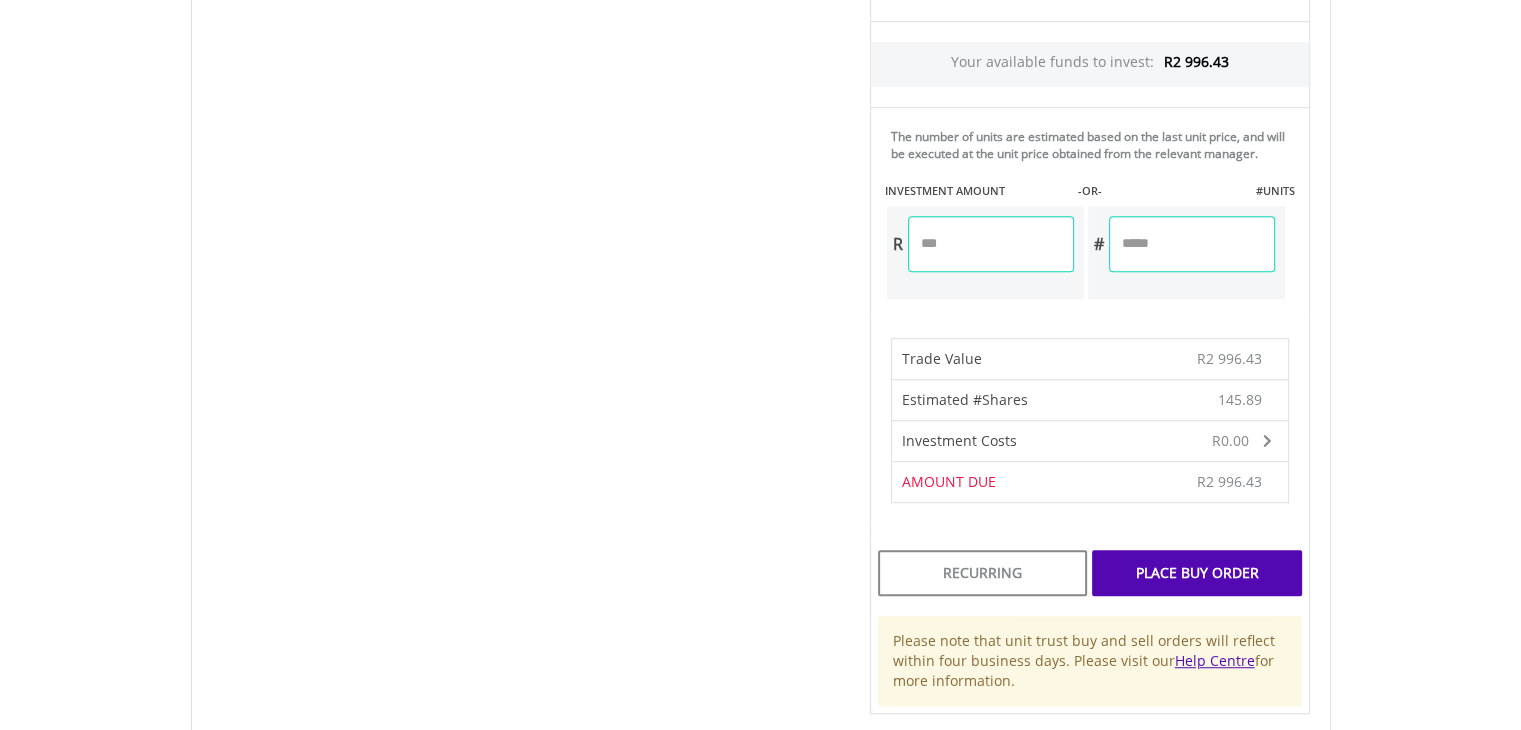 click on "Place Buy Order" at bounding box center (1196, 573) 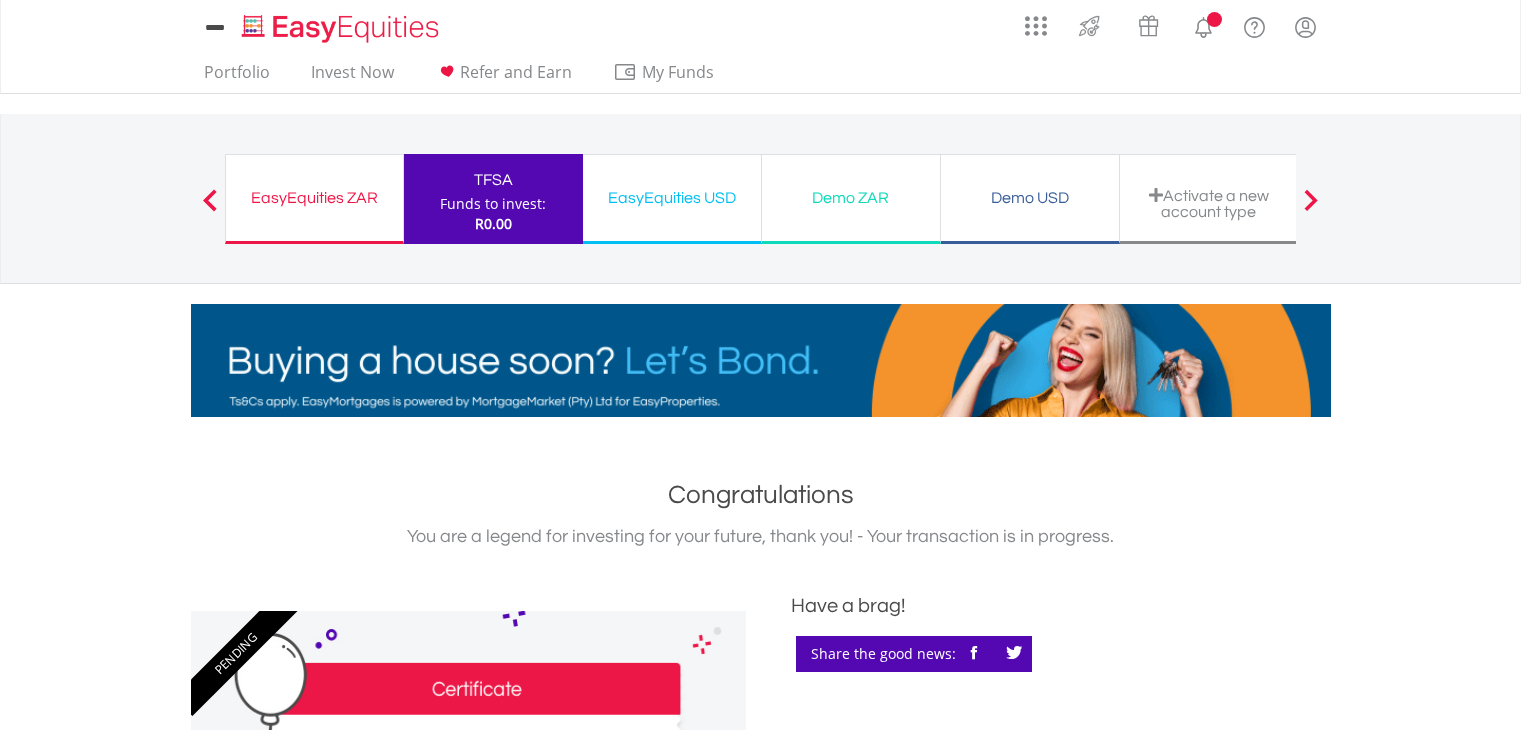 scroll, scrollTop: 0, scrollLeft: 0, axis: both 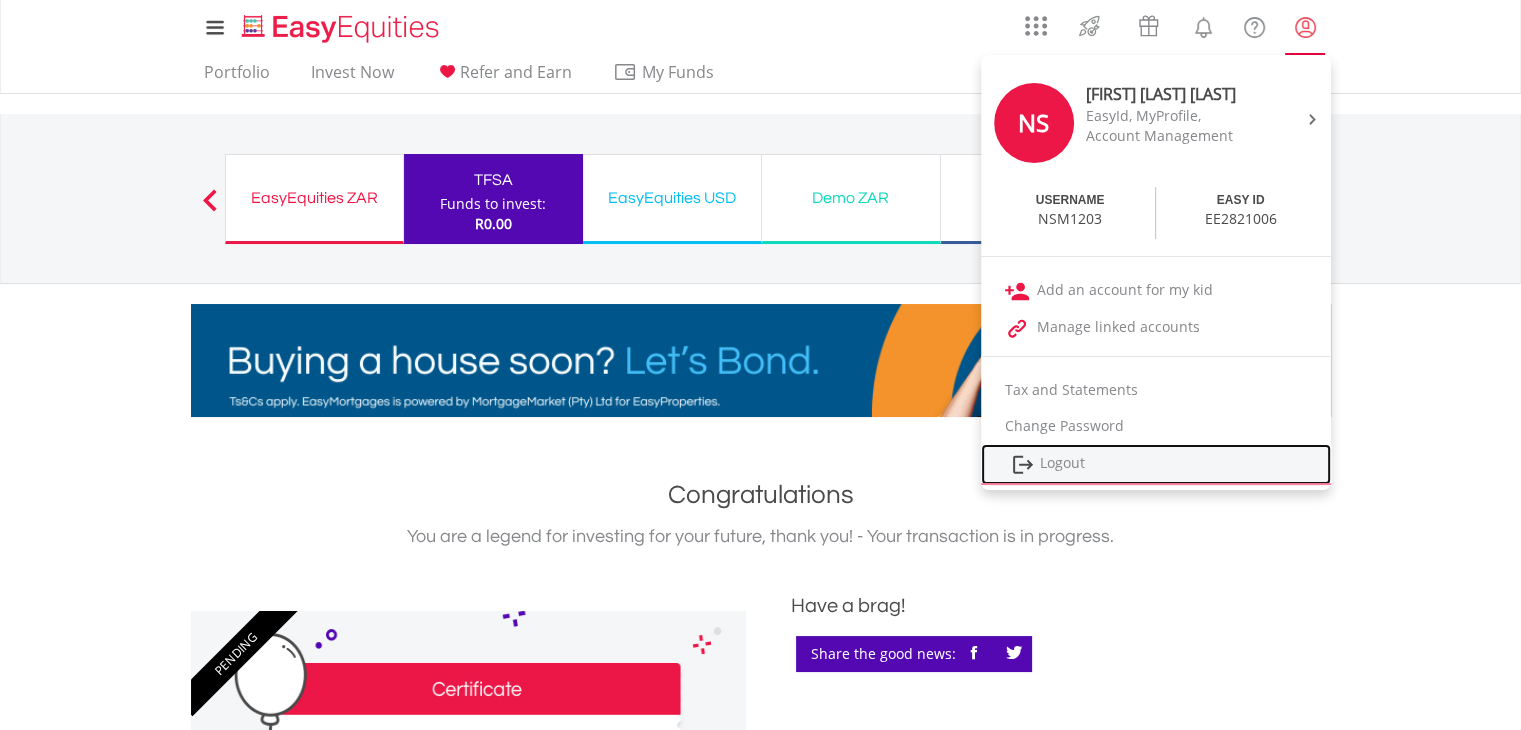 click on "Logout" at bounding box center (1156, 464) 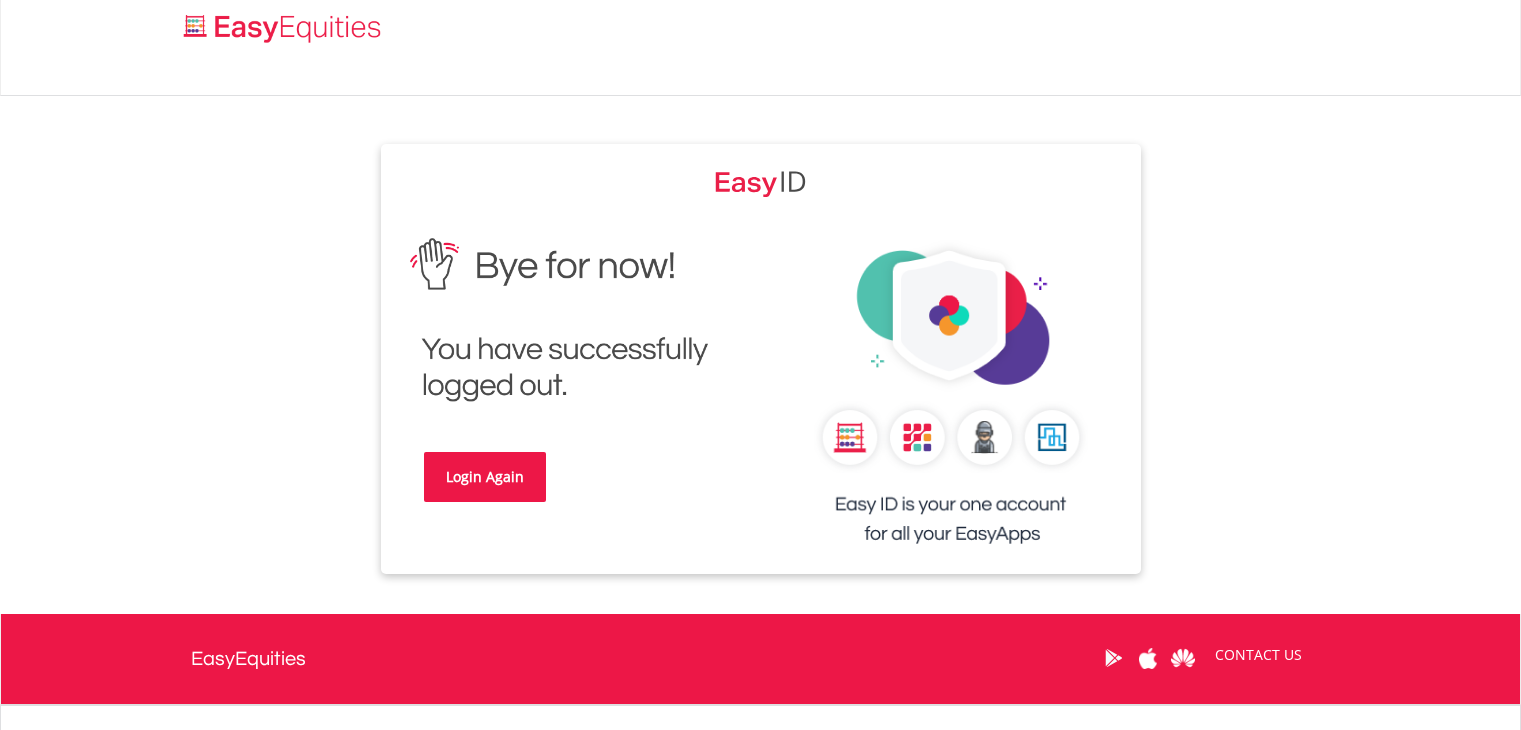 scroll, scrollTop: 0, scrollLeft: 0, axis: both 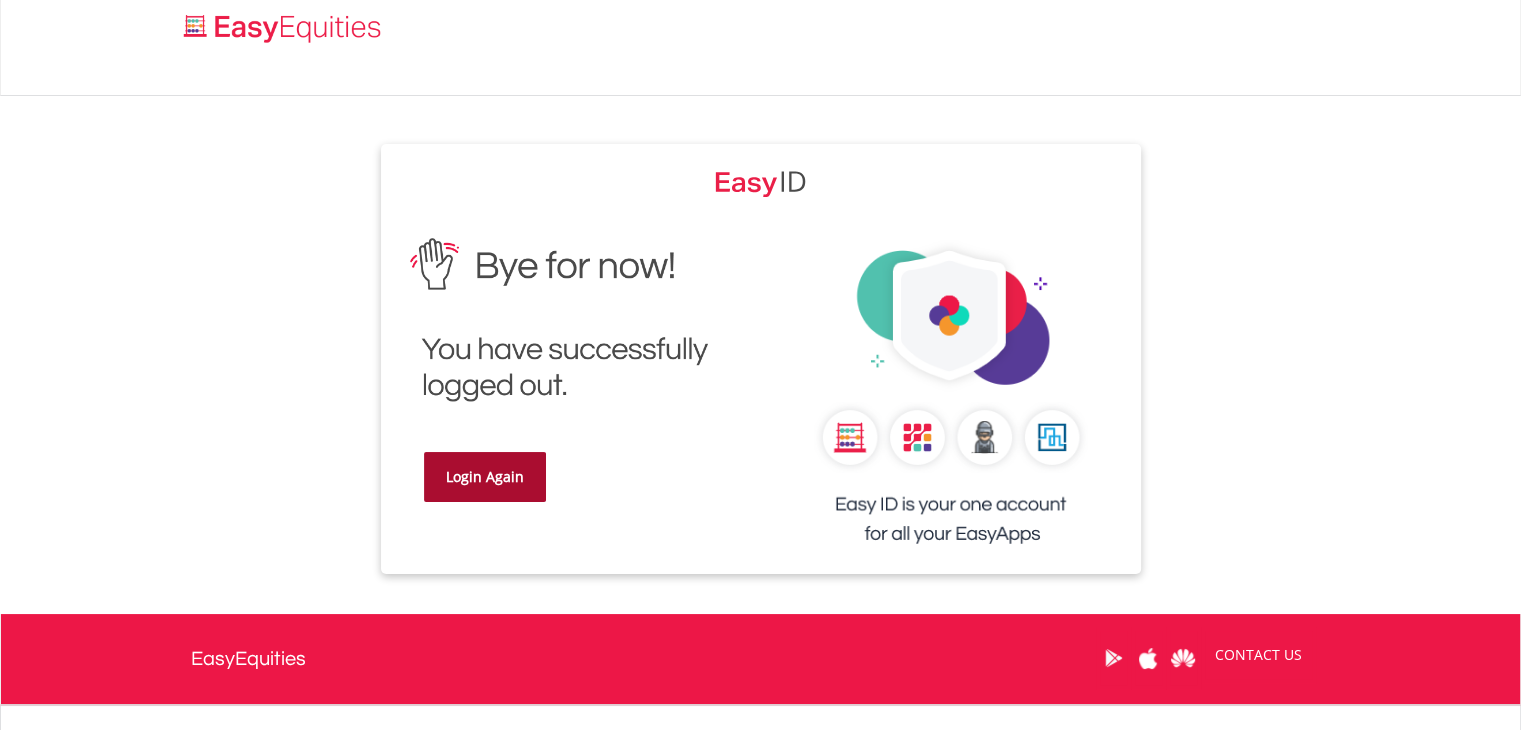 click on "Login Again" at bounding box center (485, 477) 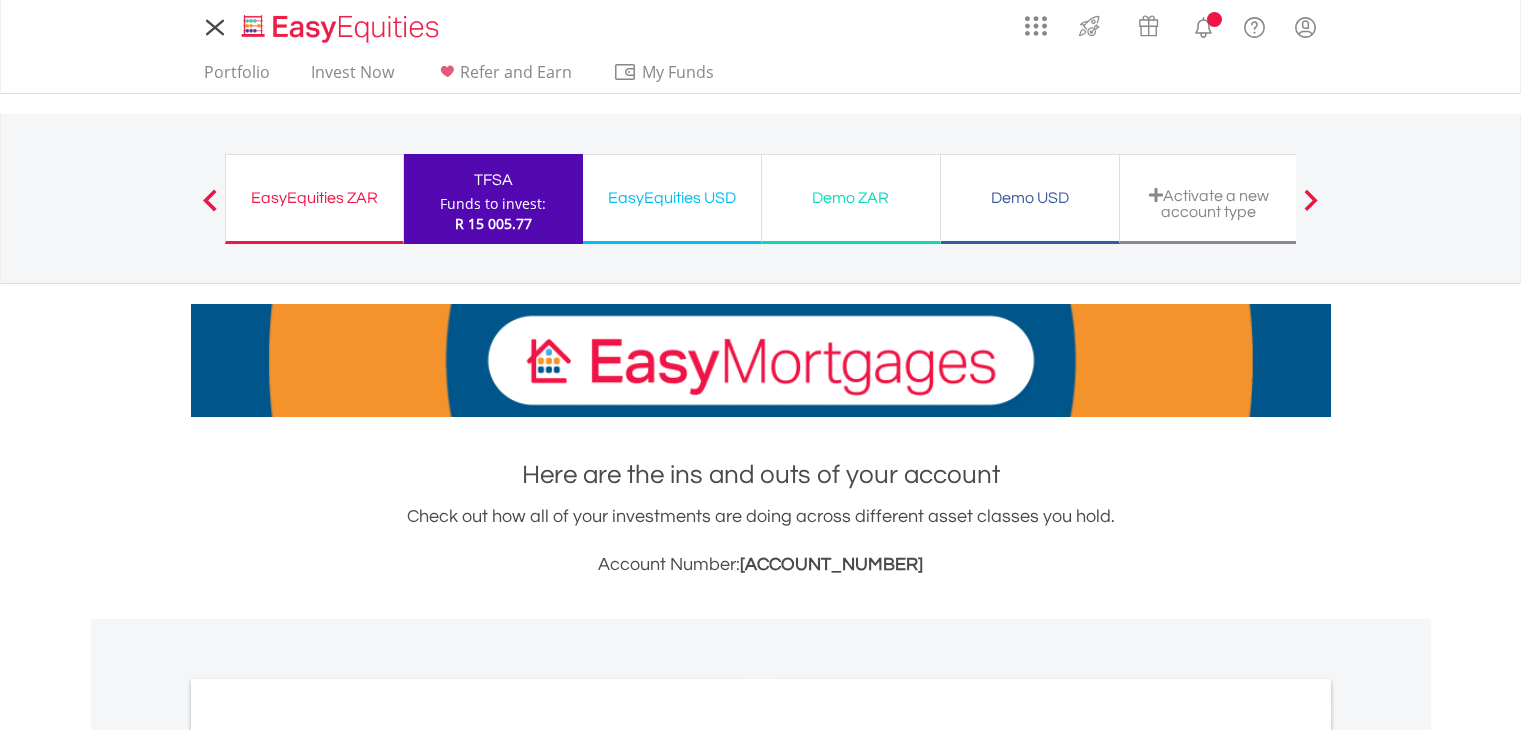 scroll, scrollTop: 0, scrollLeft: 0, axis: both 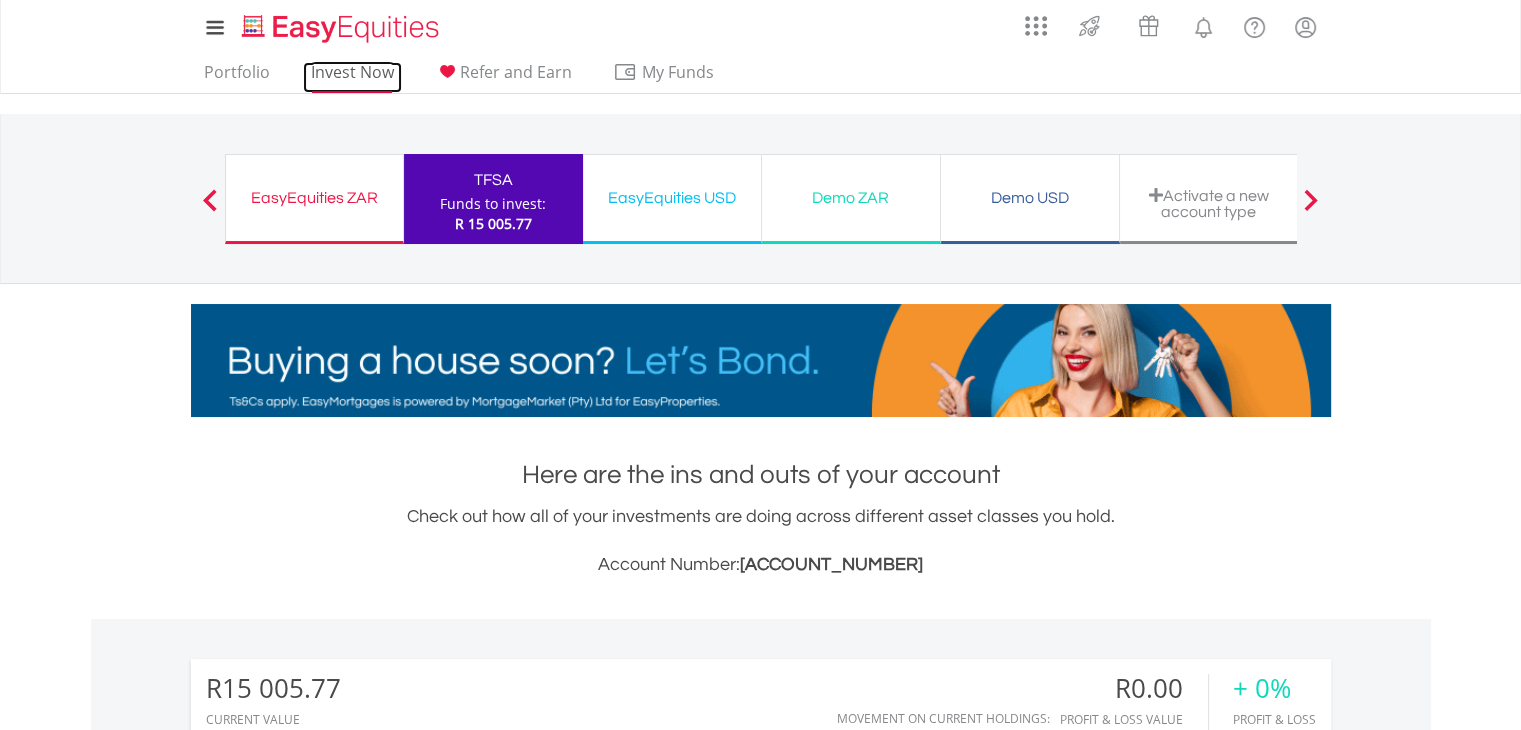 click on "Invest Now" at bounding box center [352, 77] 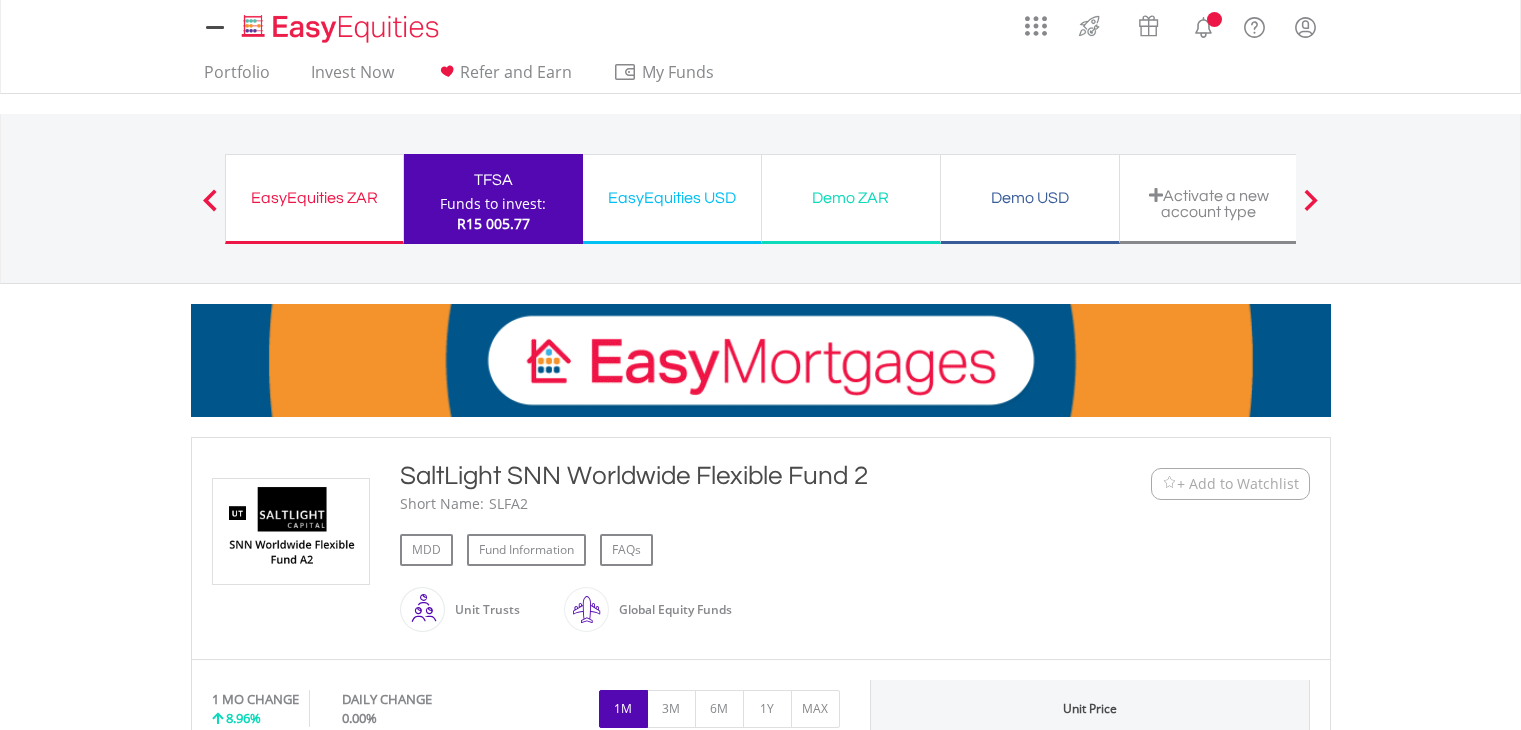 scroll, scrollTop: 0, scrollLeft: 0, axis: both 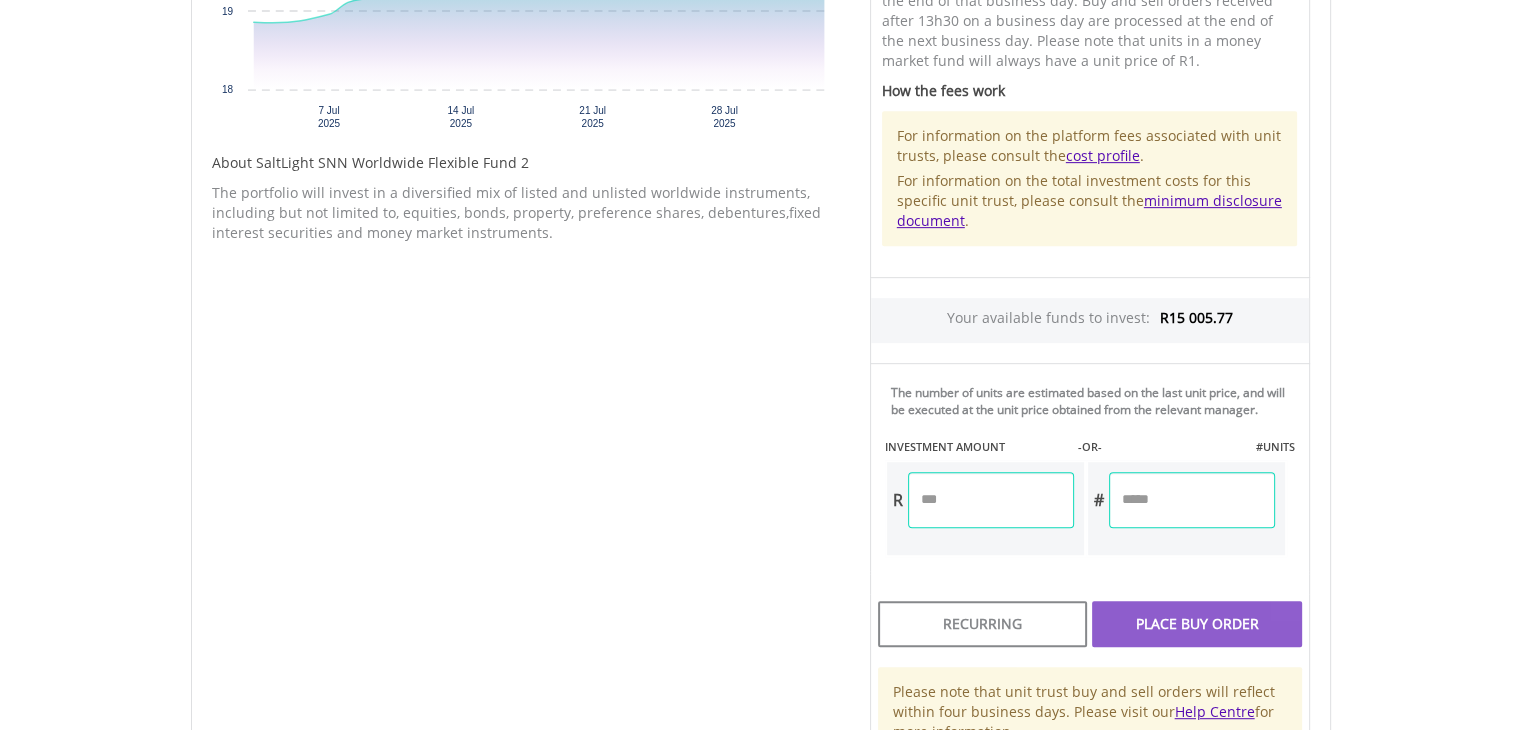 click at bounding box center [991, 500] 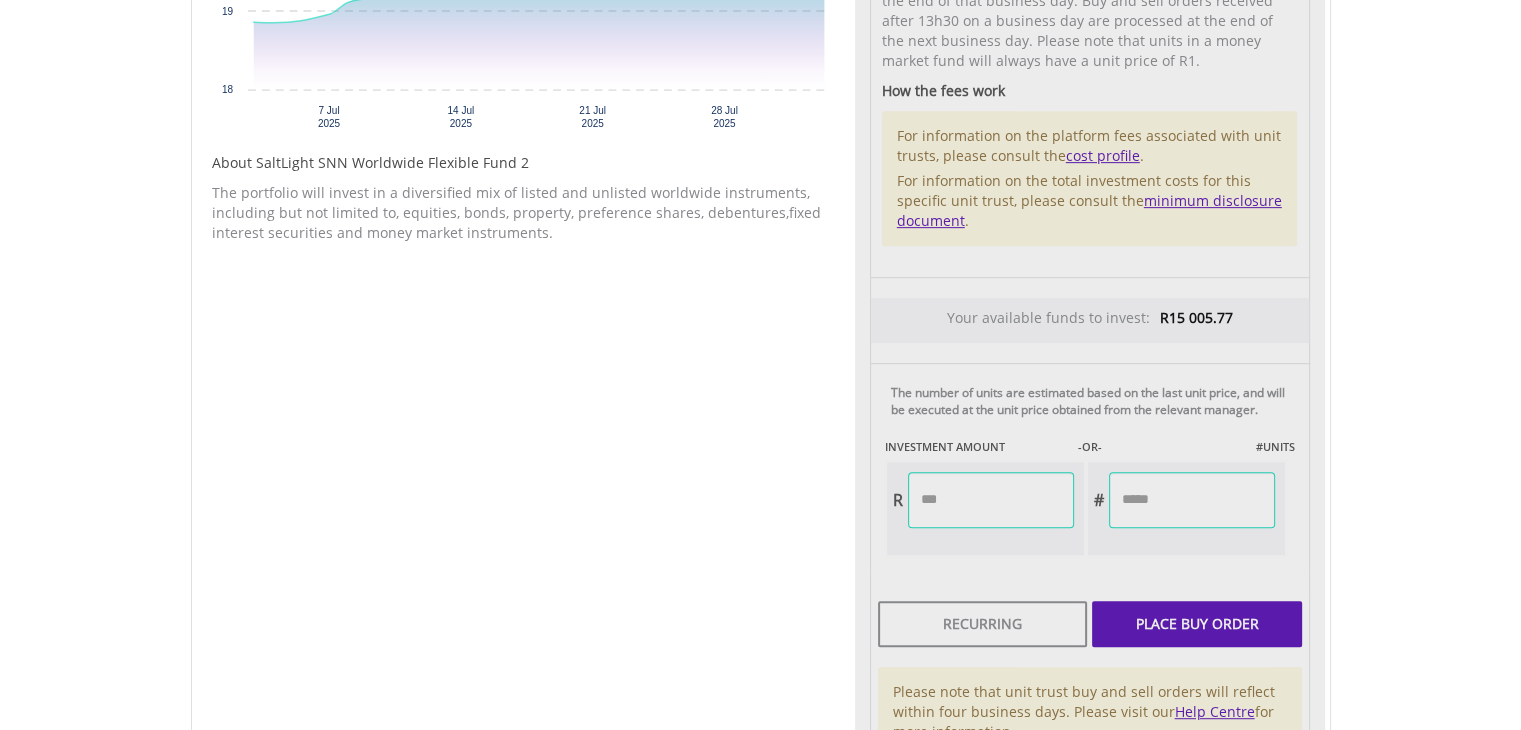 type on "*******" 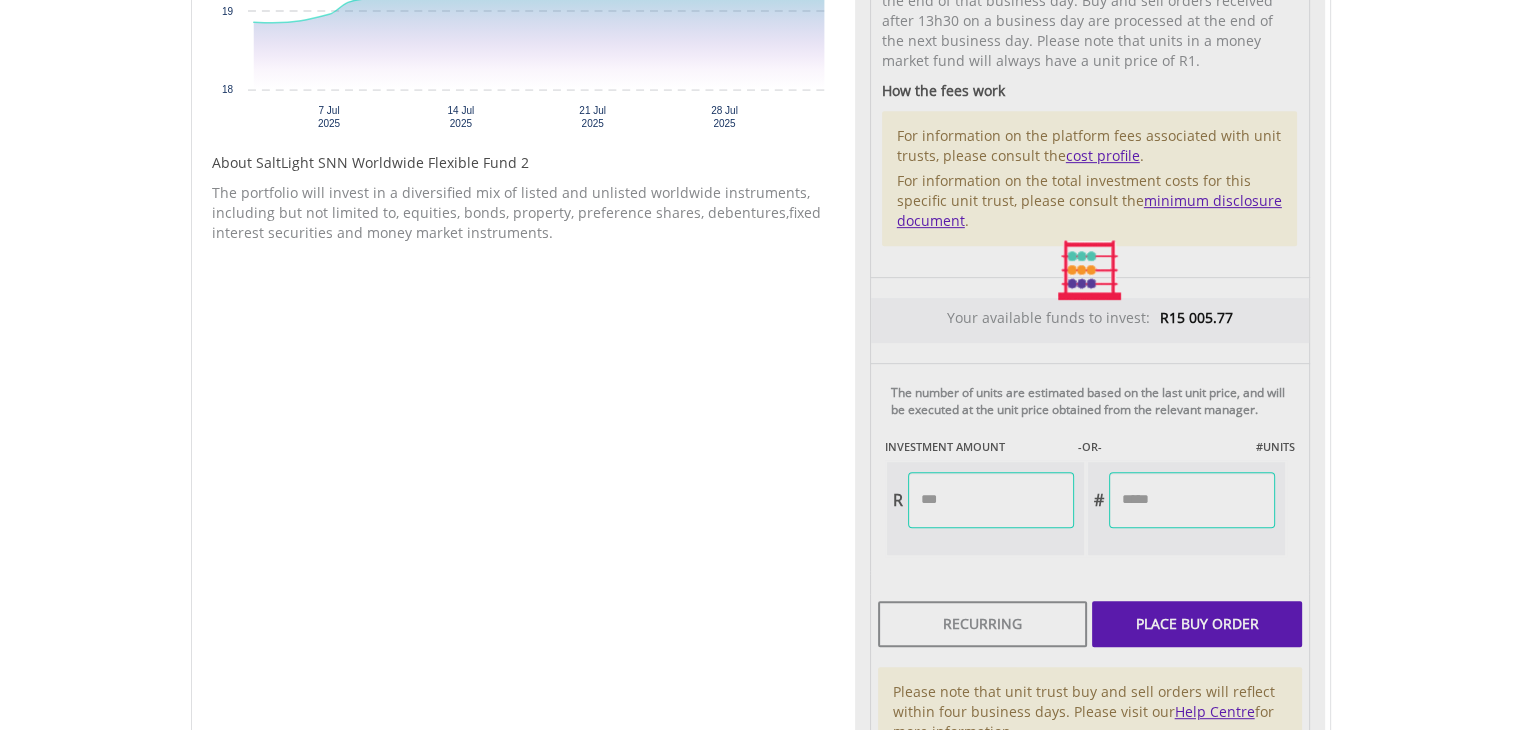type on "********" 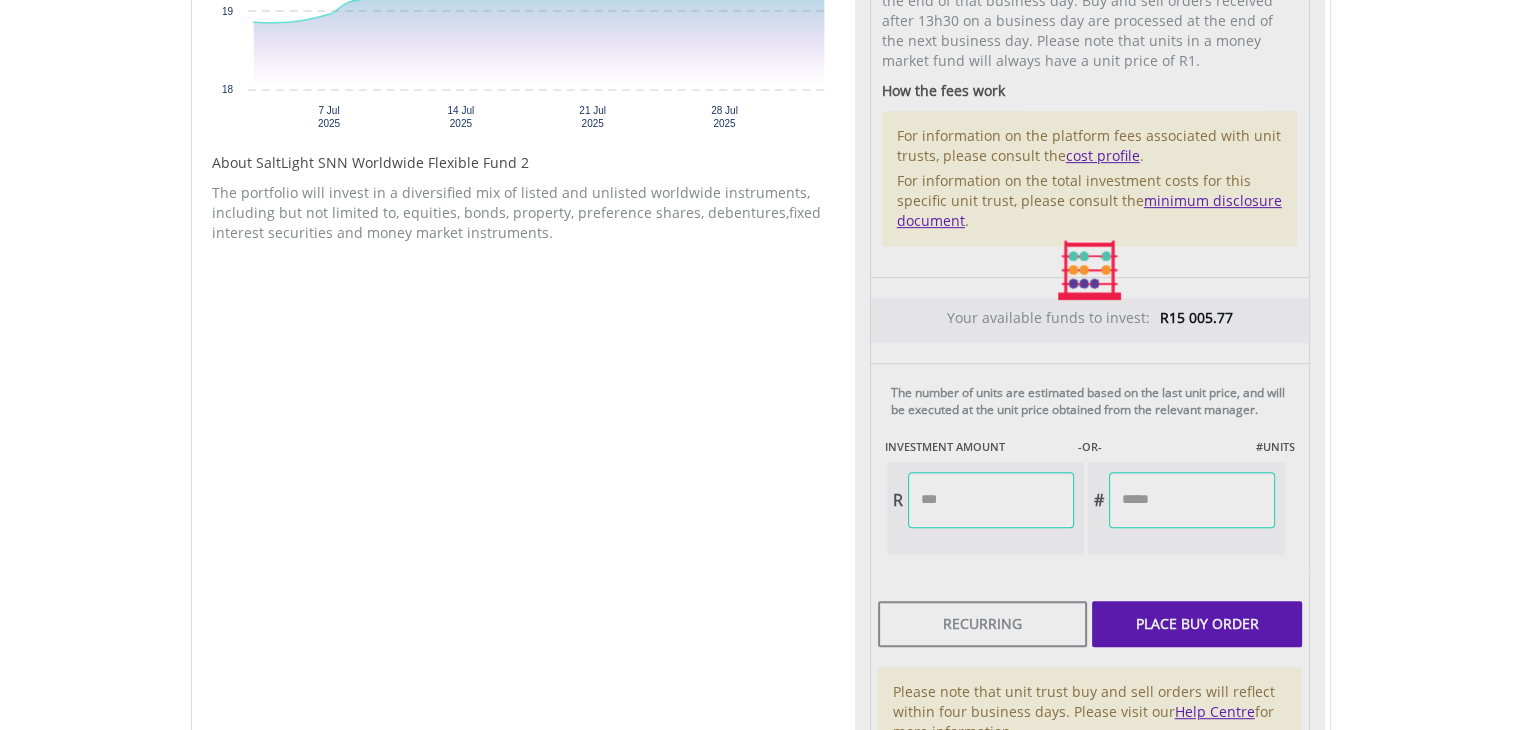 click on "Unit Price
R20.54
How the Pricing Works
Unit trusts use forward pricing. The price quoted is the unit price on the previous business day. Buy and sell orders received before 13h30 on a business day are processed at the end of that business day. Buy and sell orders received after 13h30 on a business day are processed at the end of the next business day. Please note that units in a money market fund will always have a unit price of R1.
How the fees work
For information on the platform fees associated with unit trusts, please consult the  cost profile .
minimum disclosure document .
R15 005.77 -OR- R #" at bounding box center (1090, 270) 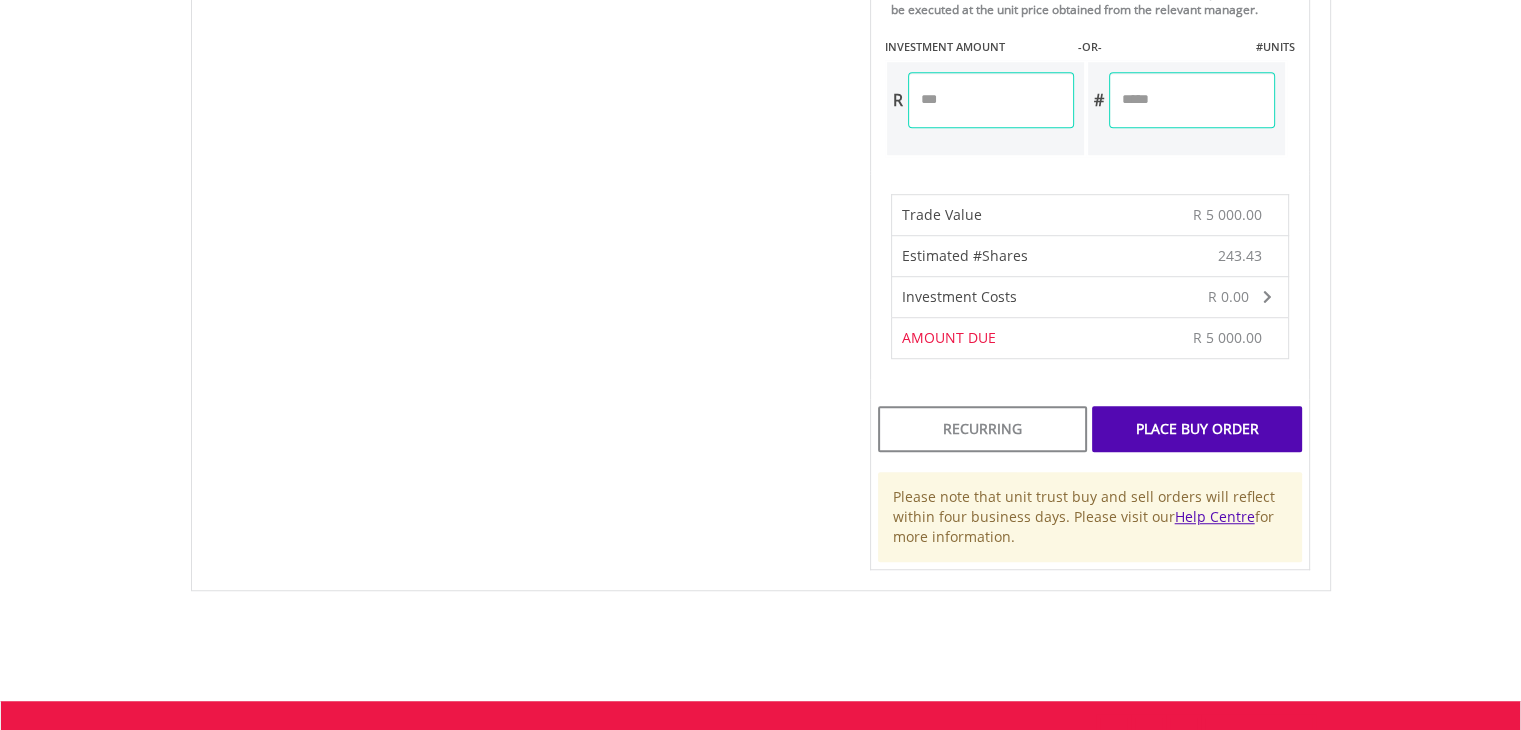 scroll, scrollTop: 1302, scrollLeft: 0, axis: vertical 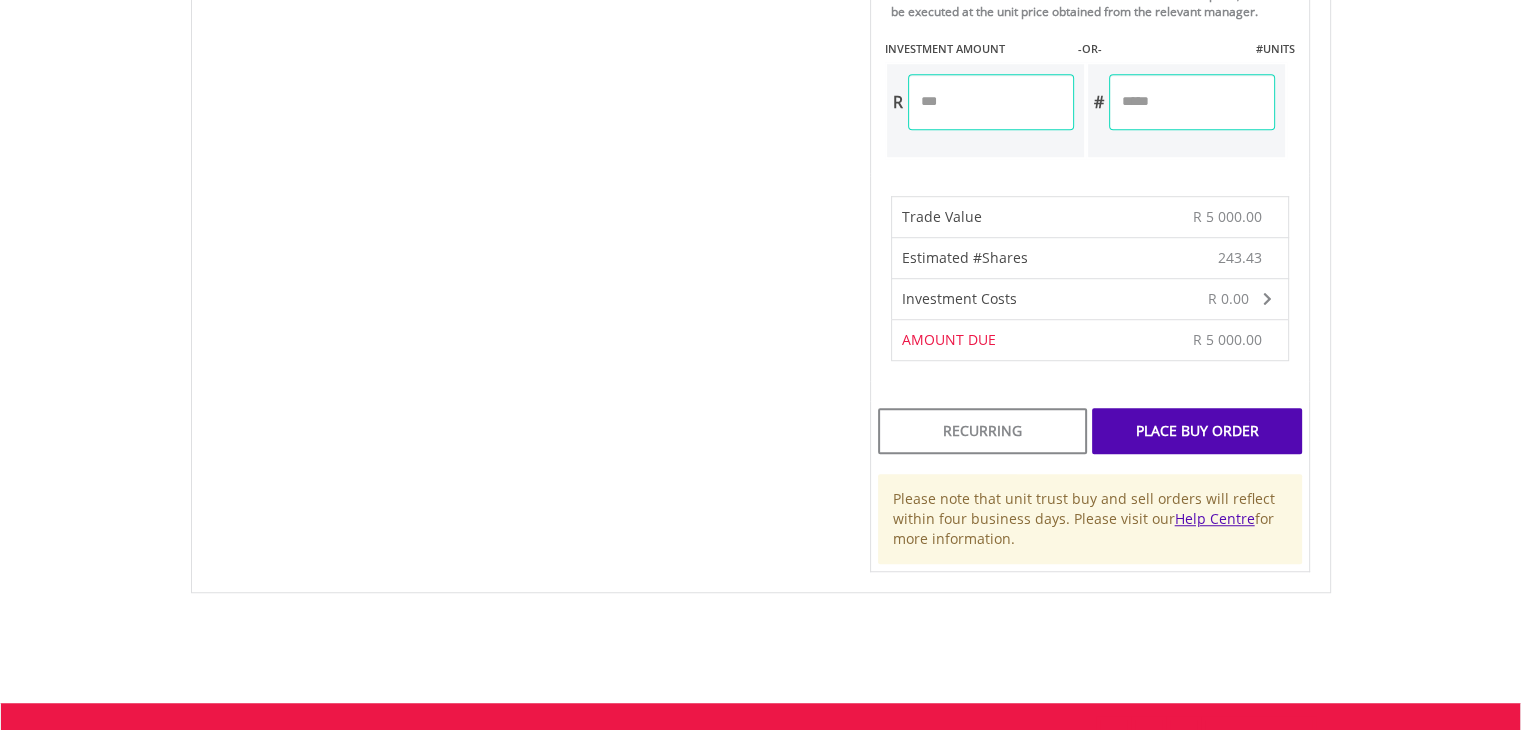 click on "Place Buy Order" at bounding box center [1196, 431] 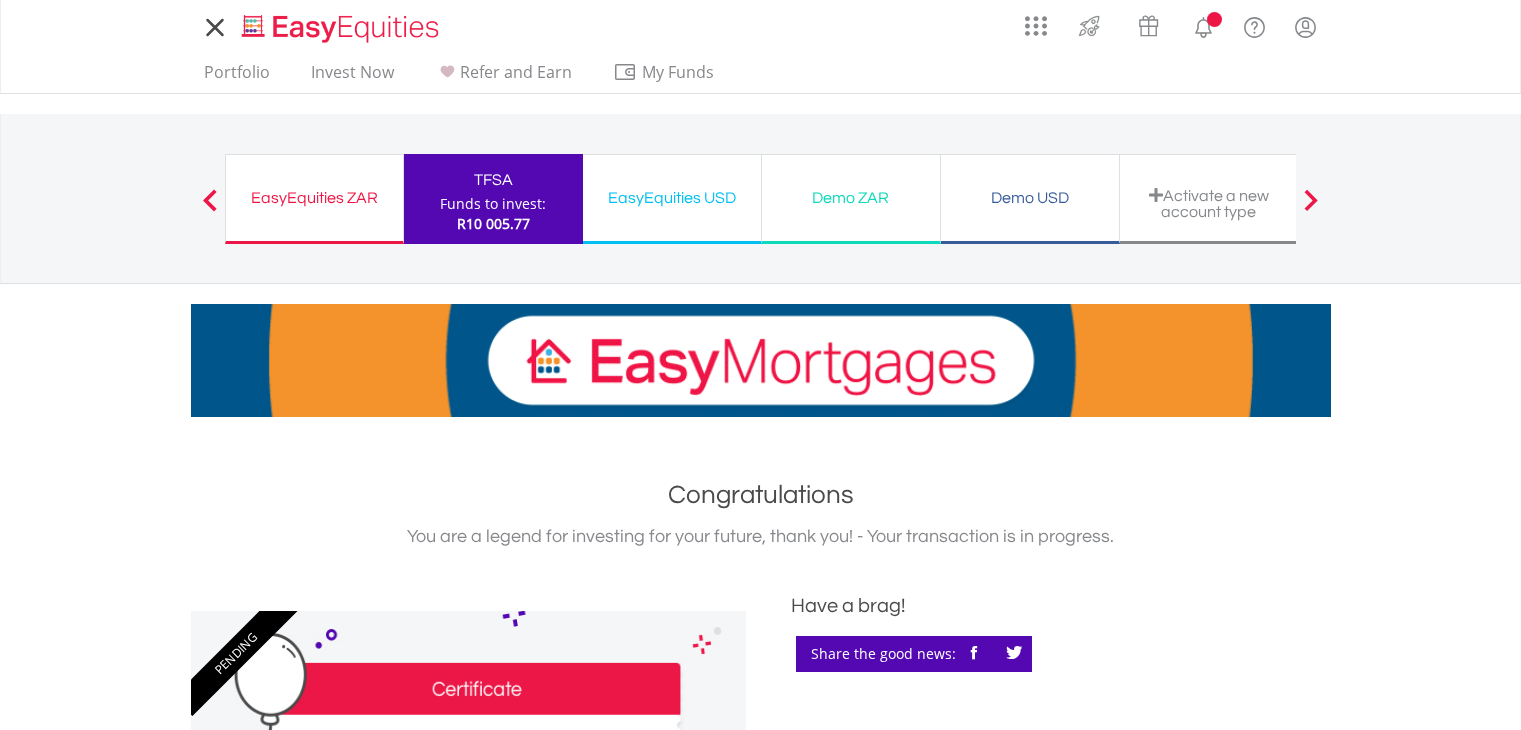scroll, scrollTop: 0, scrollLeft: 0, axis: both 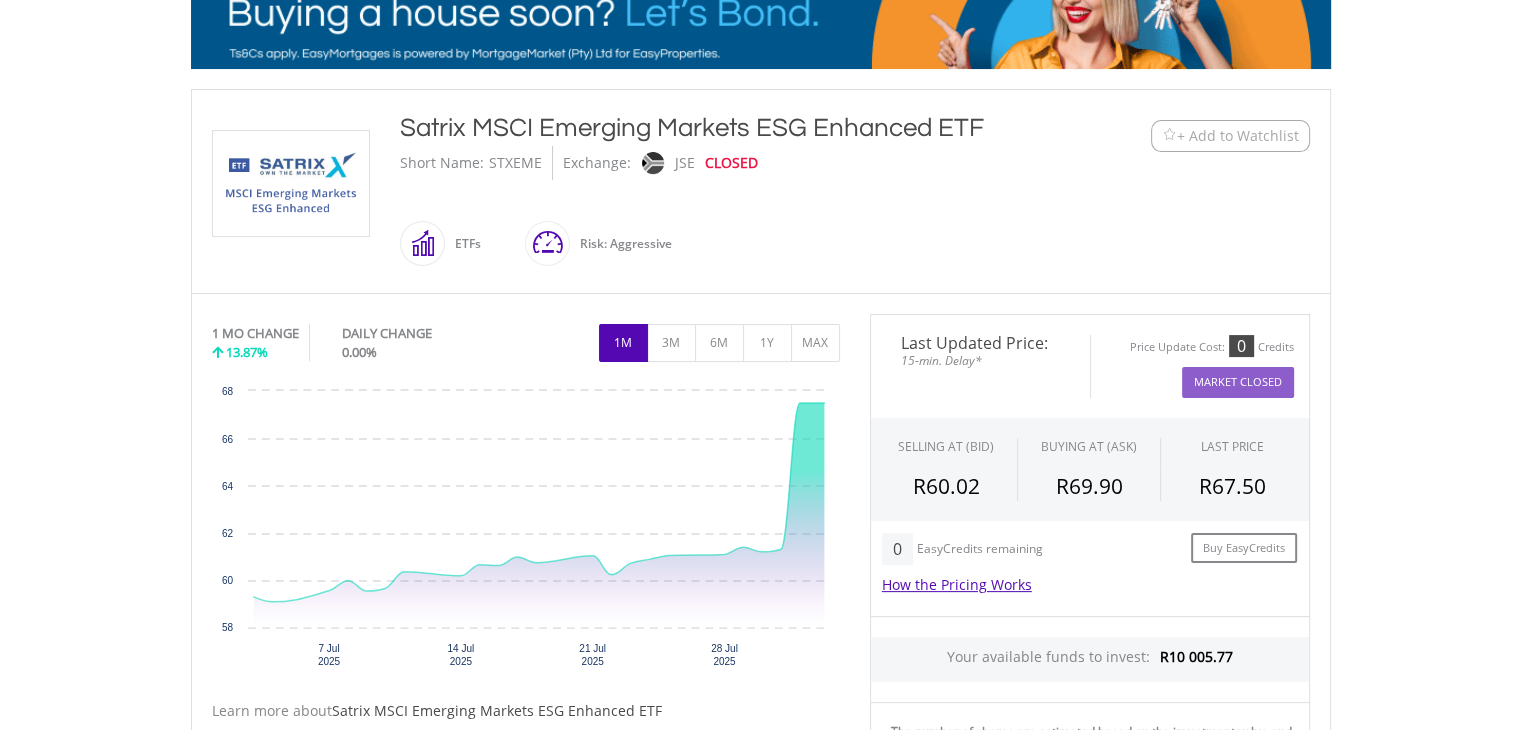 drag, startPoint x: 661, startPoint y: 347, endPoint x: 640, endPoint y: 335, distance: 24.186773 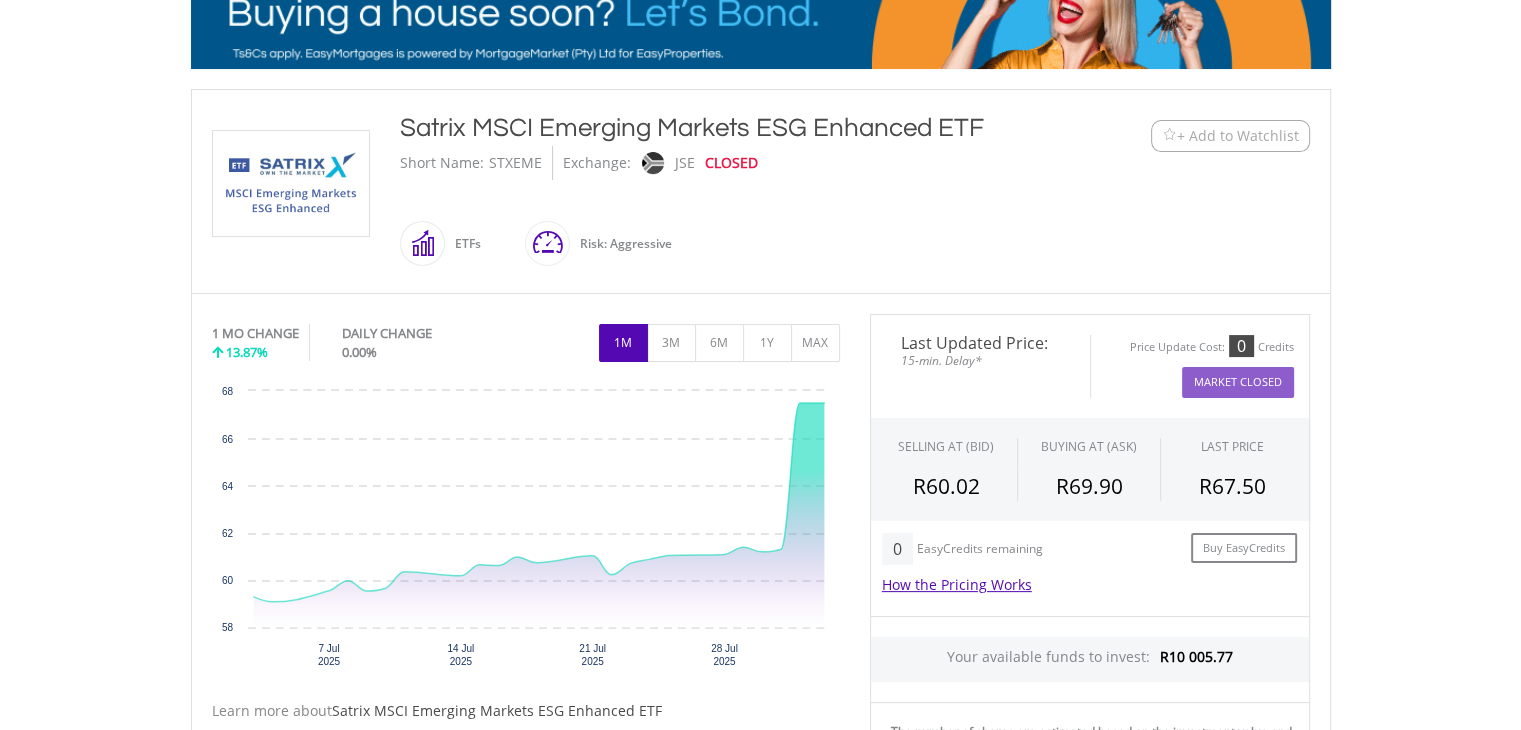 click on "1M" at bounding box center (623, 343) 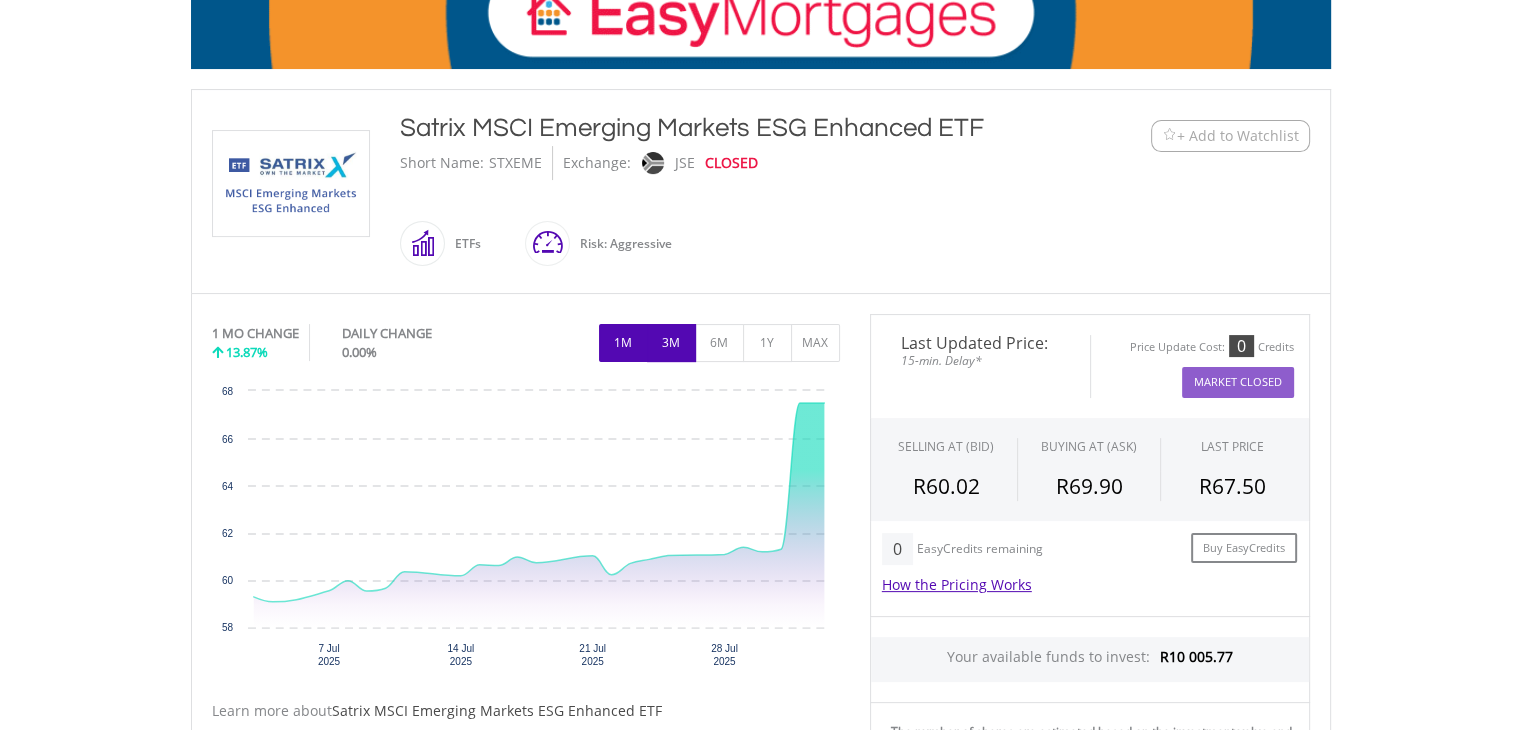 click on "3M" at bounding box center (671, 343) 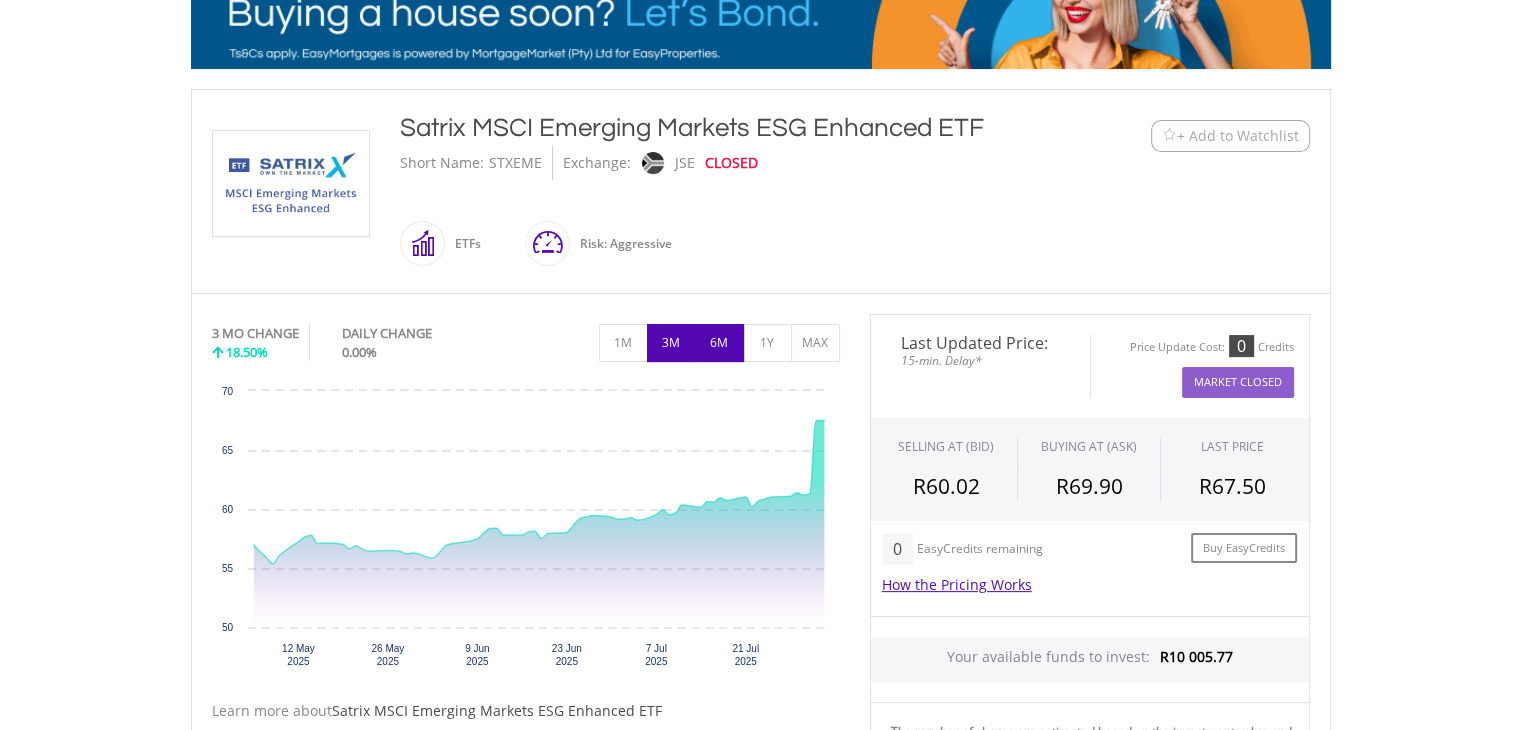 click on "6M" at bounding box center [719, 343] 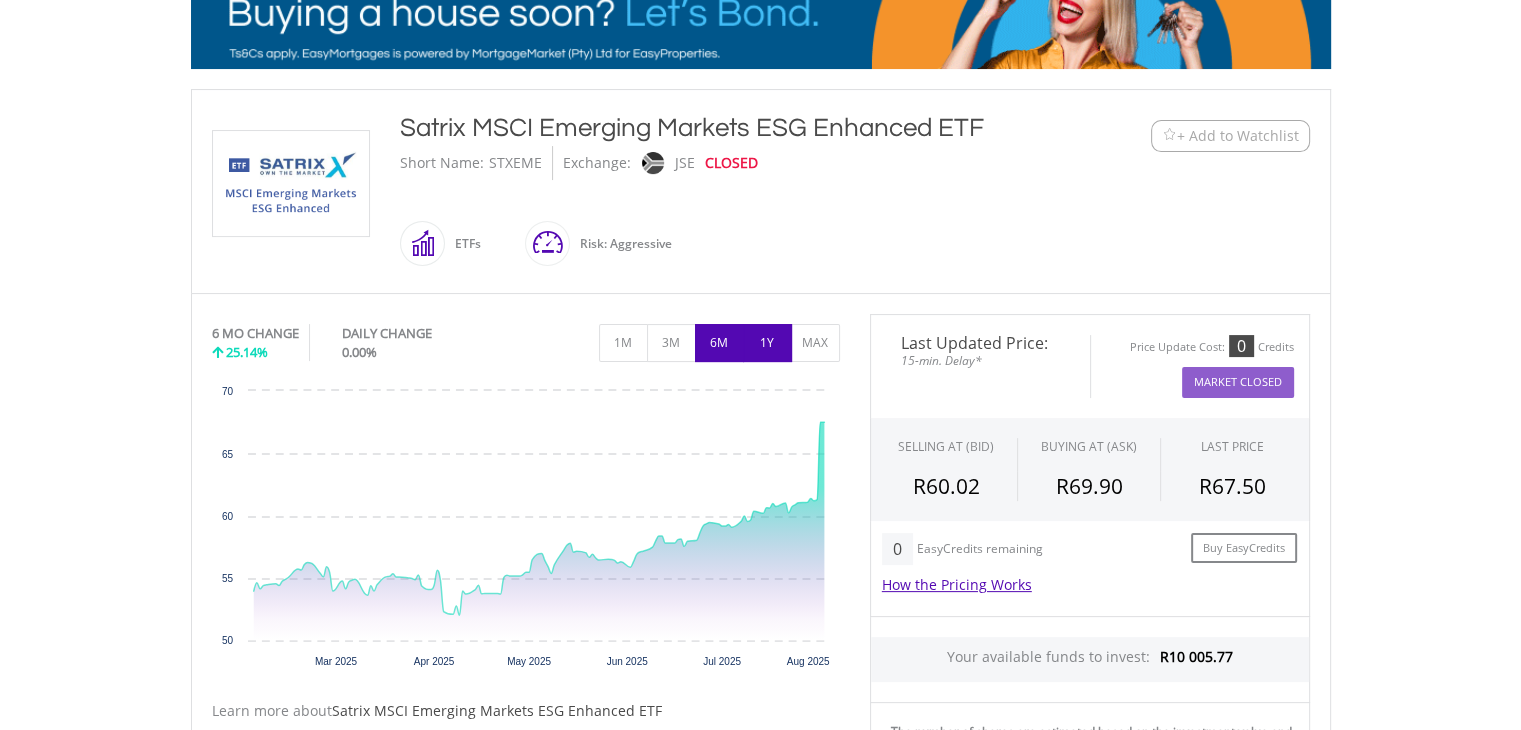 click on "1Y" at bounding box center (767, 343) 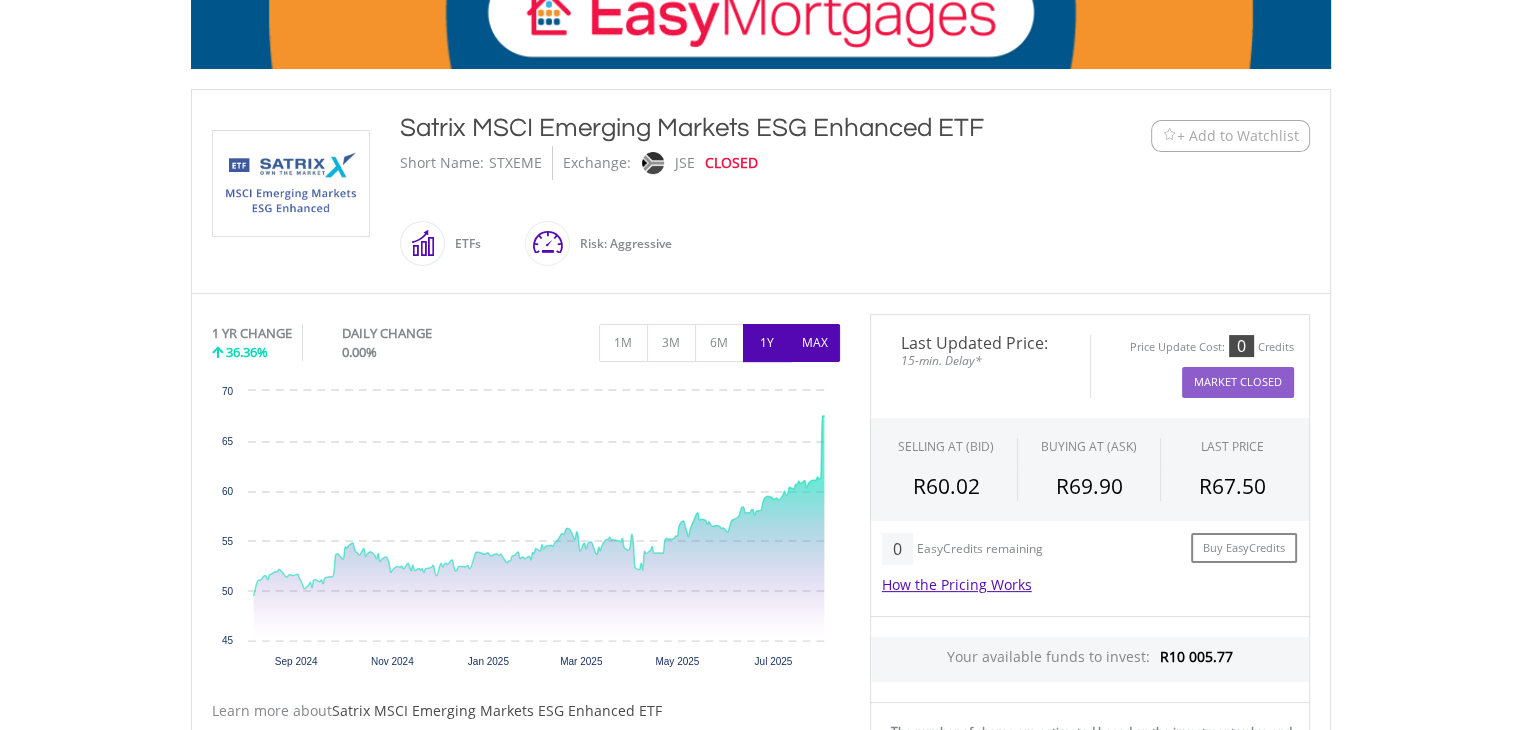 click on "MAX" at bounding box center (815, 343) 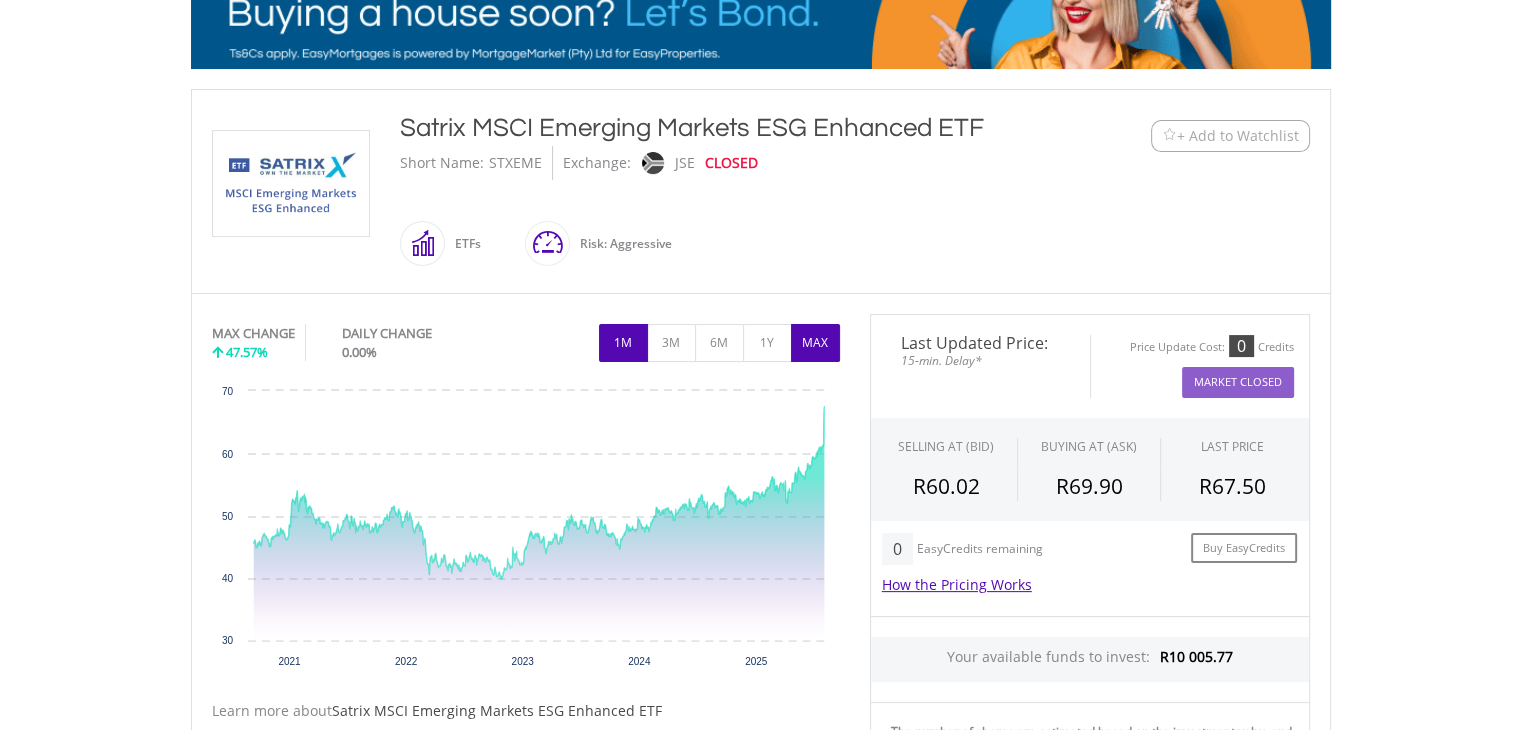 click on "1M" at bounding box center (623, 343) 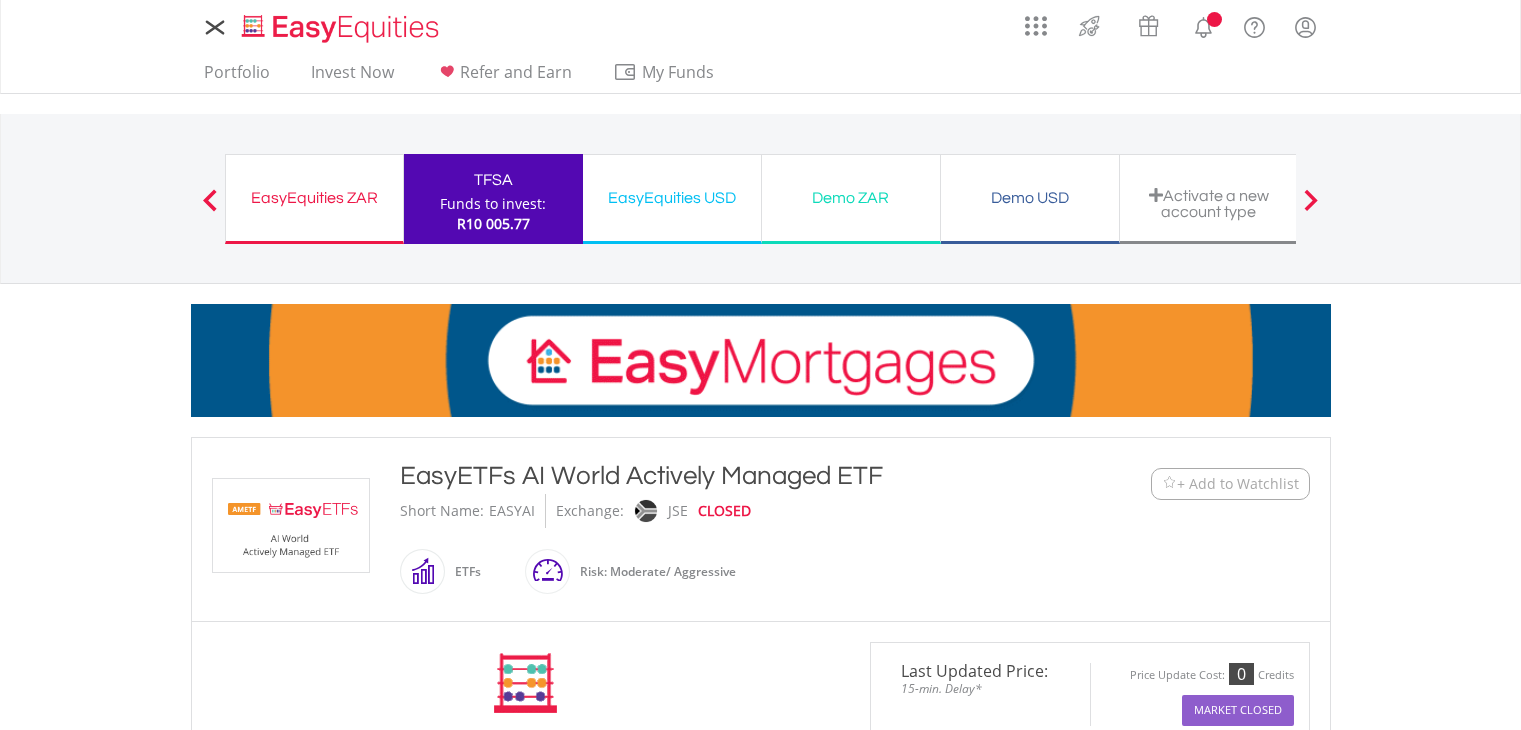 scroll, scrollTop: 0, scrollLeft: 0, axis: both 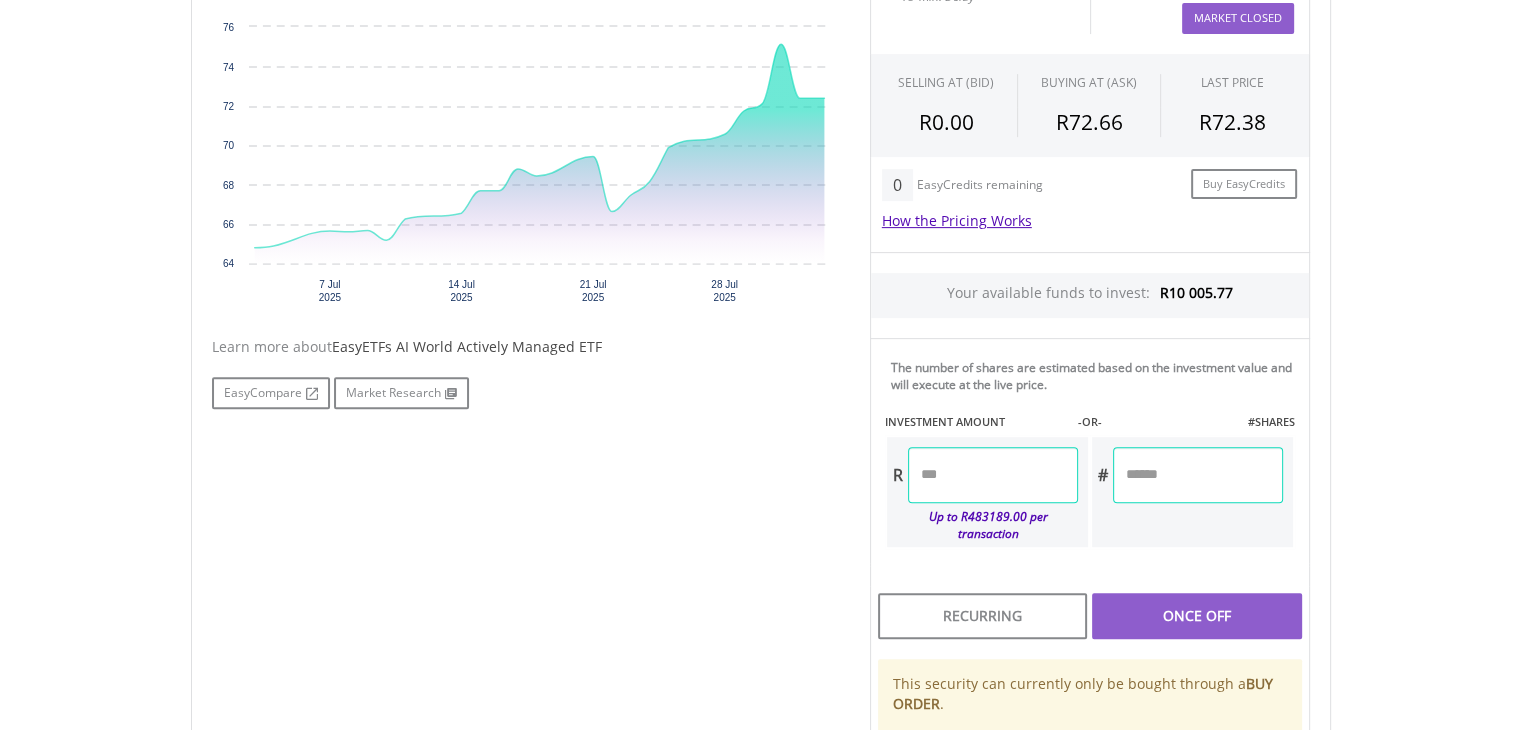 click at bounding box center (993, 475) 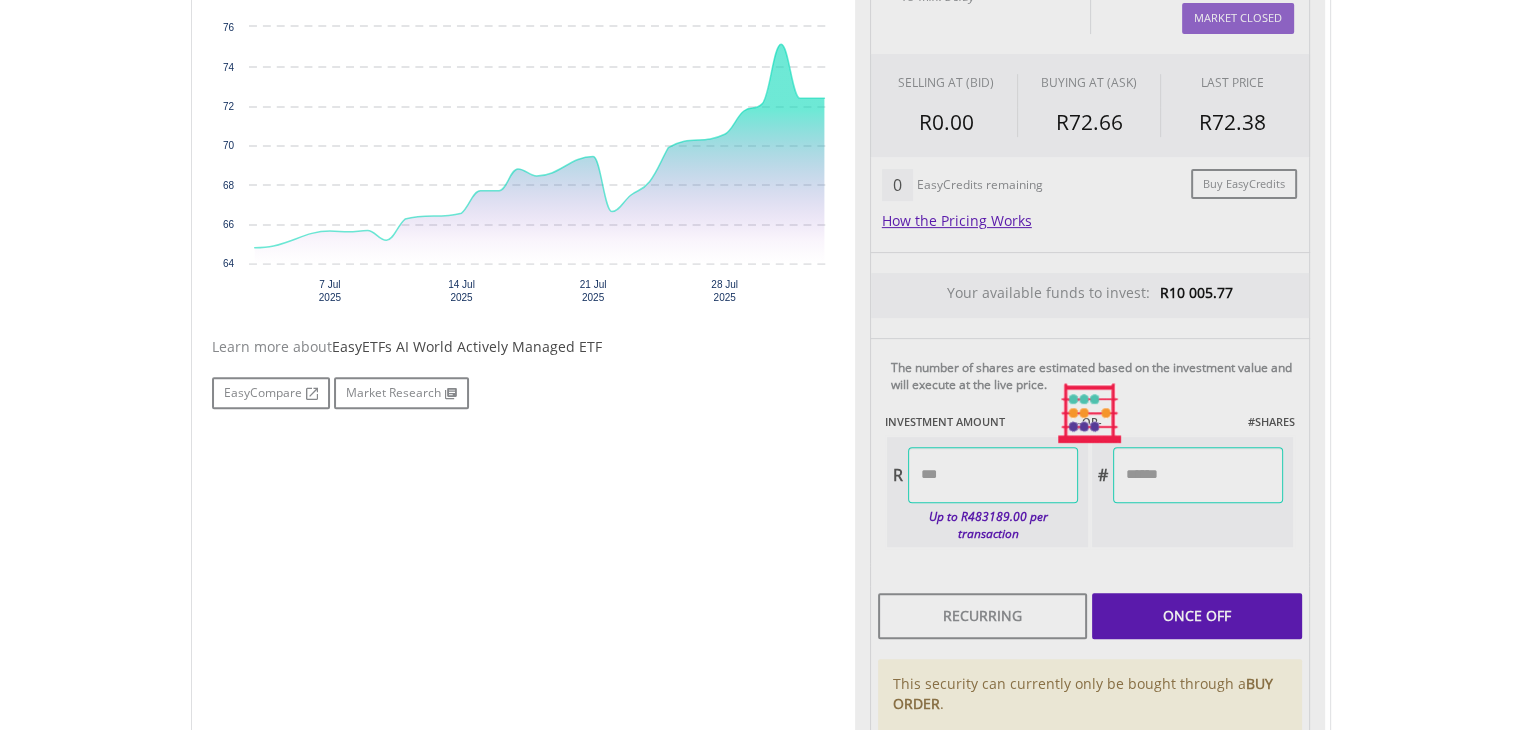 type on "*******" 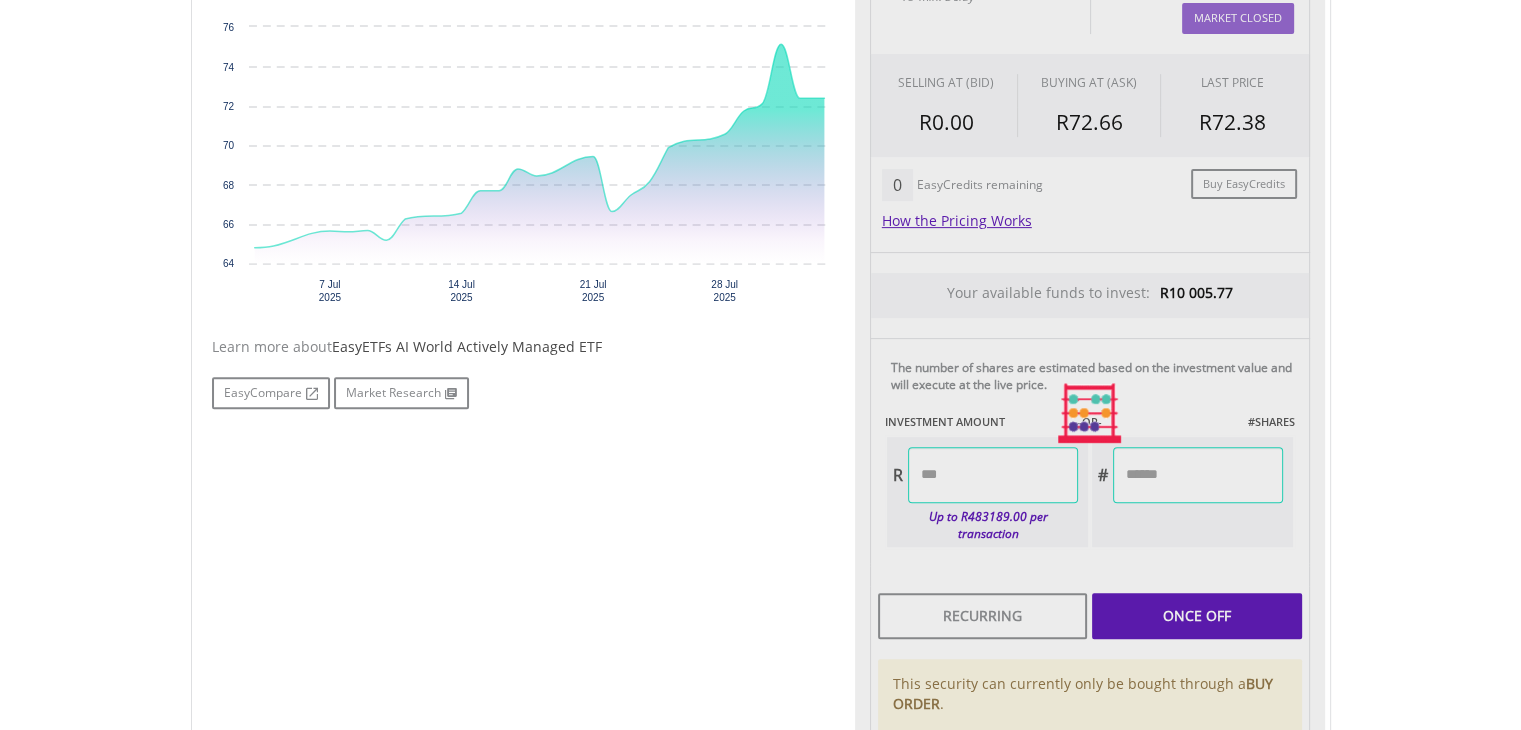 type on "*******" 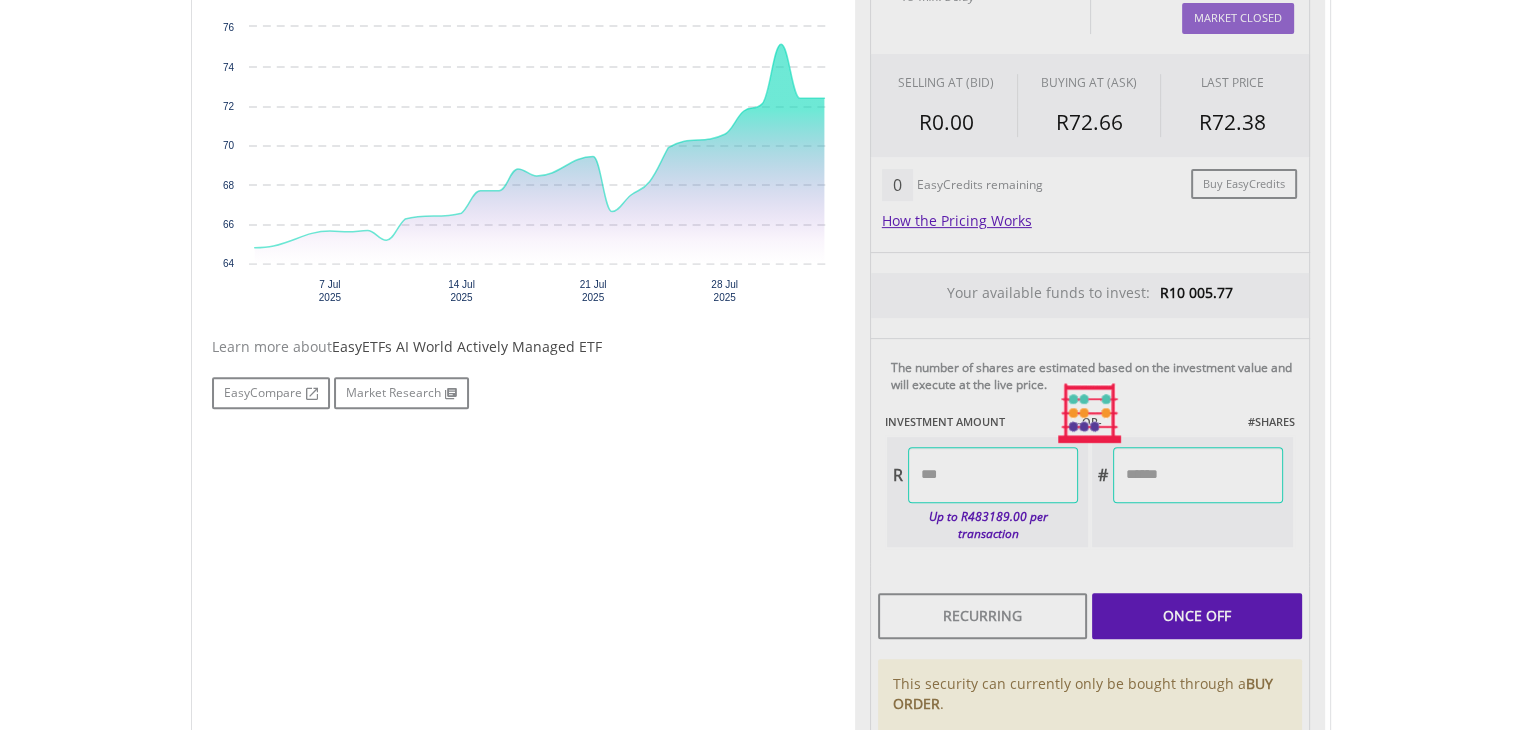 click on "Last Updated Price:
15-min. Delay*
Price Update Cost:
0
Credits
Market Closed
SELLING AT (BID)
BUYING AT                     (ASK)
LAST PRICE
R0.00
R72.66
R72.38
0
EasyCredits remaining" at bounding box center [1090, 414] 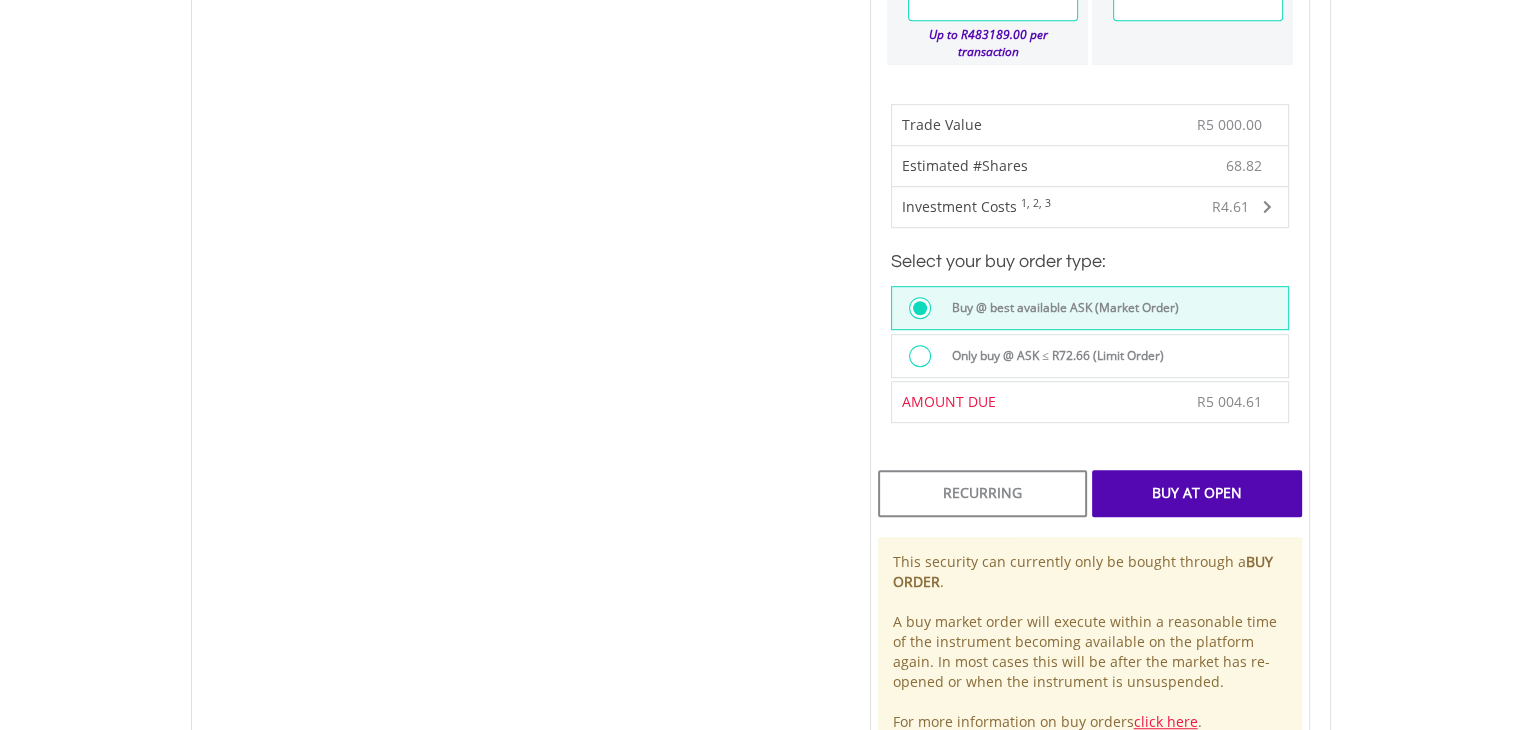 scroll, scrollTop: 1186, scrollLeft: 0, axis: vertical 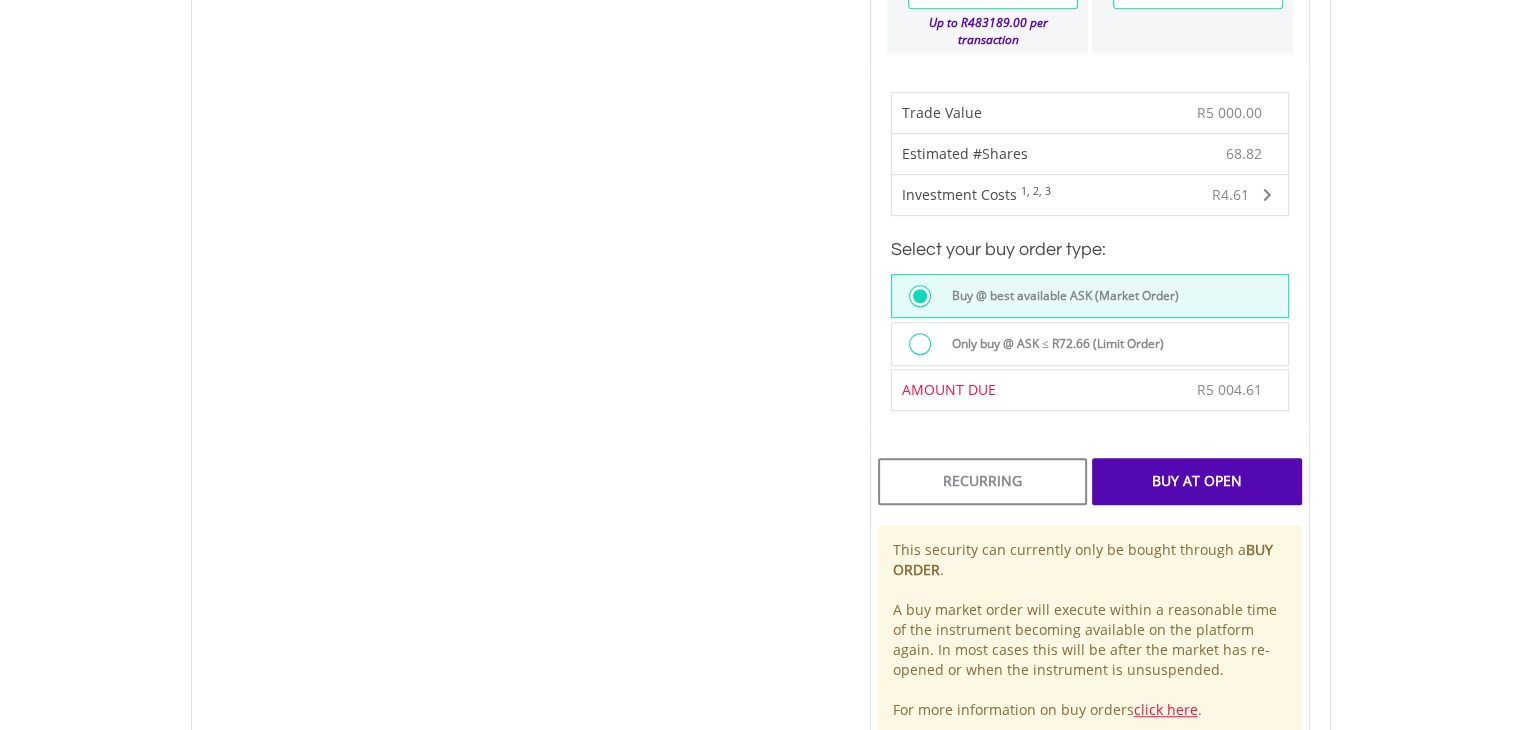 click on "Buy At Open" at bounding box center (1196, 481) 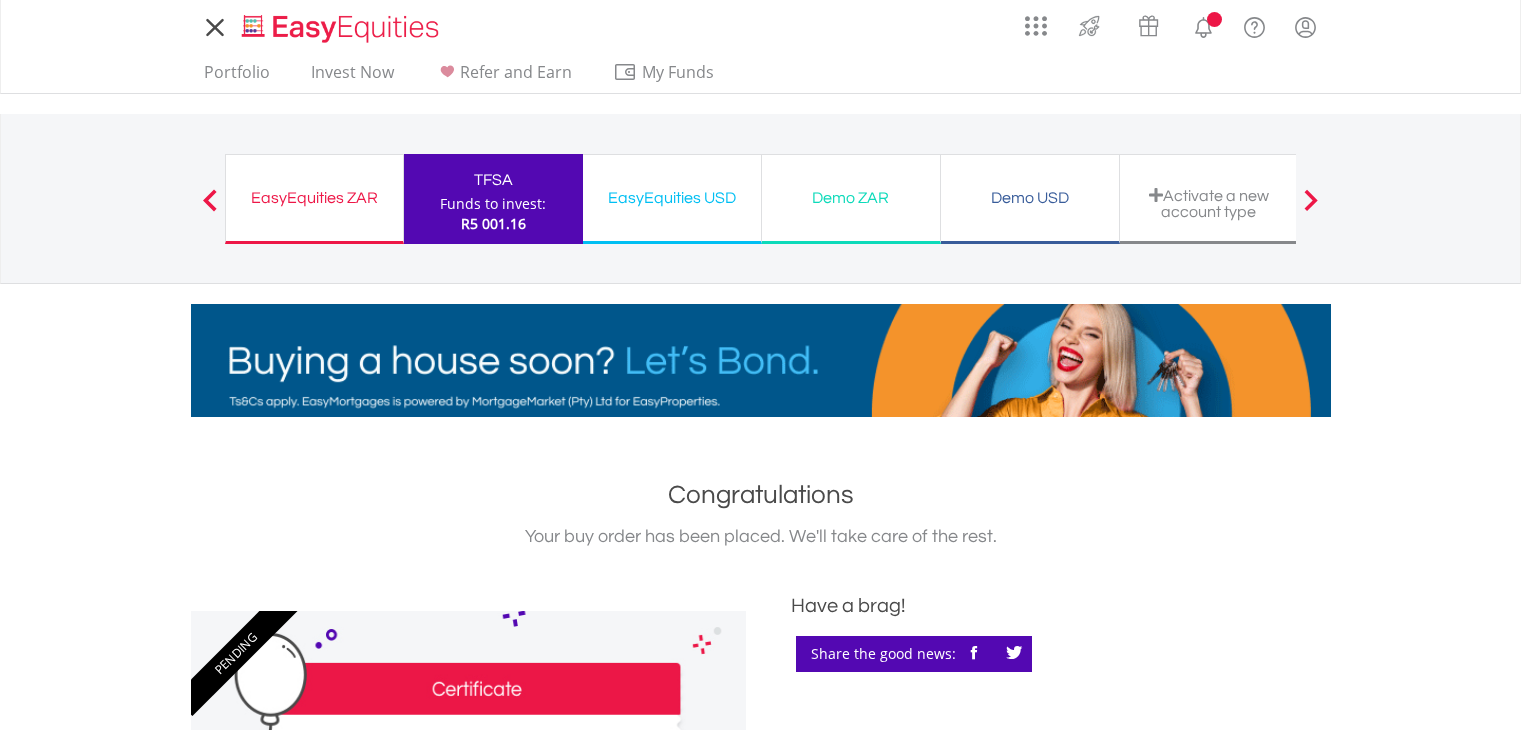 scroll, scrollTop: 0, scrollLeft: 0, axis: both 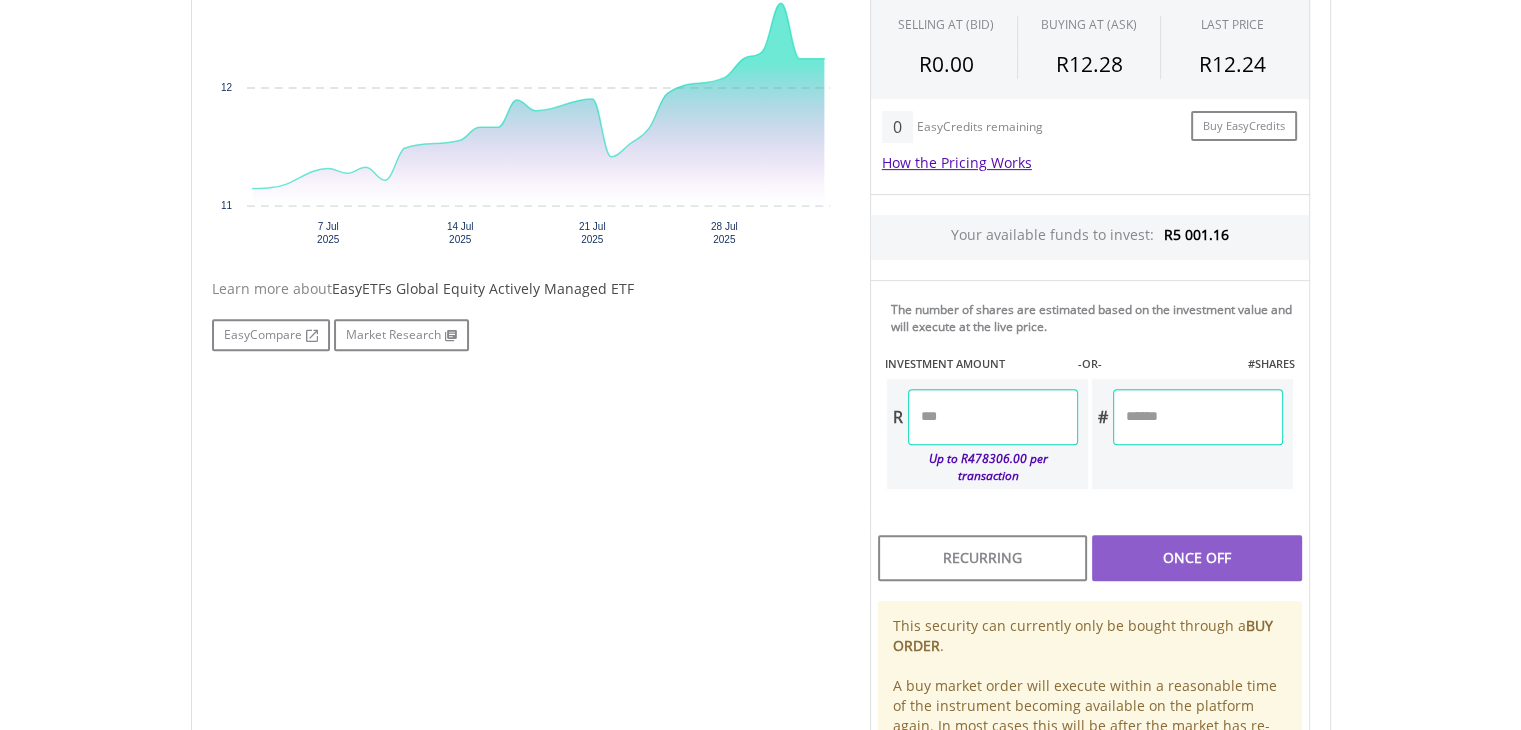 click at bounding box center (993, 417) 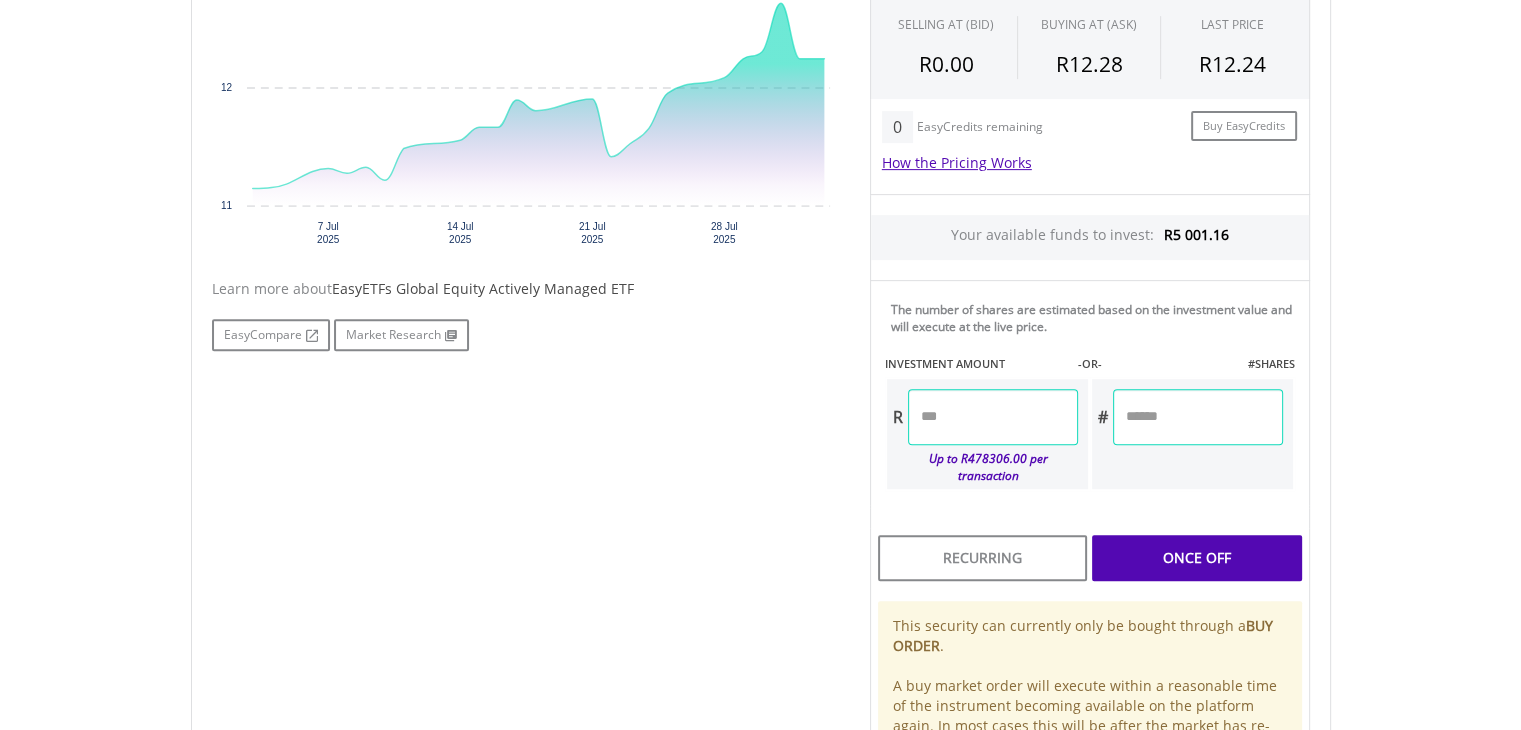type on "****" 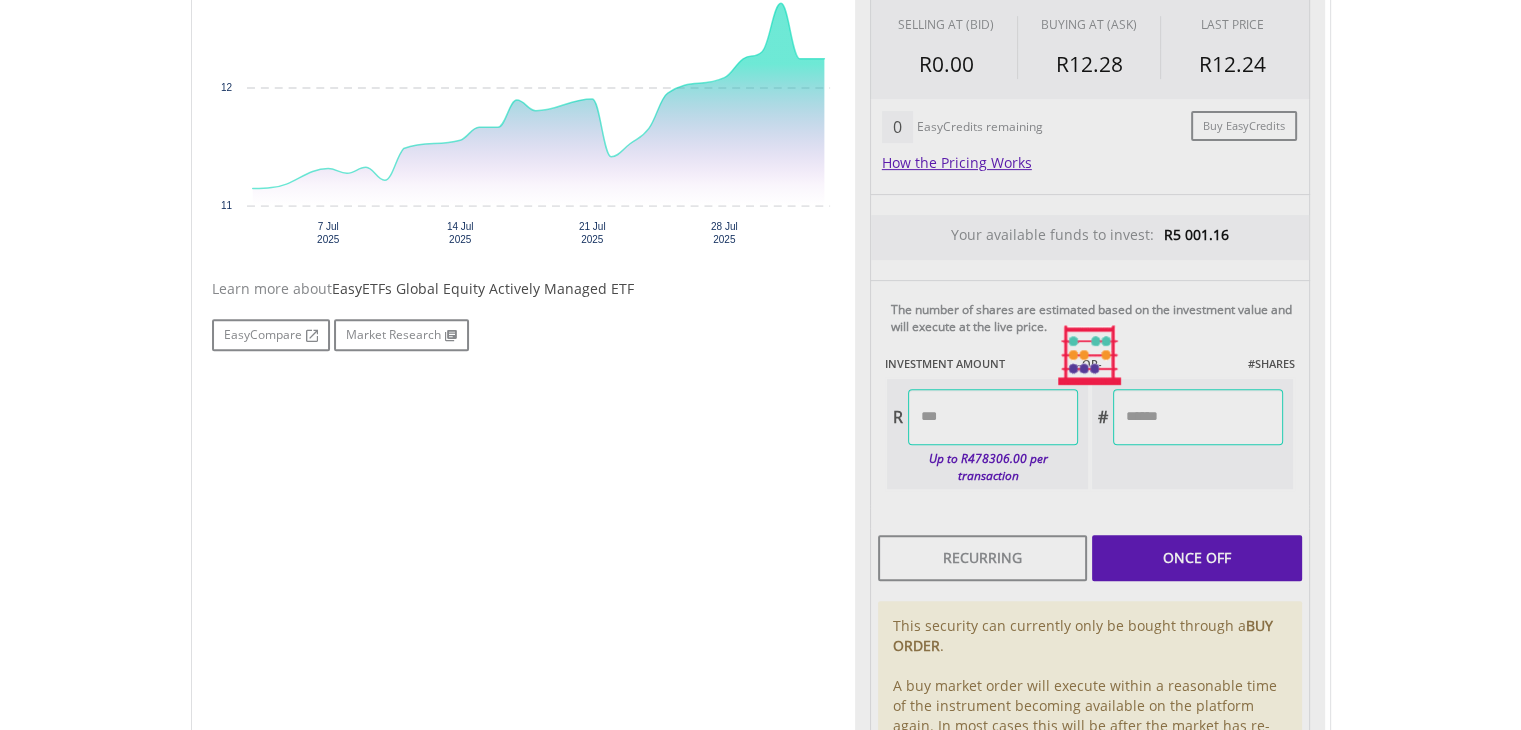 click on "Last Updated Price:
15-min. Delay*
Price Update Cost:
0
Credits
Market Closed
SELLING AT (BID)
BUYING AT                     (ASK)
LAST PRICE
R0.00
R12.28
R12.24
0
EasyCredits remaining" at bounding box center [1090, 356] 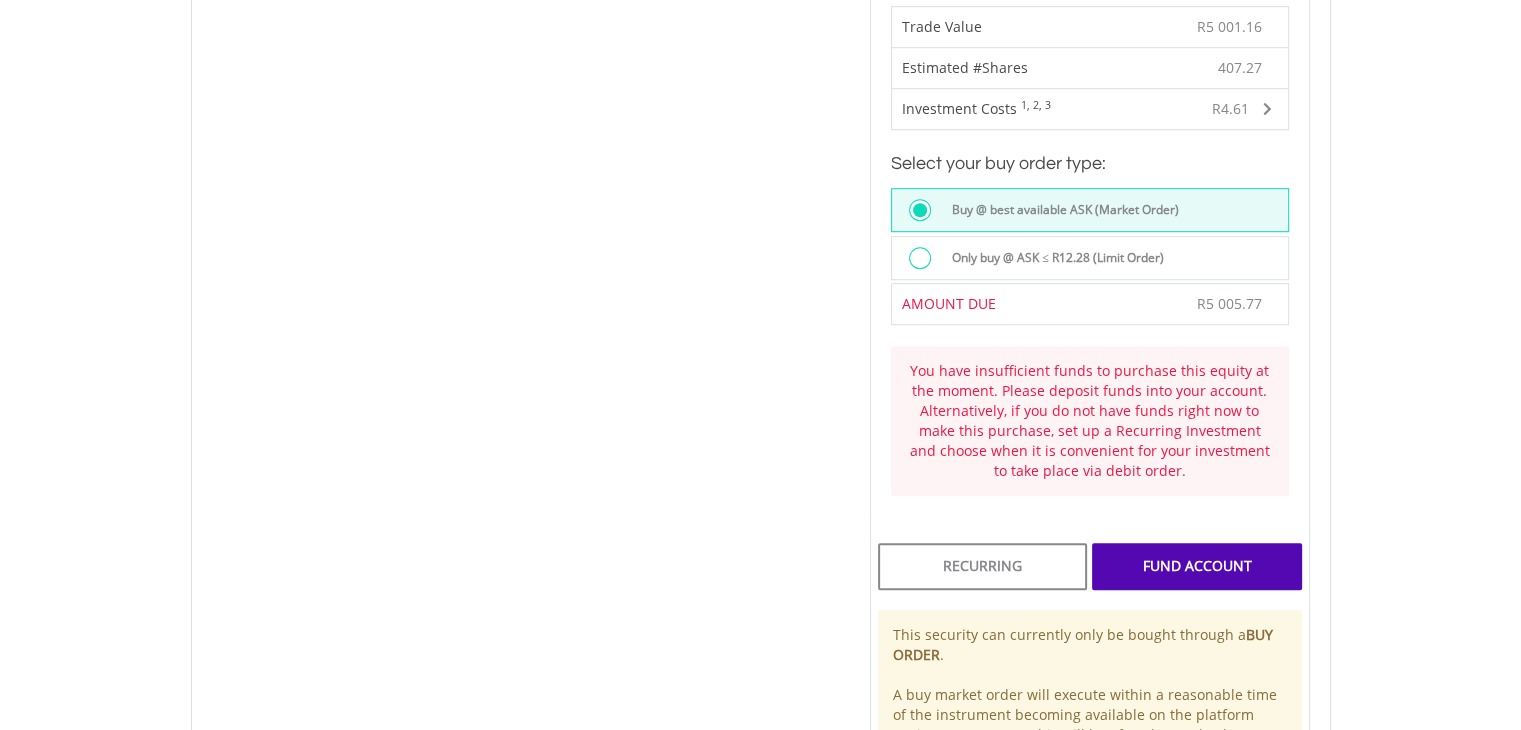 scroll, scrollTop: 1278, scrollLeft: 0, axis: vertical 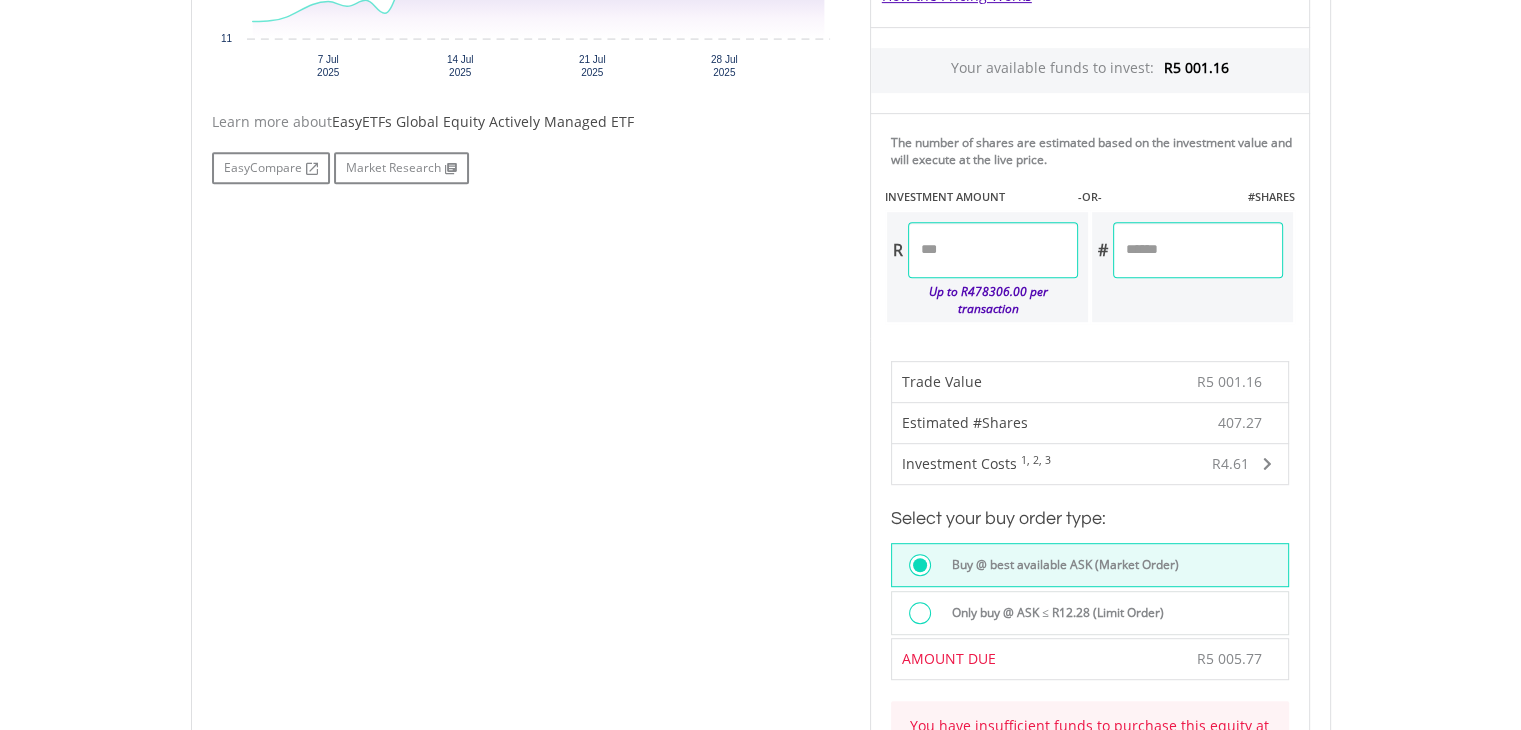 click on "*******" at bounding box center (993, 250) 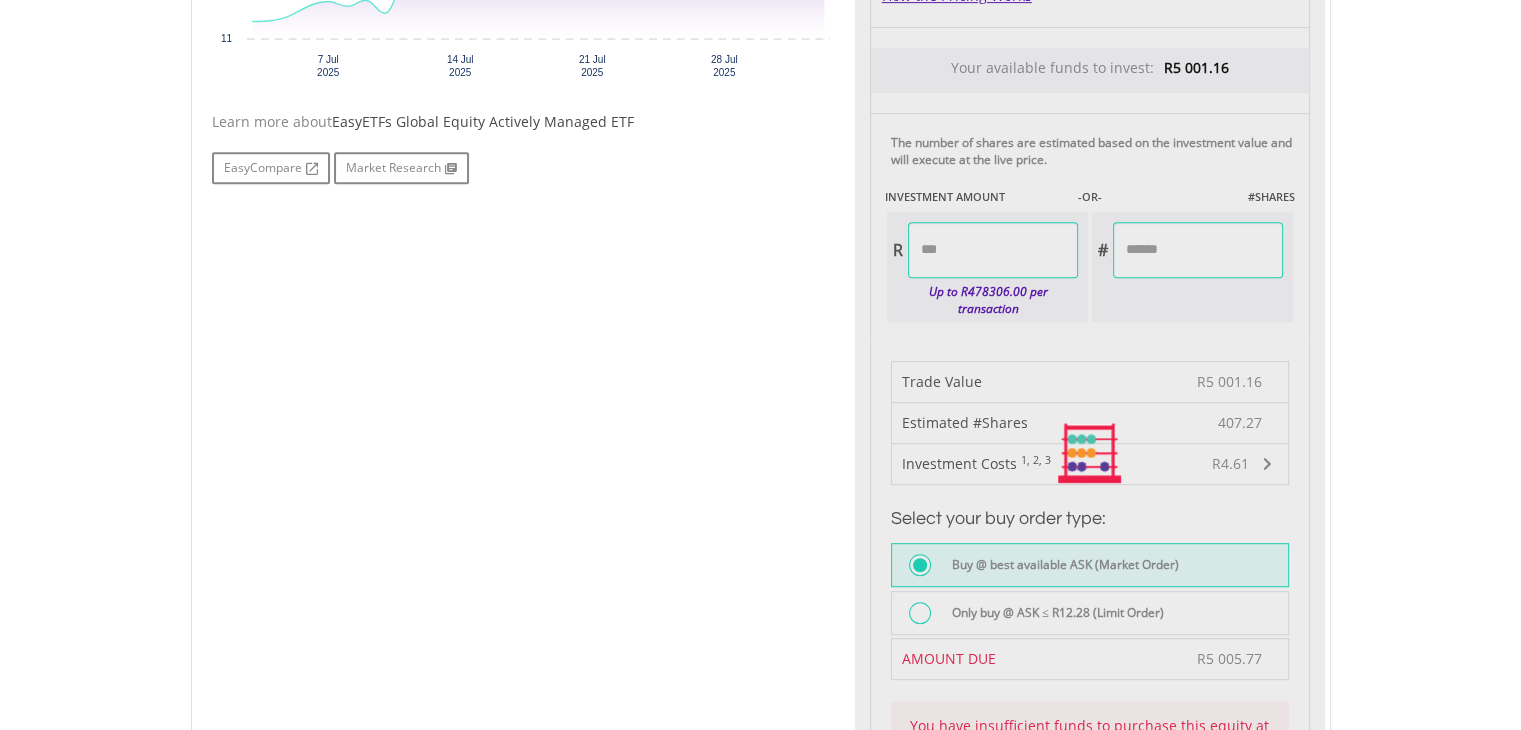 click on "Last Updated Price:
15-min. Delay*
Price Update Cost:
0
Credits
Market Closed
SELLING AT (BID)
BUYING AT                     (ASK)
LAST PRICE
R0.00
R12.28
R12.24
0
EasyCredits remaining" at bounding box center [1090, 454] 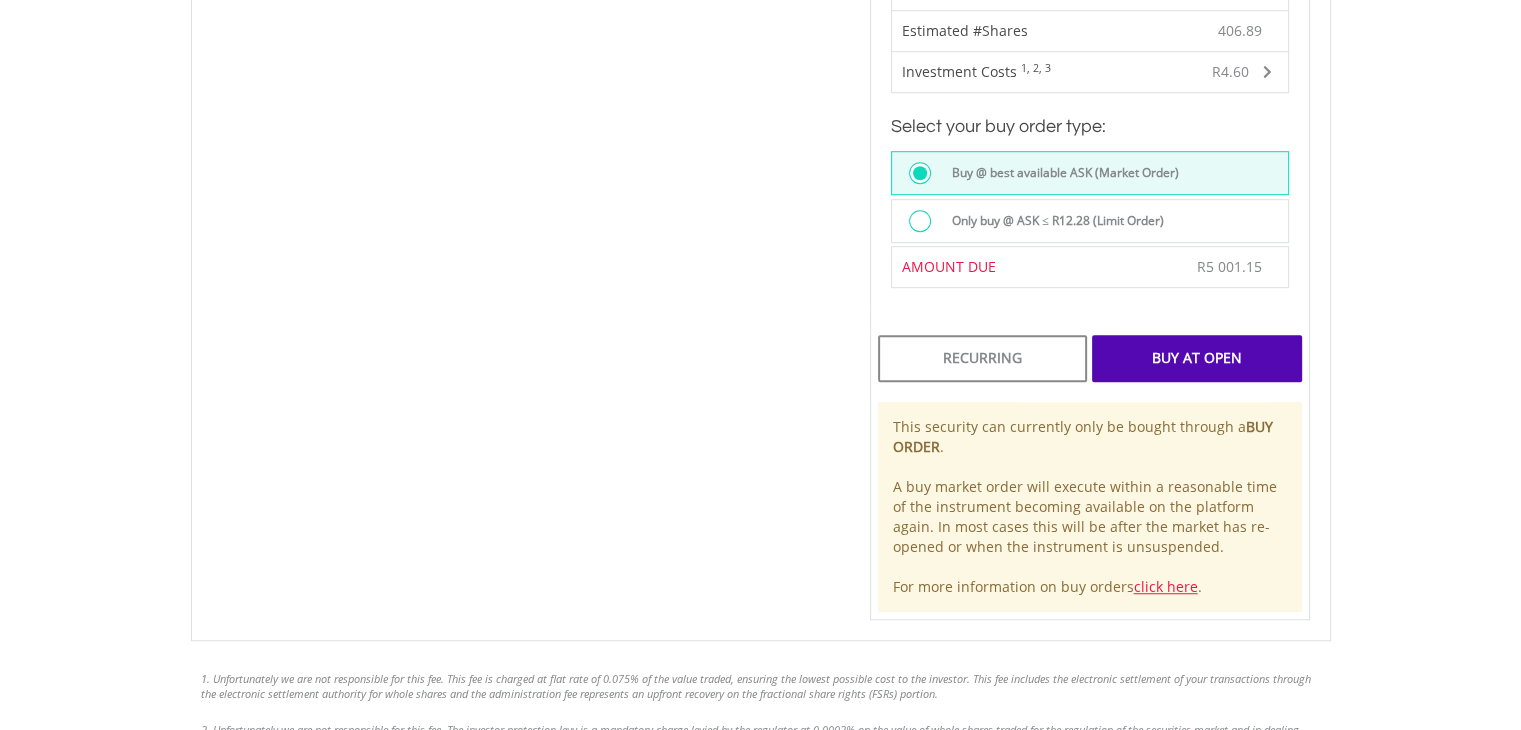 scroll, scrollTop: 1335, scrollLeft: 0, axis: vertical 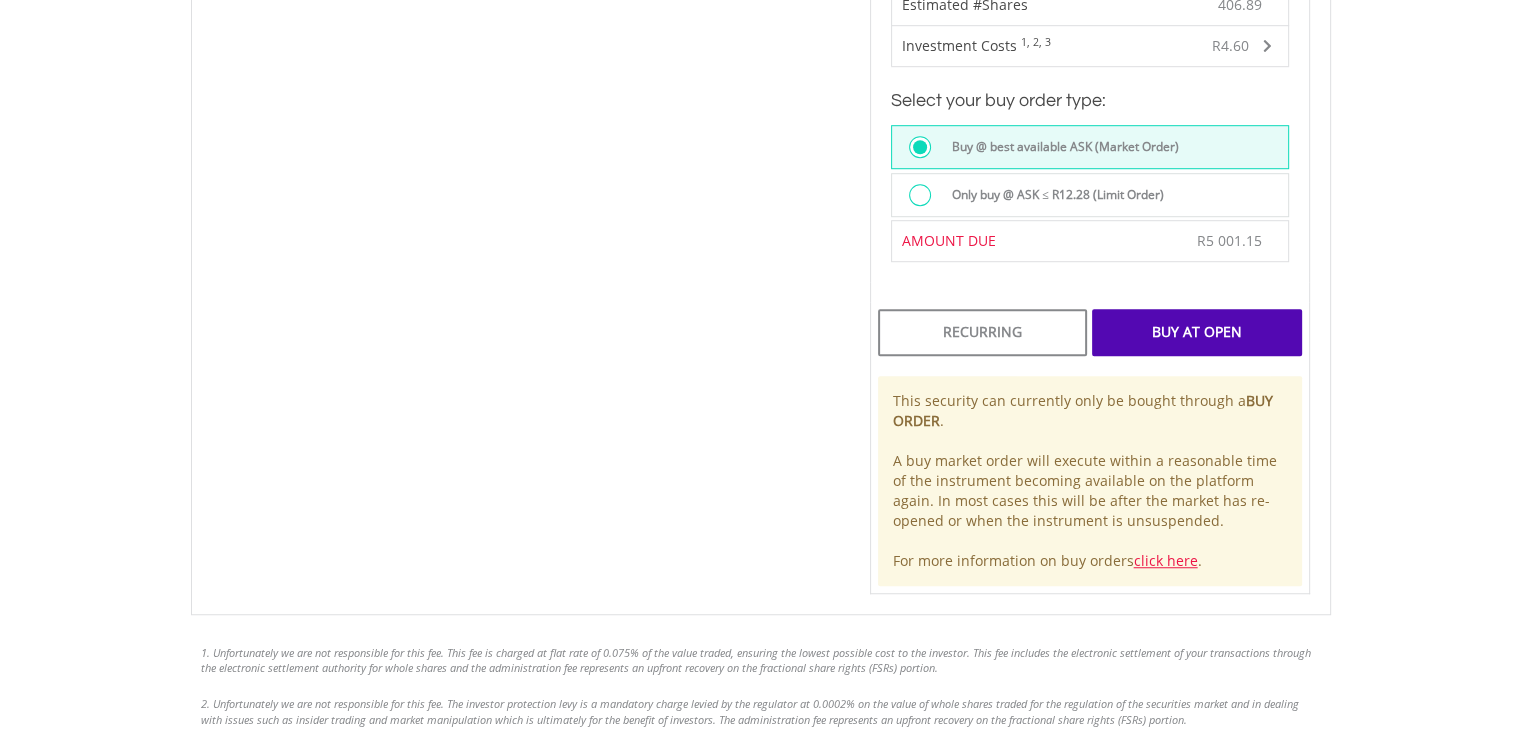 click on "Buy At Open" at bounding box center [1196, 332] 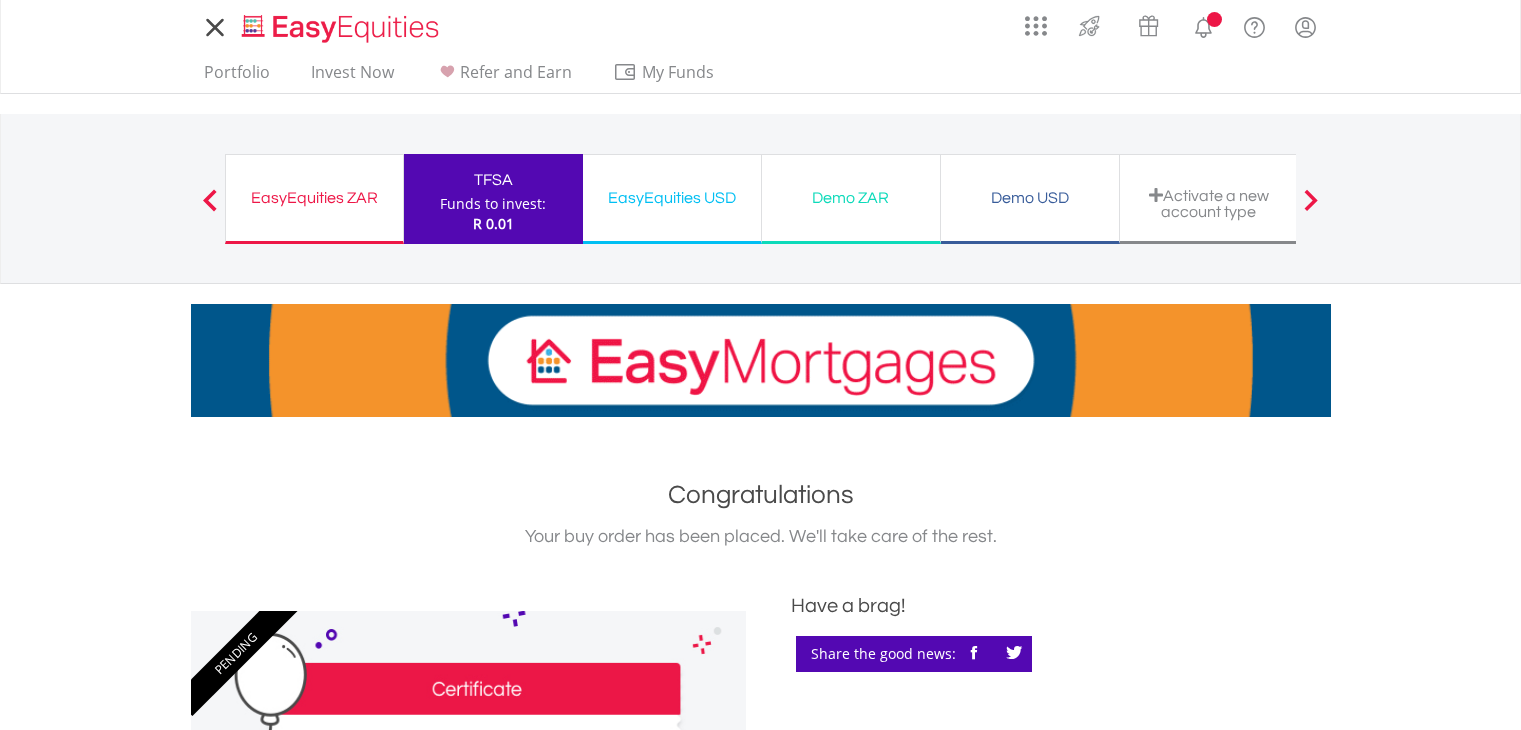 scroll, scrollTop: 0, scrollLeft: 0, axis: both 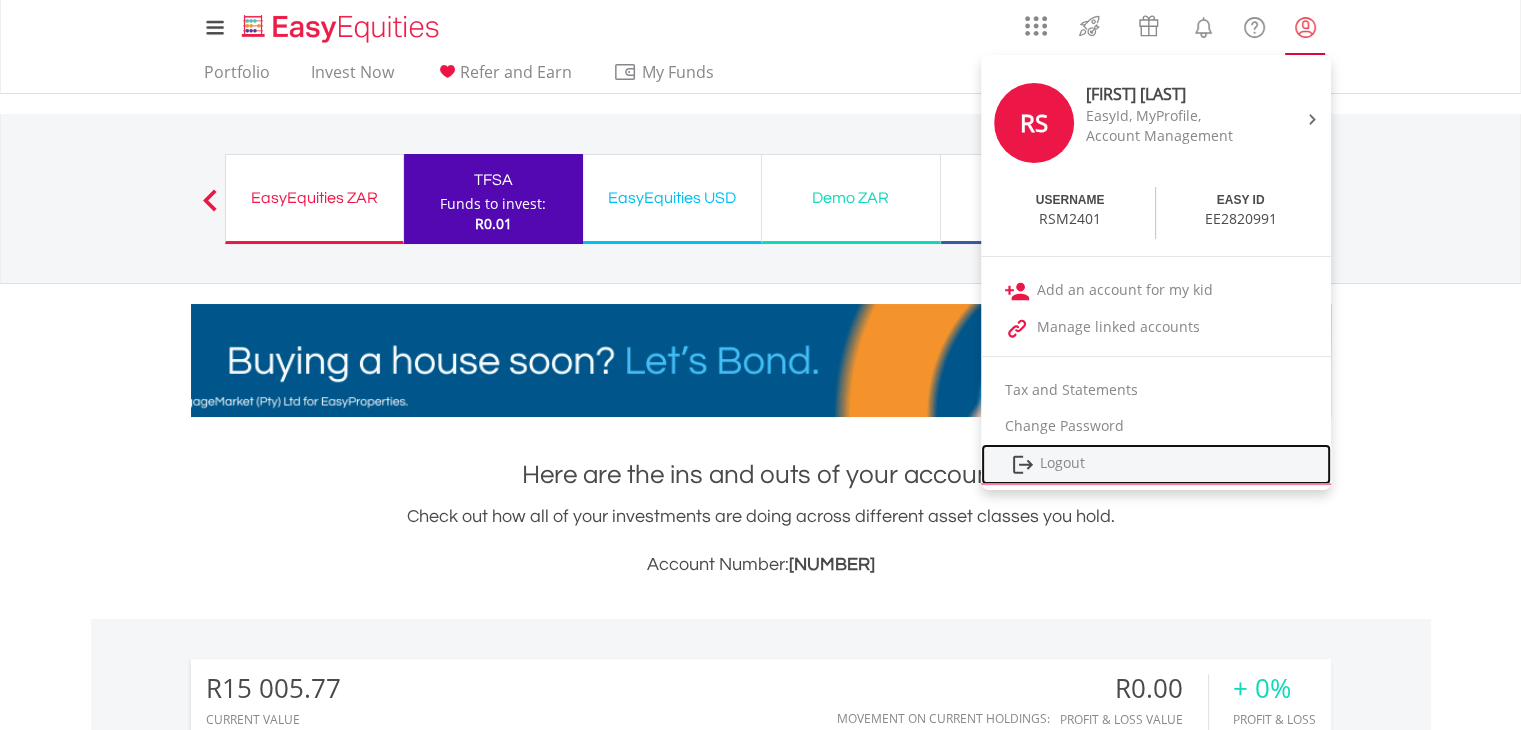 click on "Logout" at bounding box center [1156, 464] 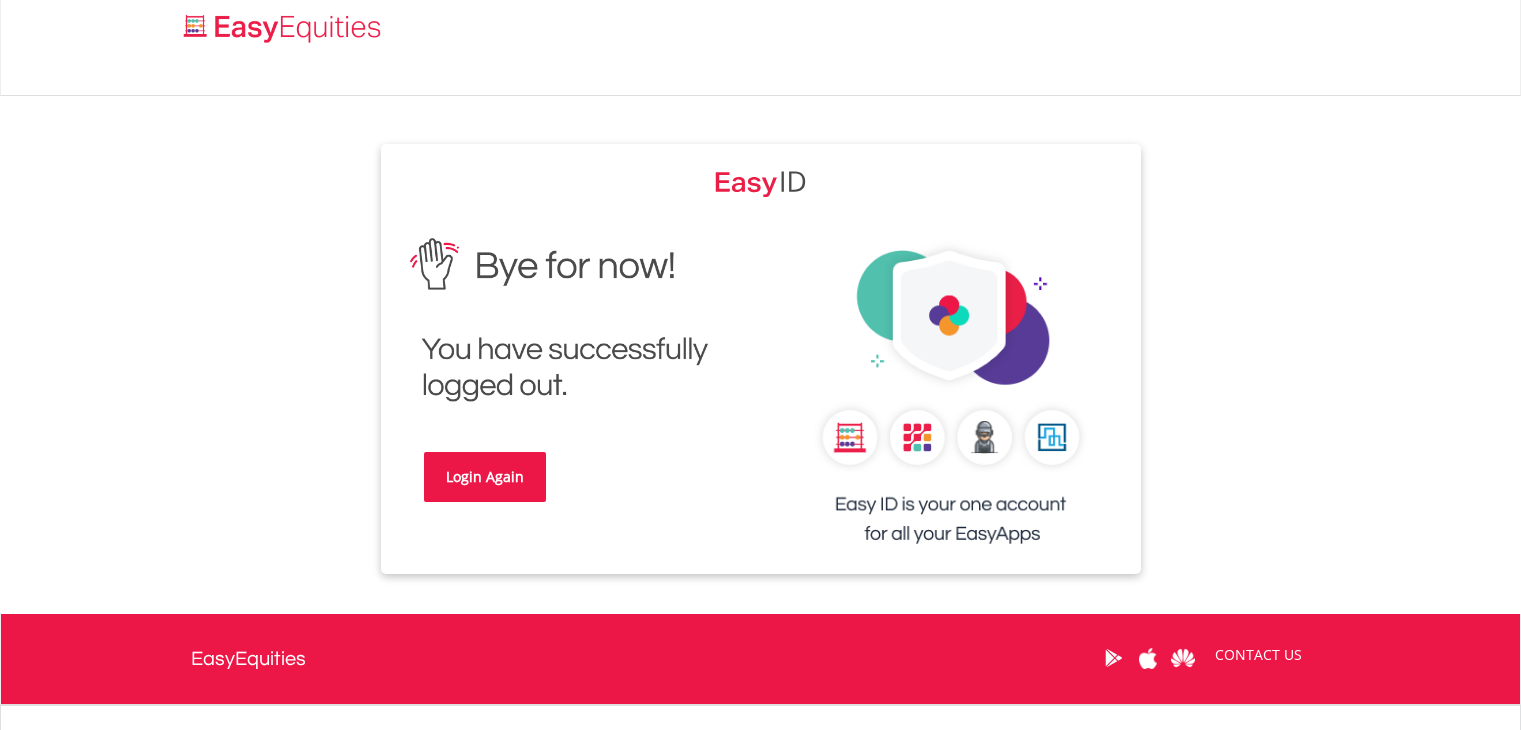 scroll, scrollTop: 0, scrollLeft: 0, axis: both 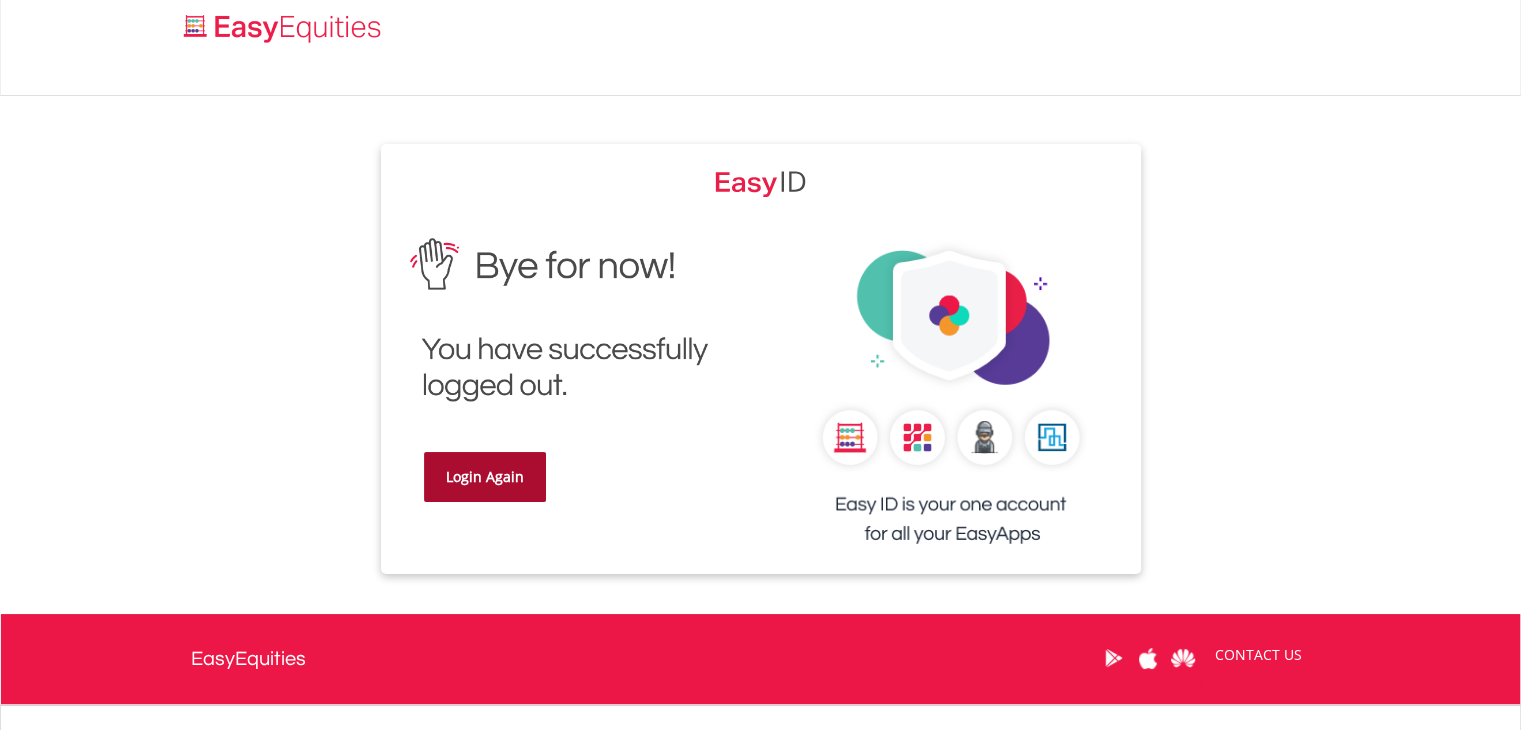 click on "Login Again" at bounding box center [485, 477] 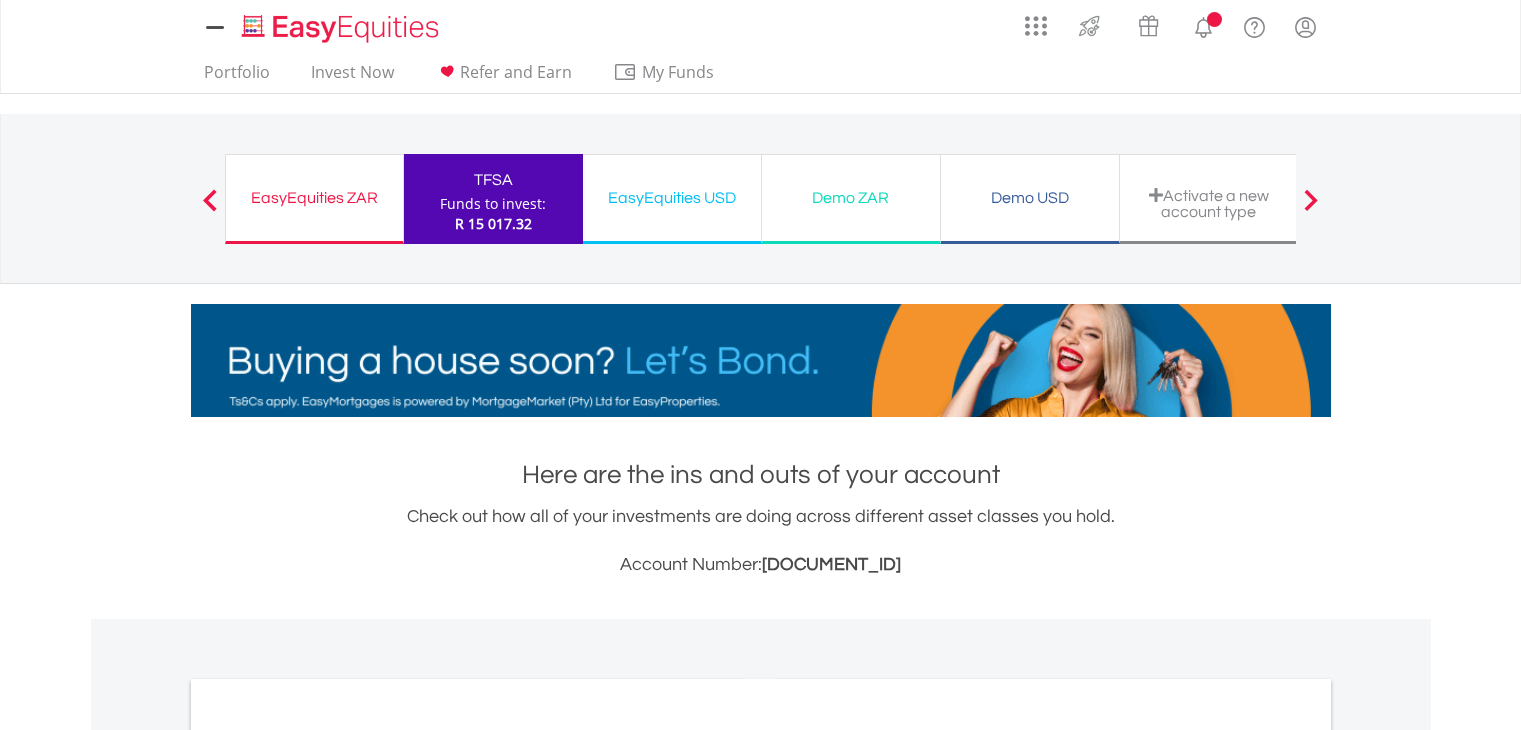 scroll, scrollTop: 0, scrollLeft: 0, axis: both 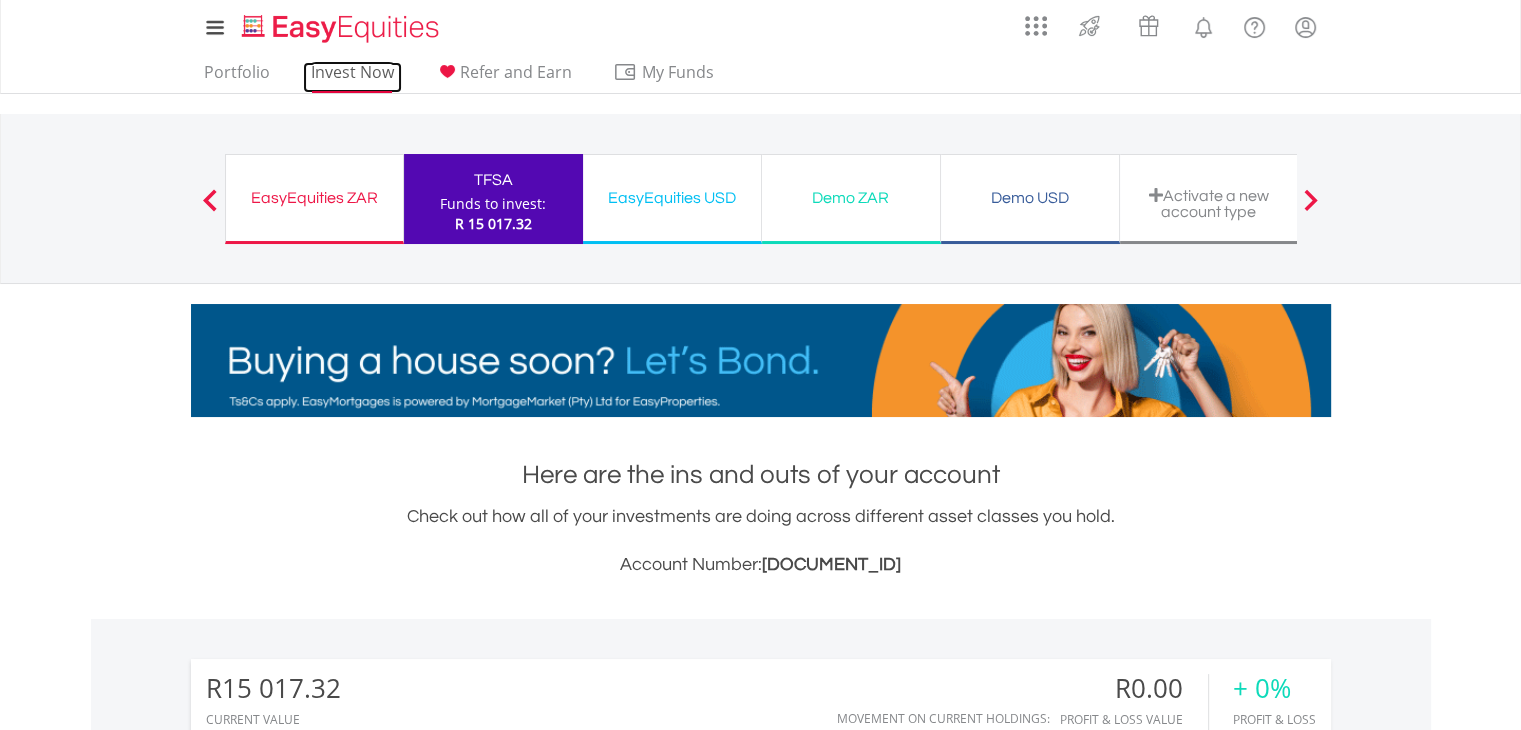 click on "Invest Now" at bounding box center (352, 77) 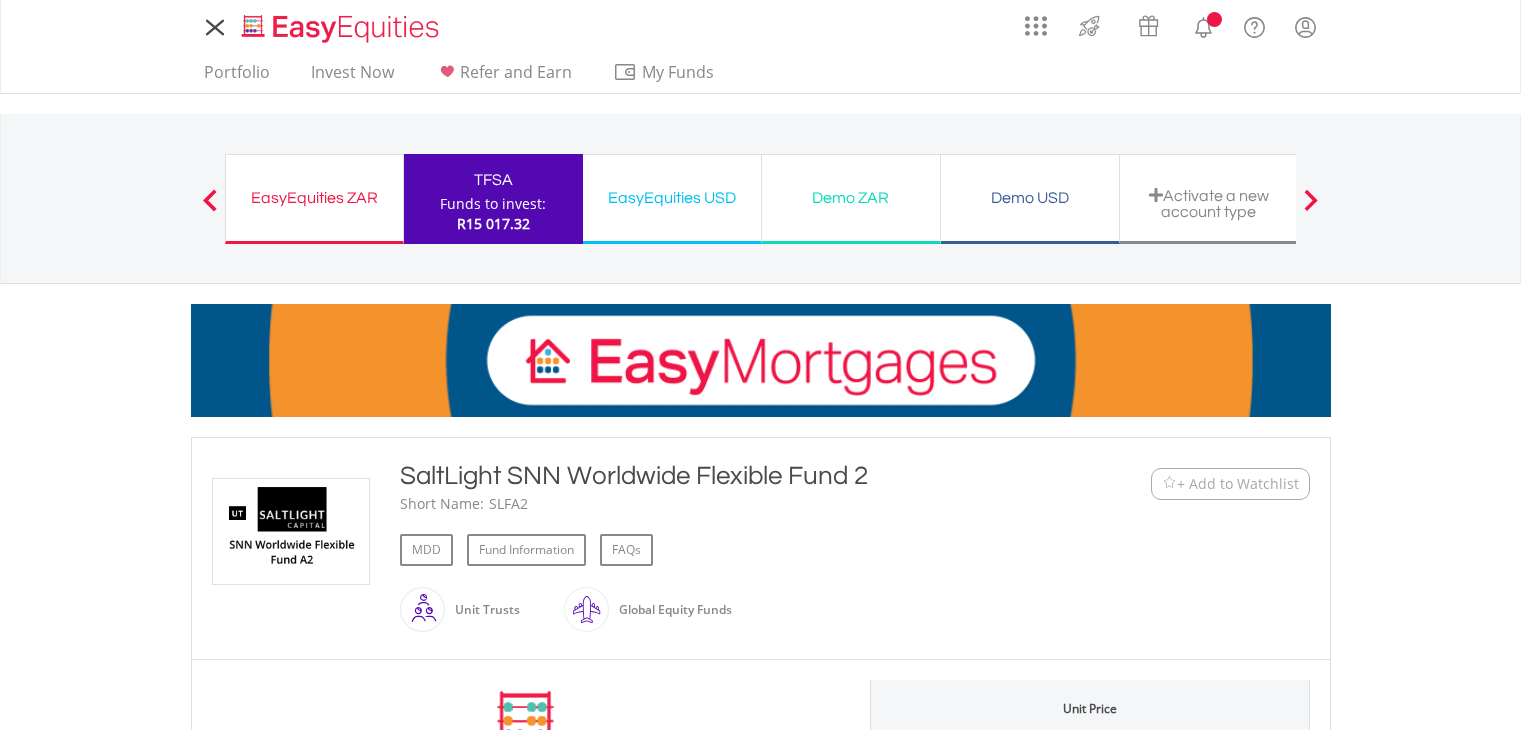 scroll, scrollTop: 0, scrollLeft: 0, axis: both 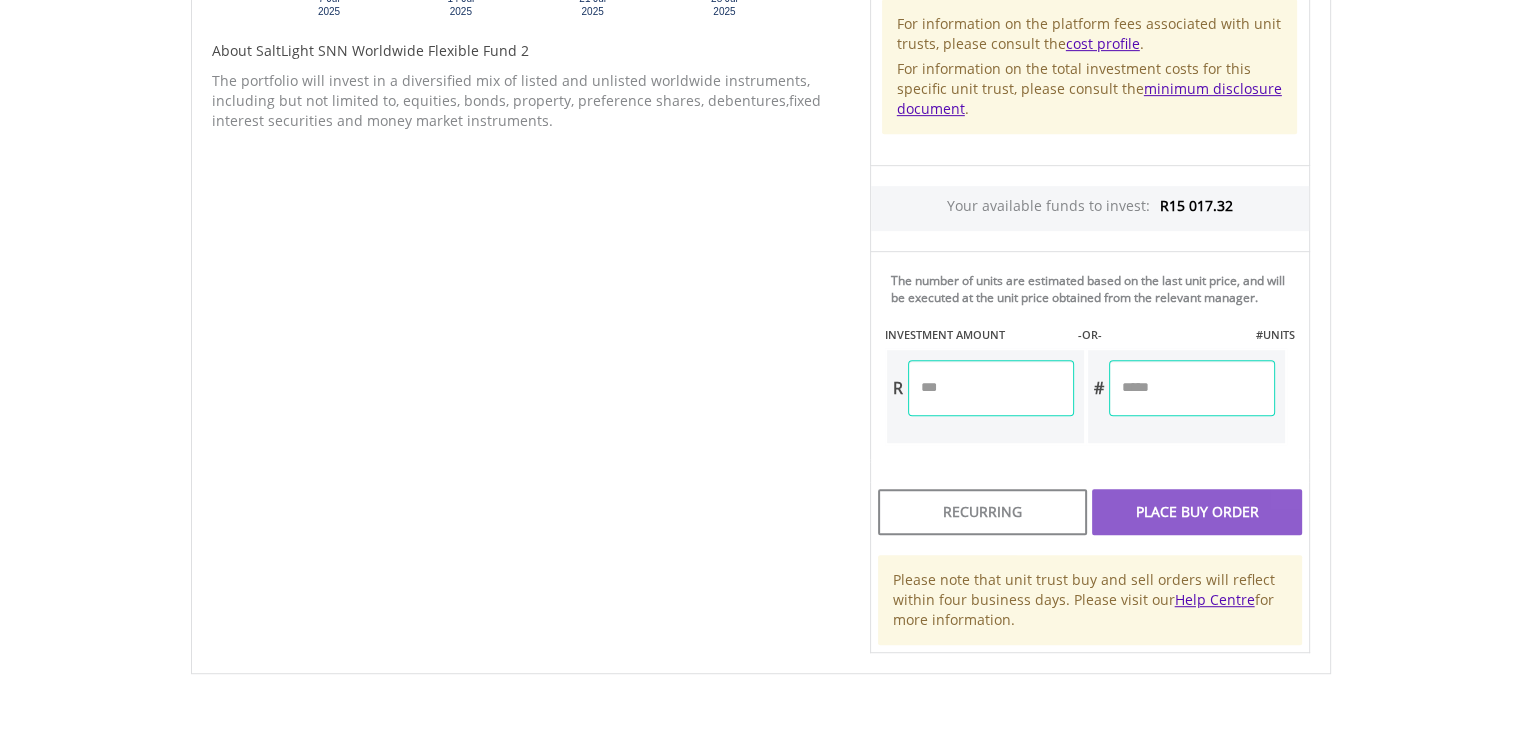 click at bounding box center (991, 388) 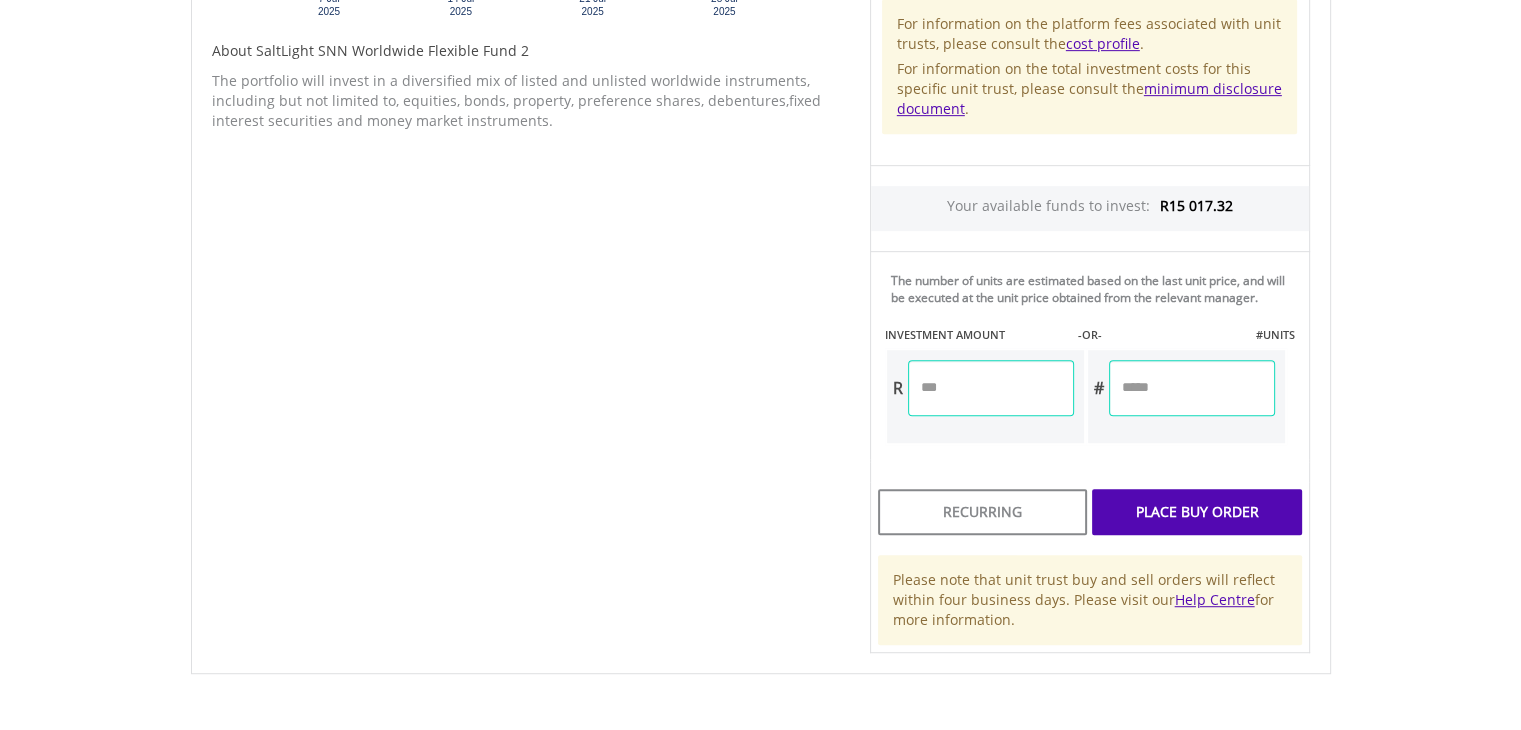 type on "*" 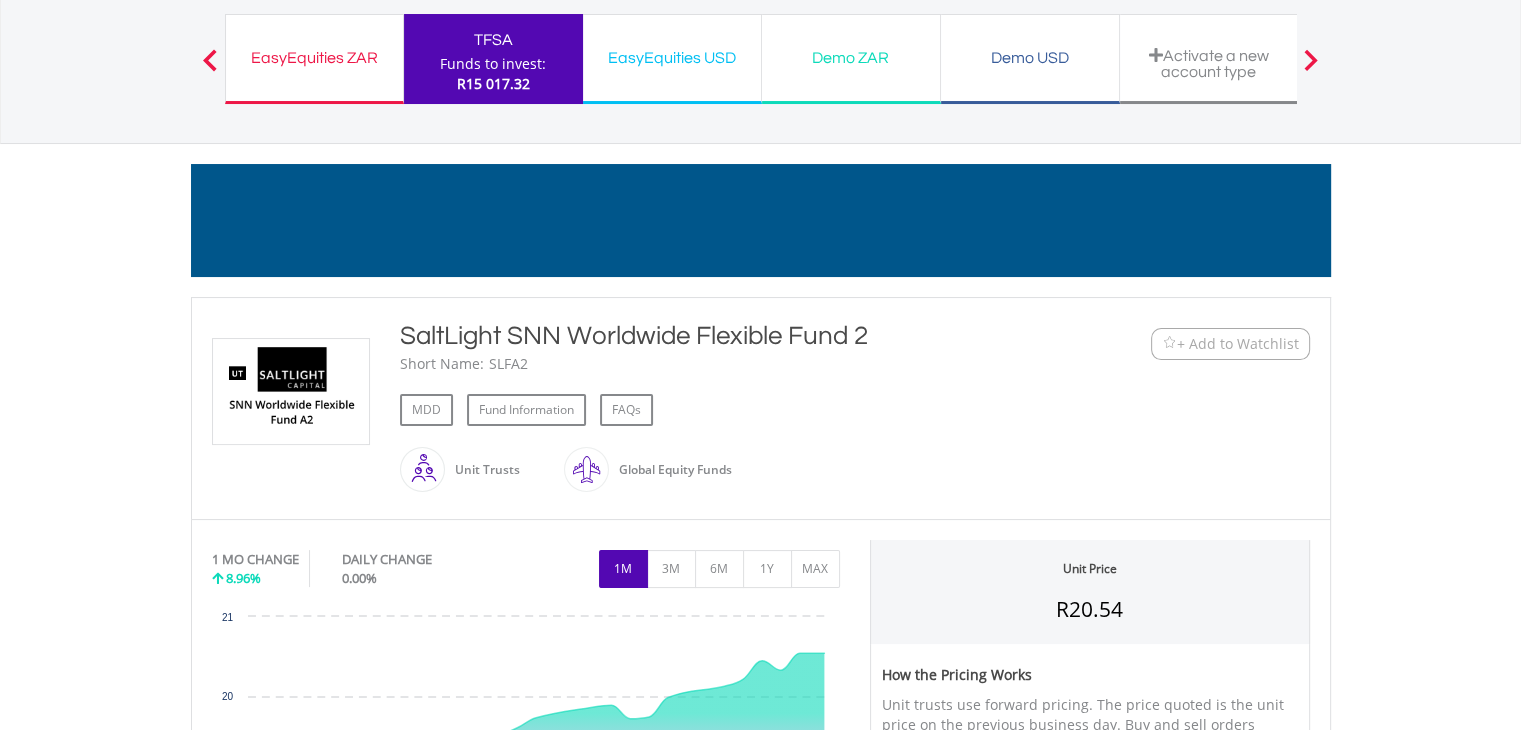 scroll, scrollTop: 132, scrollLeft: 0, axis: vertical 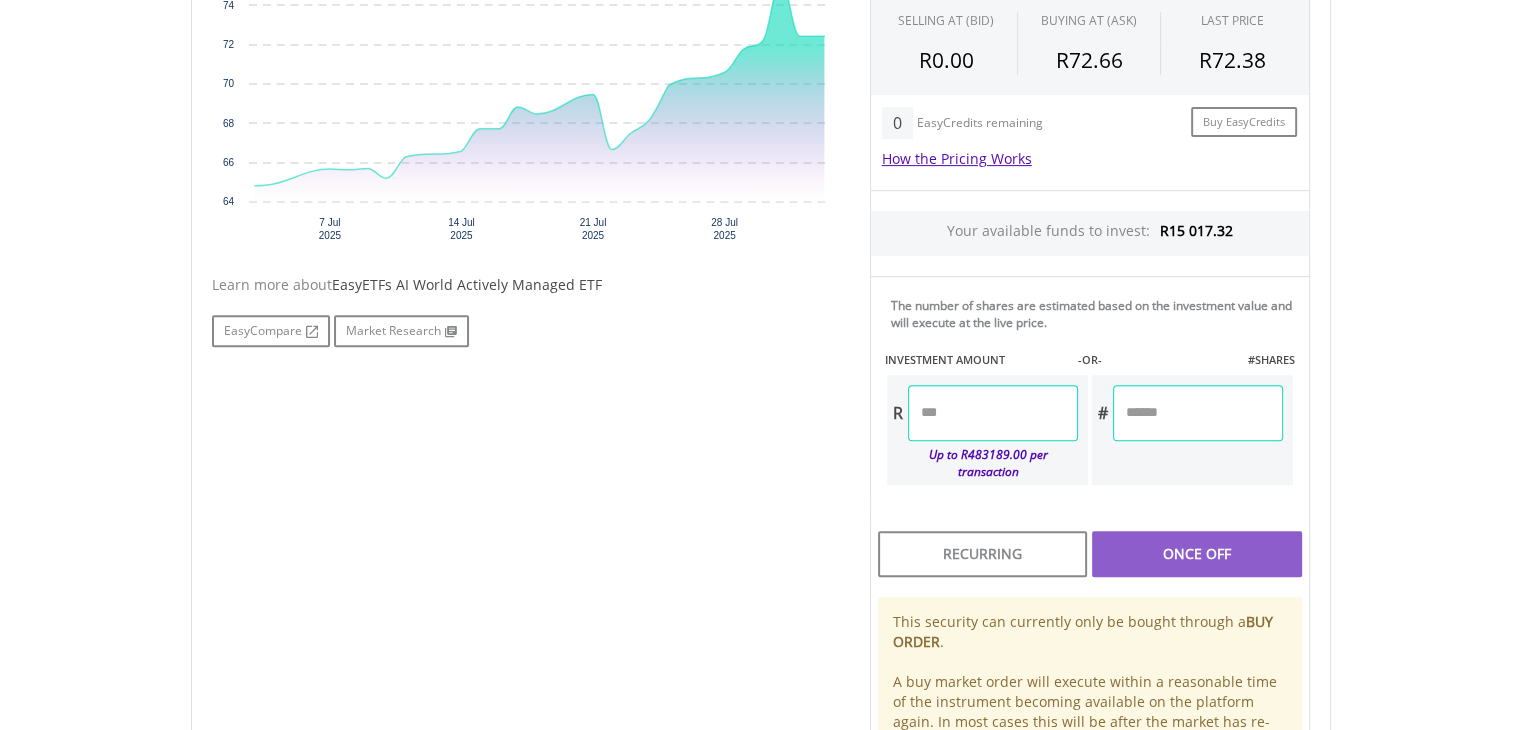 click at bounding box center (993, 413) 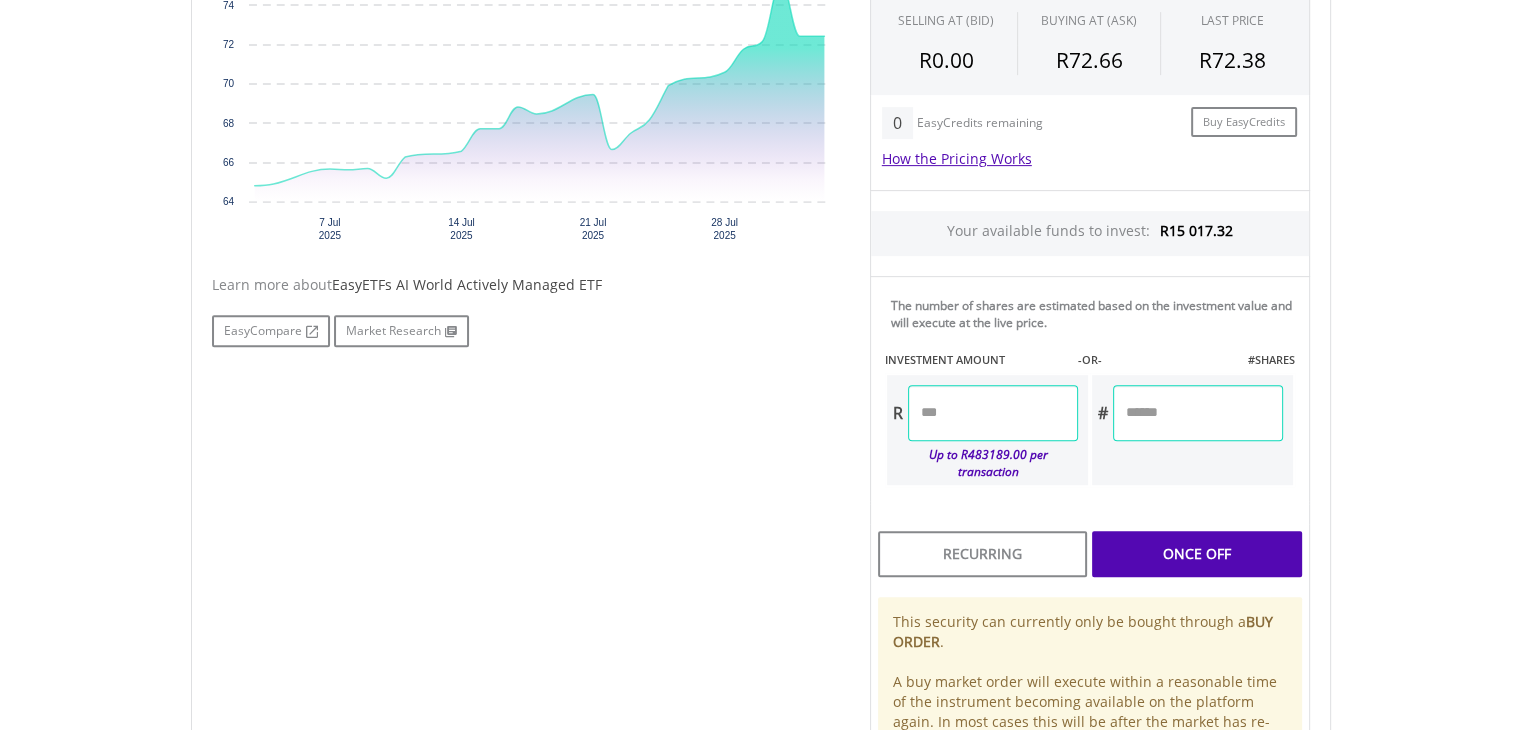 type on "*******" 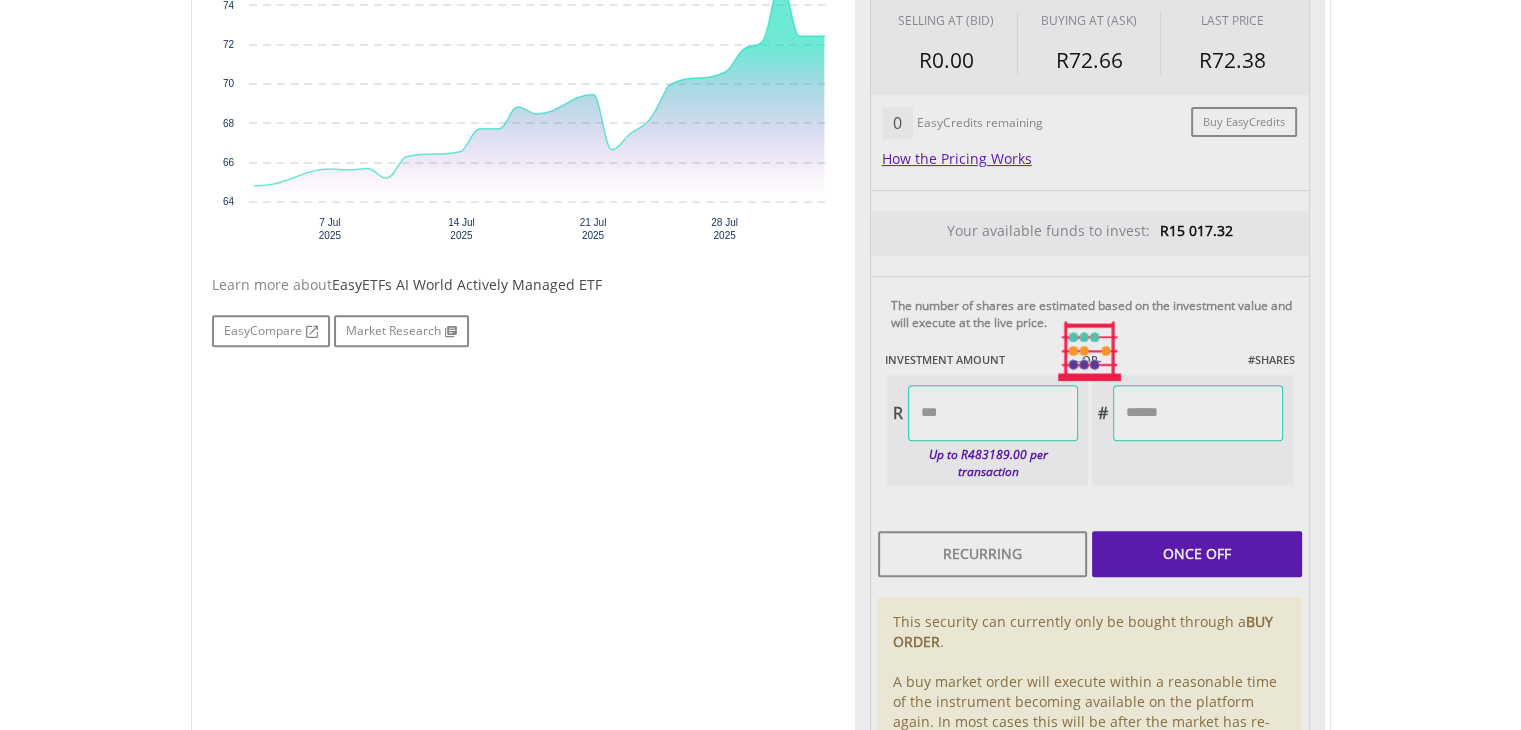 click on "Last Updated Price:
15-min. Delay*
Price Update Cost:
0
Credits
Market Closed
SELLING AT (BID)
BUYING AT                     (ASK)
LAST PRICE
R0.00
R72.66
R72.38
0
EasyCredits remaining" at bounding box center (1090, 352) 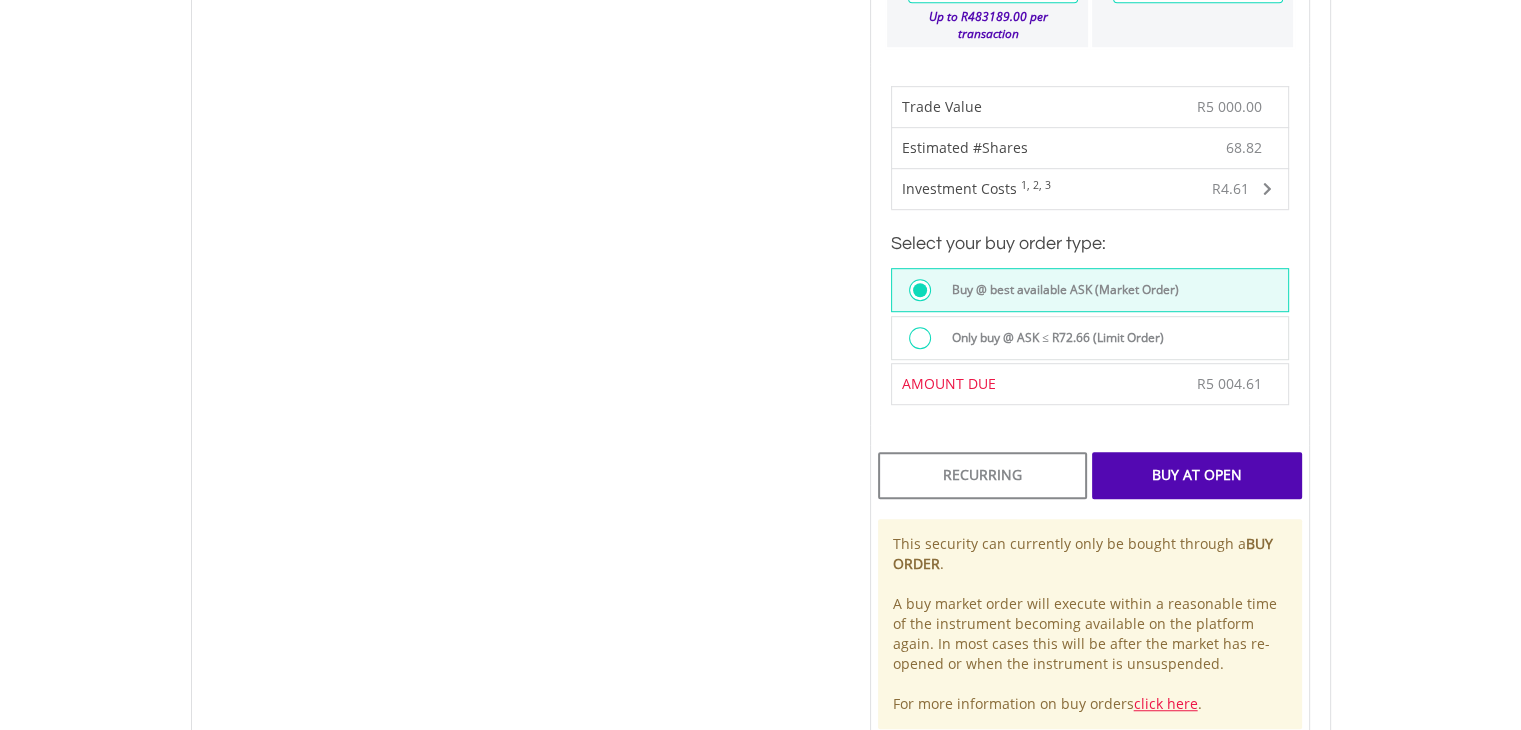 scroll, scrollTop: 1194, scrollLeft: 0, axis: vertical 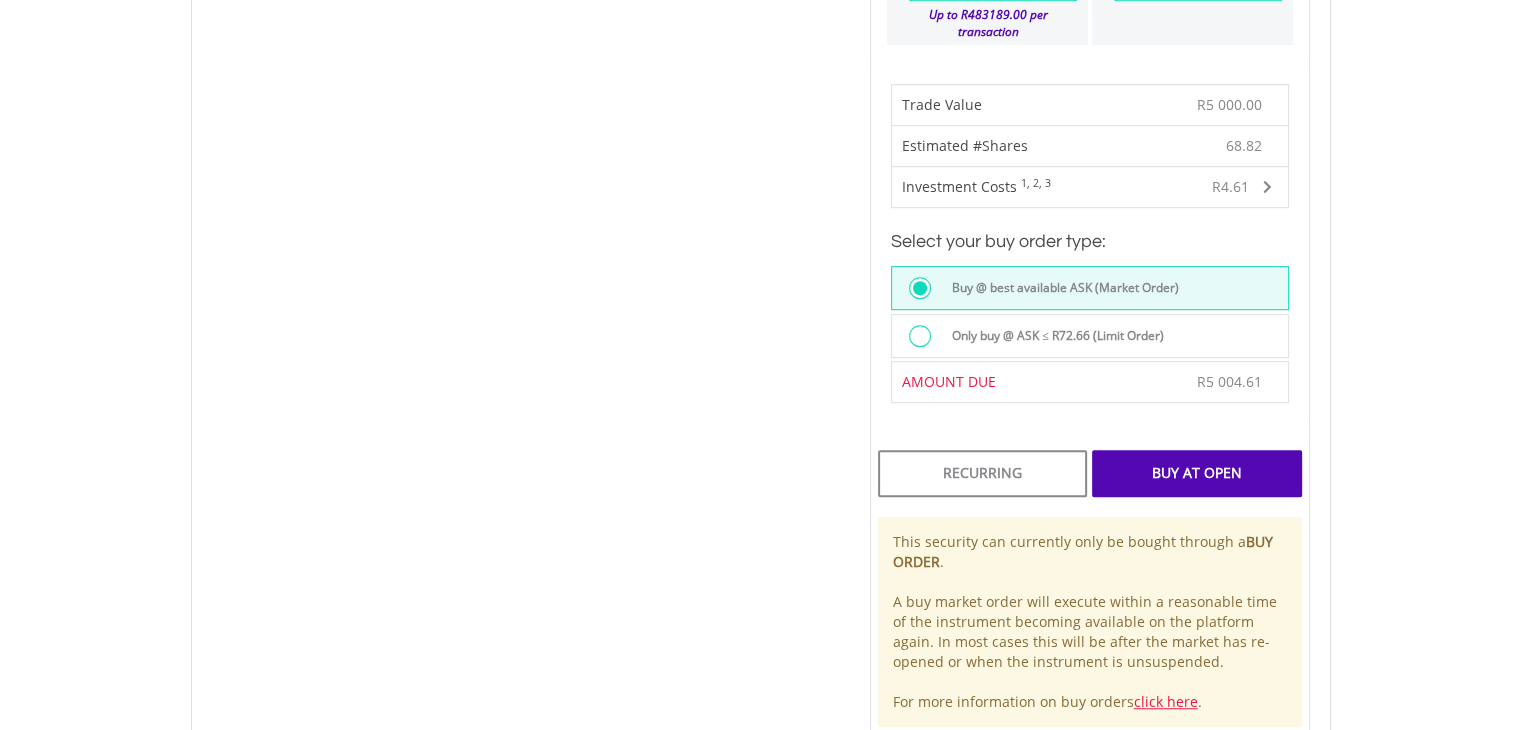 click on "Buy At Open" at bounding box center (1196, 473) 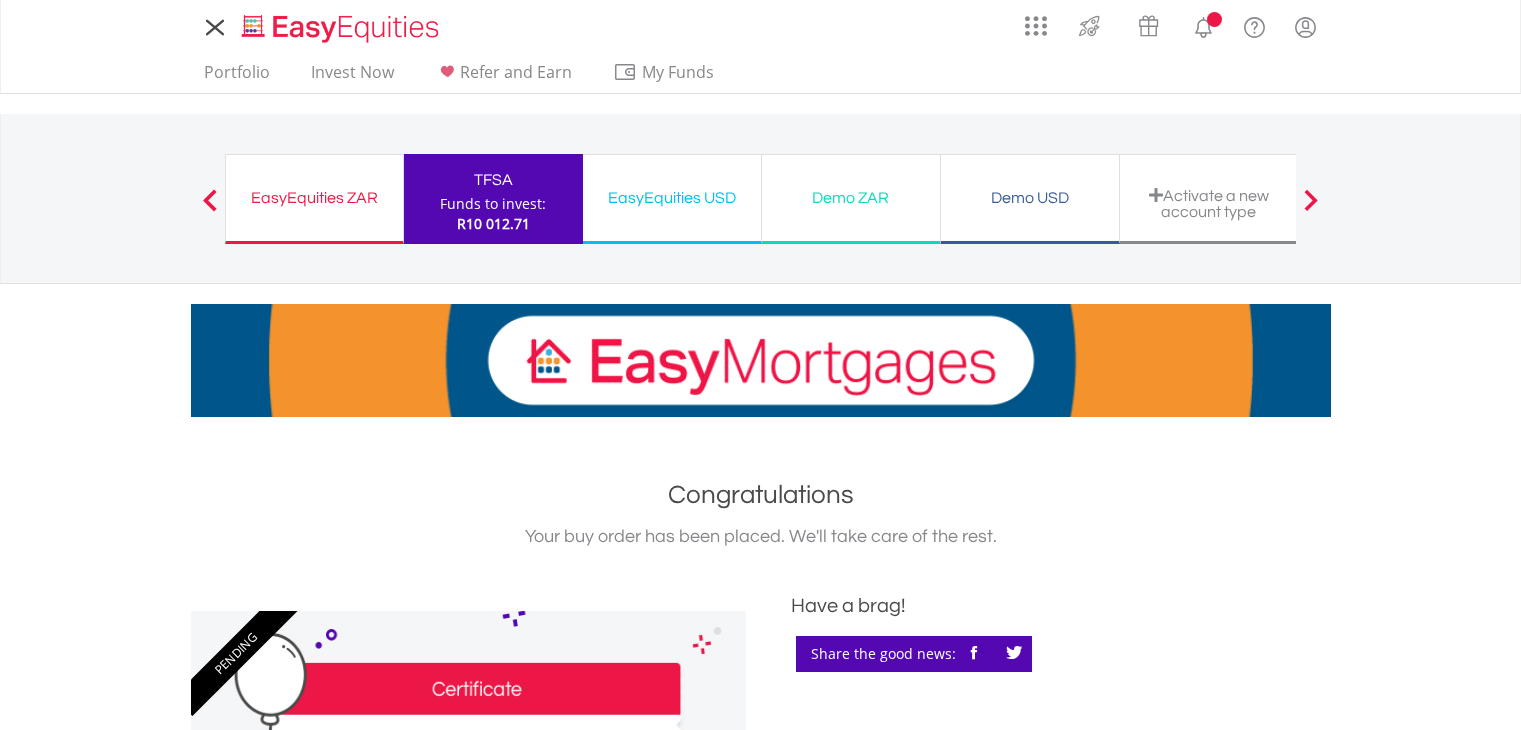scroll, scrollTop: 0, scrollLeft: 0, axis: both 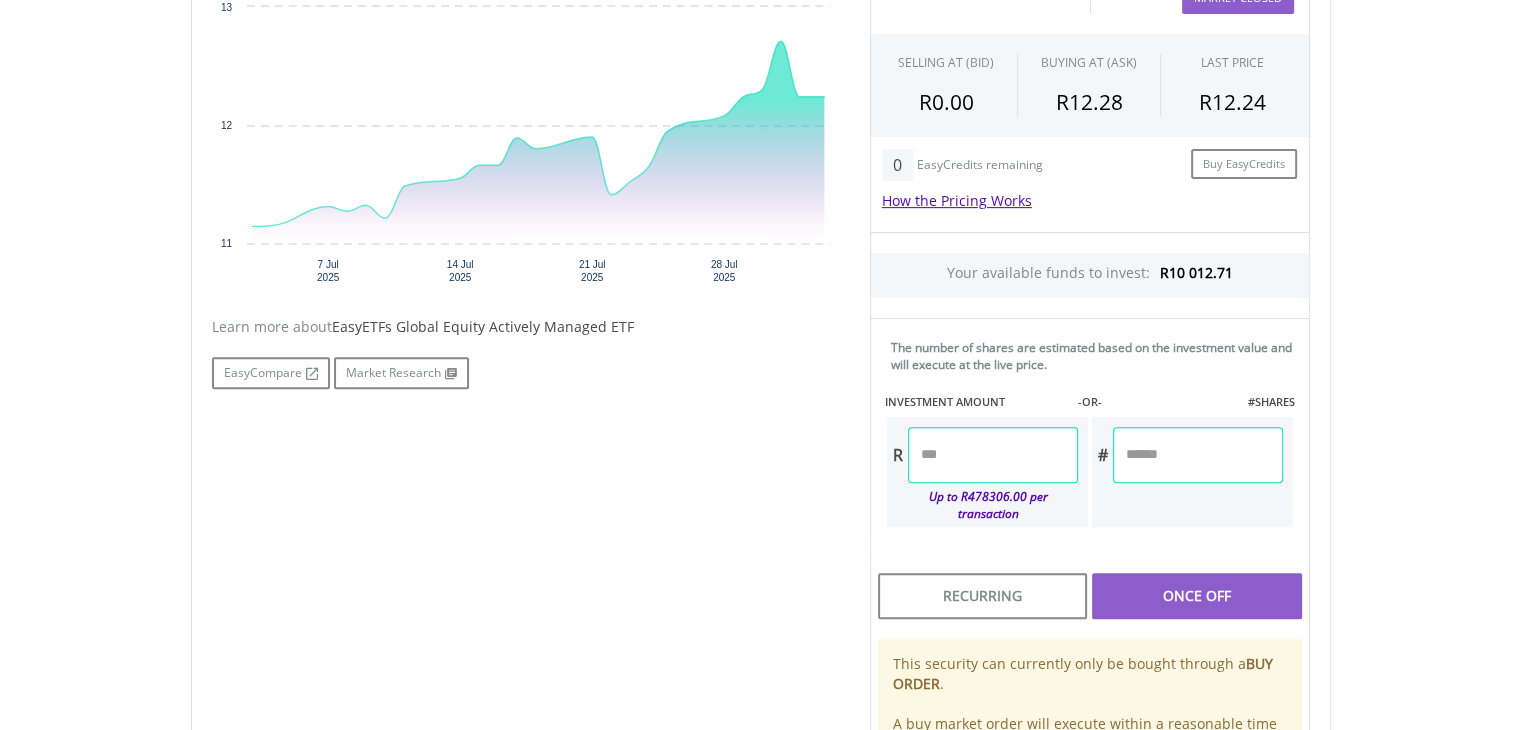 click at bounding box center [993, 455] 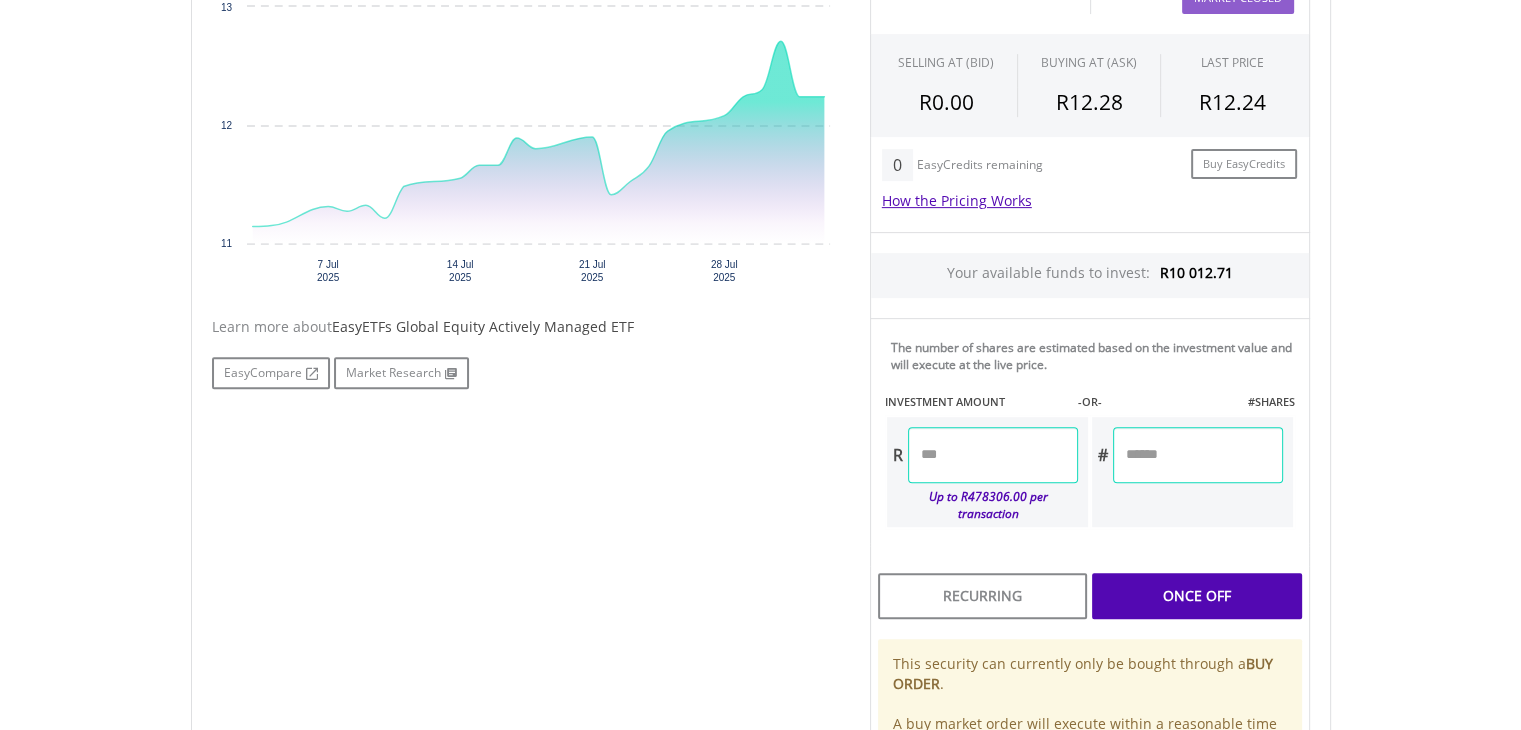 type on "*******" 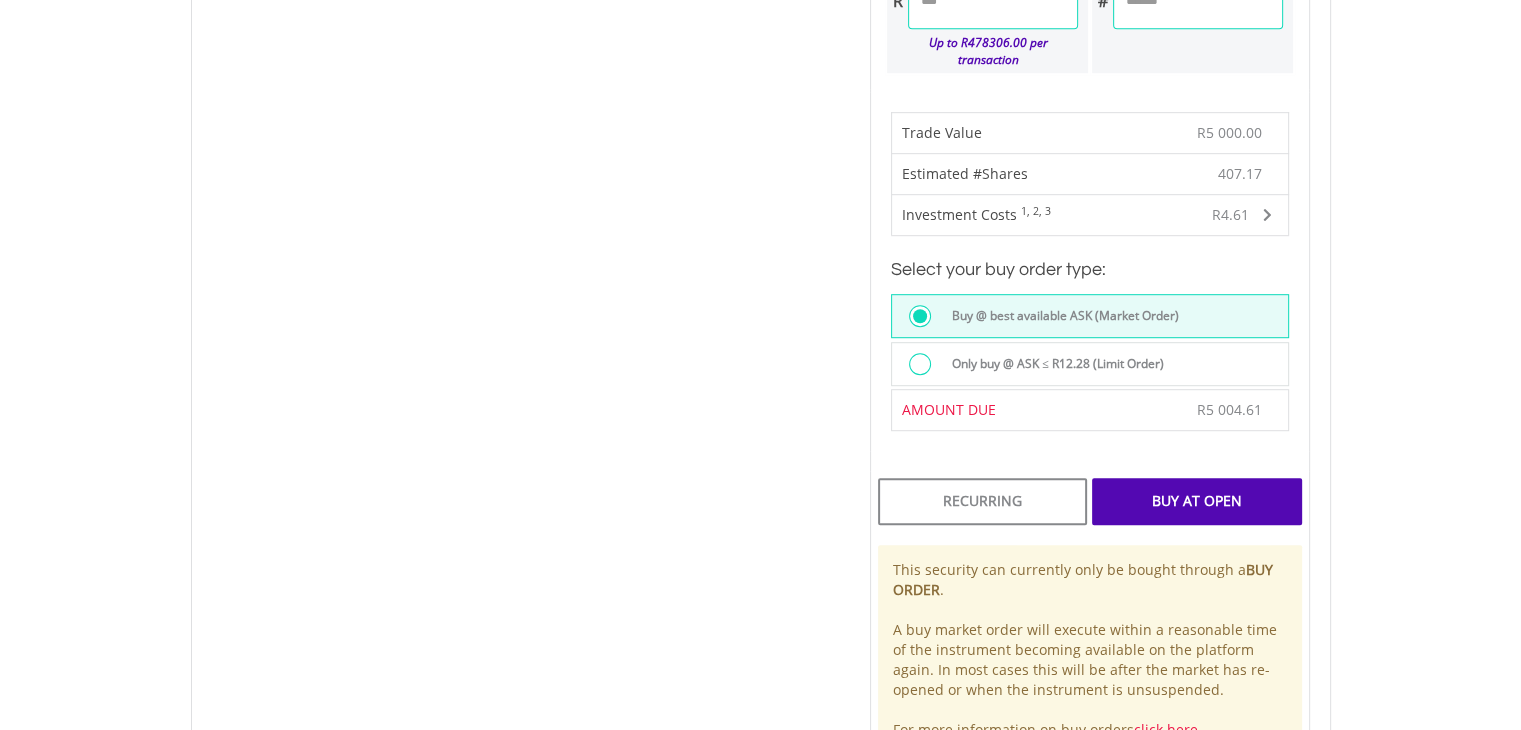 scroll, scrollTop: 1172, scrollLeft: 0, axis: vertical 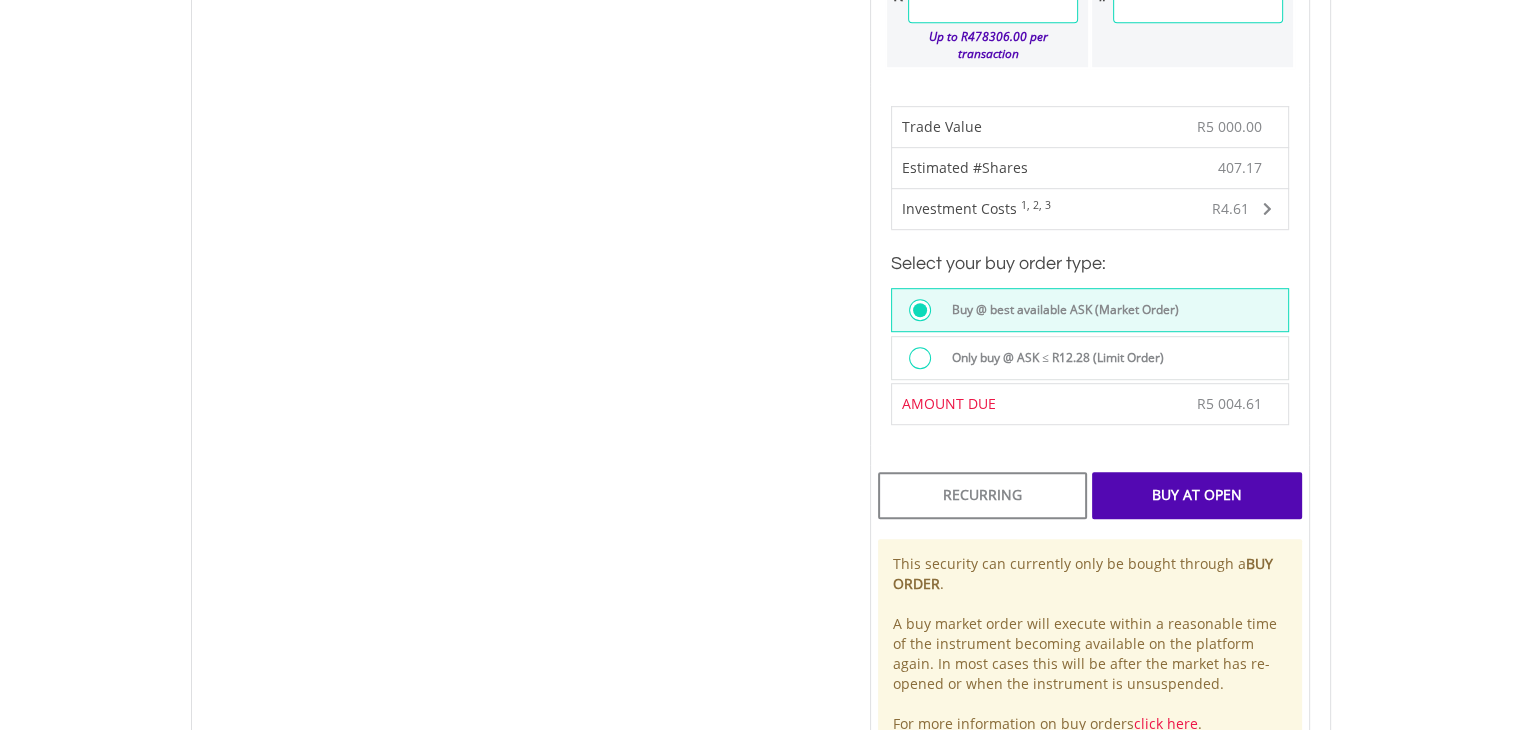 click on "Buy At Open" at bounding box center (1196, 495) 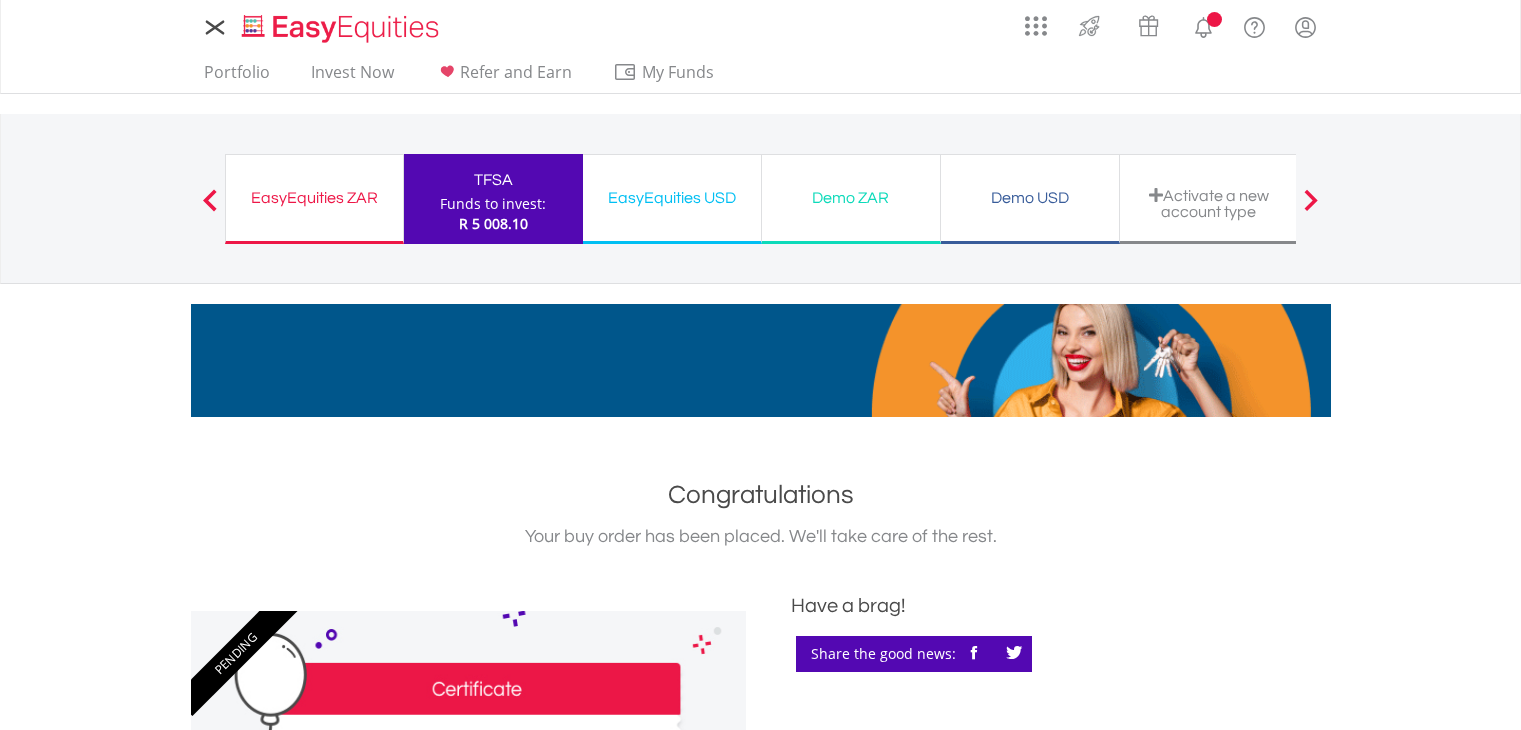 scroll, scrollTop: 0, scrollLeft: 0, axis: both 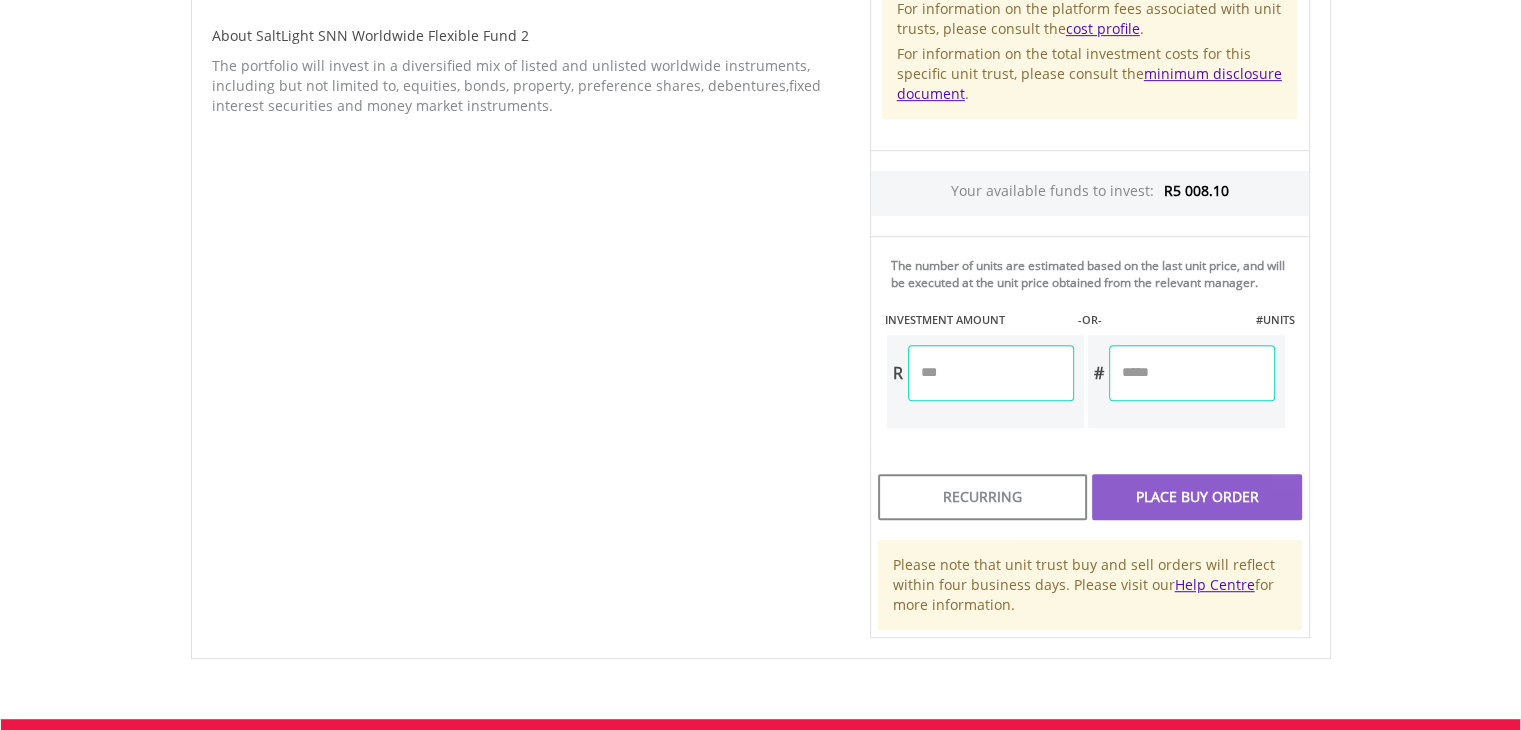 click at bounding box center (991, 373) 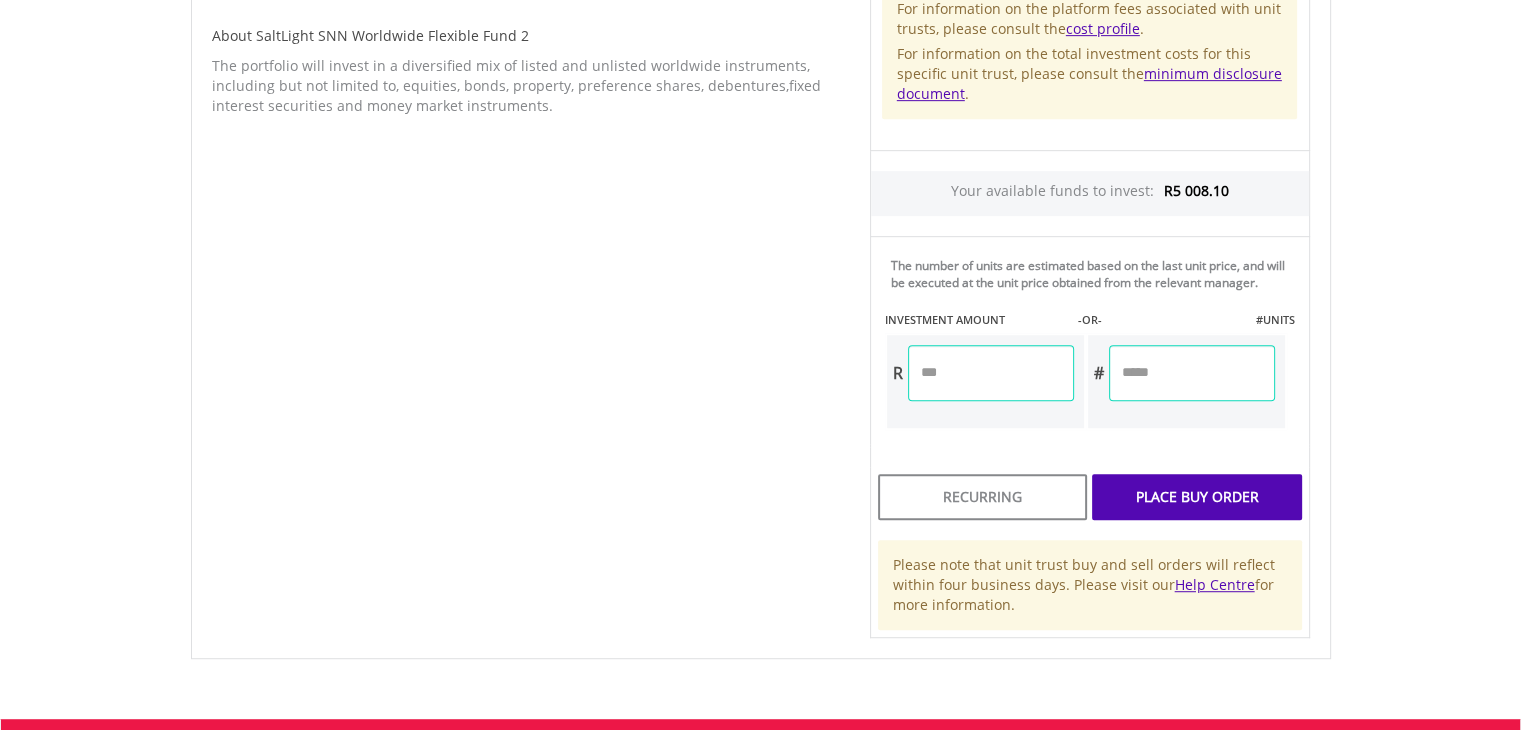 type on "****" 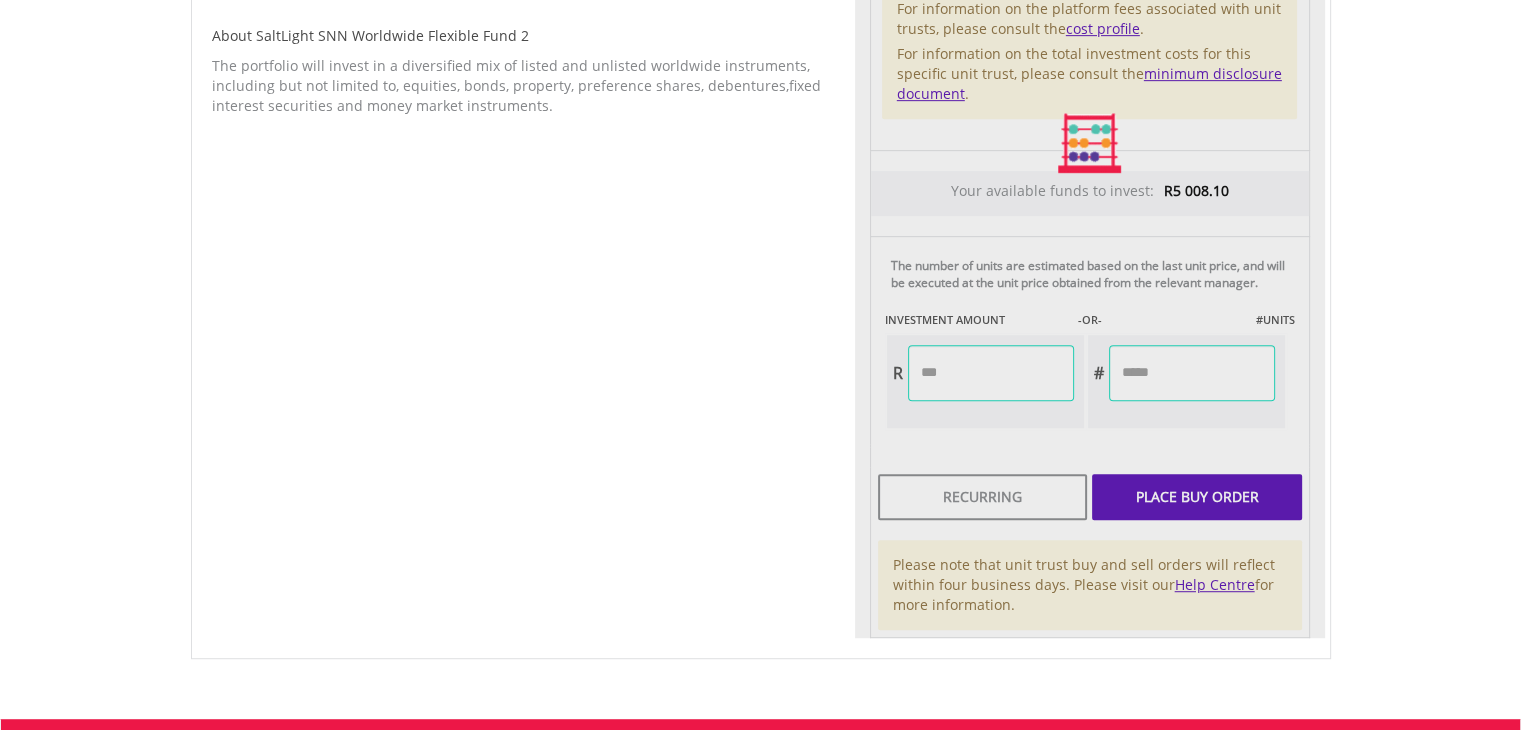 click on "Unit Price
R20.54
How the Pricing Works
Unit trusts use forward pricing. The price quoted is the unit price on the previous business day. Buy and sell orders received before 13h30 on a business day are processed at the end of that business day. Buy and sell orders received after 13h30 on a business day are processed at the end of the next business day. Please note that units in a money market fund will always have a unit price of R1.
How the fees work
For information on the platform fees associated with unit trusts, please consult the  cost profile .
minimum disclosure document .
R5 008.10 -OR- R #" at bounding box center (1090, 143) 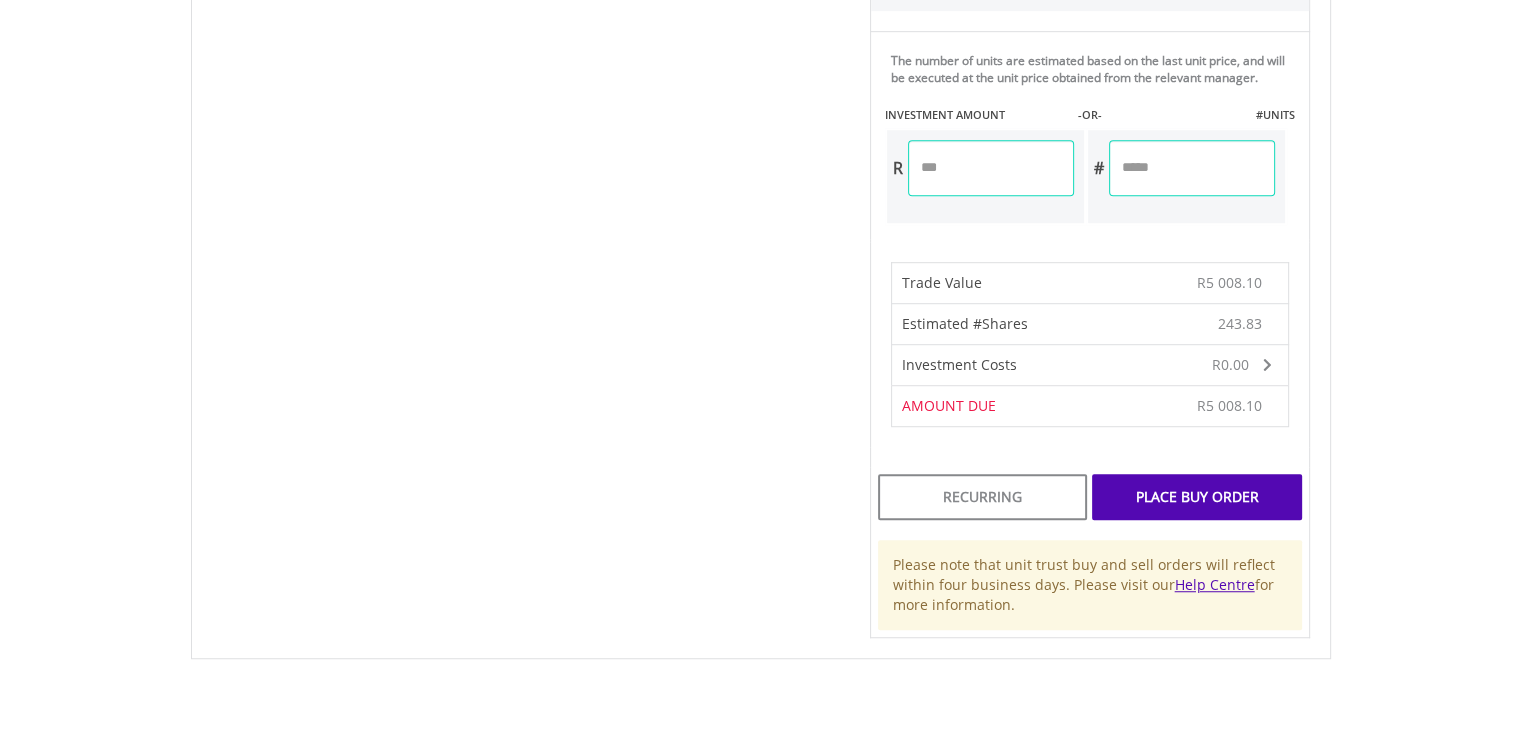 scroll, scrollTop: 1241, scrollLeft: 0, axis: vertical 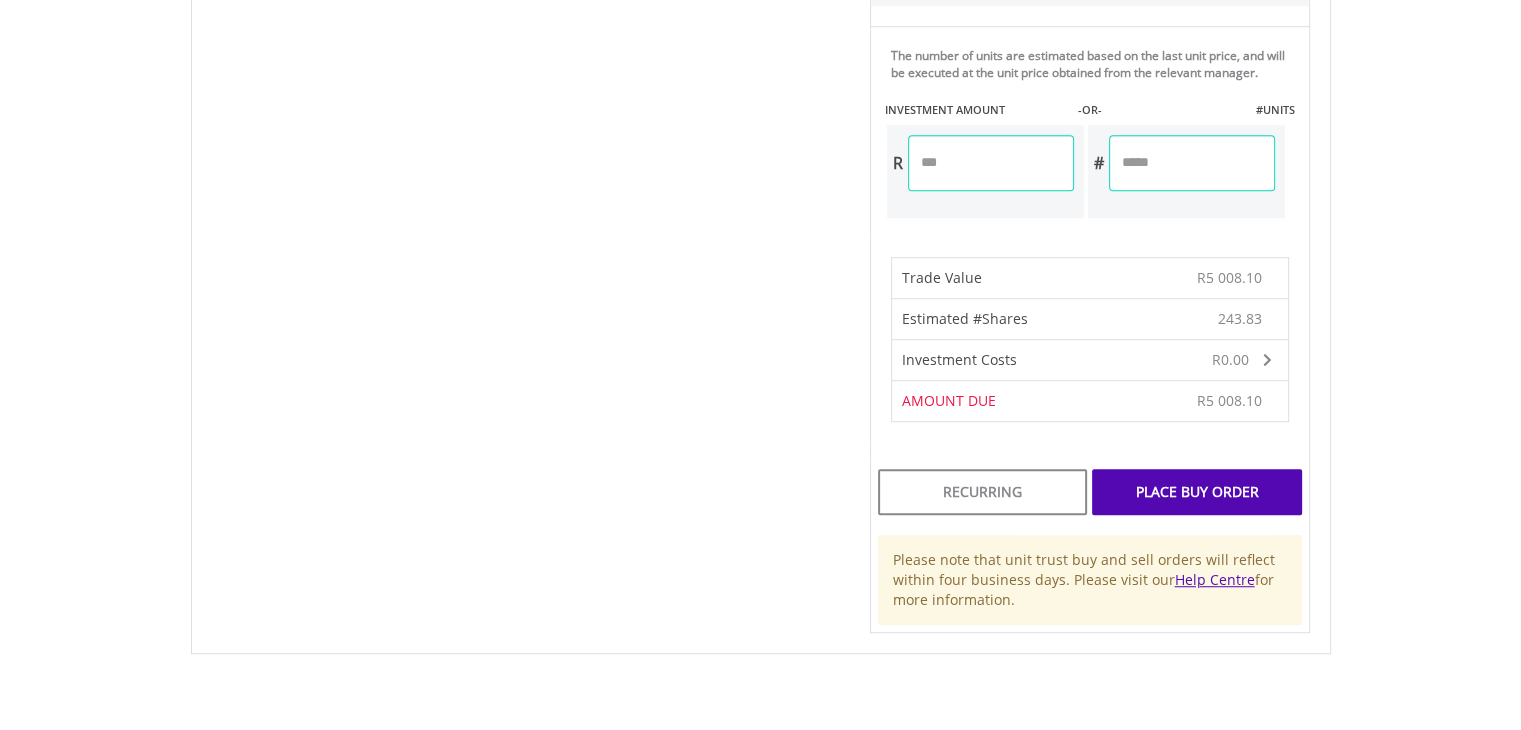 click on "Place Buy Order" at bounding box center [1196, 492] 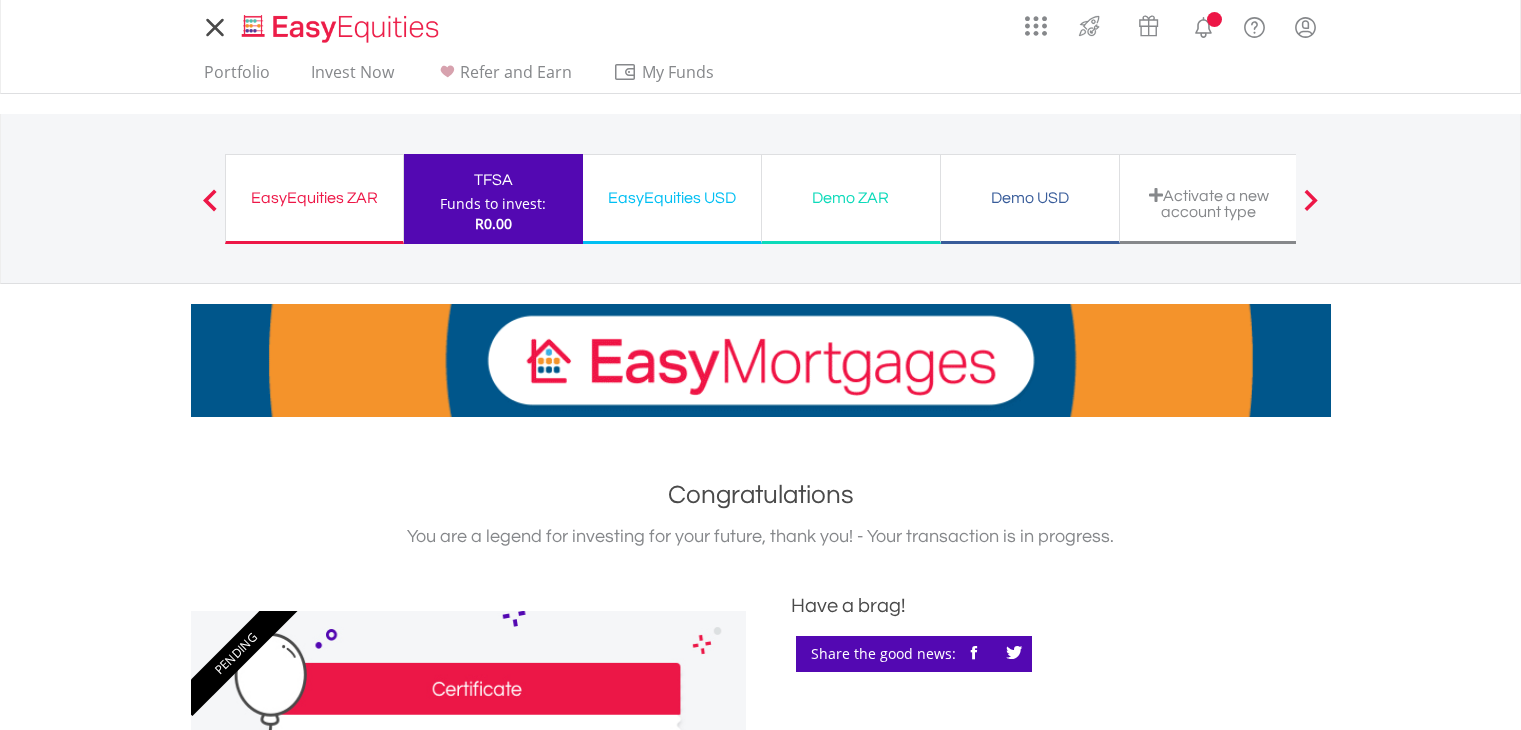 scroll, scrollTop: 0, scrollLeft: 0, axis: both 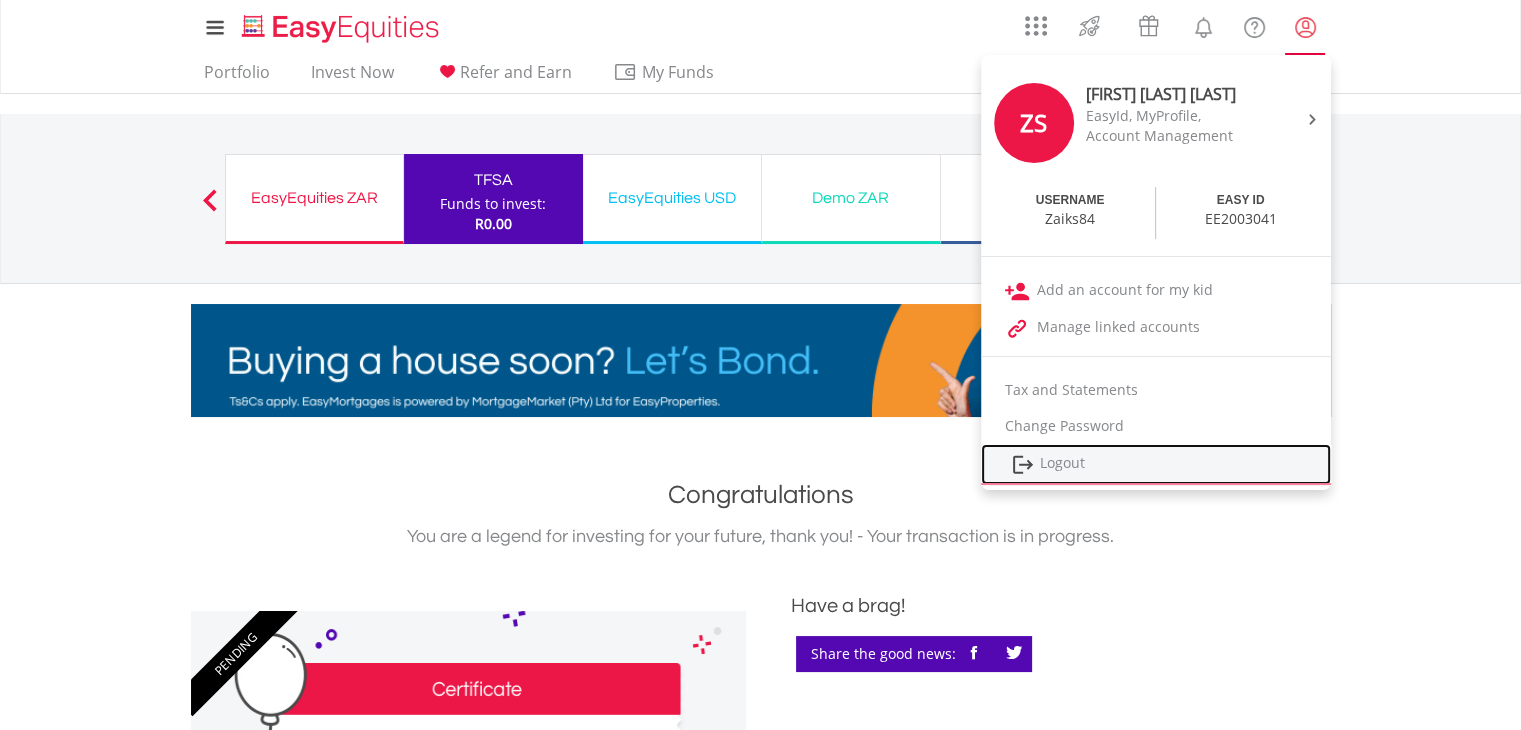 click on "Logout" at bounding box center [1156, 464] 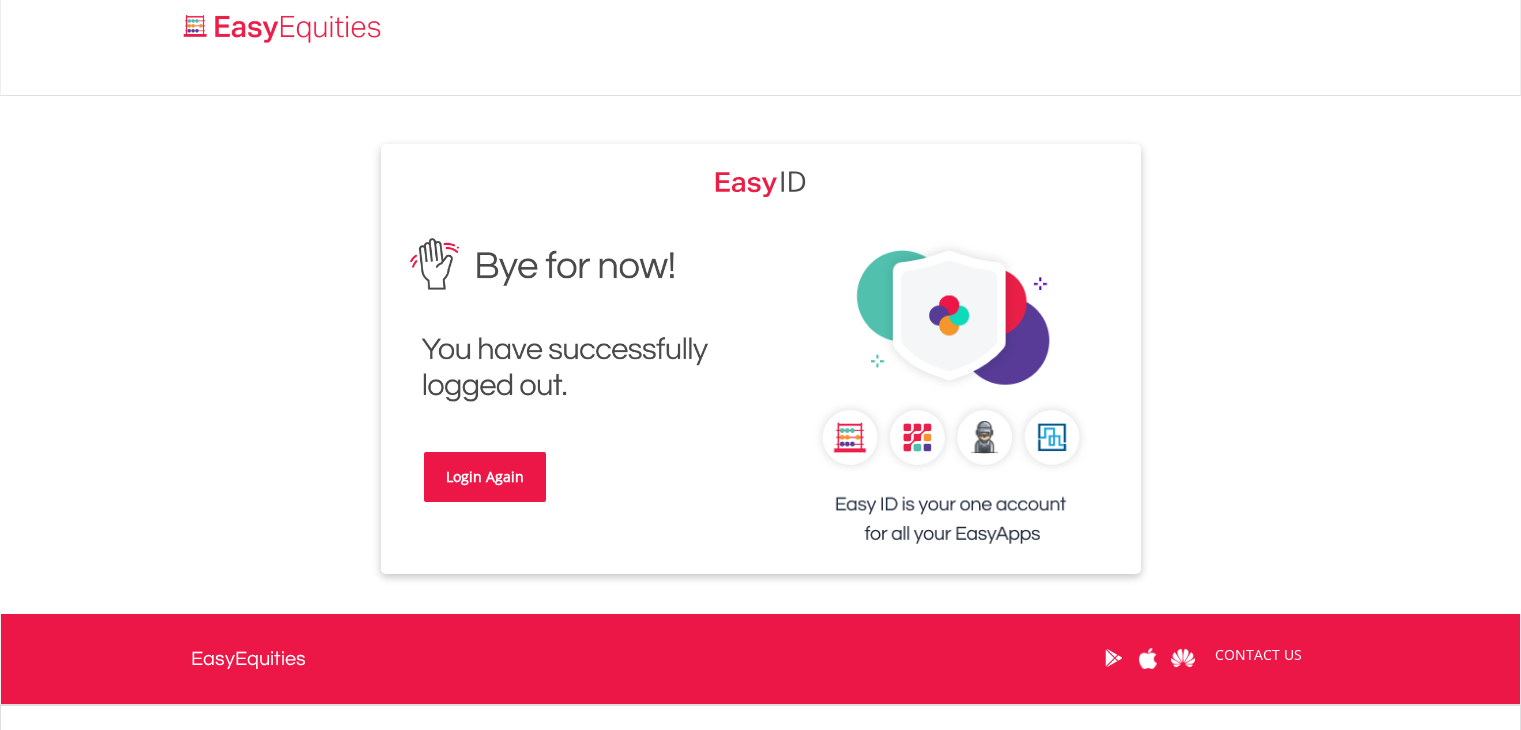 scroll, scrollTop: 0, scrollLeft: 0, axis: both 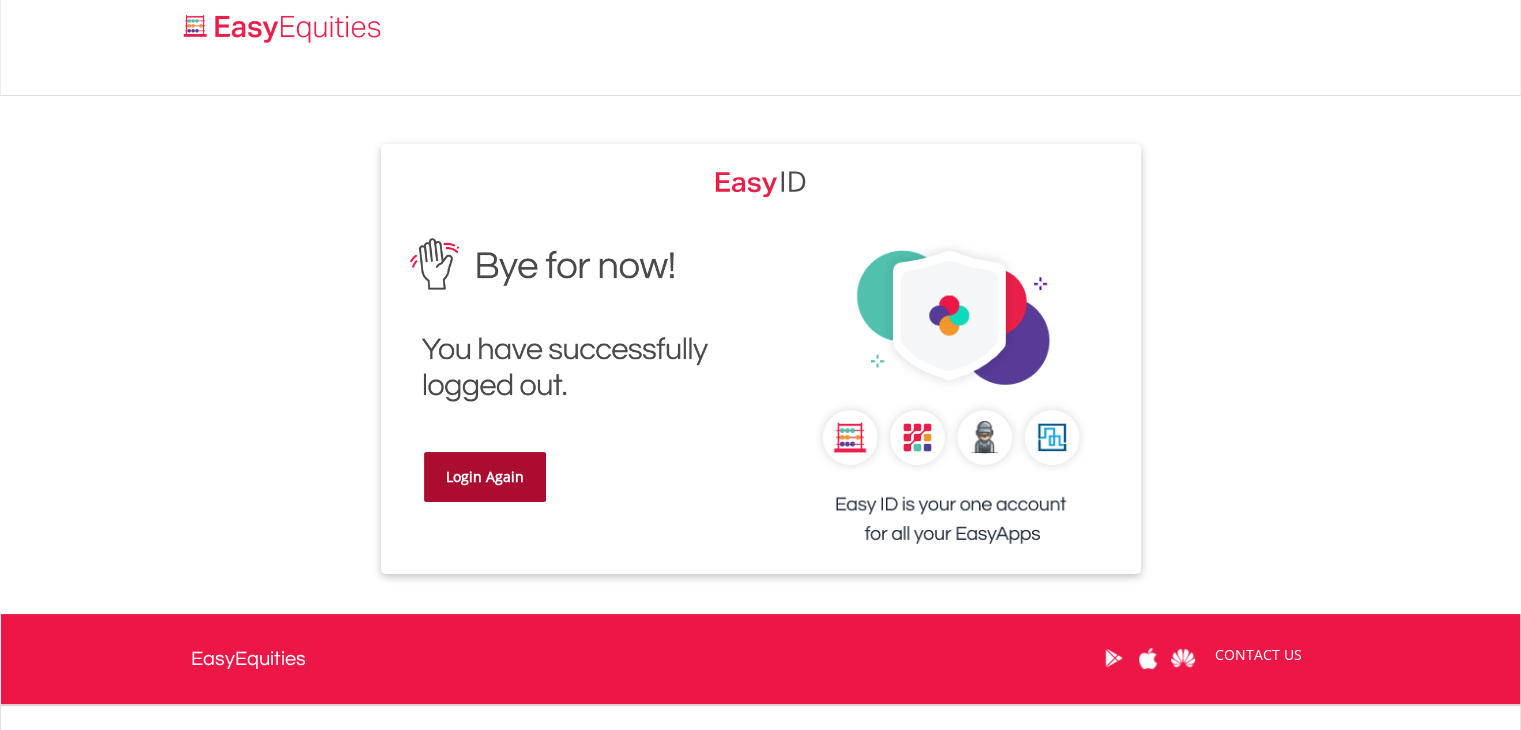 click on "Login Again" at bounding box center (485, 477) 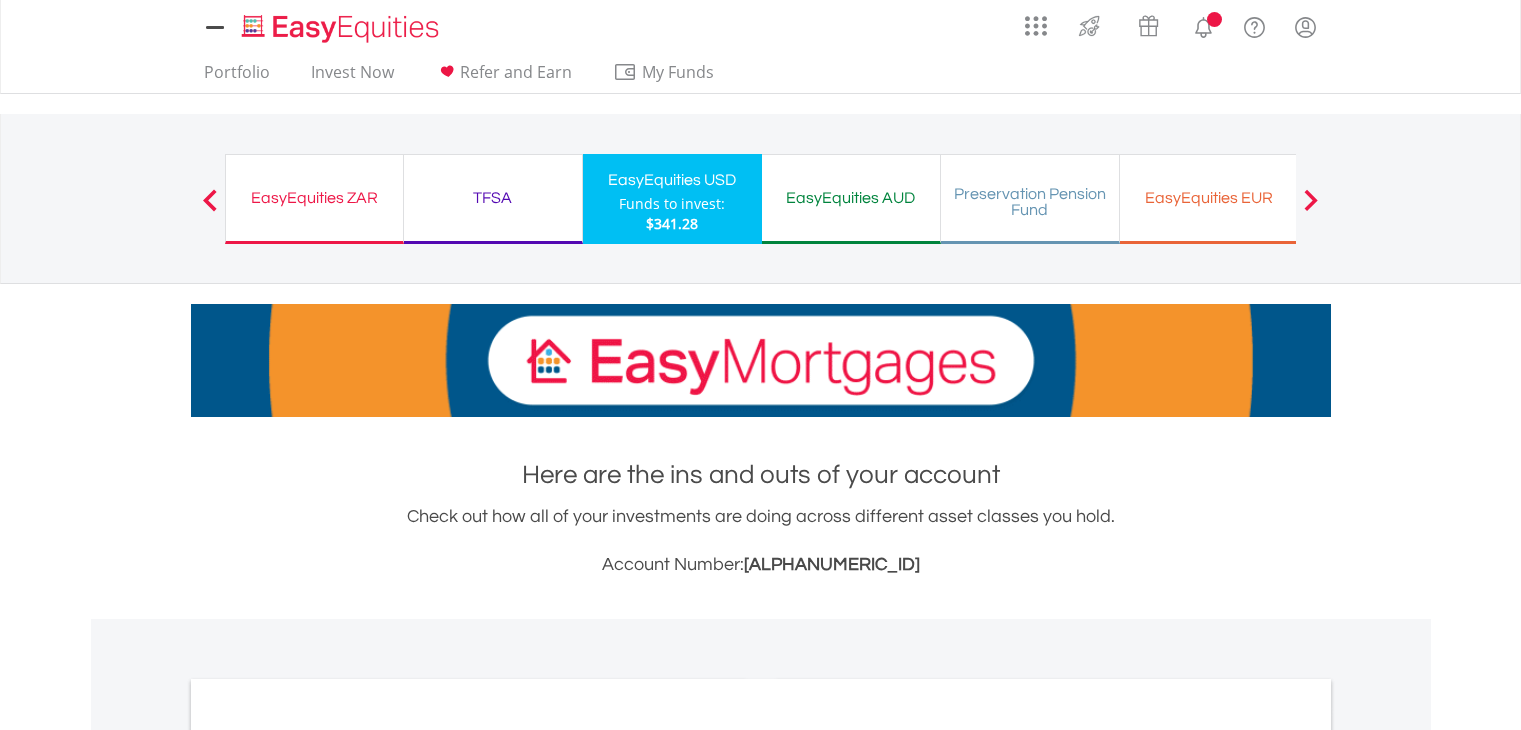 scroll, scrollTop: 0, scrollLeft: 0, axis: both 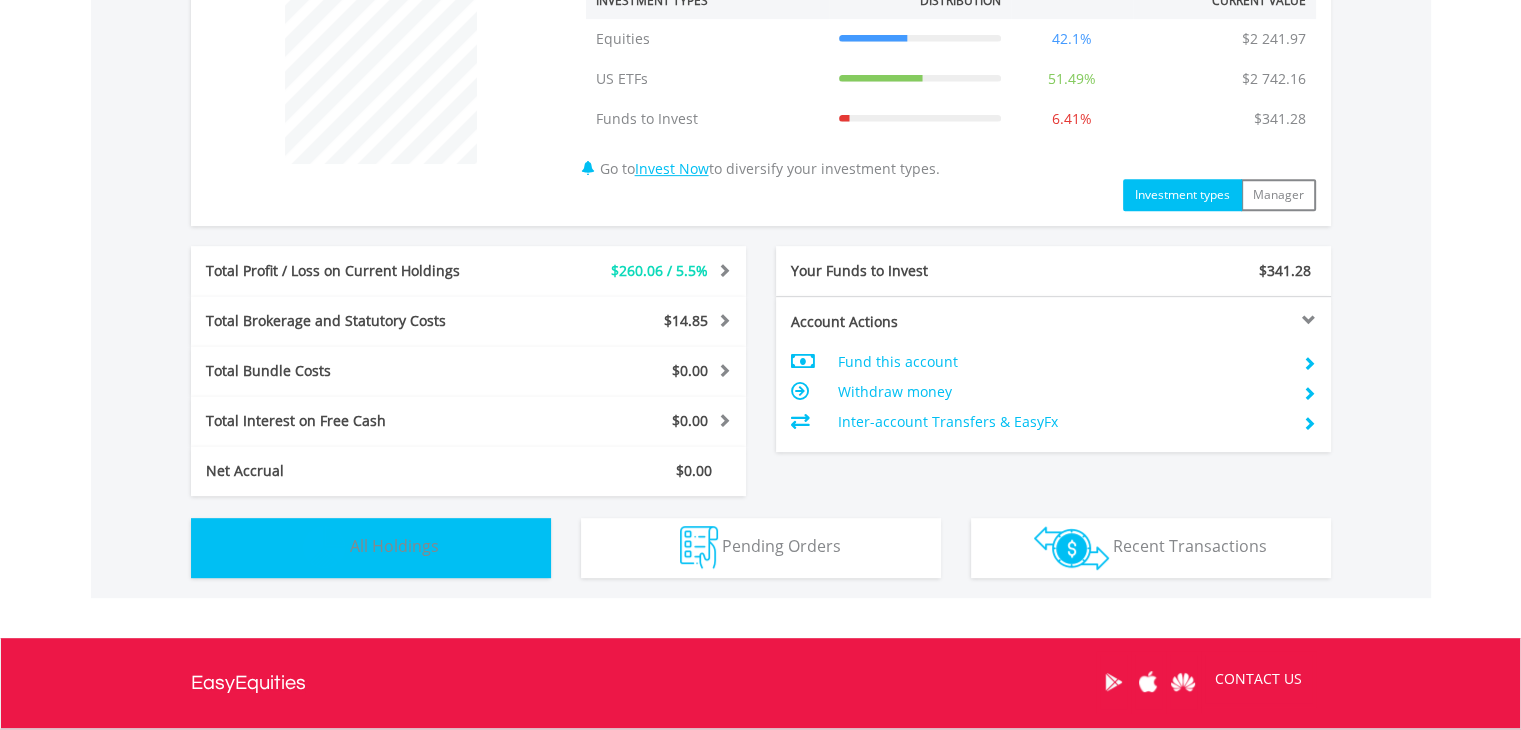 click on "Holdings
All Holdings" at bounding box center (371, 548) 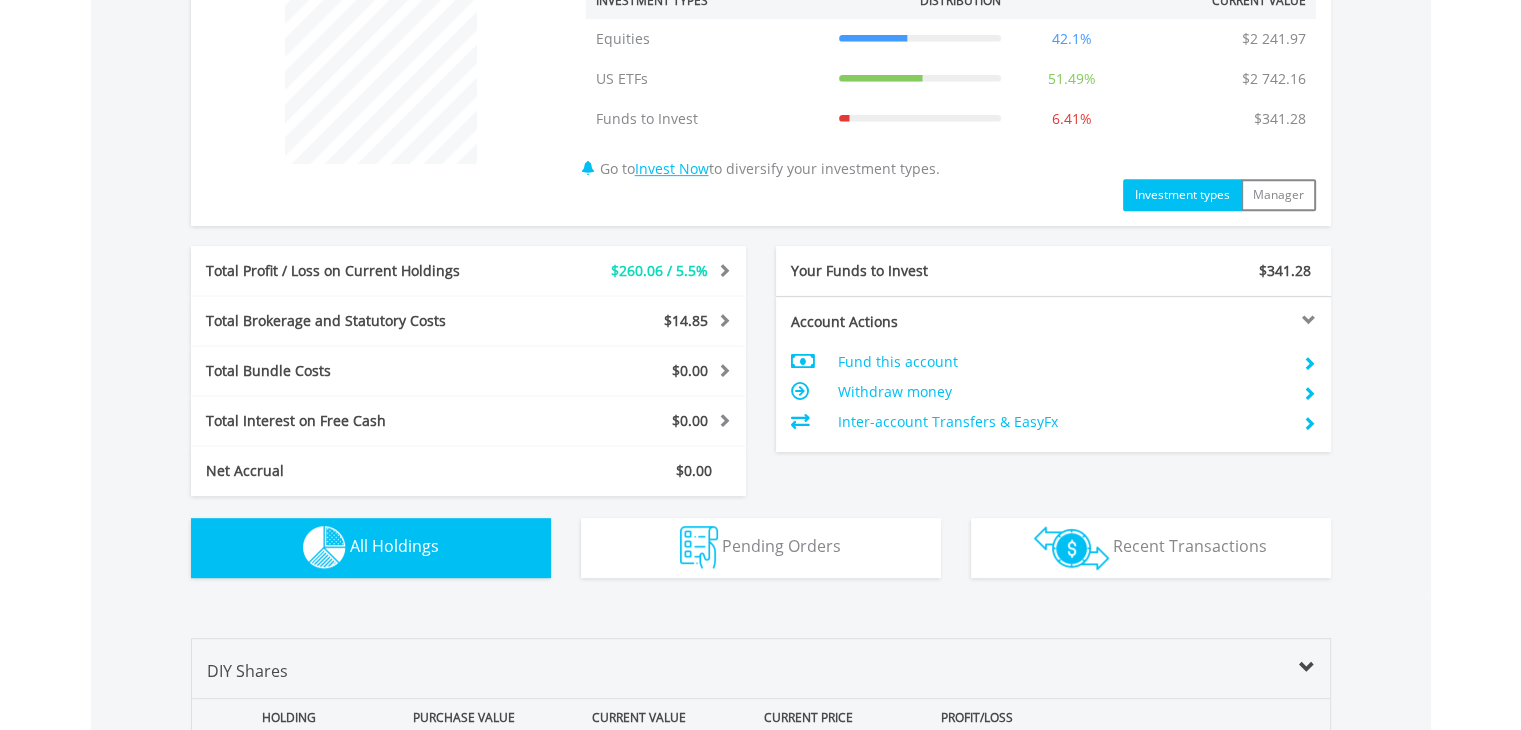 scroll, scrollTop: 1441, scrollLeft: 0, axis: vertical 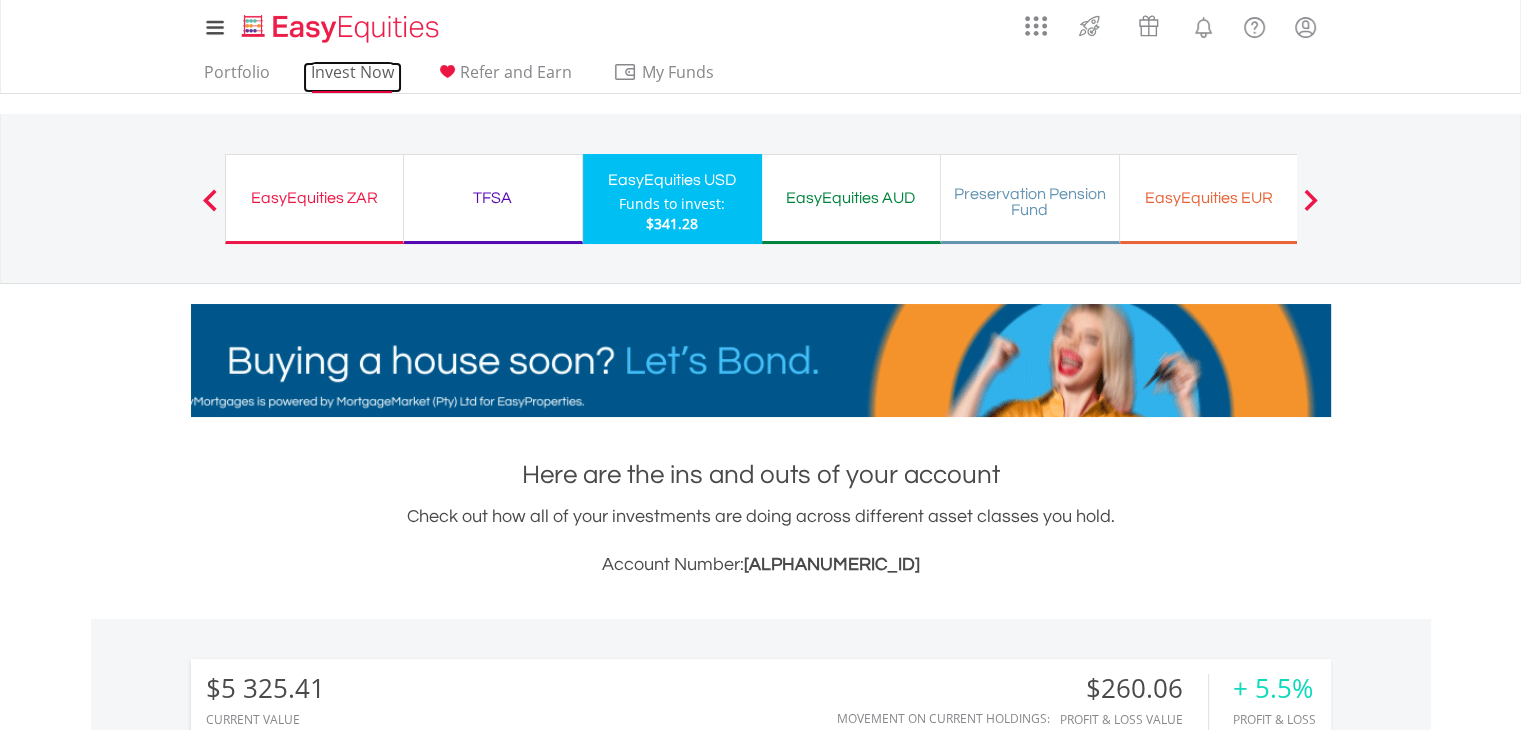 click on "Invest Now" at bounding box center [352, 77] 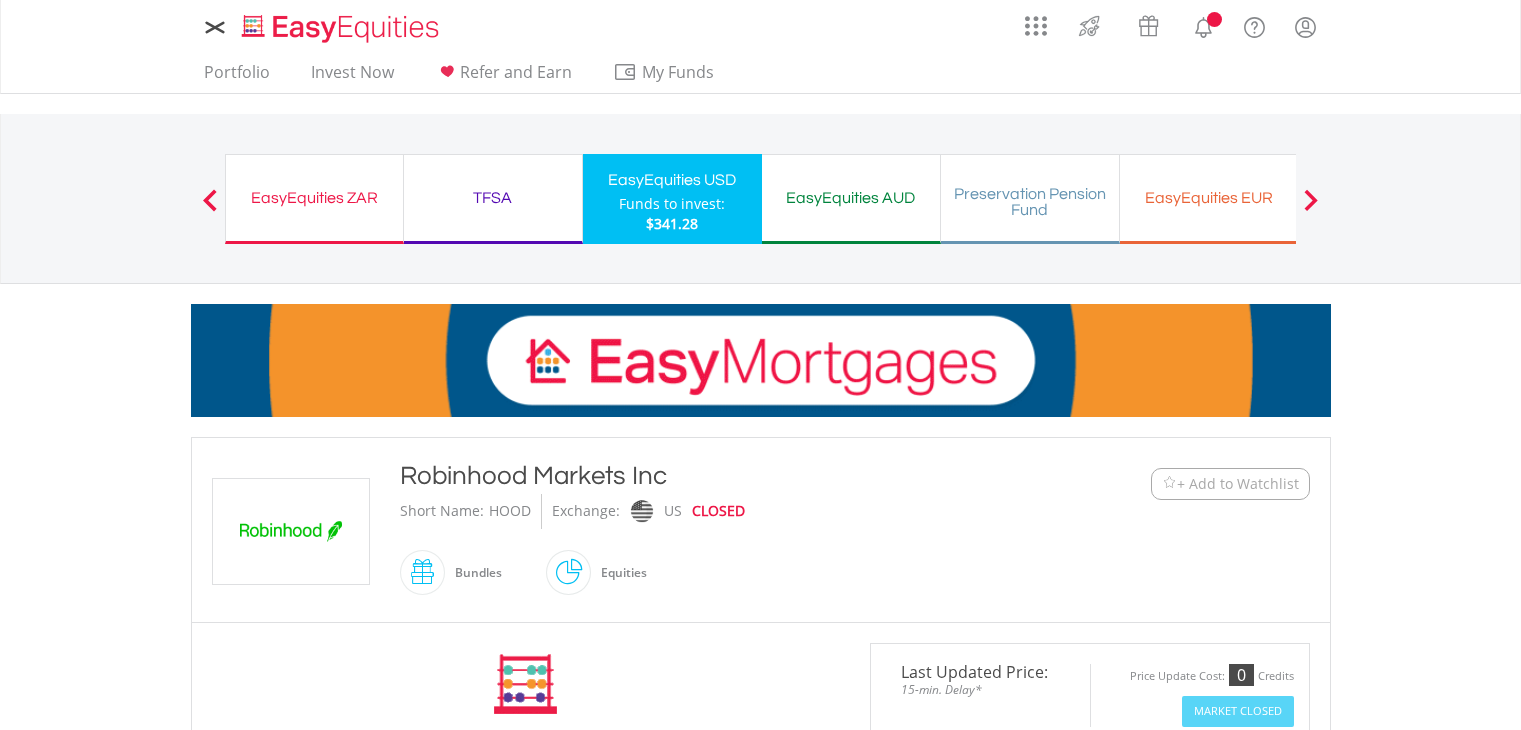 scroll, scrollTop: 0, scrollLeft: 0, axis: both 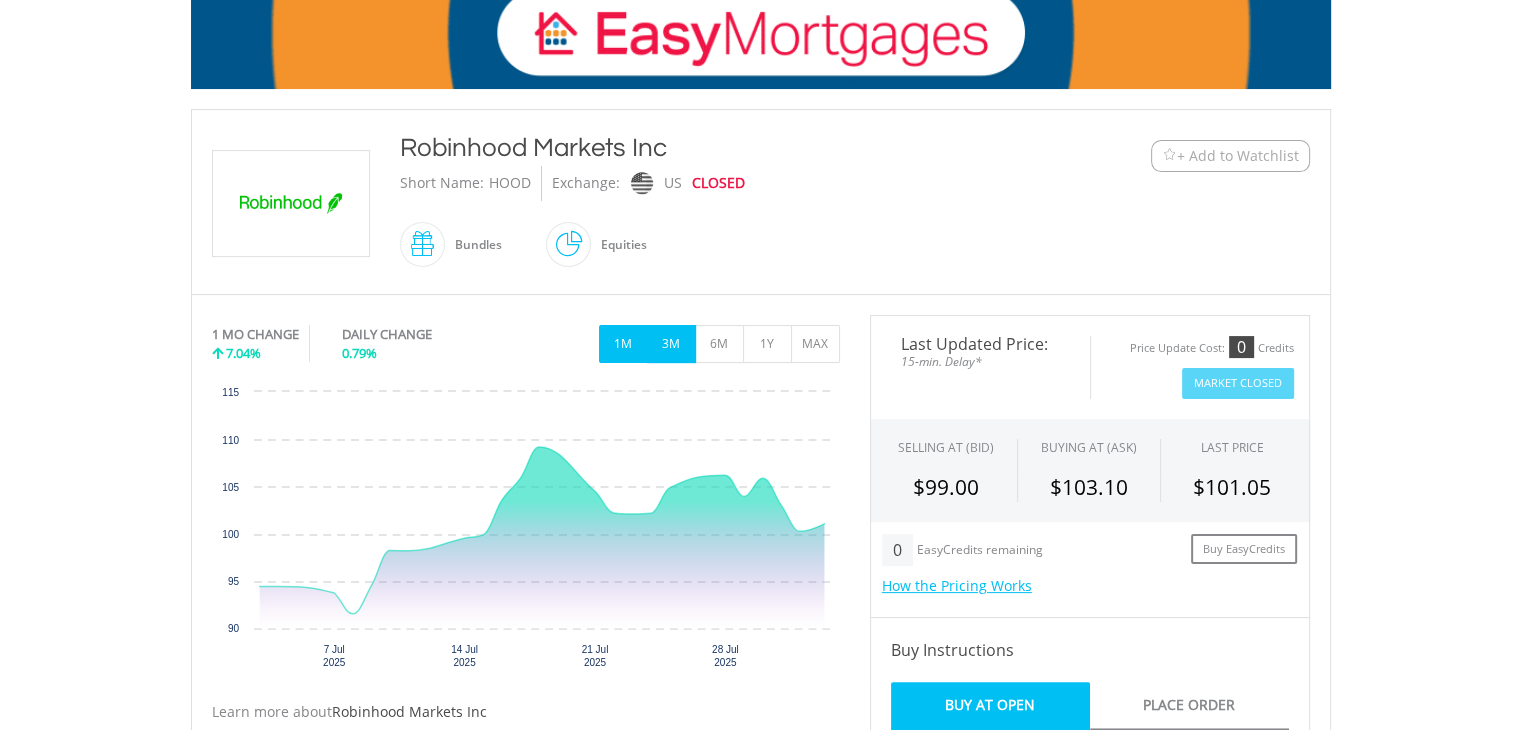 click on "3M" at bounding box center (671, 344) 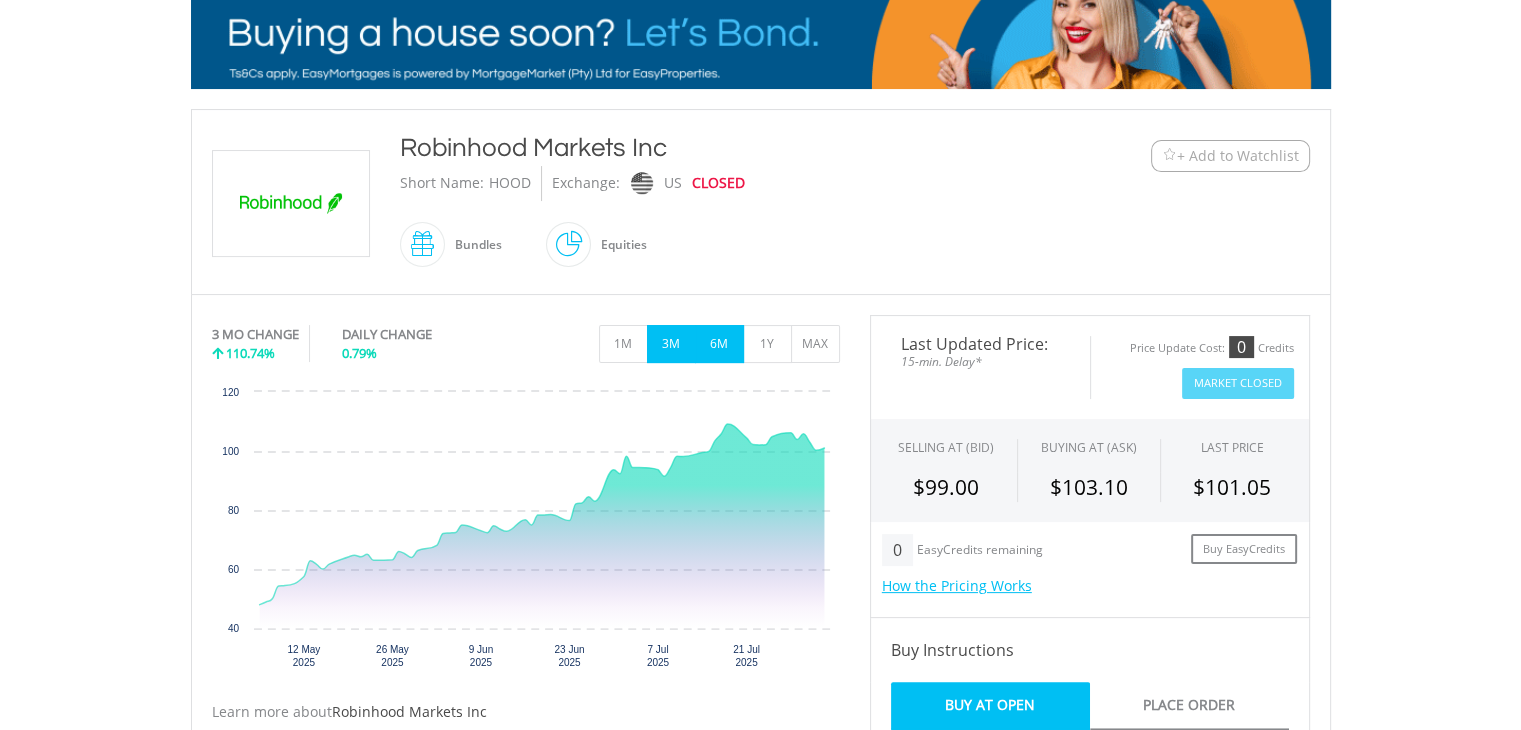 click on "6M" at bounding box center [719, 344] 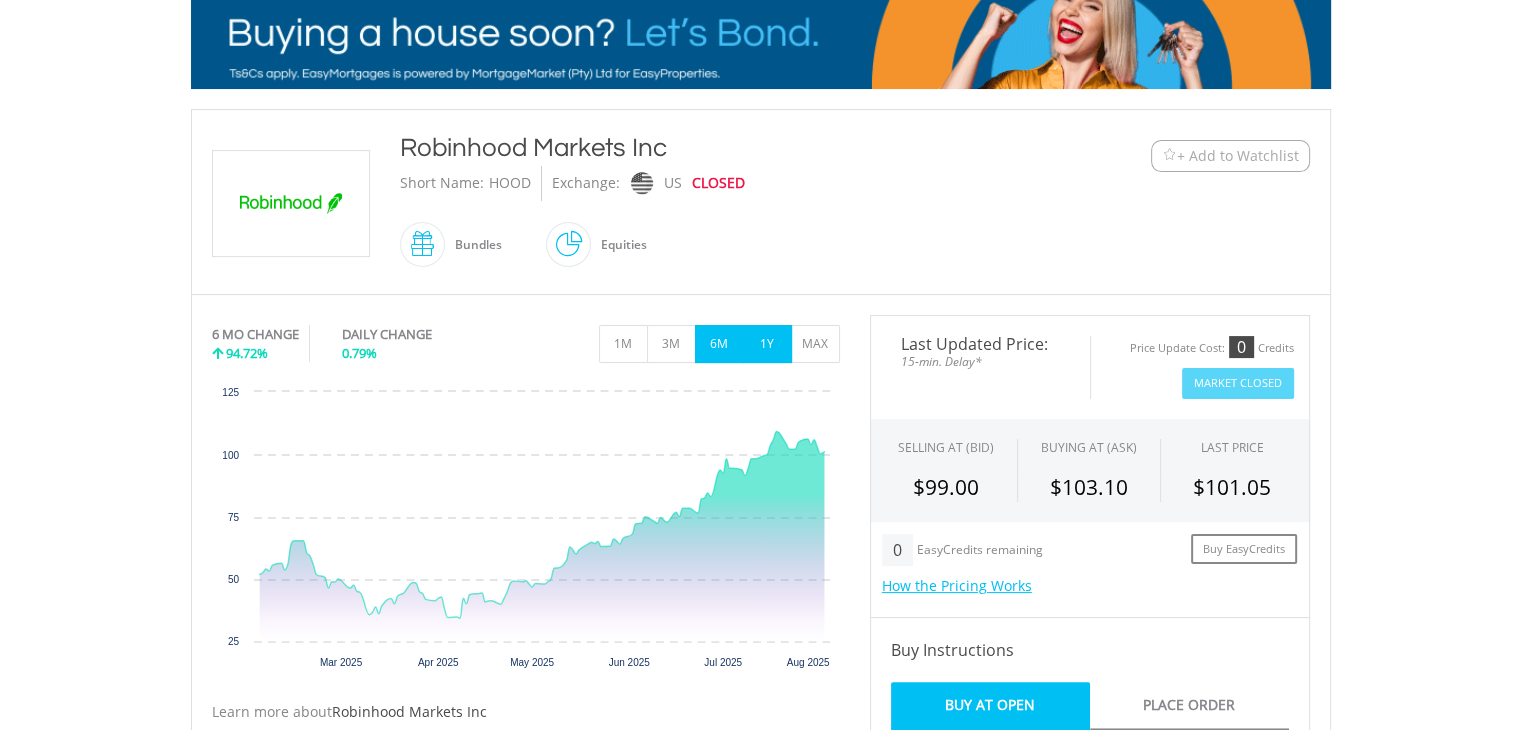 click on "1Y" at bounding box center (767, 344) 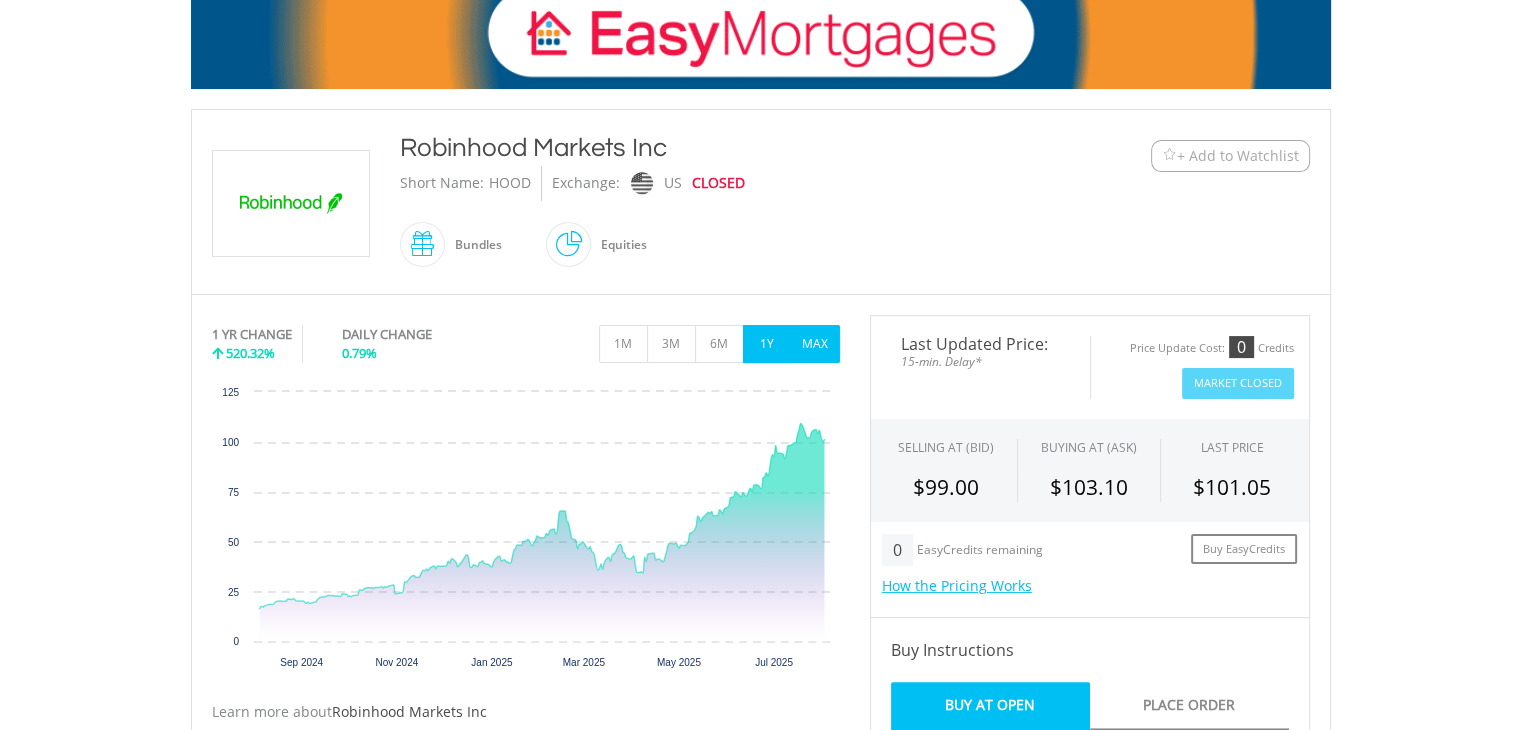 click on "MAX" at bounding box center (815, 344) 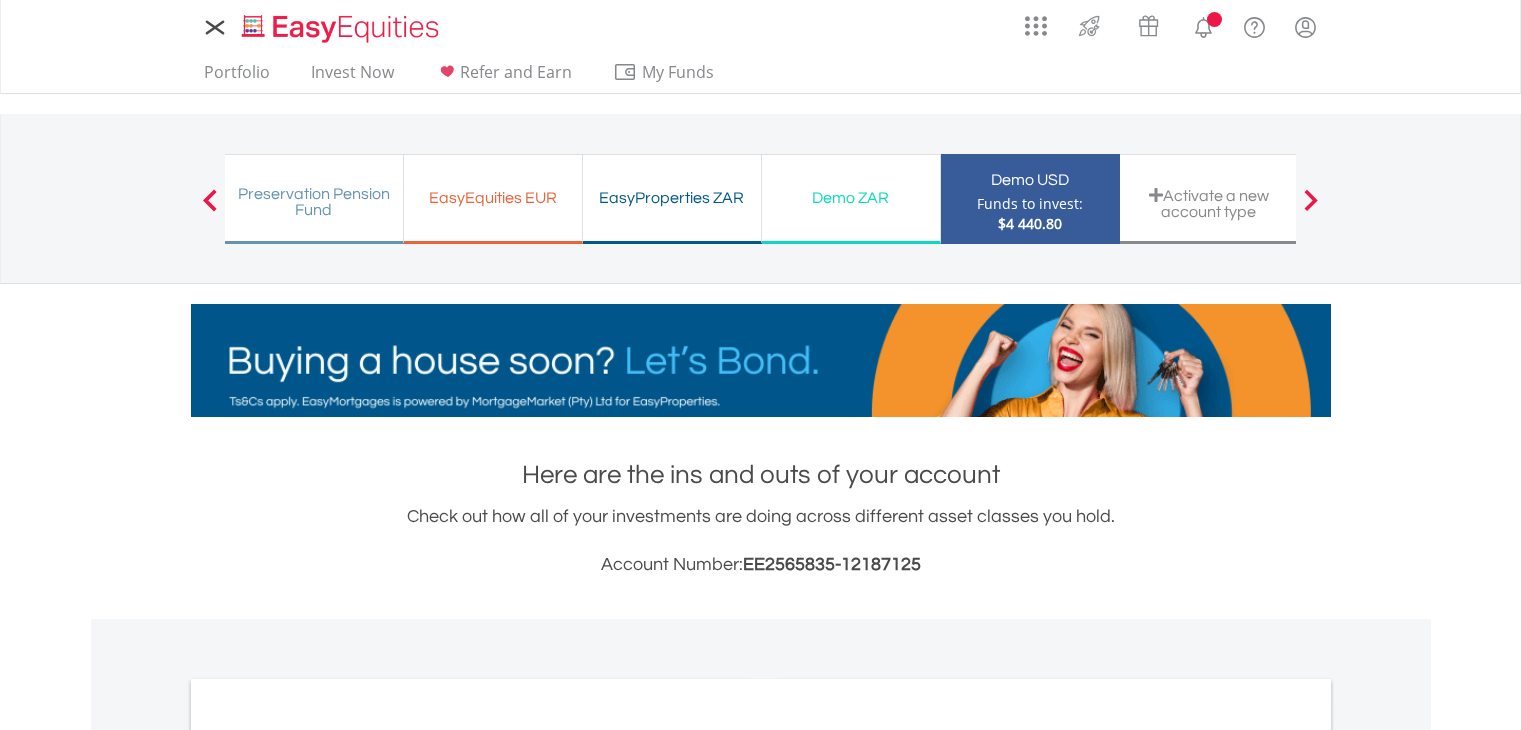 scroll, scrollTop: 0, scrollLeft: 0, axis: both 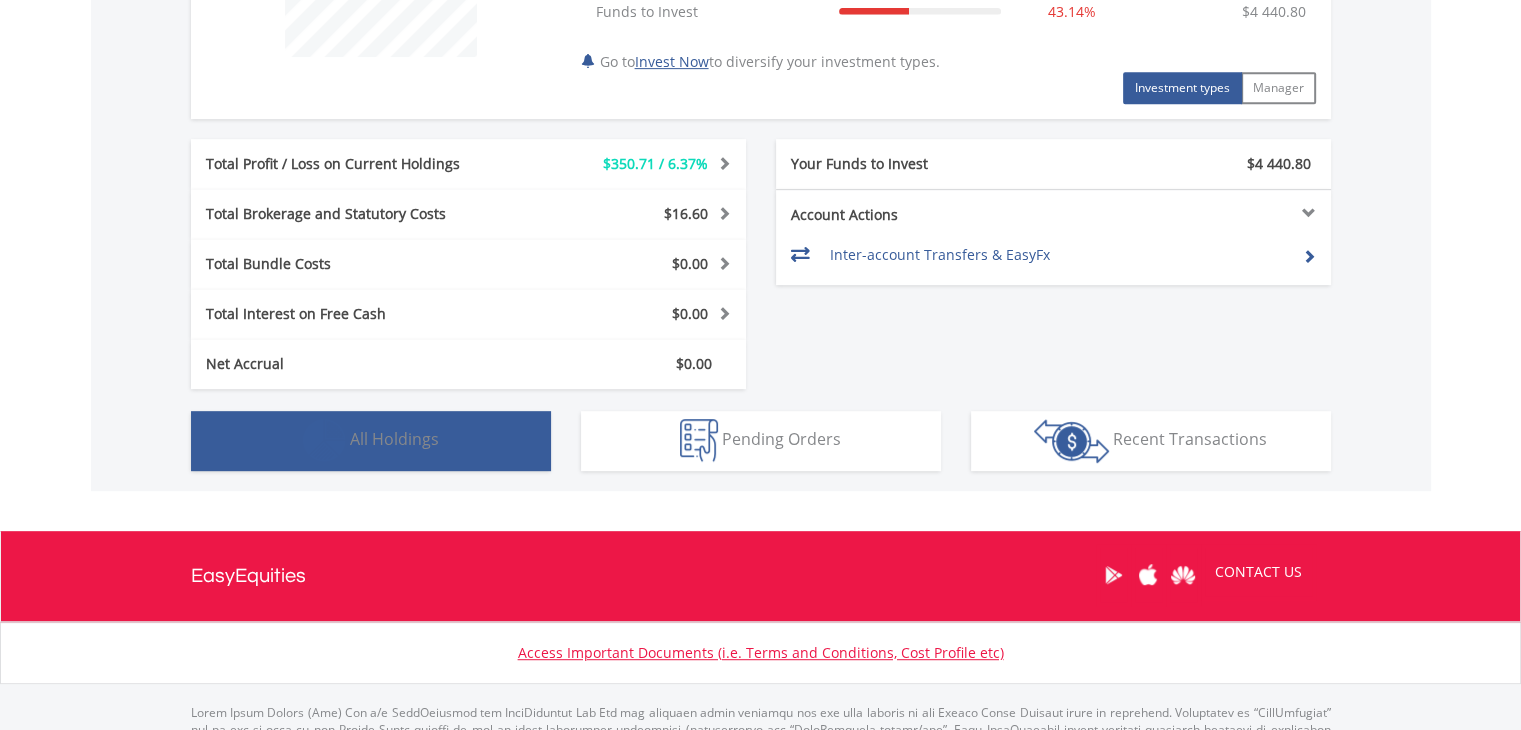 click on "Holdings
All Holdings" at bounding box center [371, 441] 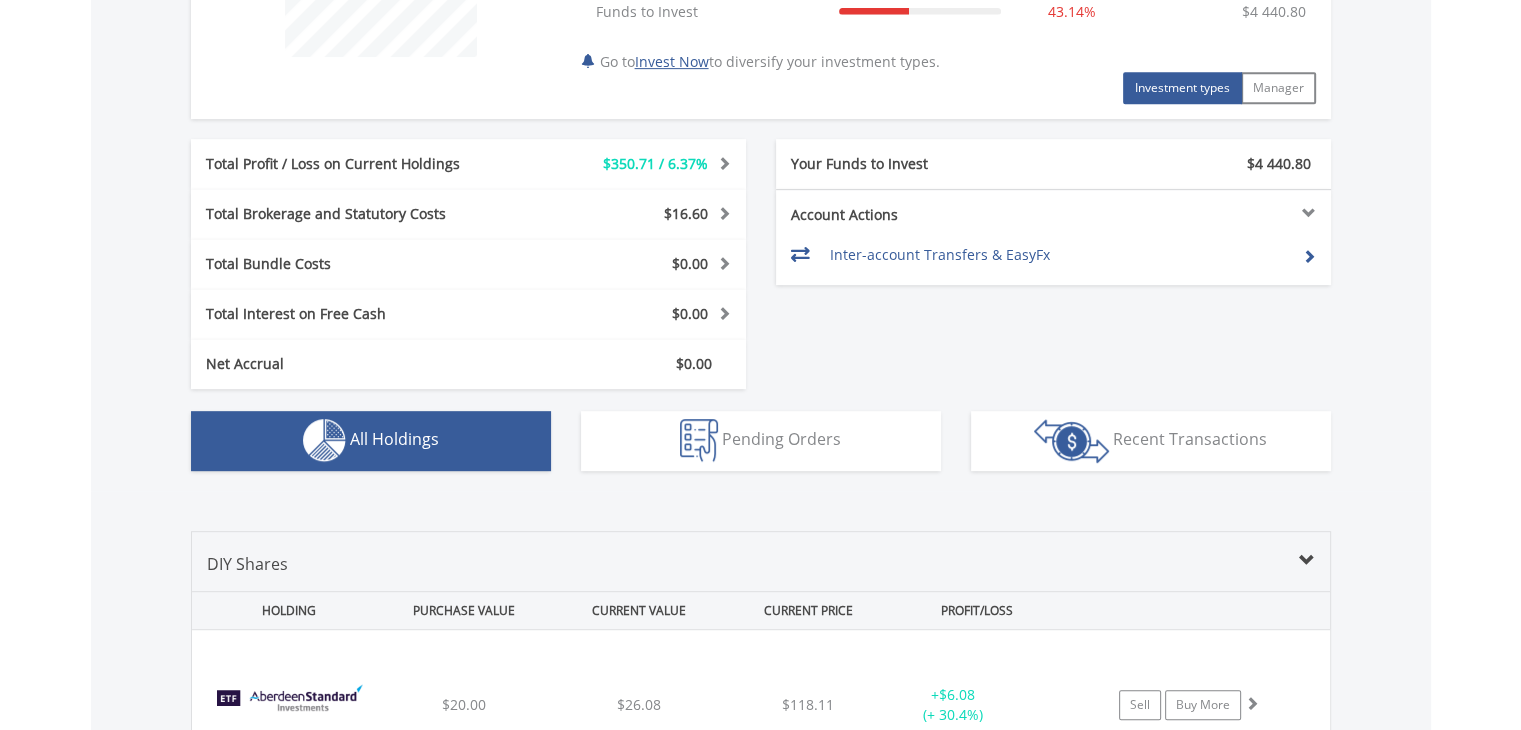 scroll, scrollTop: 1441, scrollLeft: 0, axis: vertical 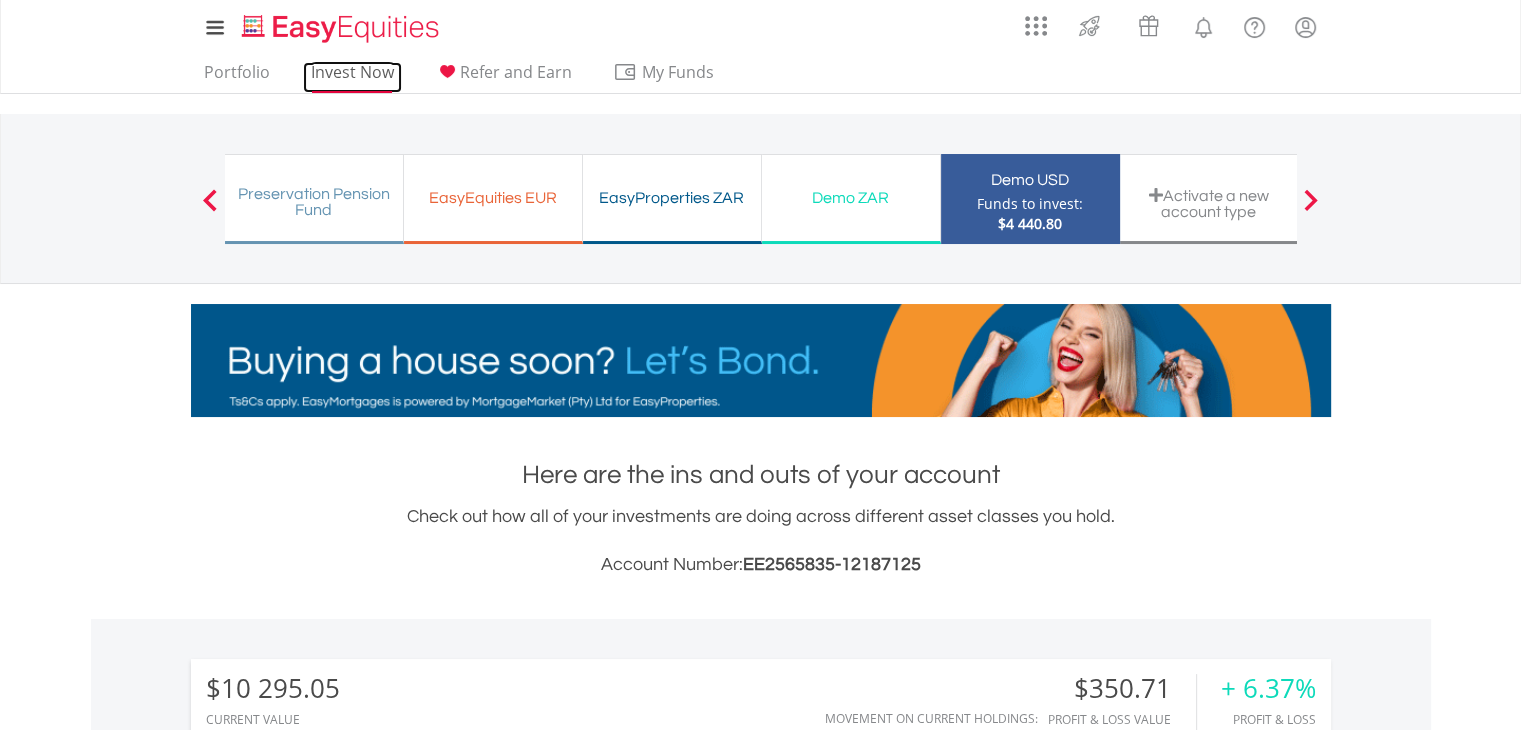 click on "Invest Now" at bounding box center [352, 77] 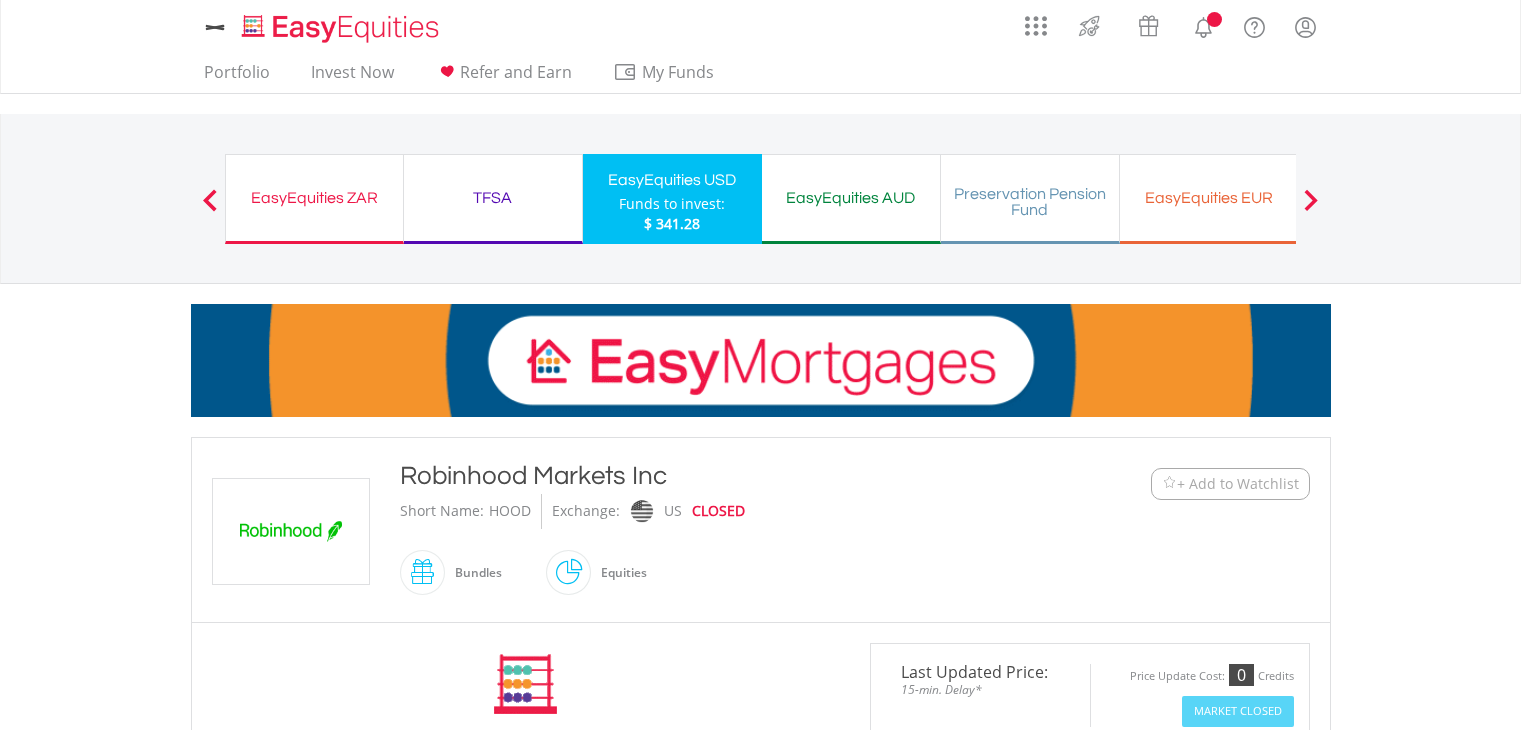 scroll, scrollTop: 0, scrollLeft: 0, axis: both 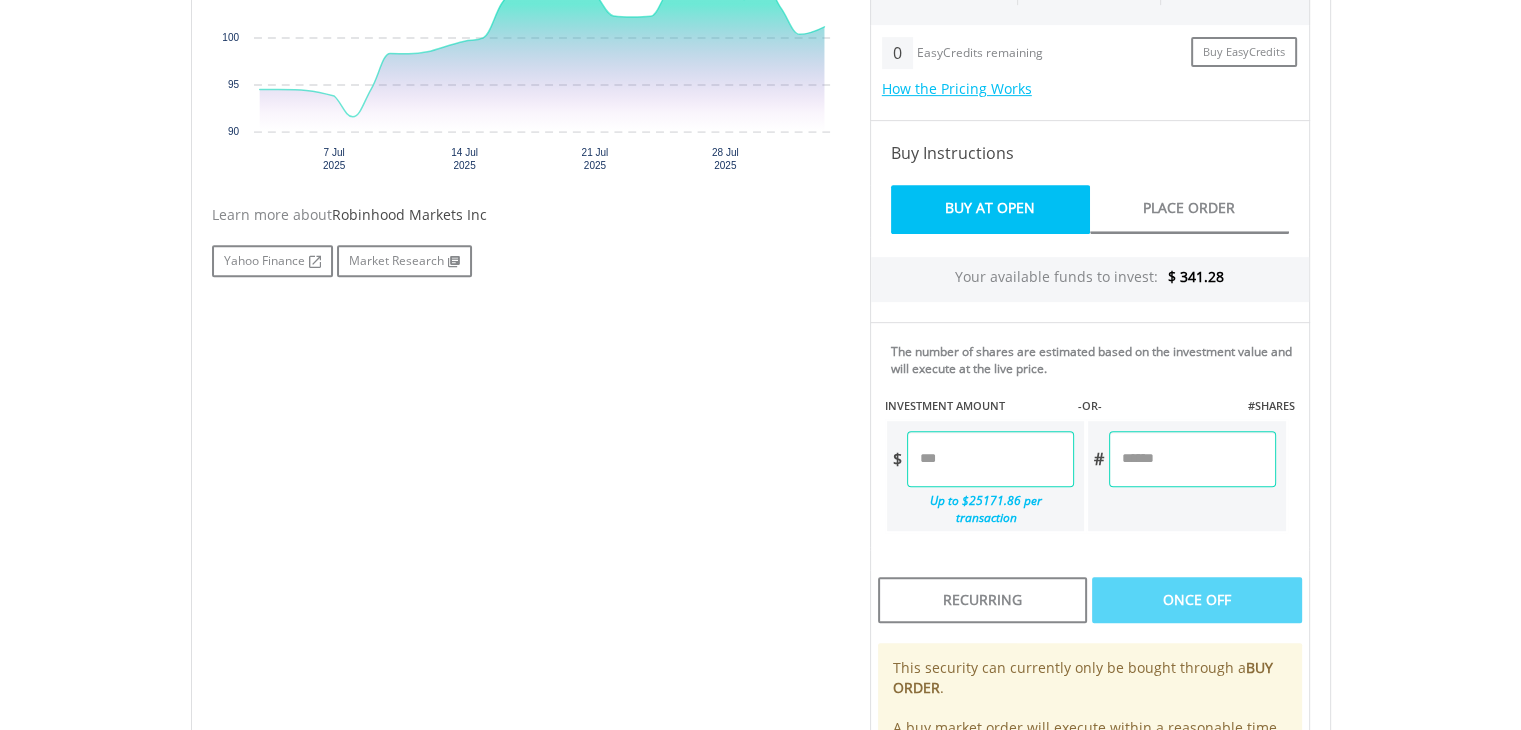 click at bounding box center (990, 459) 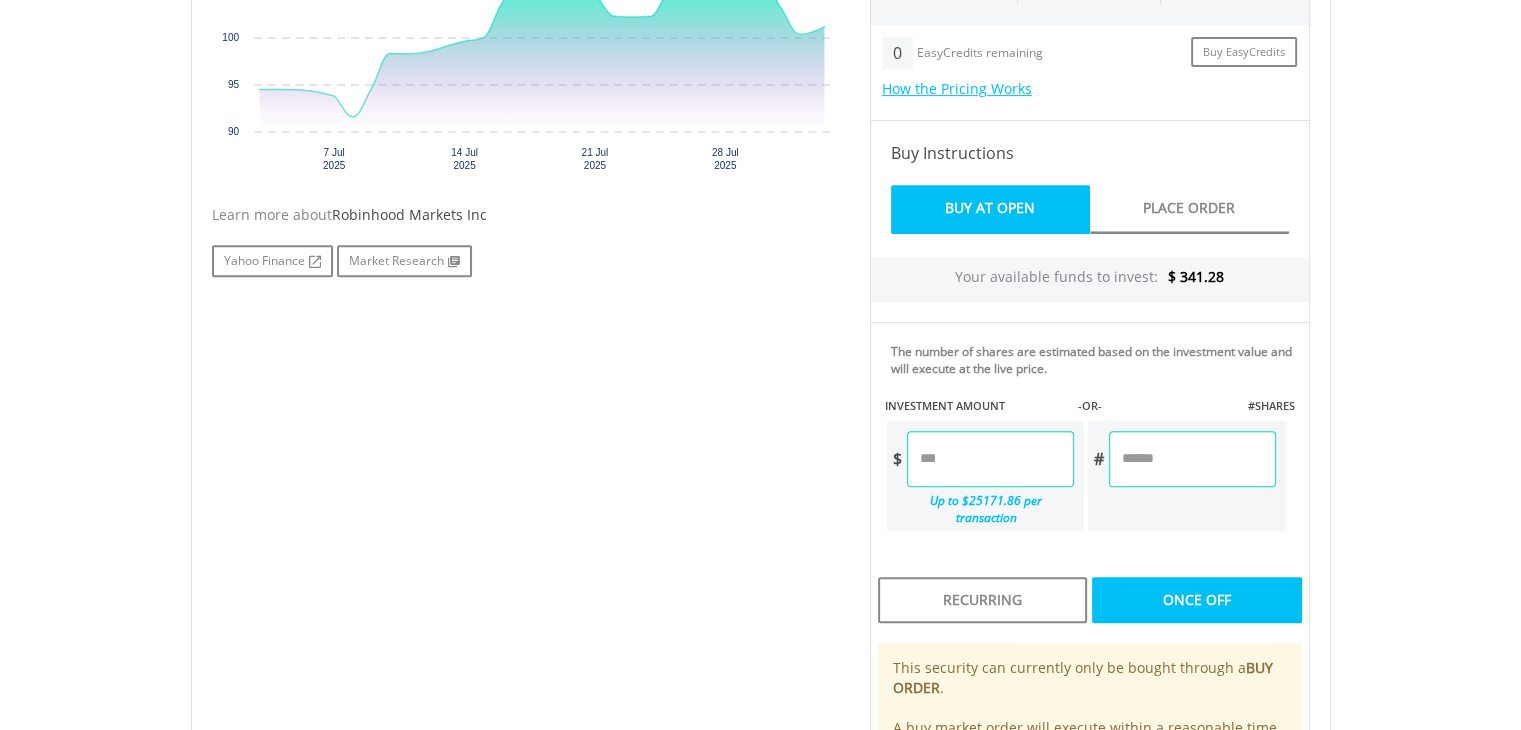 type on "******" 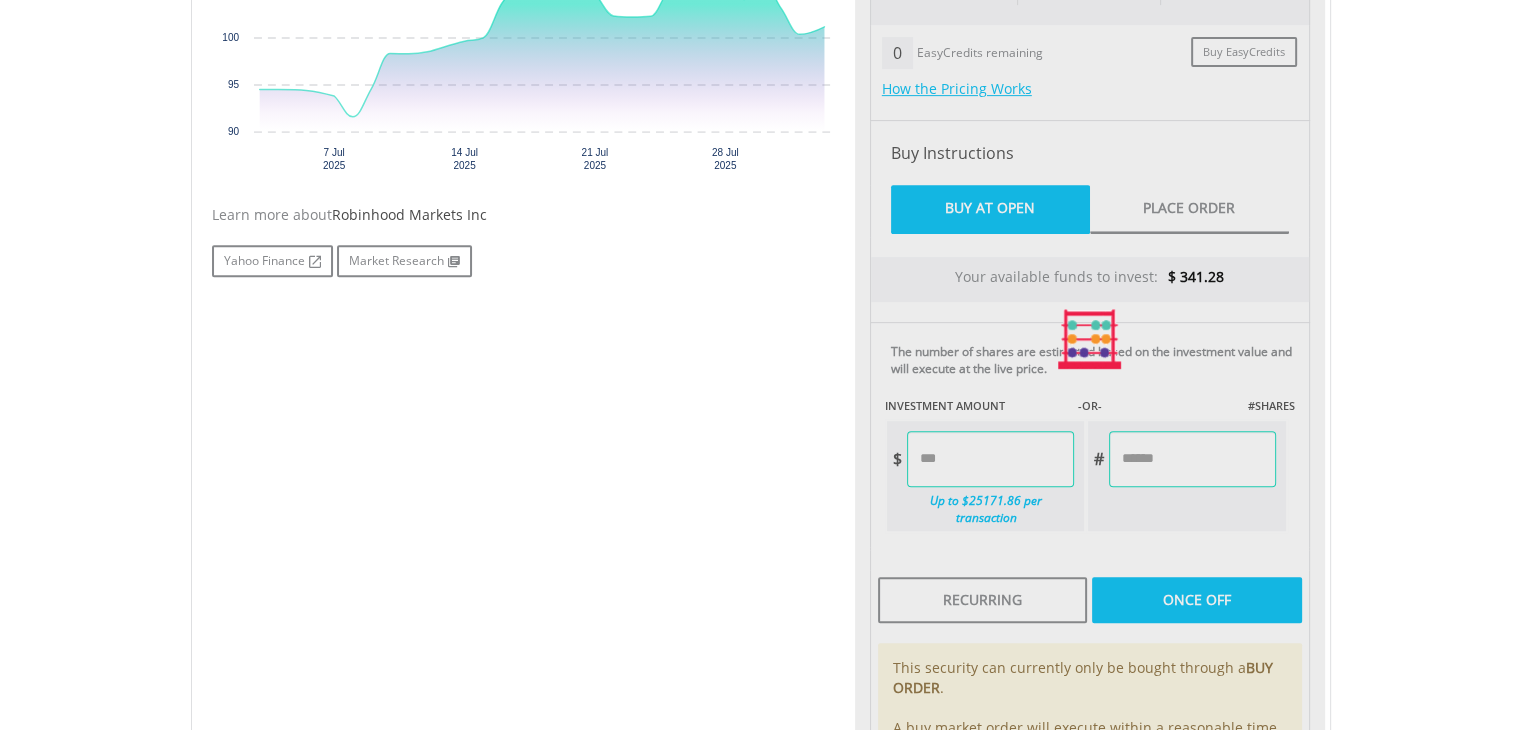 click on "Last Updated Price:
15-min. Delay*
Price Update Cost:
0
Credits
Market Closed
SELLING AT (BID)
BUYING AT                     (ASK)
LAST PRICE
$ 99.00
$ 103.10
$ 101.05
0" at bounding box center (1090, 339) 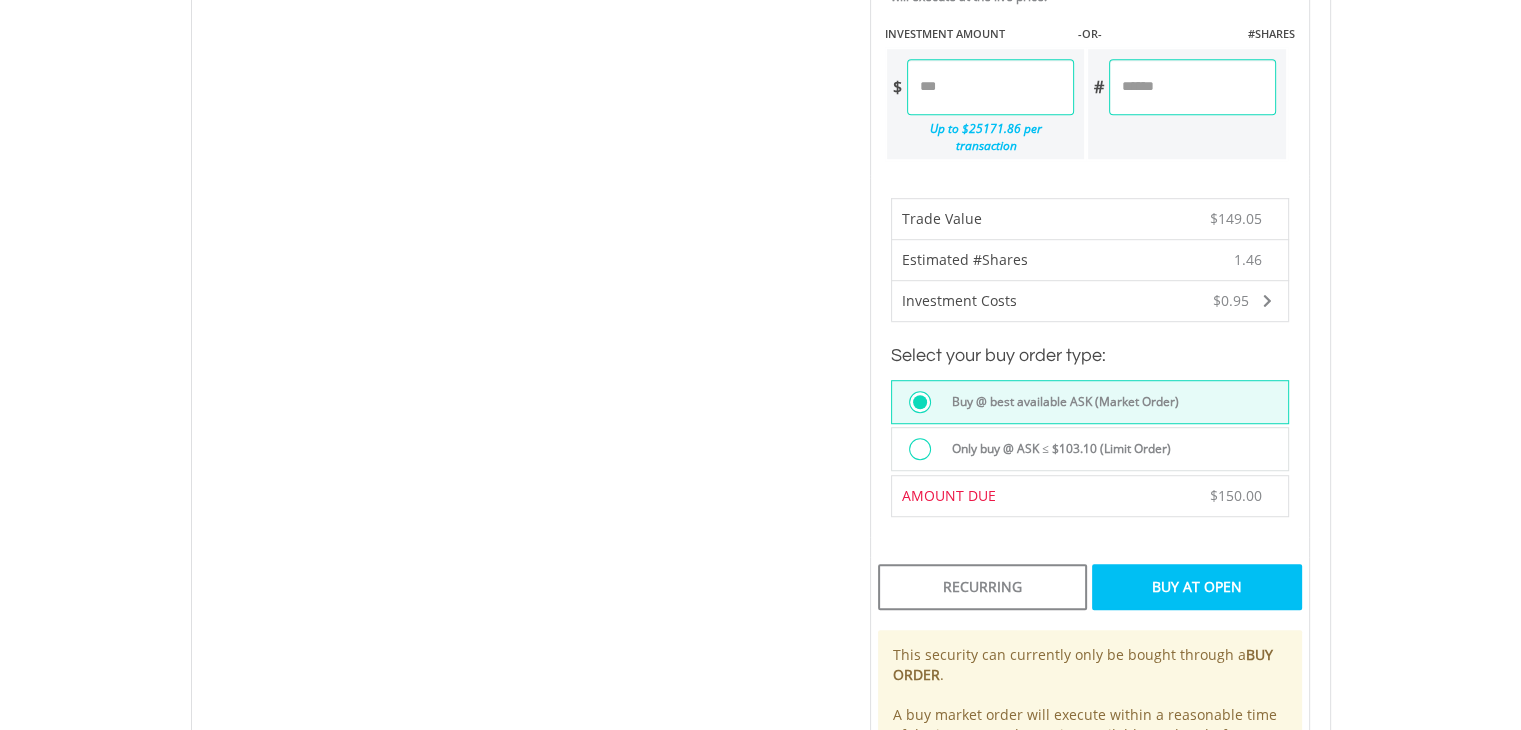 scroll, scrollTop: 1200, scrollLeft: 0, axis: vertical 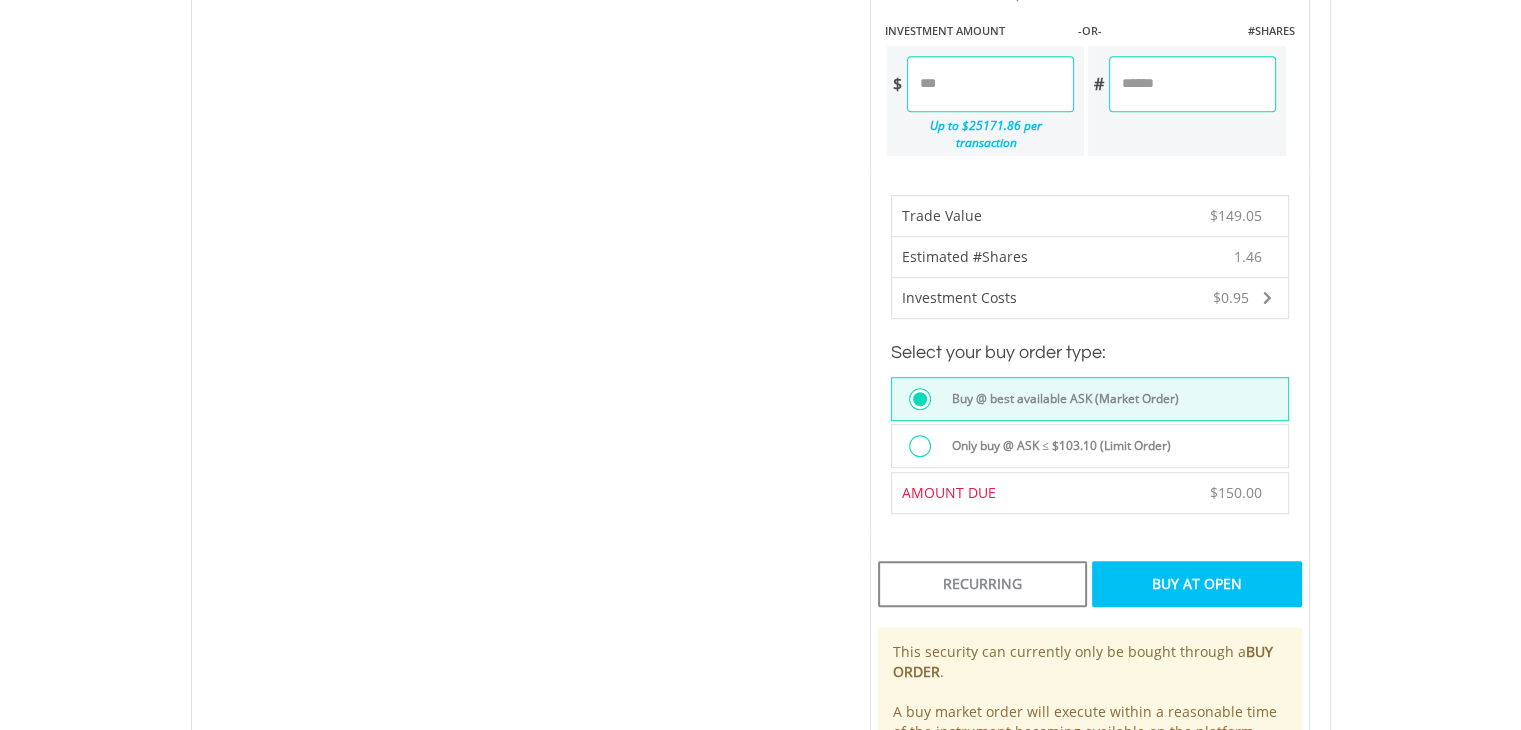 click on "Buy At Open" at bounding box center (1196, 584) 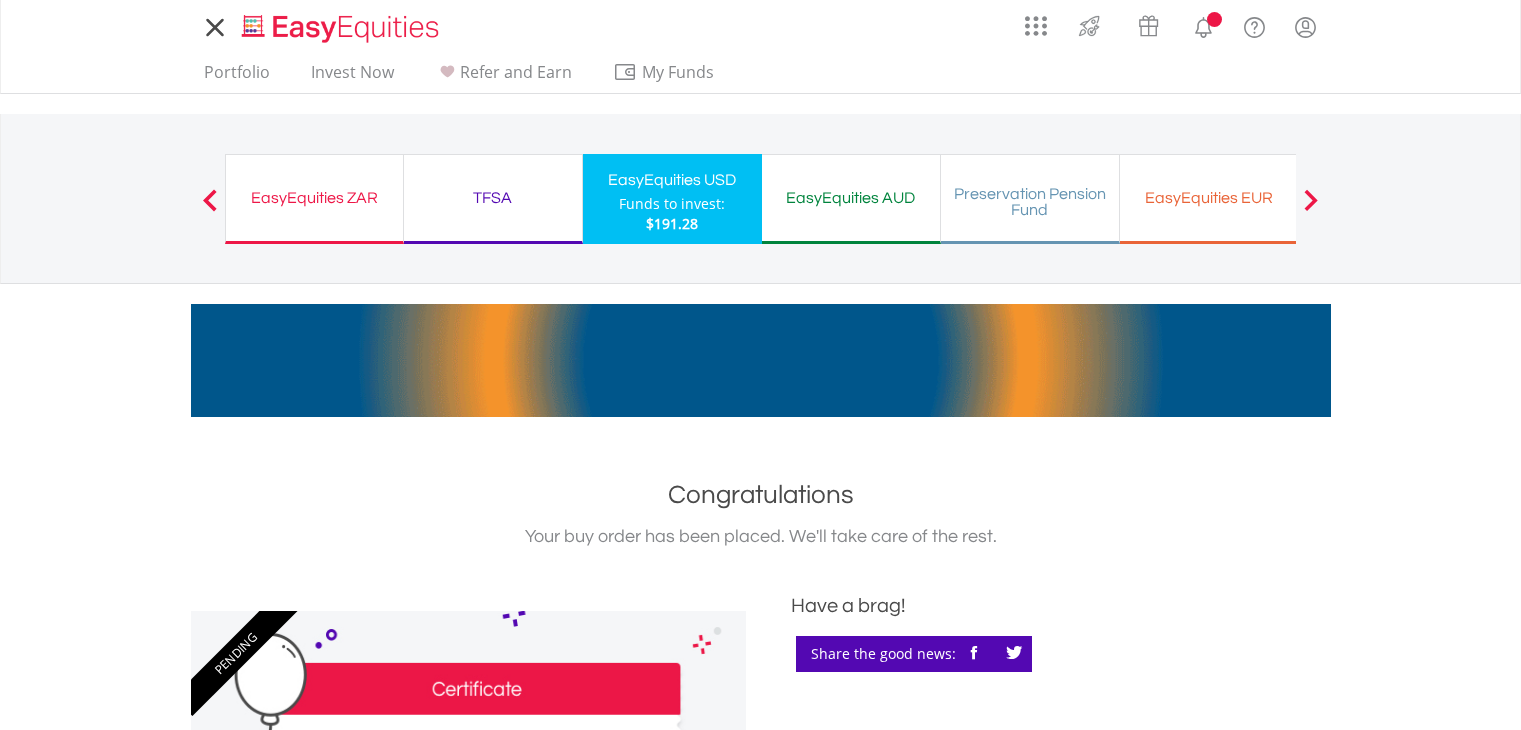 scroll, scrollTop: 0, scrollLeft: 0, axis: both 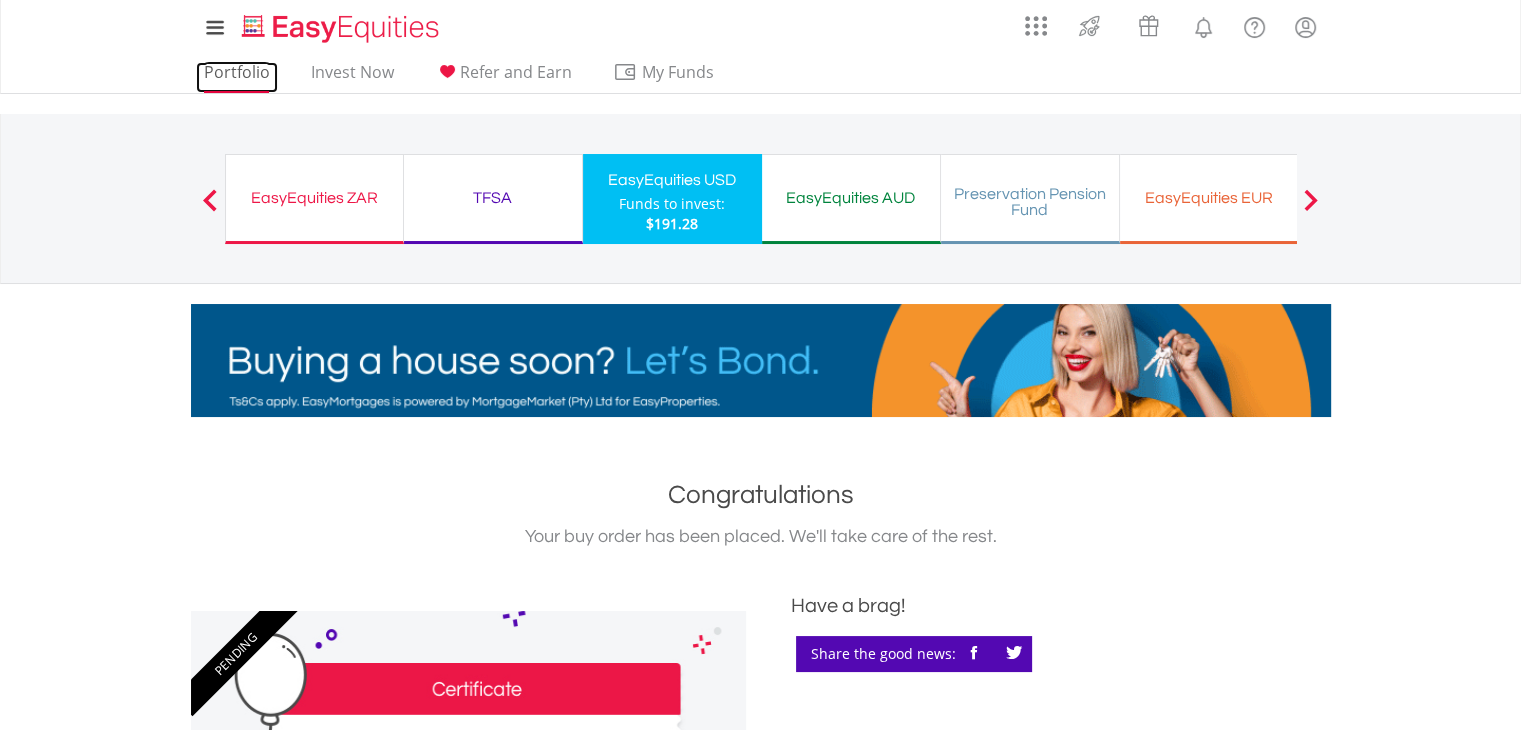 click on "Portfolio" at bounding box center (237, 77) 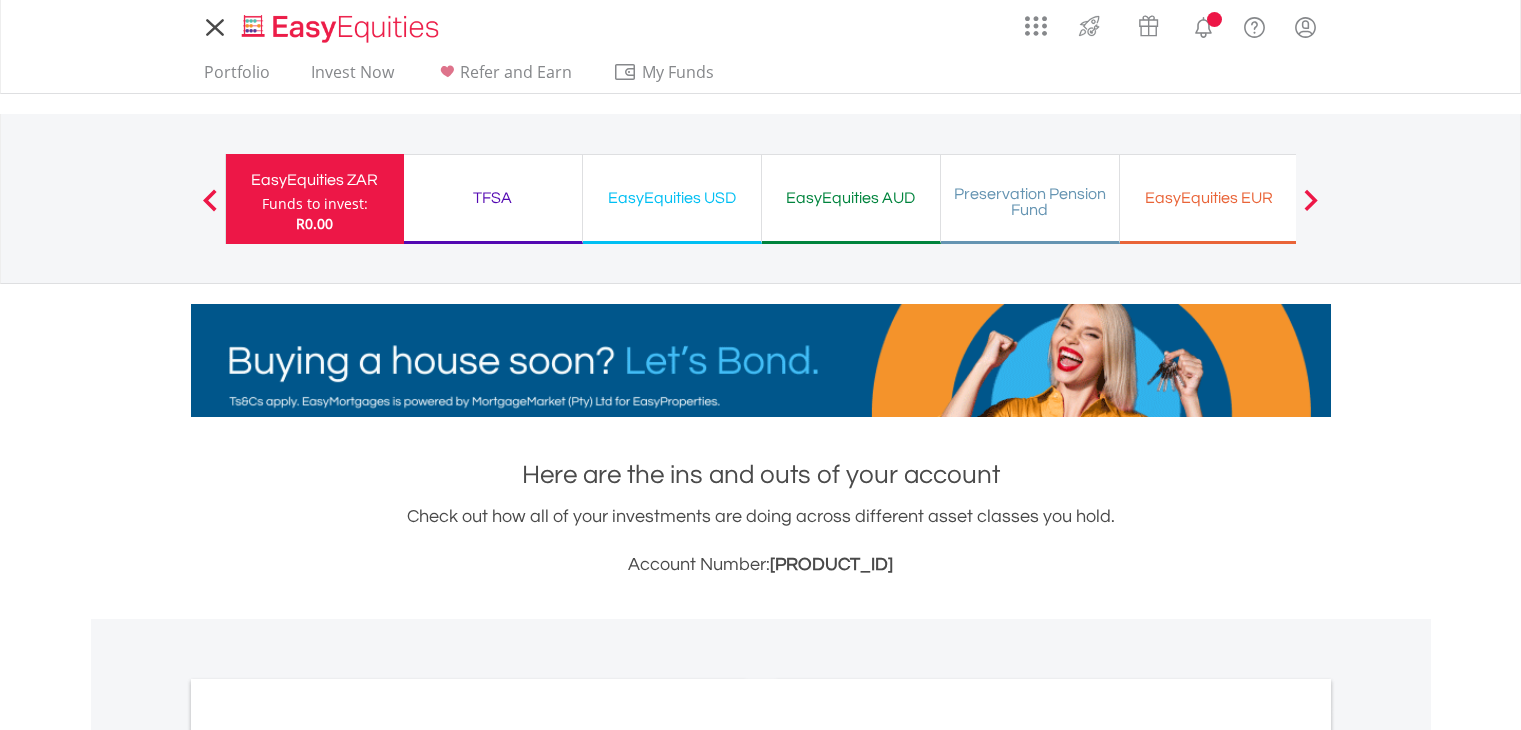 scroll, scrollTop: 0, scrollLeft: 0, axis: both 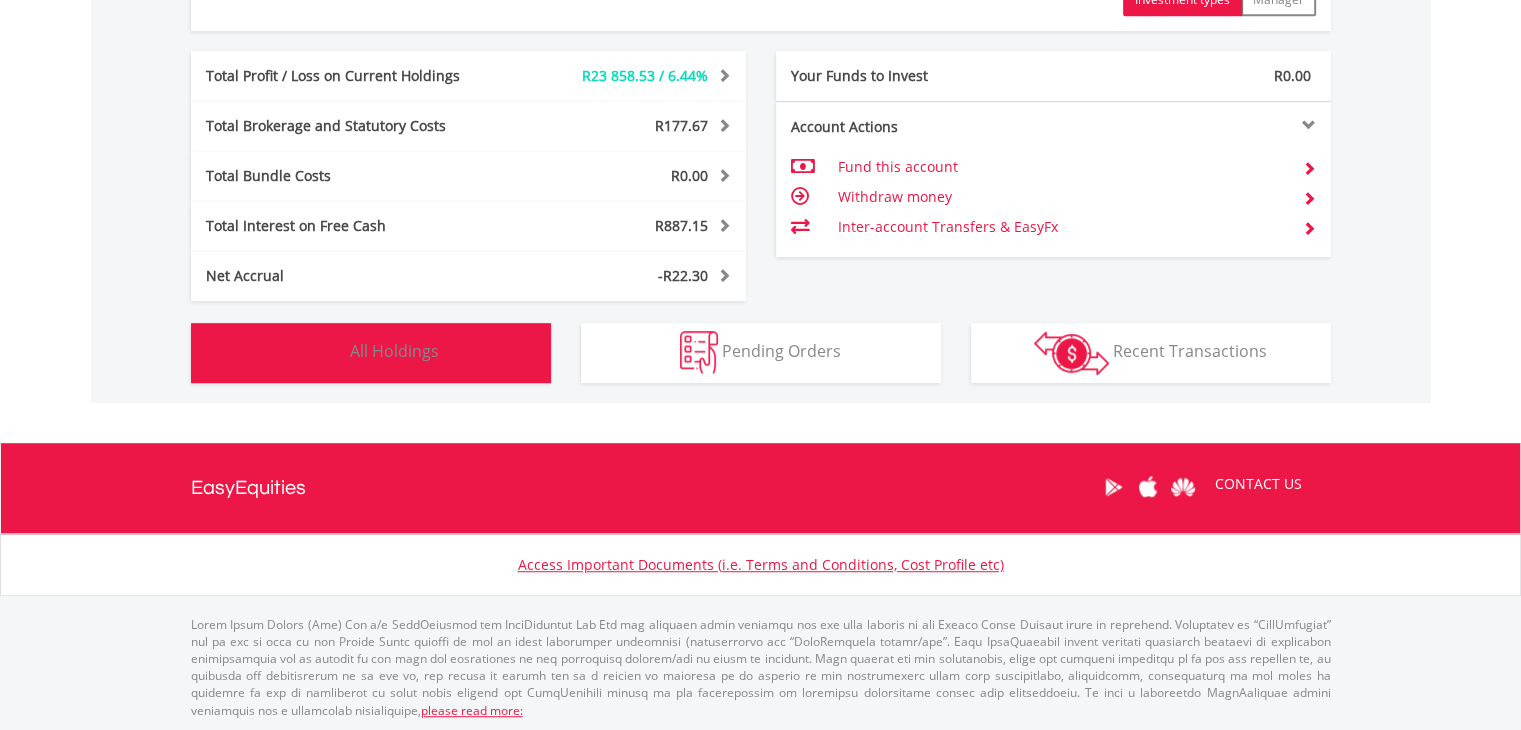 click on "Holdings
All Holdings" at bounding box center (371, 353) 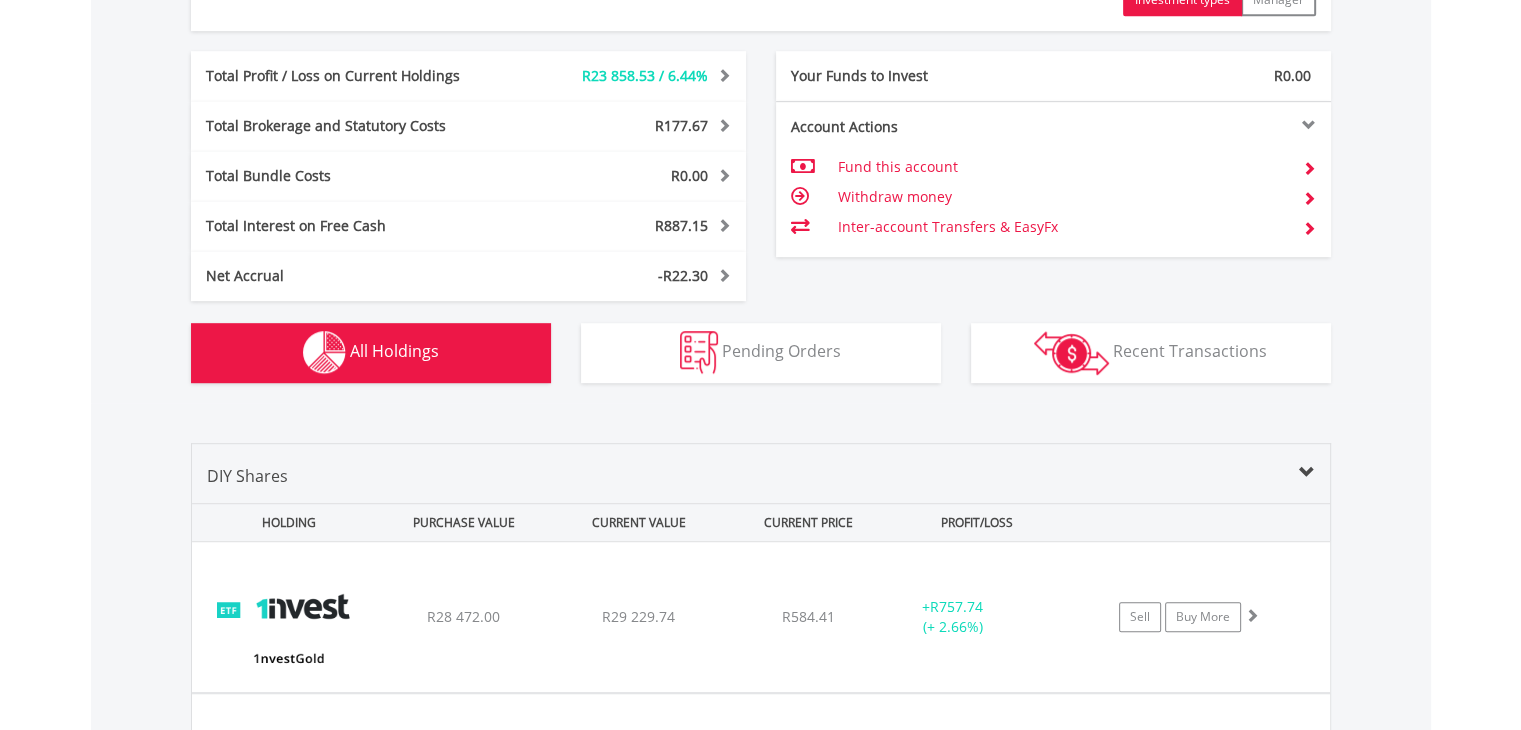scroll, scrollTop: 1561, scrollLeft: 0, axis: vertical 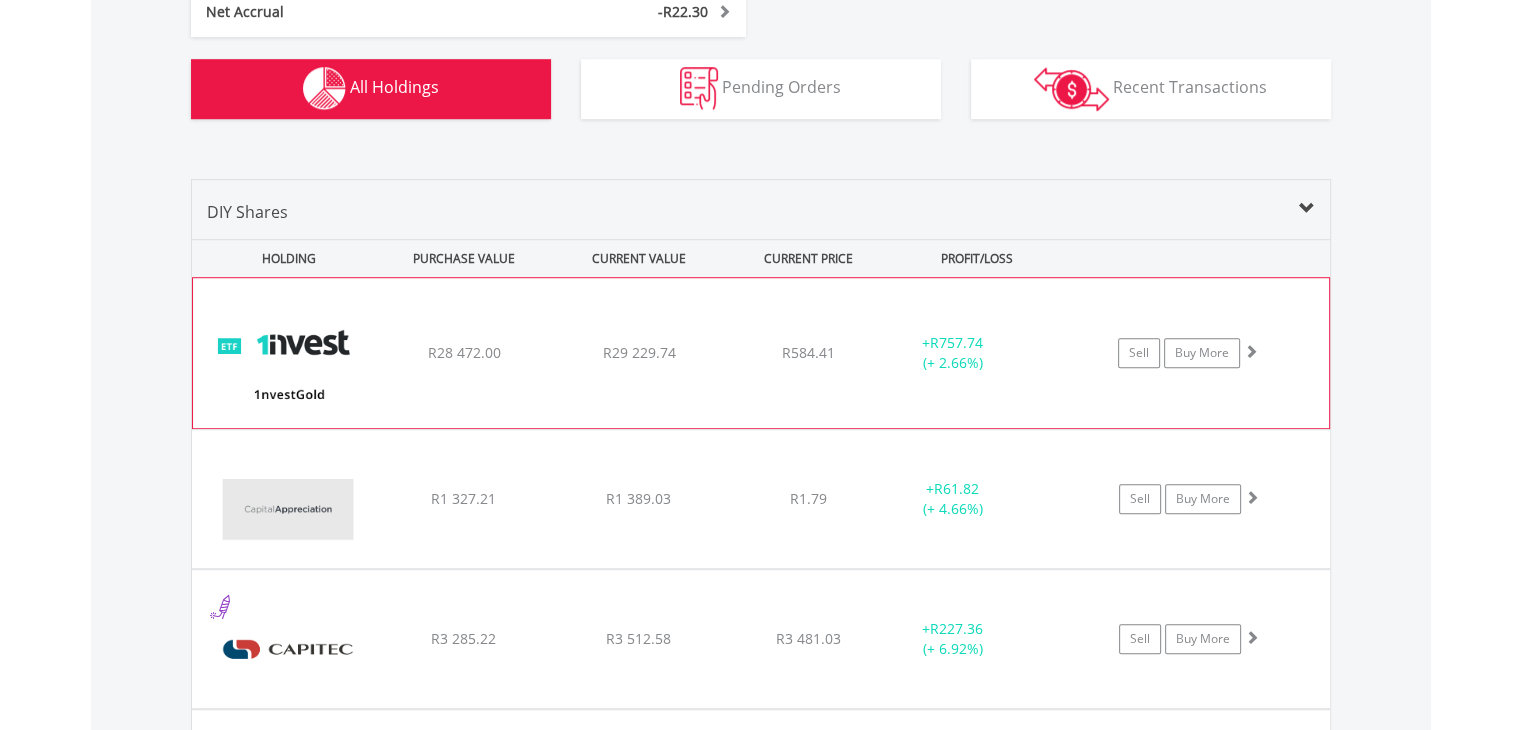 click on "R29 229.74" at bounding box center (639, 353) 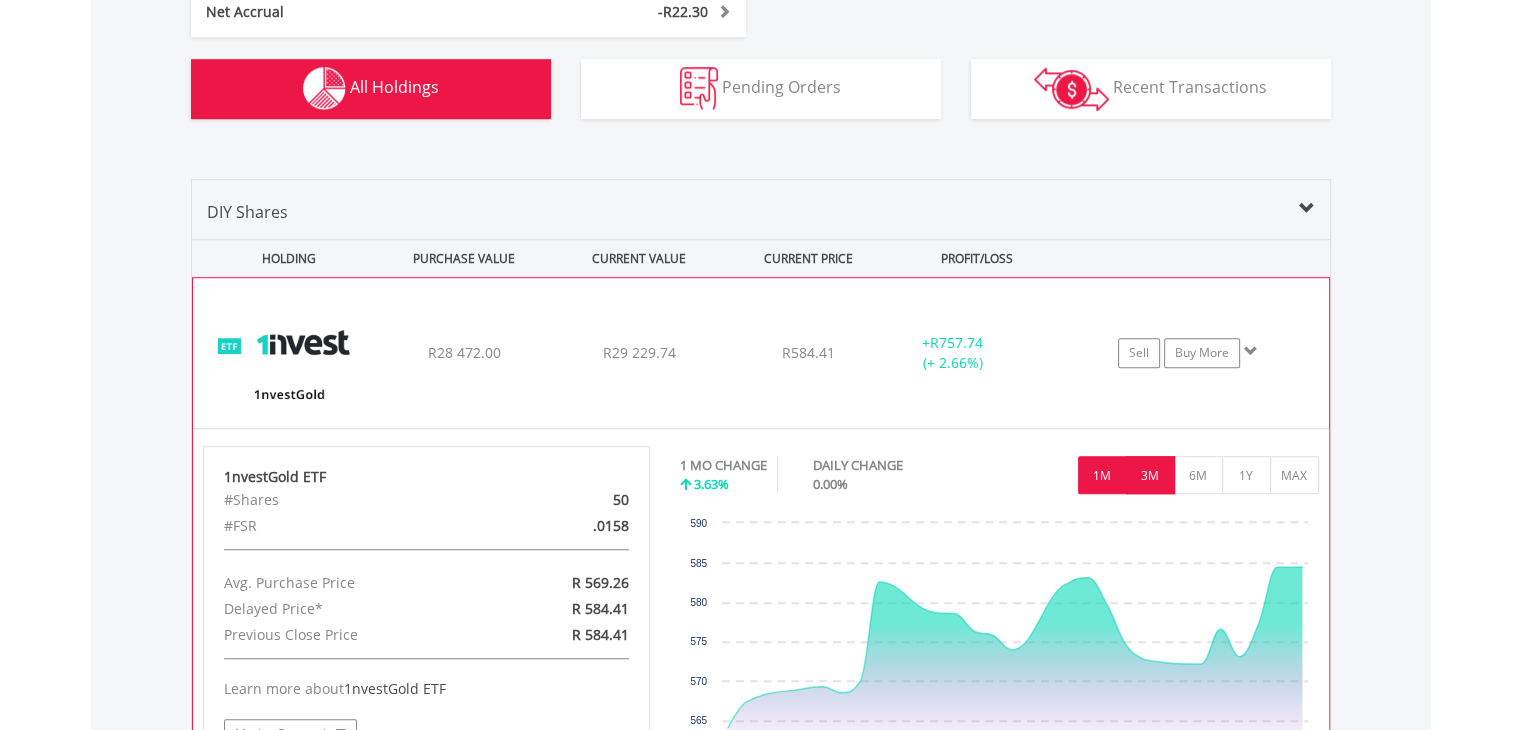 click on "3M" at bounding box center (1150, 475) 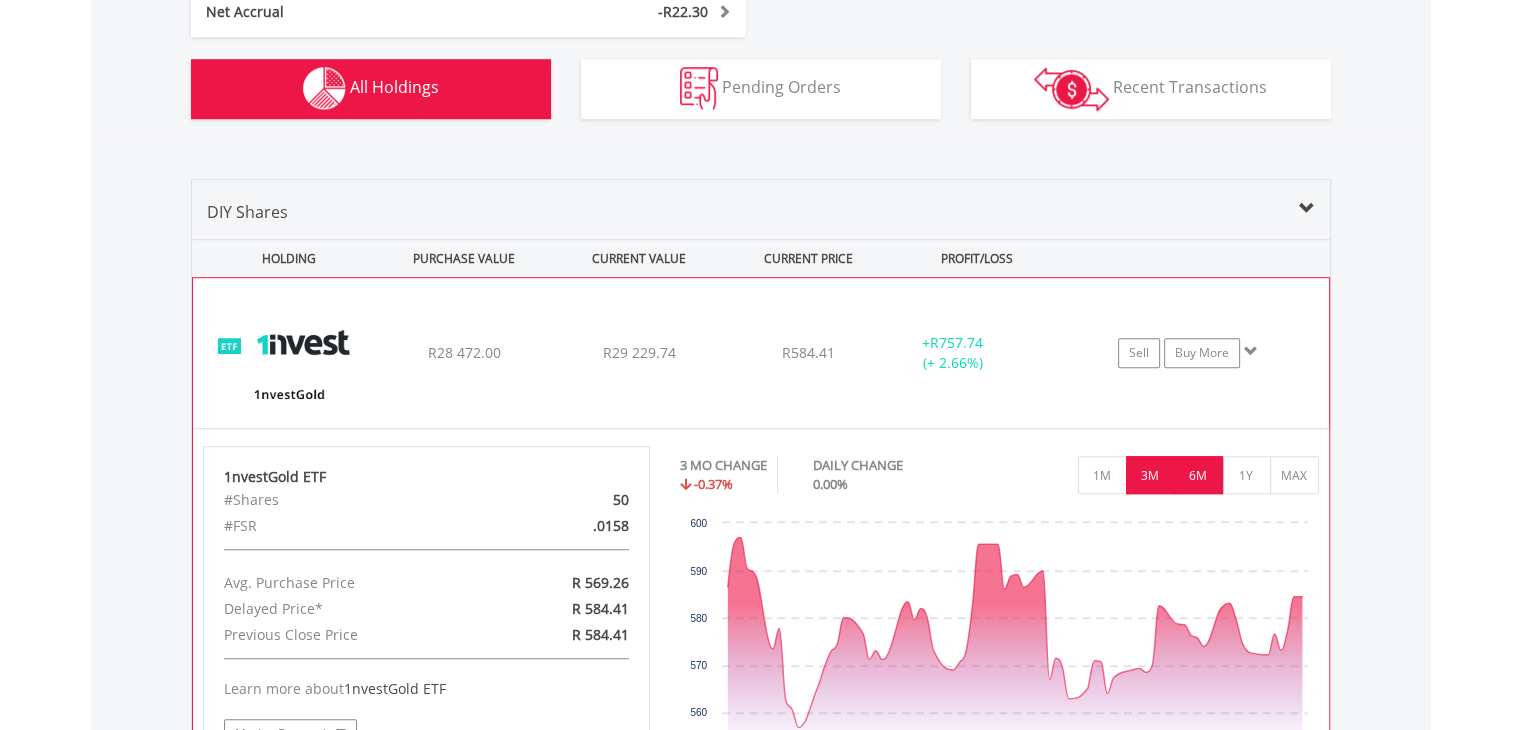 click on "6M" at bounding box center [1198, 475] 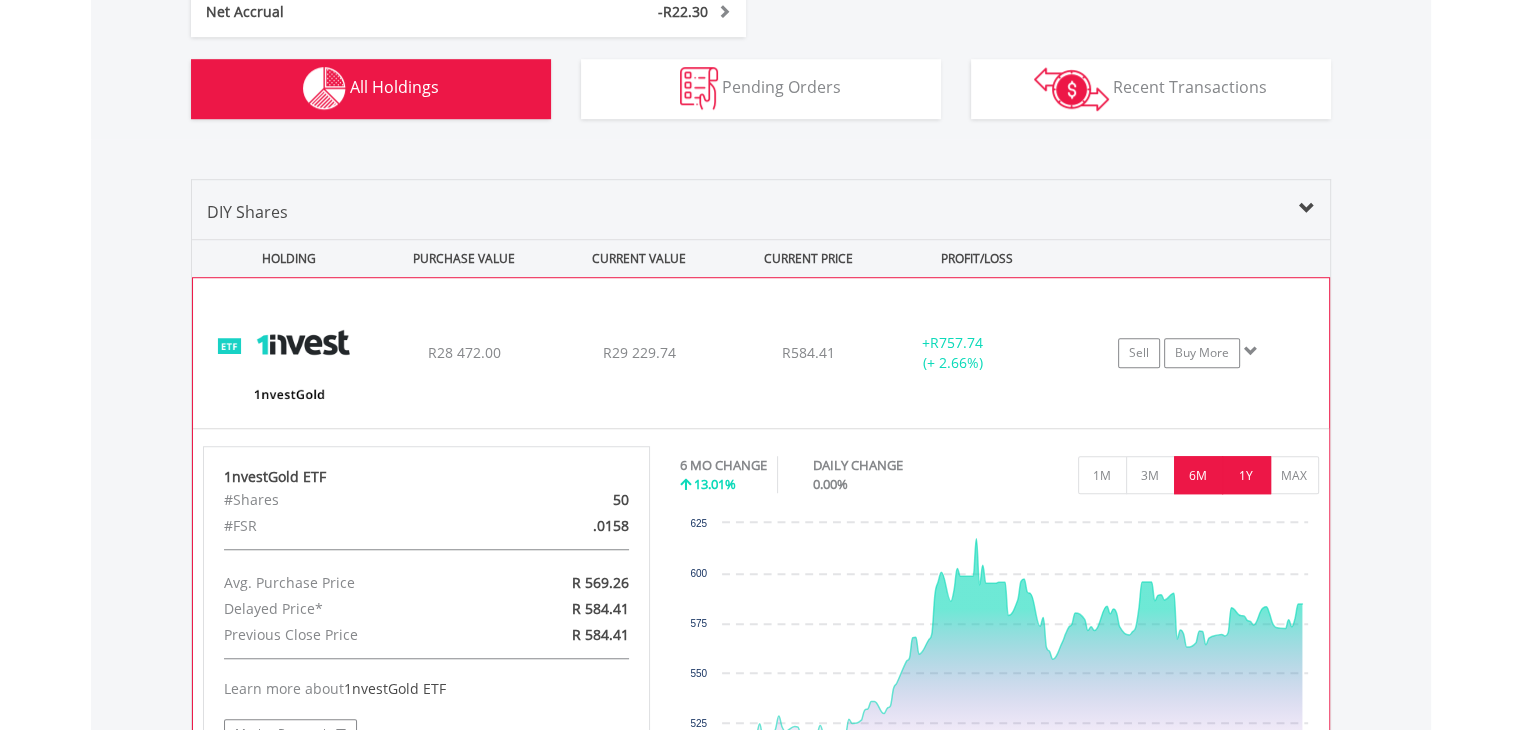 click on "1Y" at bounding box center [1246, 475] 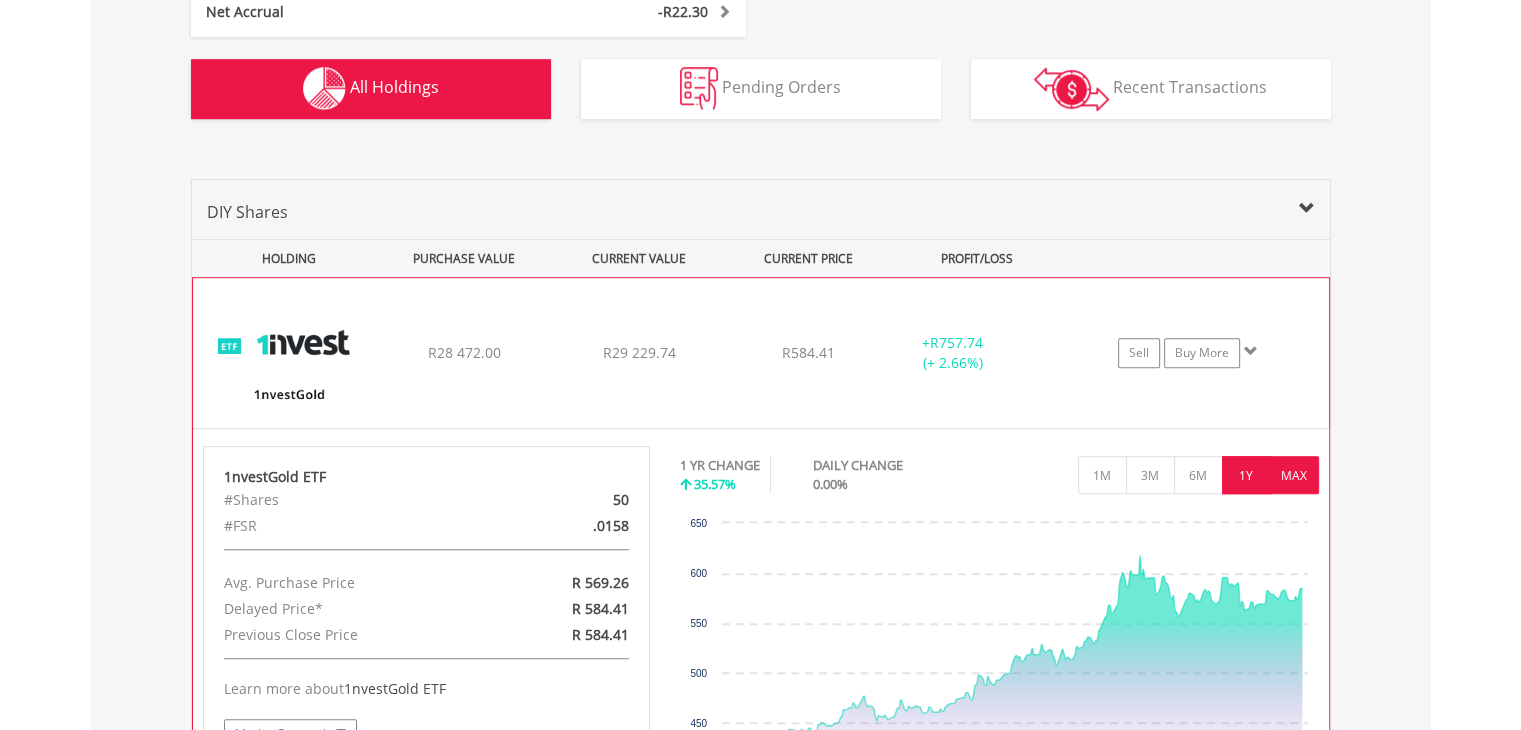 click on "MAX" at bounding box center (1294, 475) 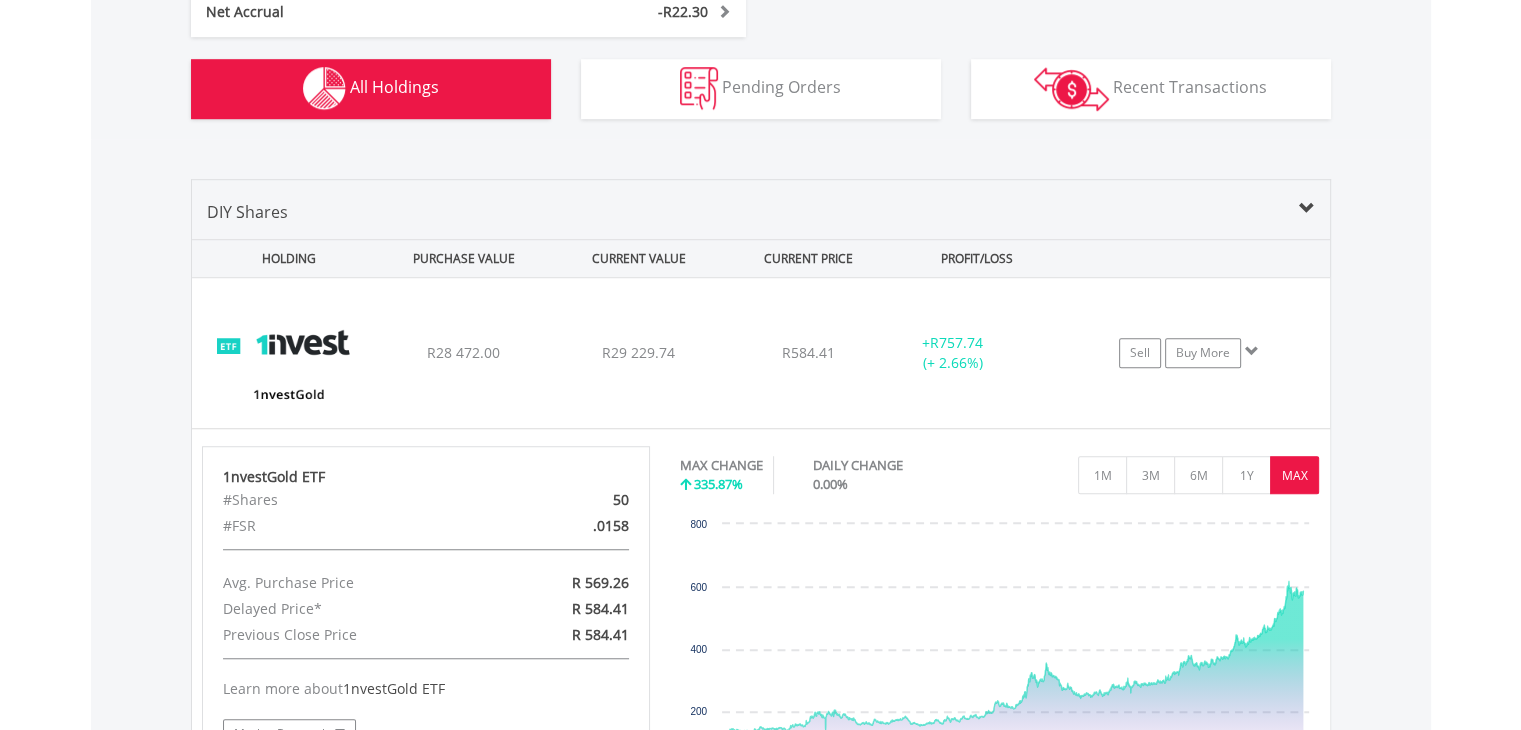 click at bounding box center (1307, 209) 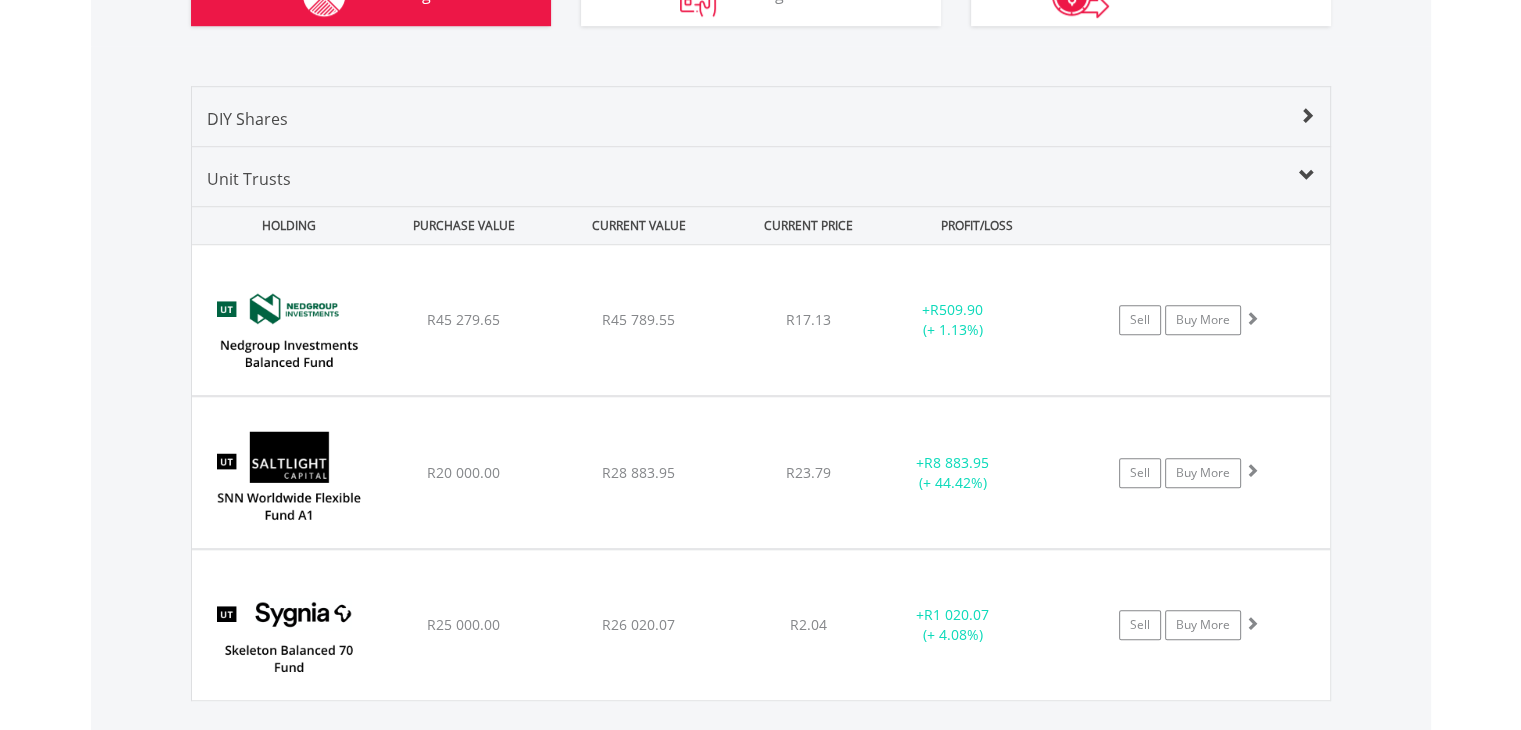 scroll, scrollTop: 1486, scrollLeft: 0, axis: vertical 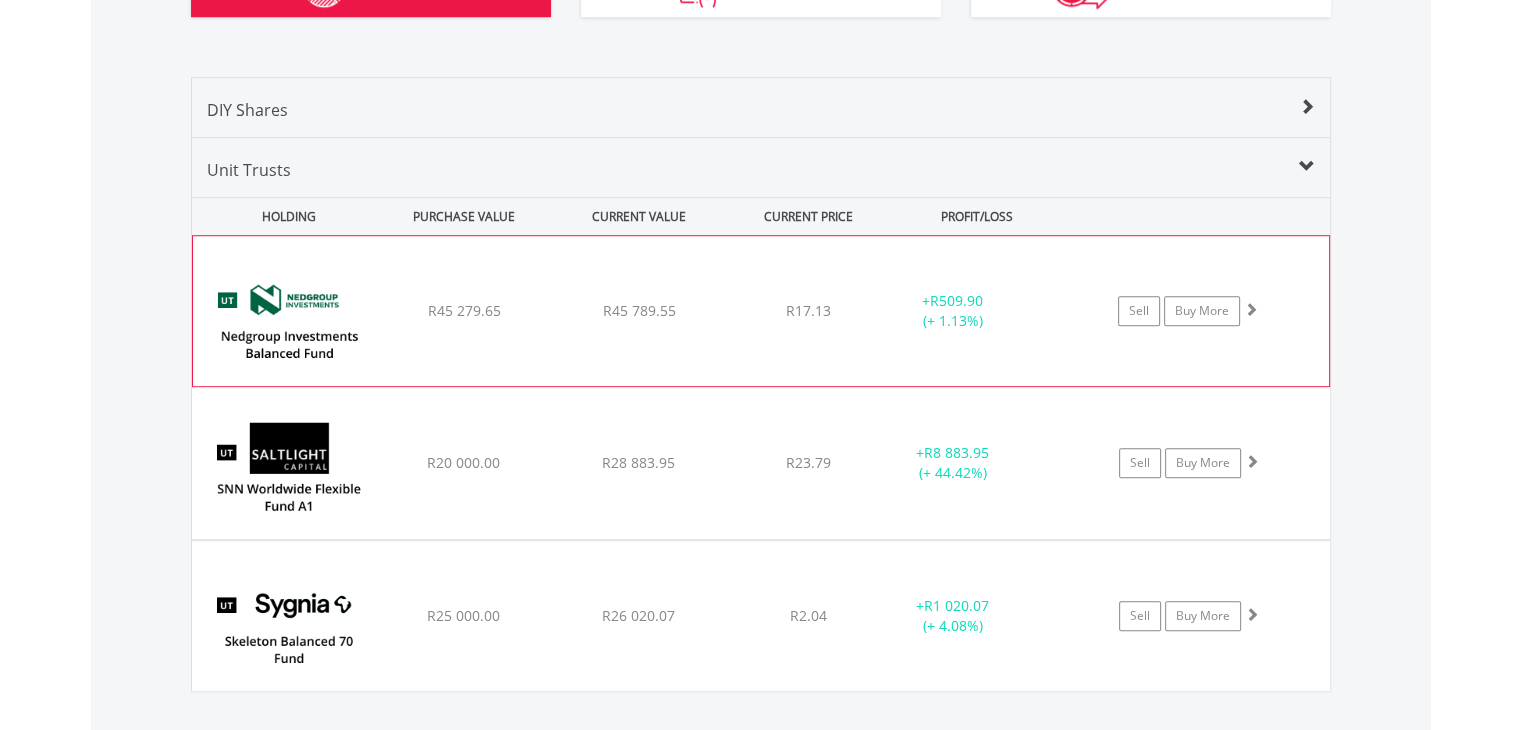 click on "﻿
Nedgroup Investments Balanced Fund G
R45 279.65
R45 789.55
R17.13
+  R509.90 (+ 1.13%)
Sell
Buy More" at bounding box center (761, 311) 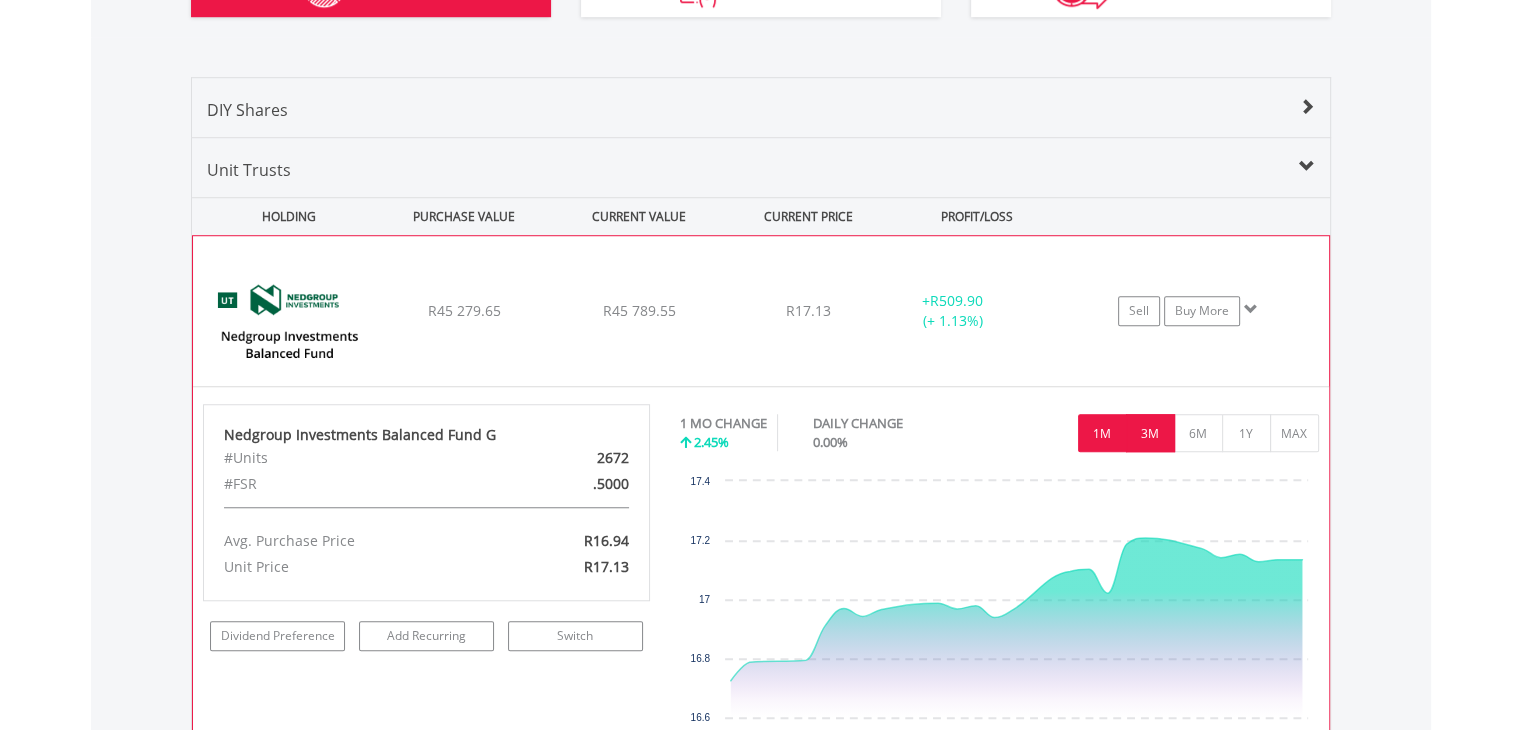 click on "3M" at bounding box center [1150, 433] 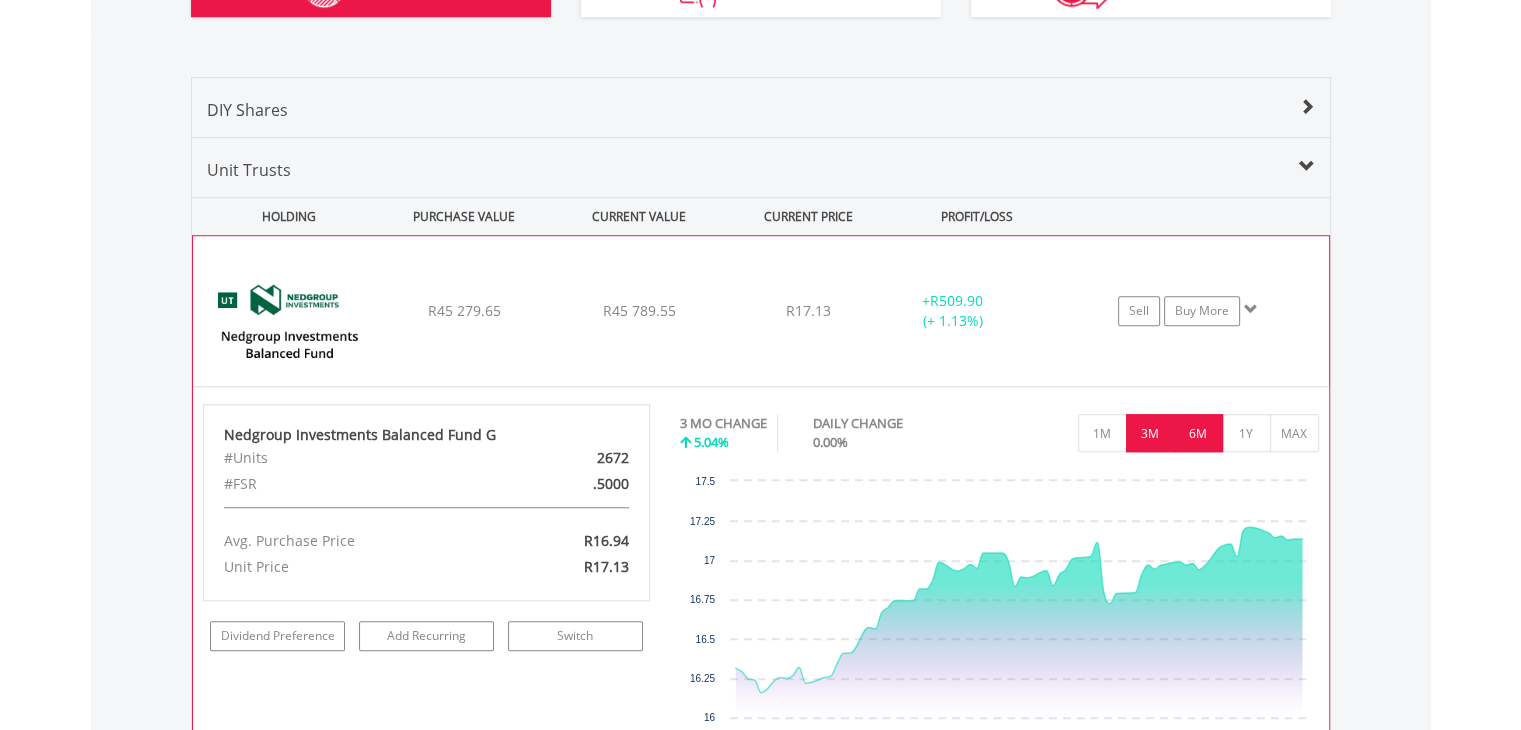 click on "6M" at bounding box center [1198, 433] 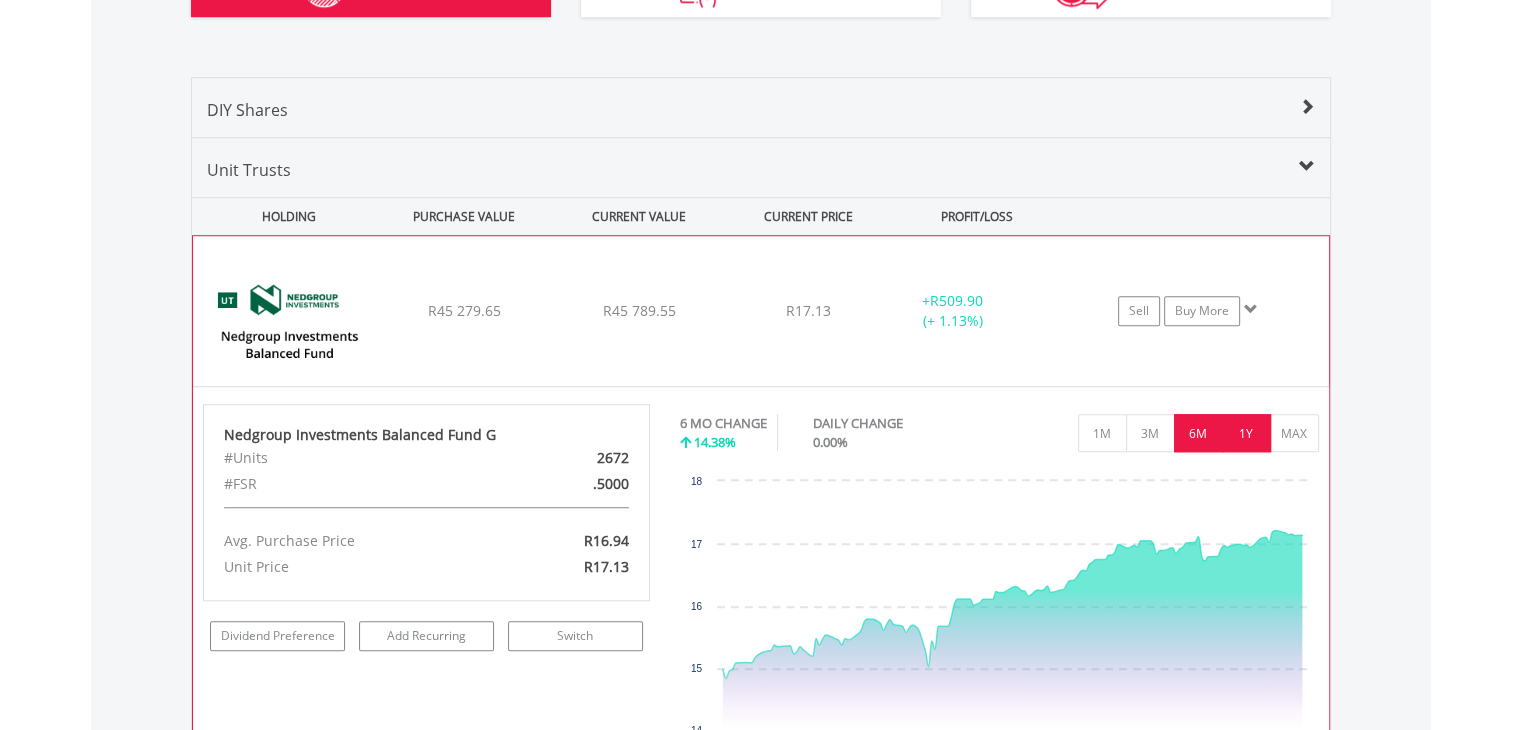 click on "1Y" at bounding box center (1246, 433) 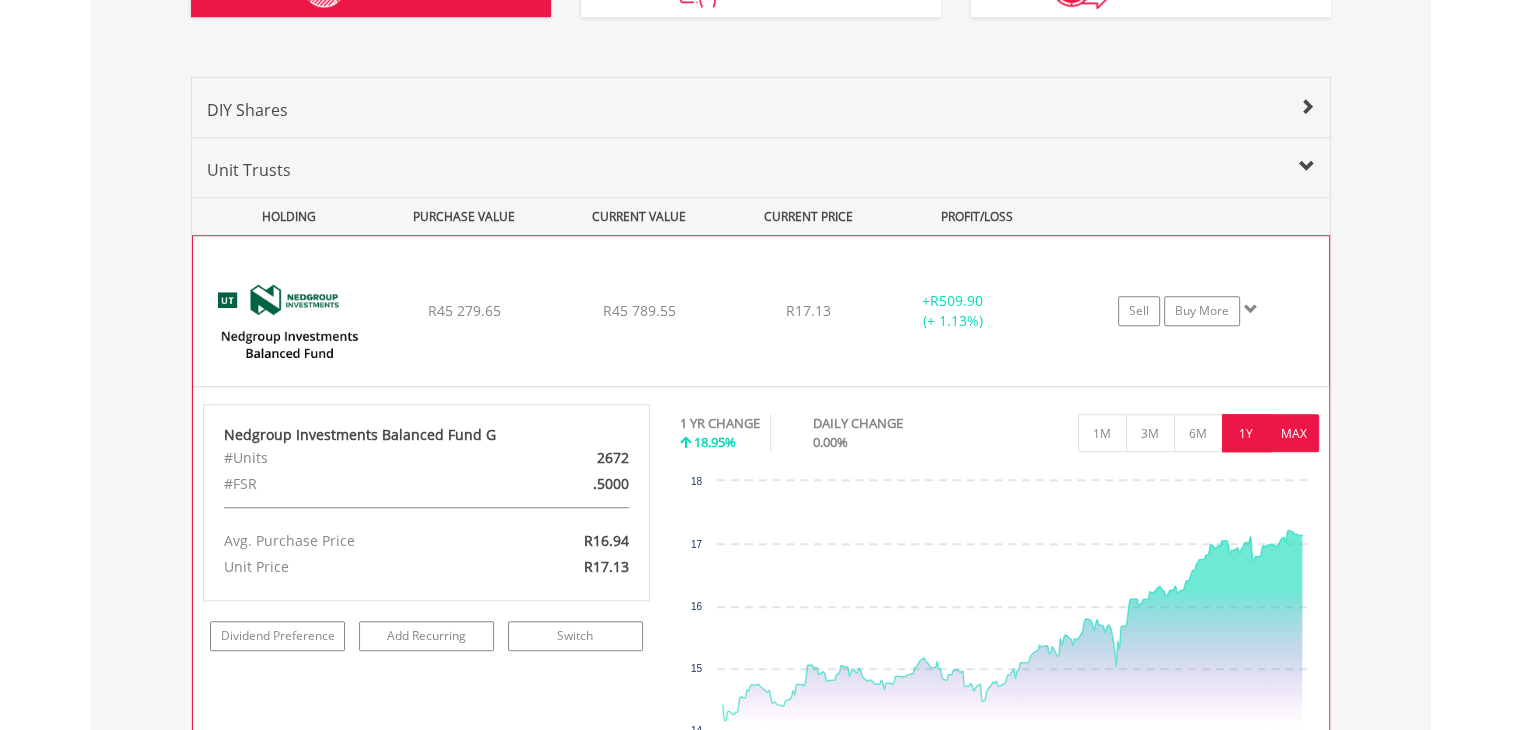 click on "MAX" at bounding box center [1294, 433] 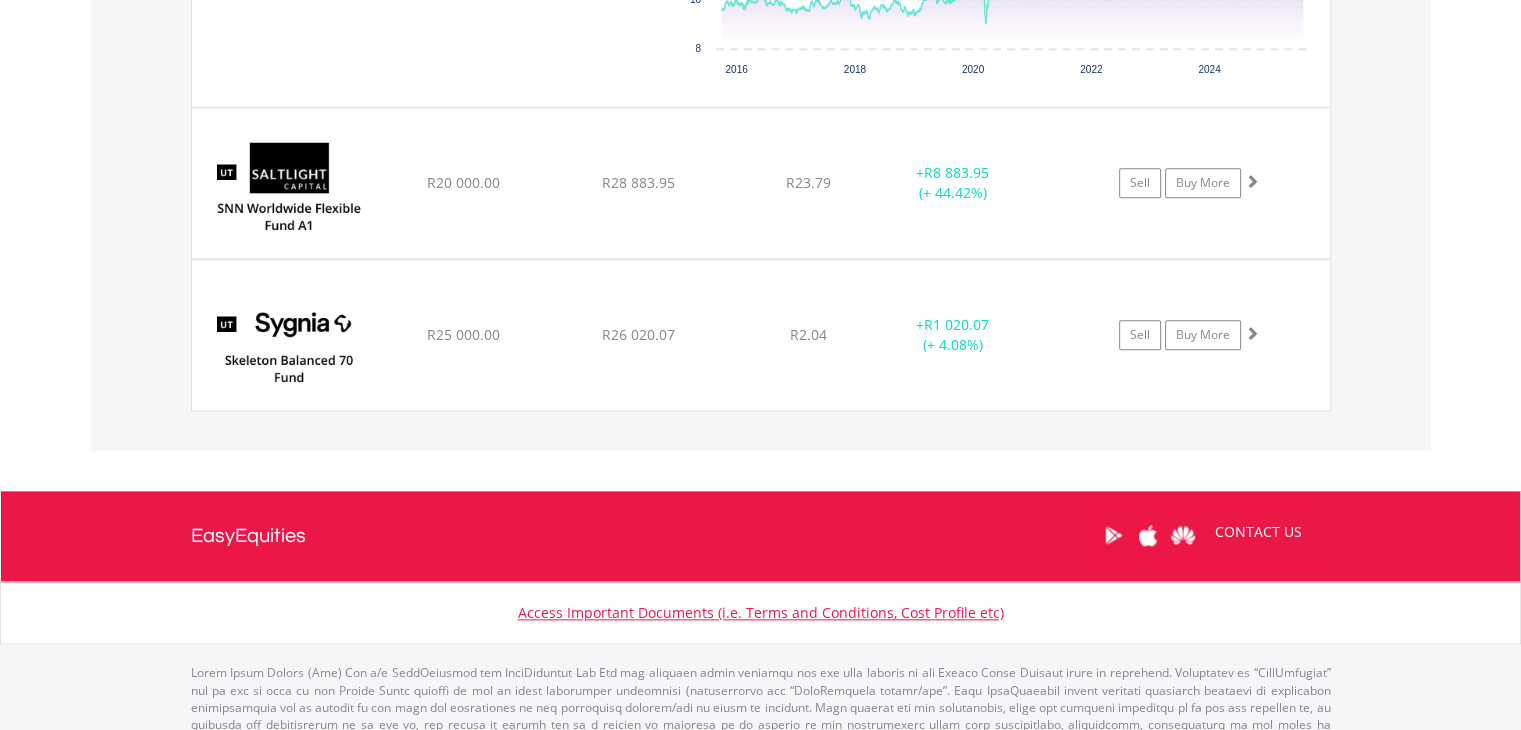 scroll, scrollTop: 2216, scrollLeft: 0, axis: vertical 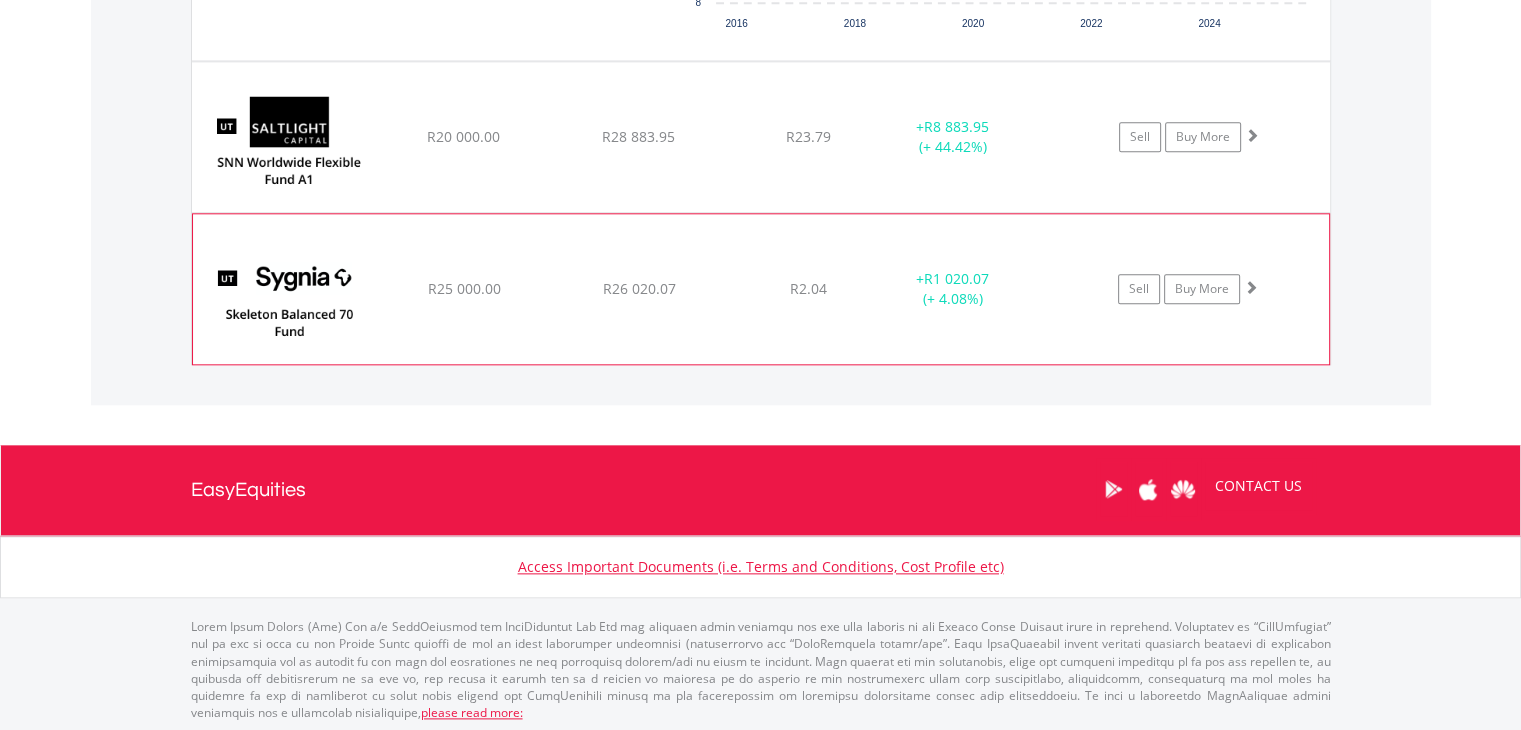 click on "﻿
Sygnia Skeleton Balanced 70 Fund Class A
R25 000.00
R26 020.07
R2.04
+  R1 020.07 (+ 4.08%)
Sell
Buy More" at bounding box center [761, -418] 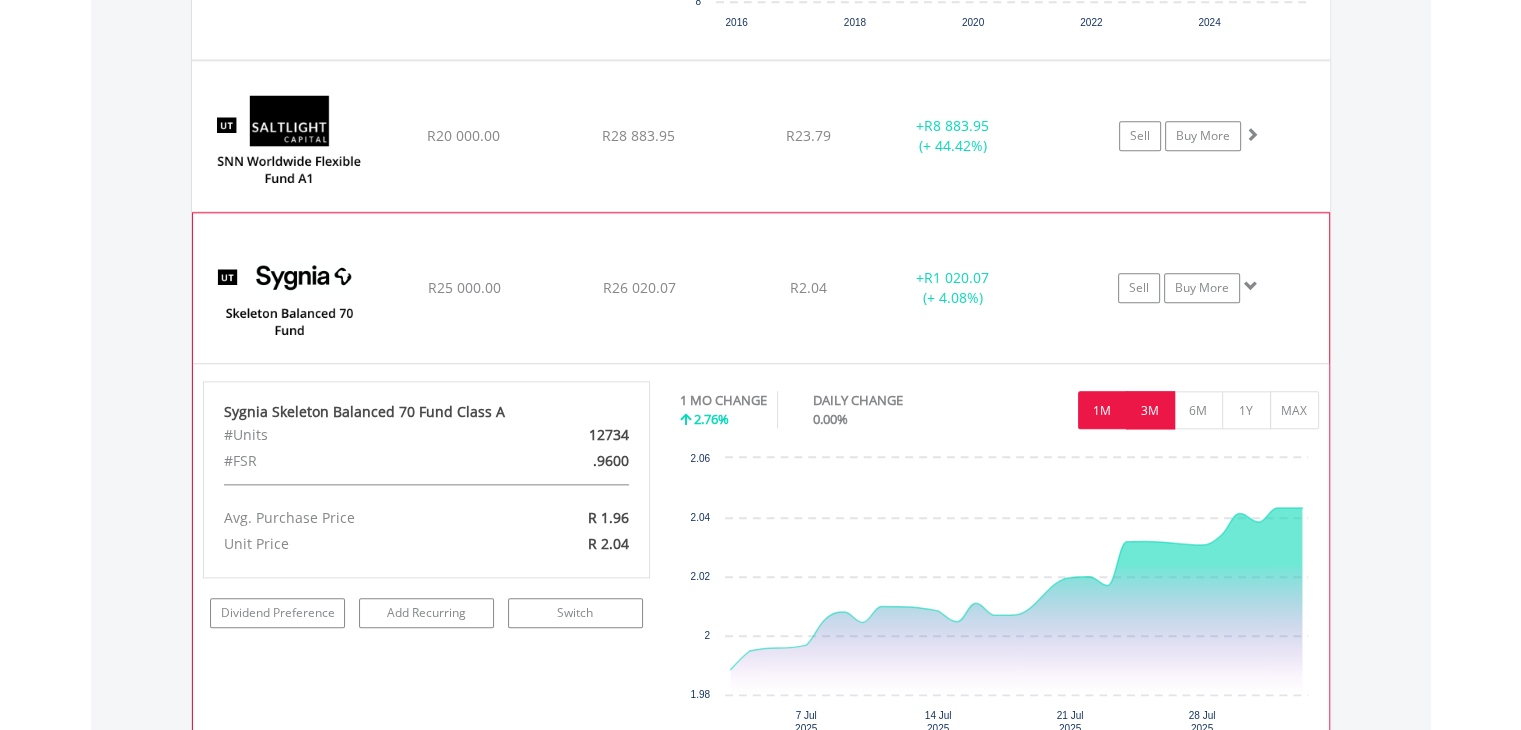 click on "3M" at bounding box center (1150, 410) 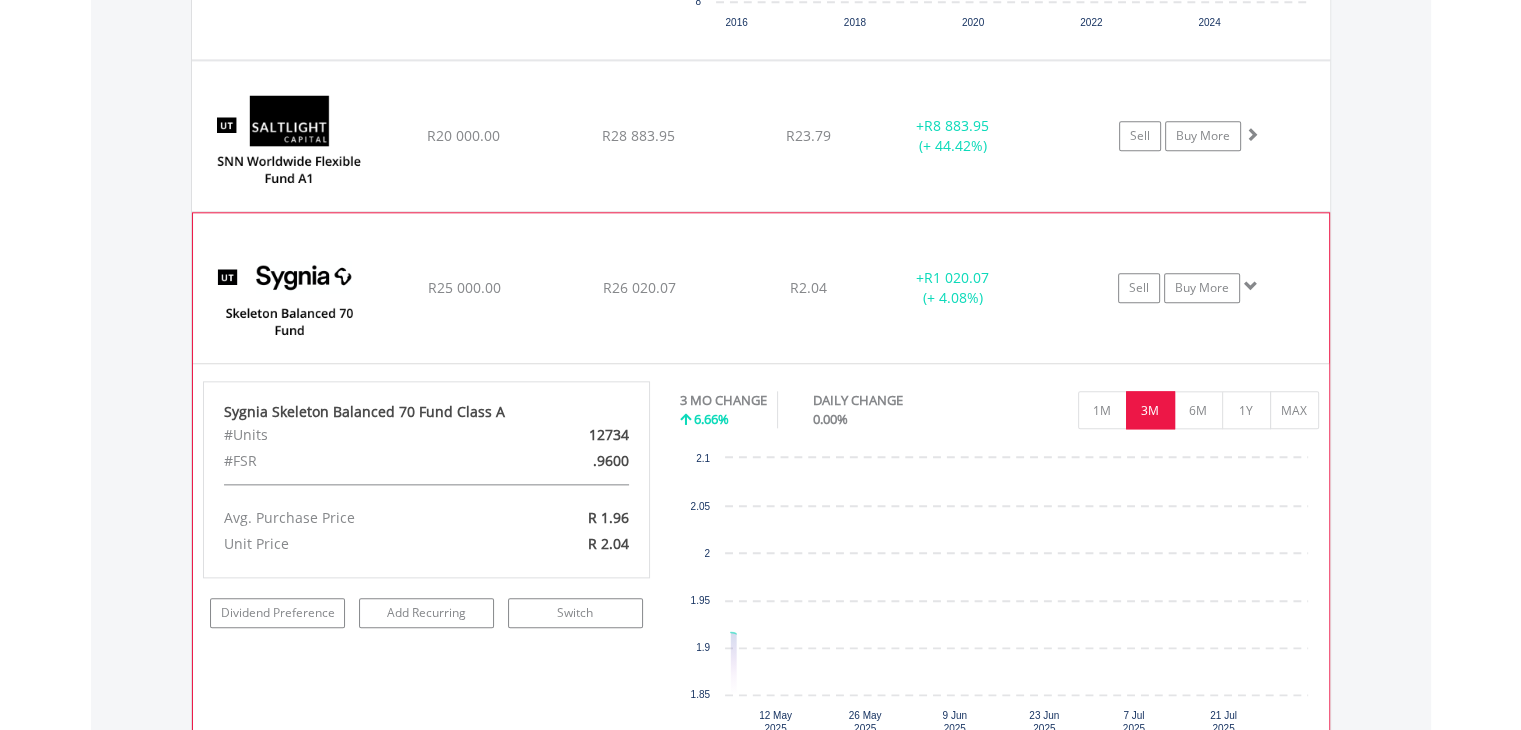 scroll, scrollTop: 2337, scrollLeft: 0, axis: vertical 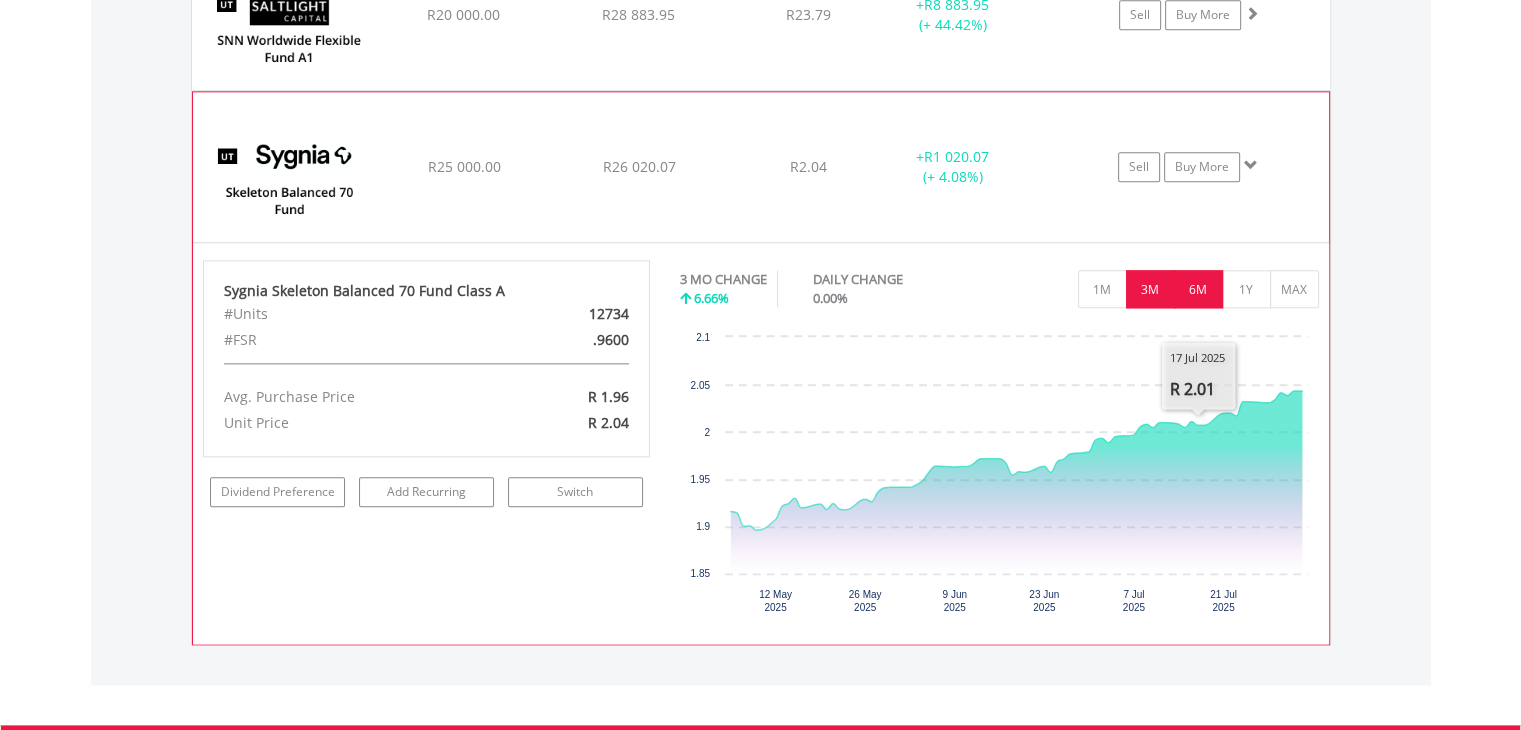 click on "6M" at bounding box center [1198, 289] 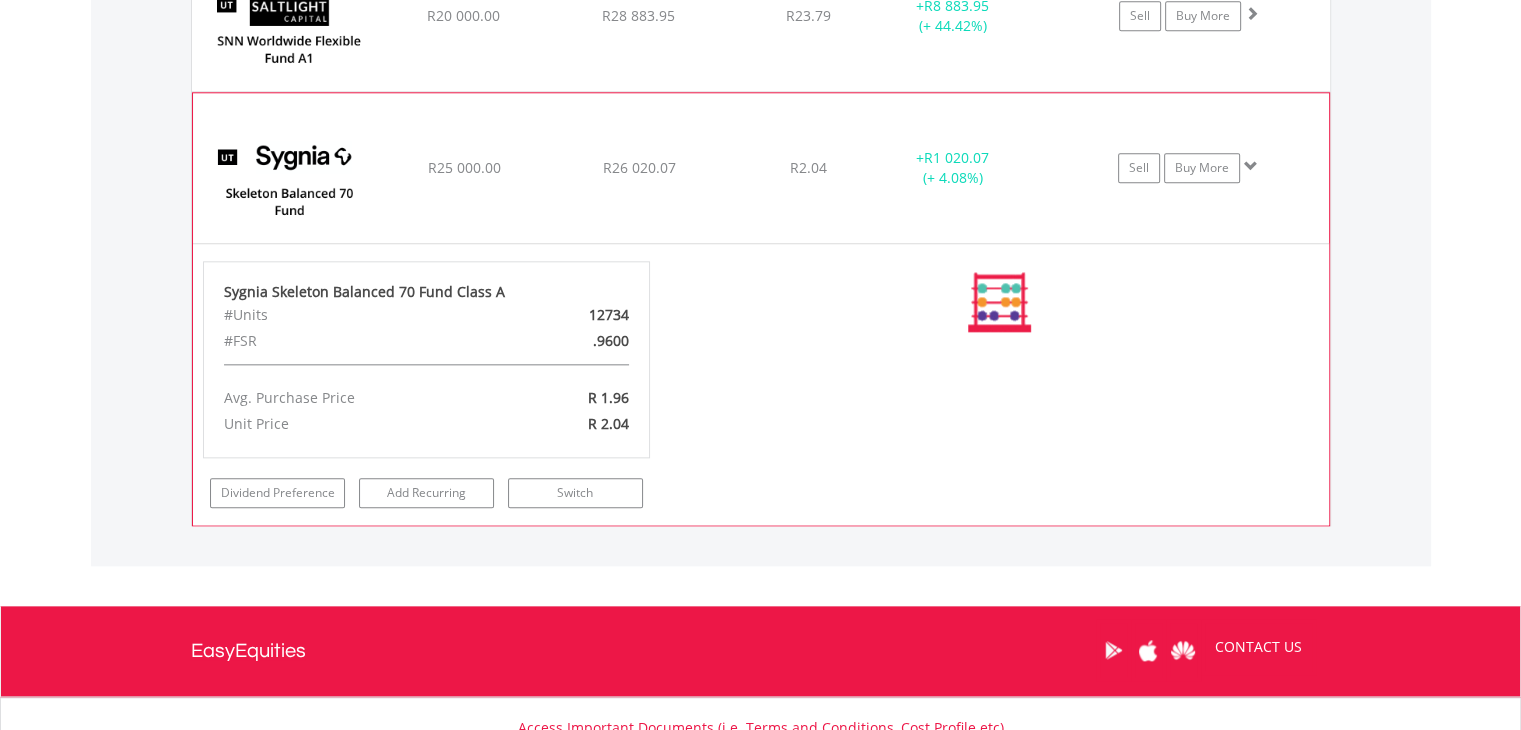 scroll, scrollTop: 2337, scrollLeft: 0, axis: vertical 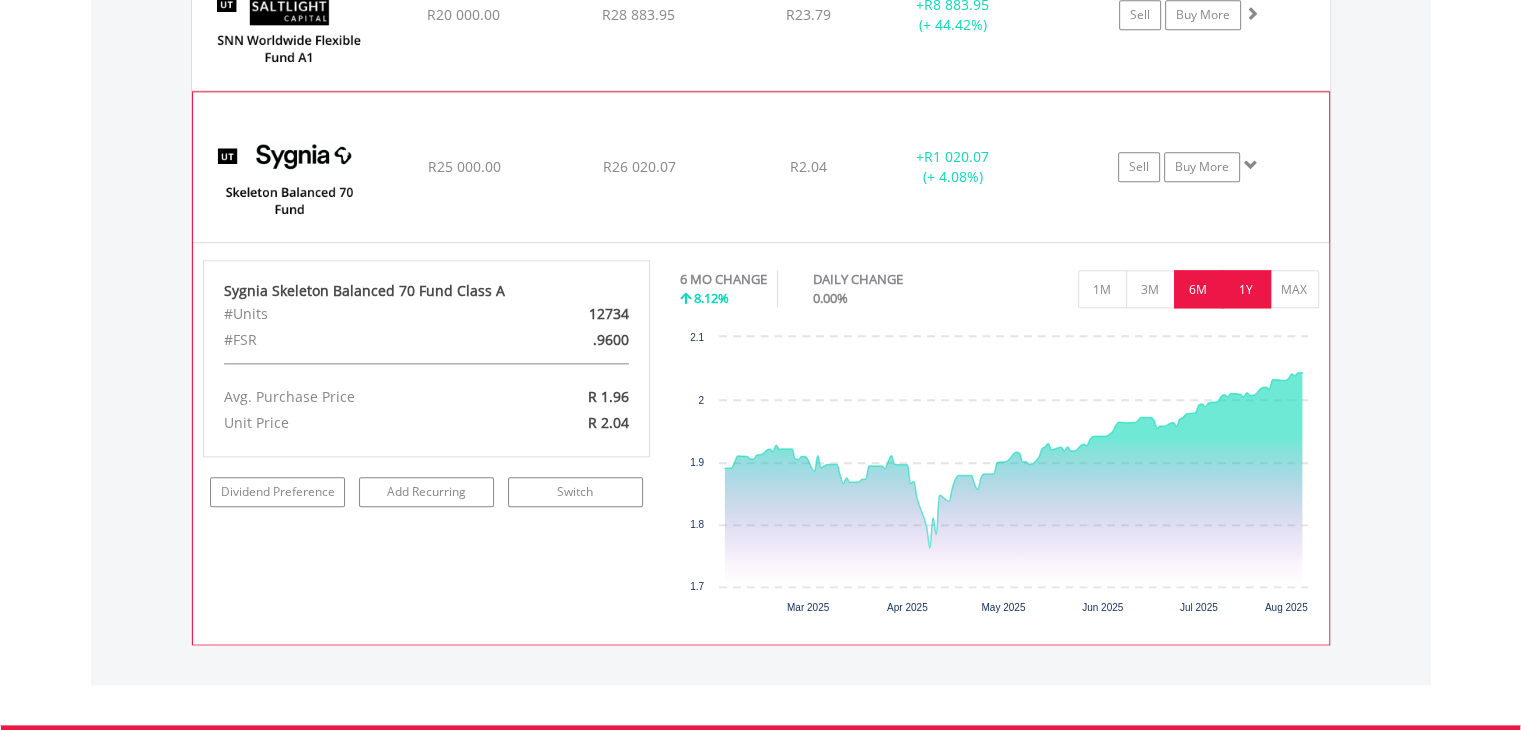 click on "1Y" at bounding box center [1246, 289] 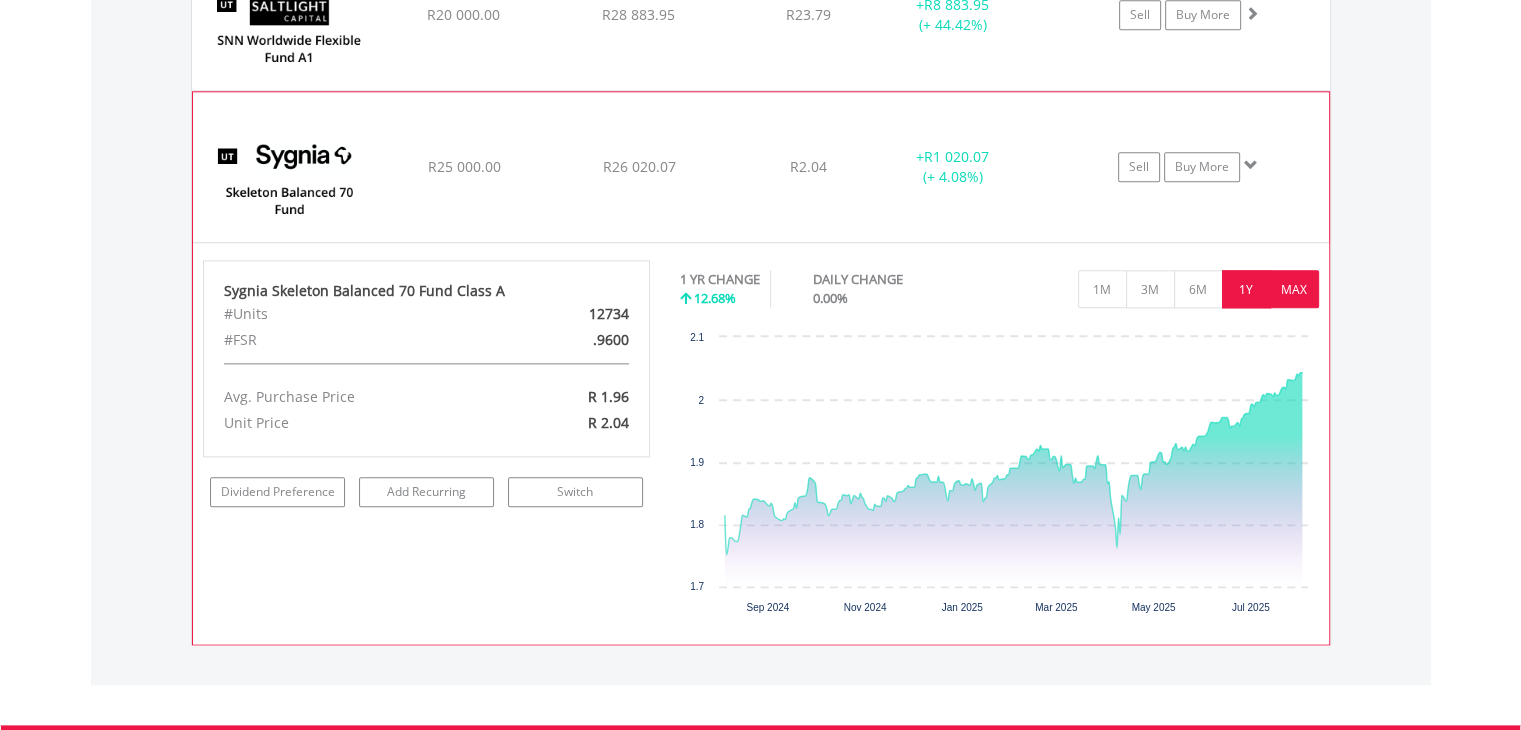 click on "MAX" at bounding box center (1294, 289) 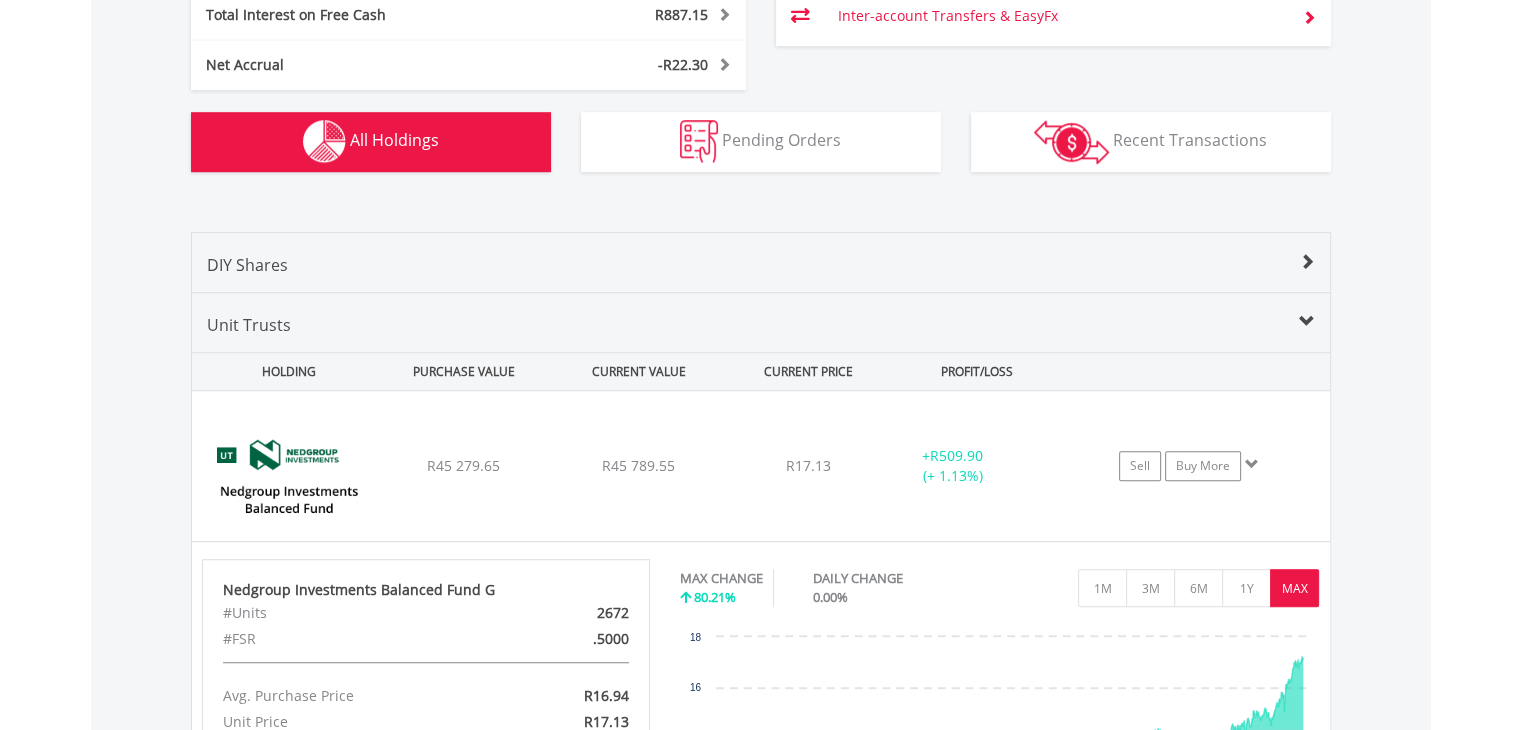 scroll, scrollTop: 1327, scrollLeft: 0, axis: vertical 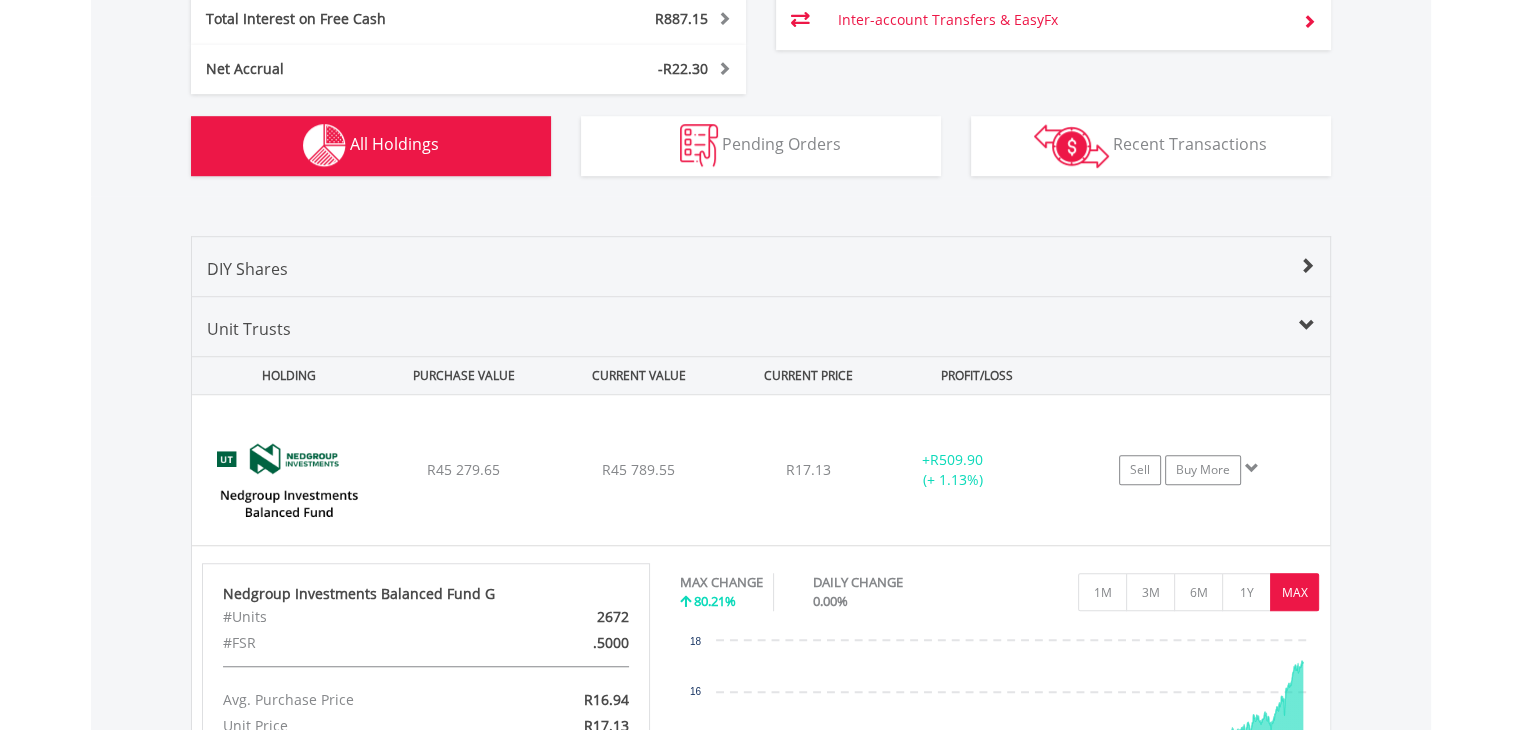 click on "DIY Shares" at bounding box center (761, 276) 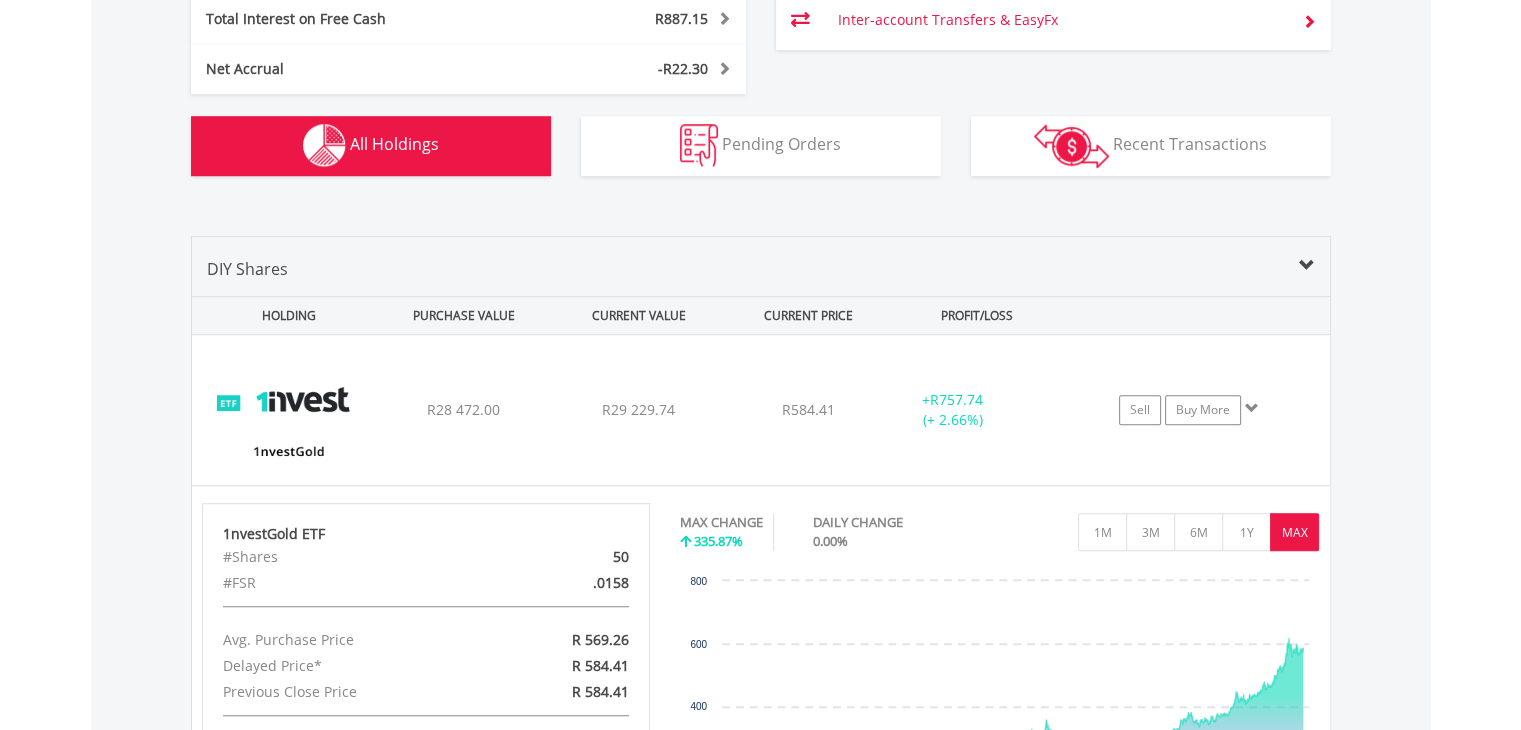 click at bounding box center (1307, 266) 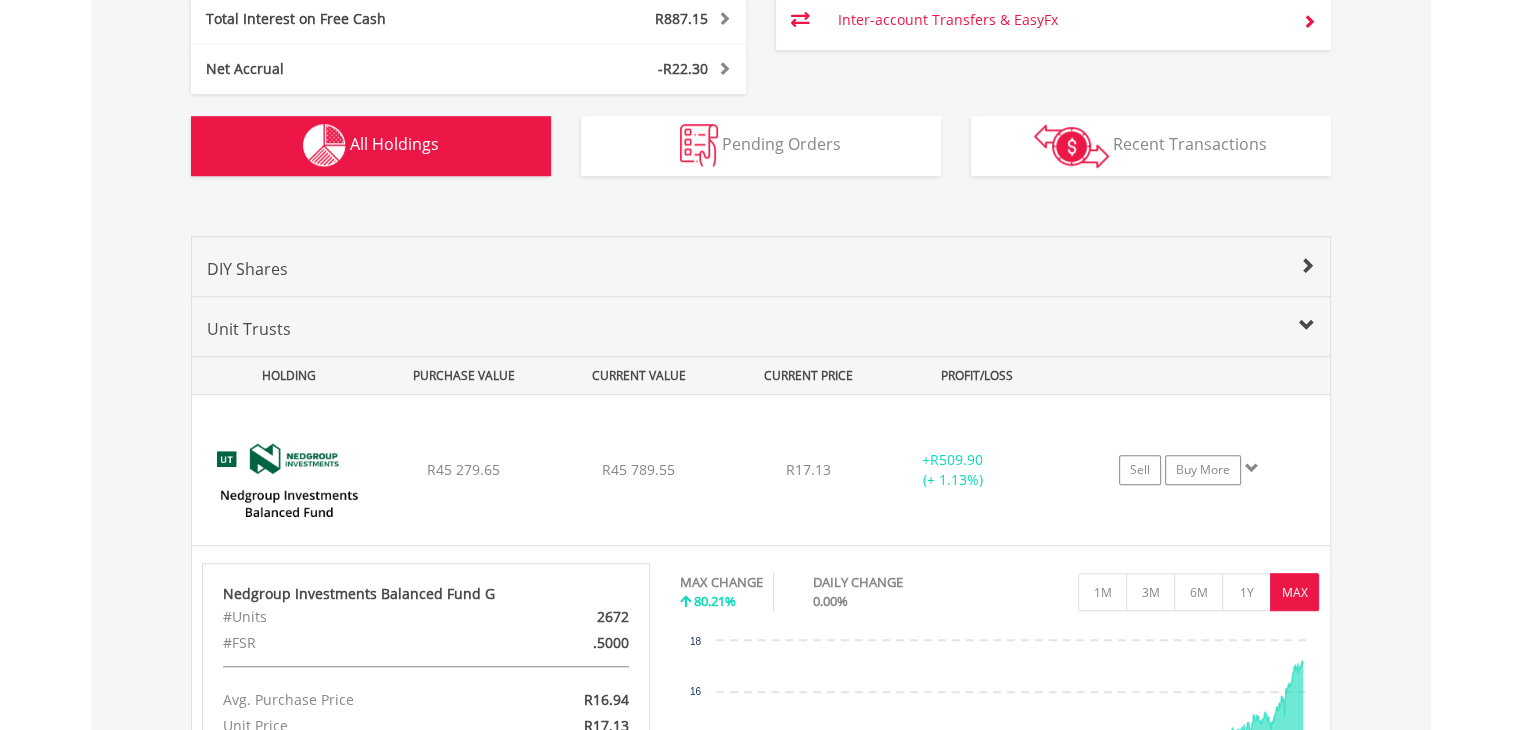 click at bounding box center [1307, 266] 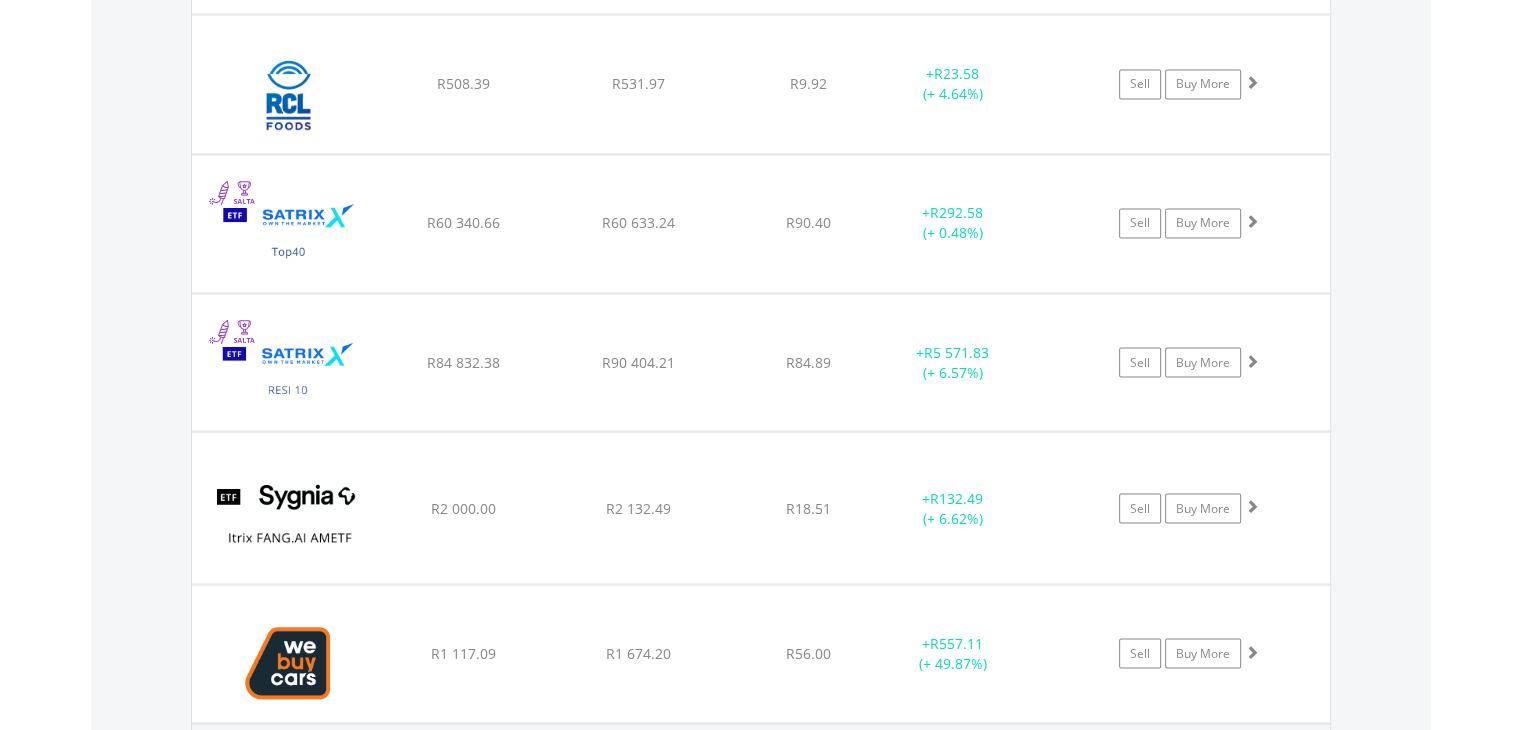 scroll, scrollTop: 3504, scrollLeft: 0, axis: vertical 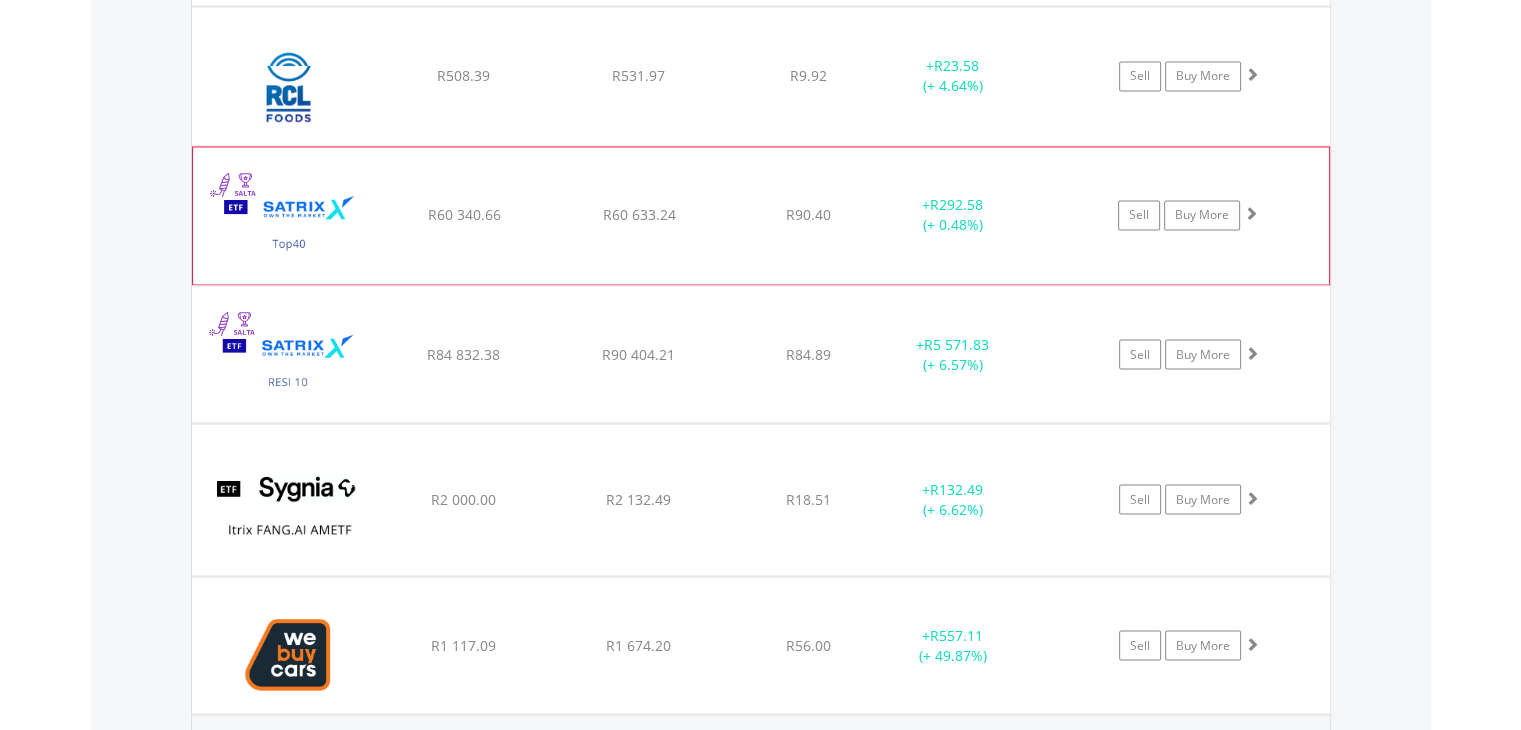 click on "﻿
Satrix 40 ETF
R60 340.66
R60 633.24
R90.40
+  R292.58 (+ 0.48%)
Sell
Buy More" at bounding box center [761, -1767] 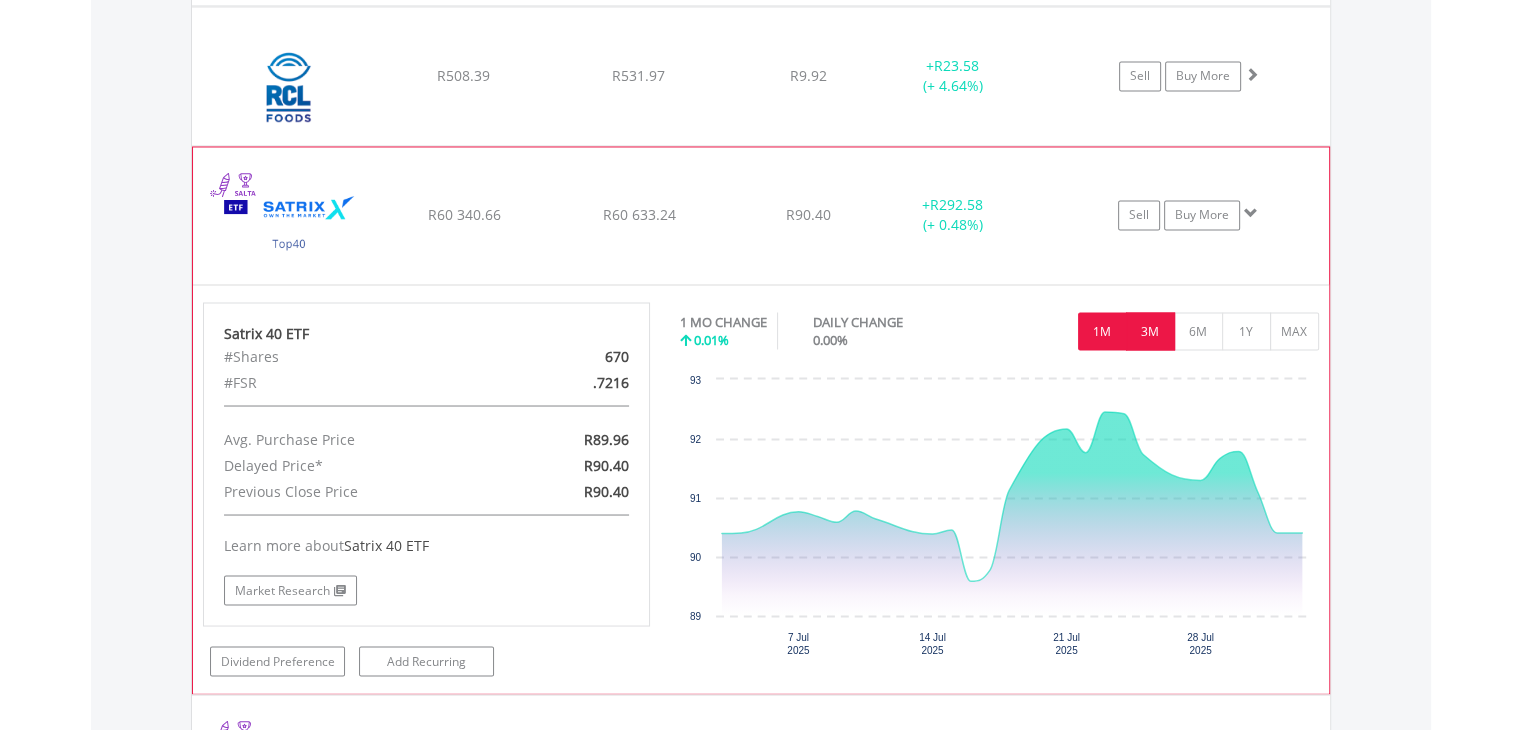 click on "3M" at bounding box center (1150, 331) 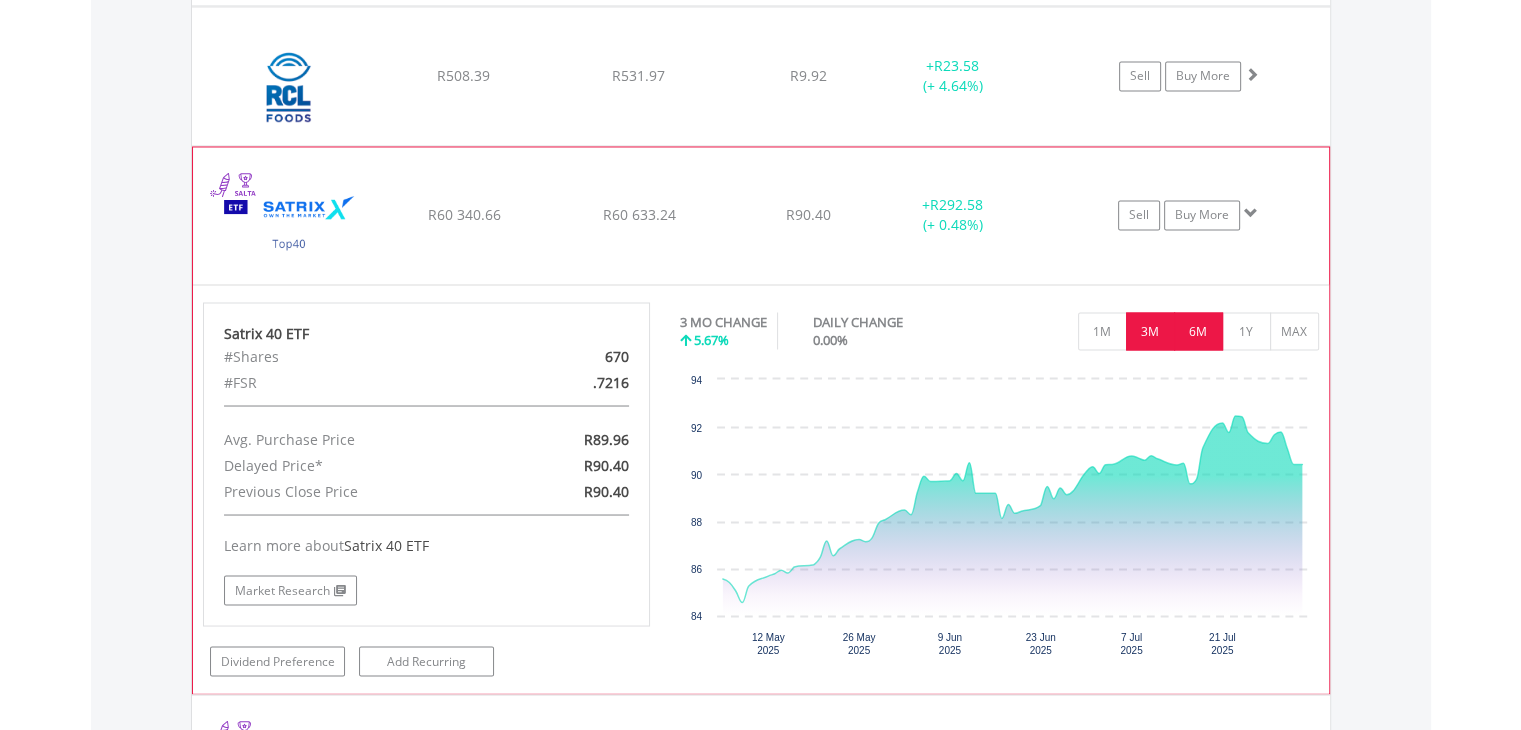 click on "6M" at bounding box center [1198, 331] 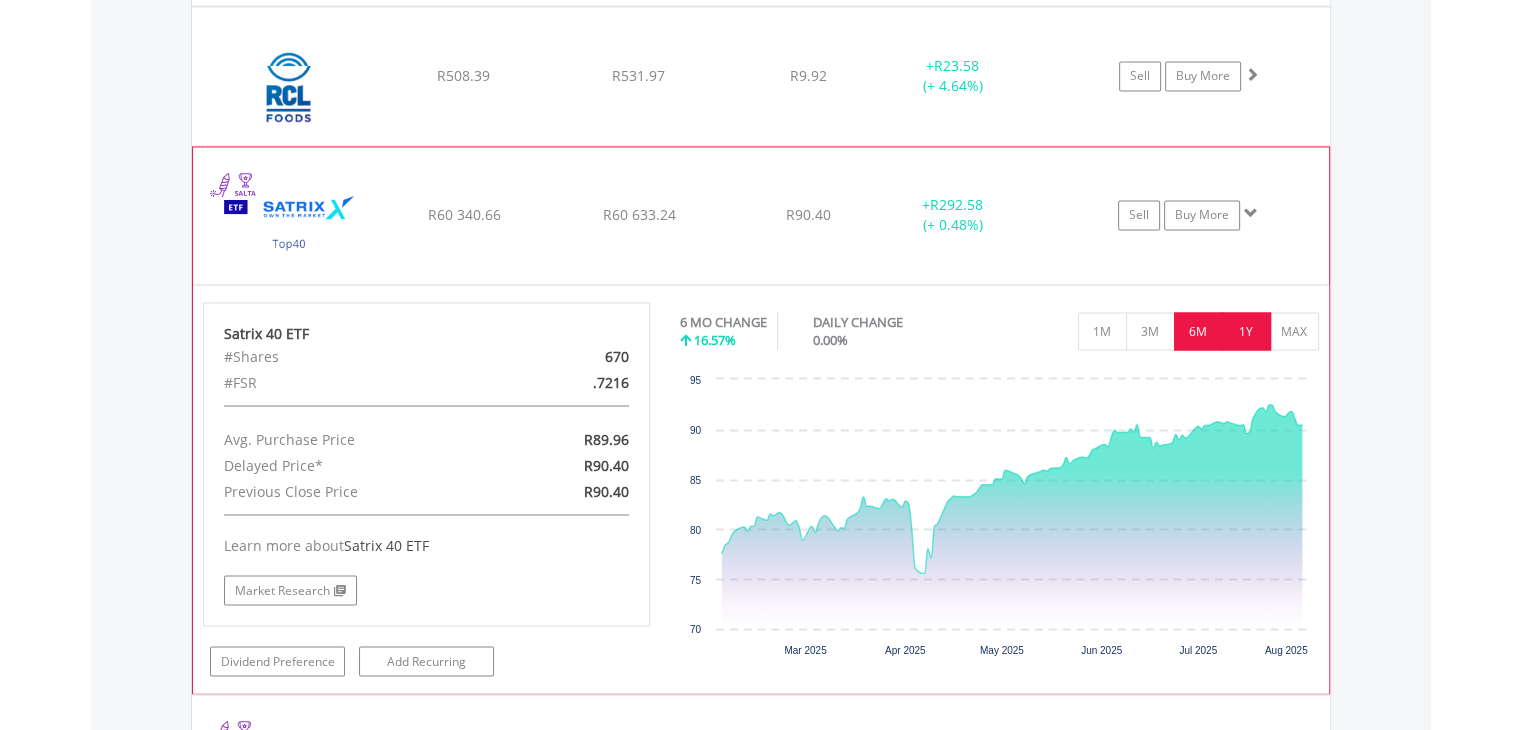 click on "1Y" at bounding box center [1246, 331] 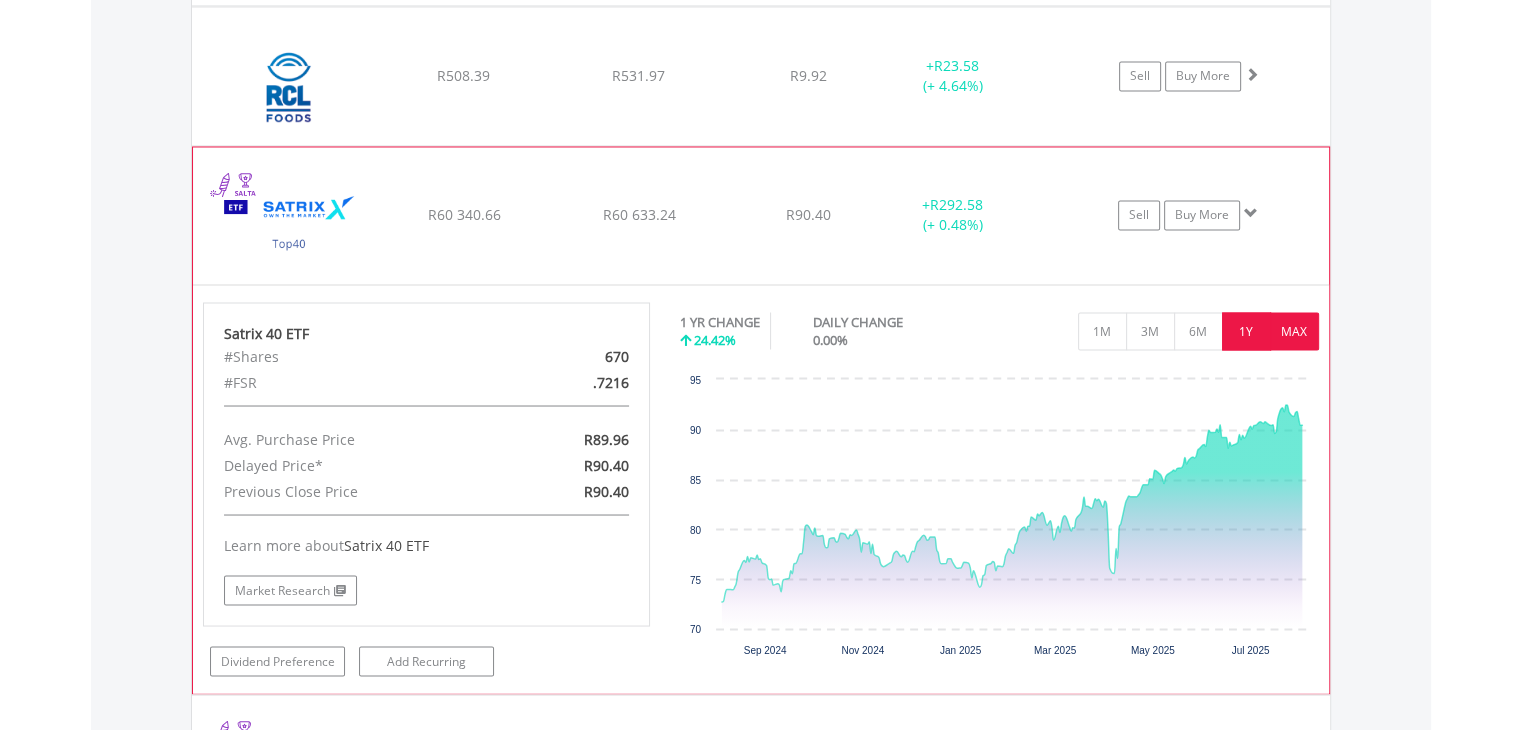 click on "MAX" at bounding box center (1294, 331) 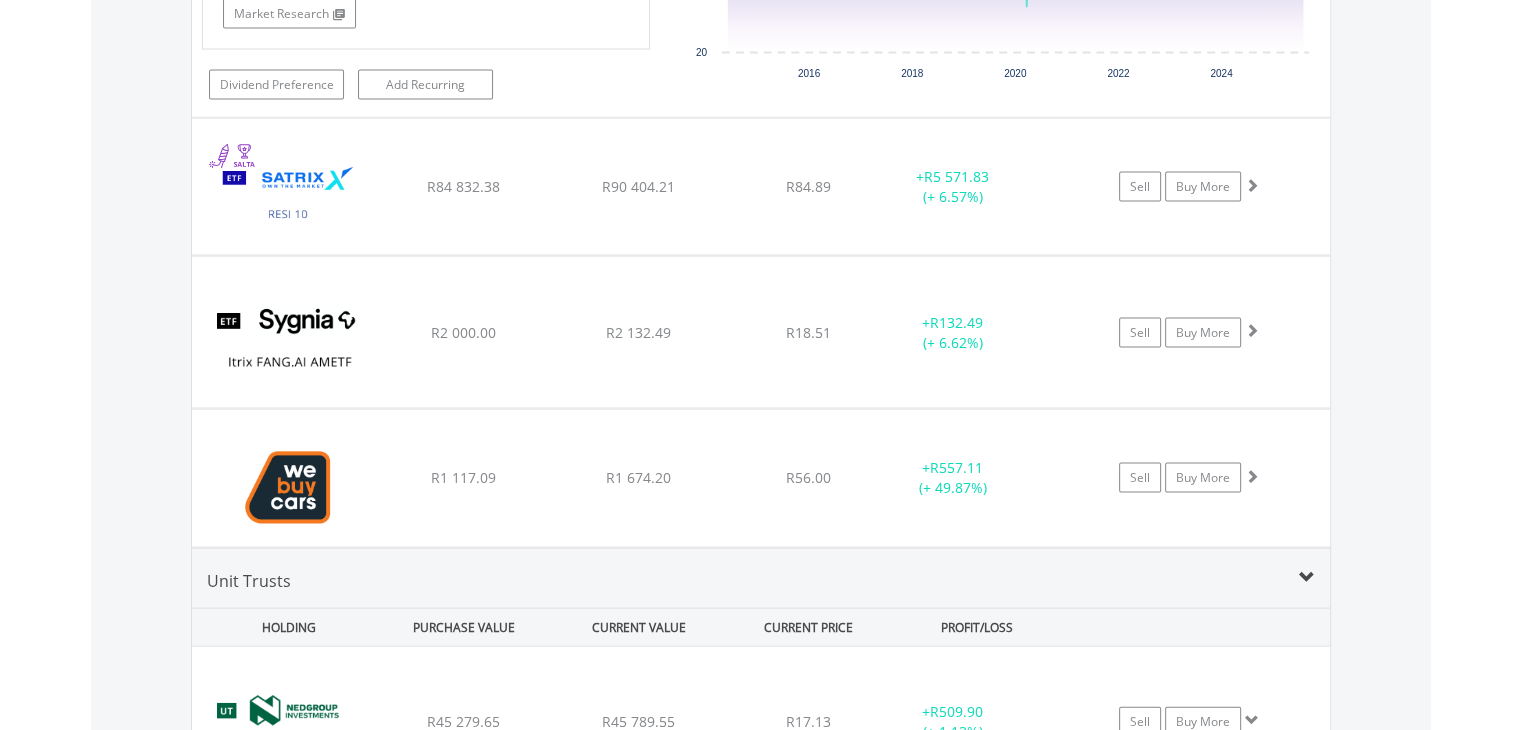 scroll, scrollTop: 4088, scrollLeft: 0, axis: vertical 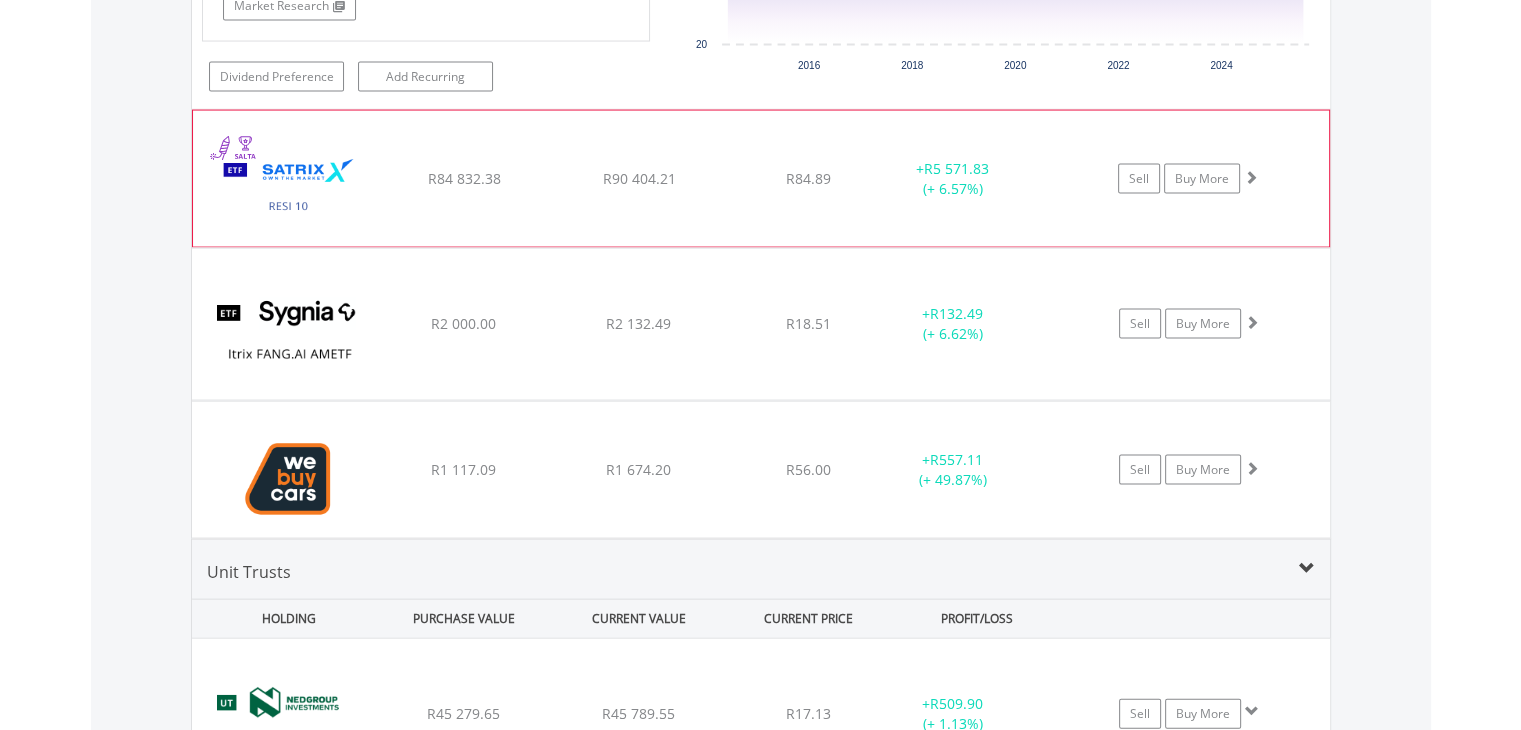 click on "+  R5 571.83 (+ 6.57%)" at bounding box center [953, -2351] 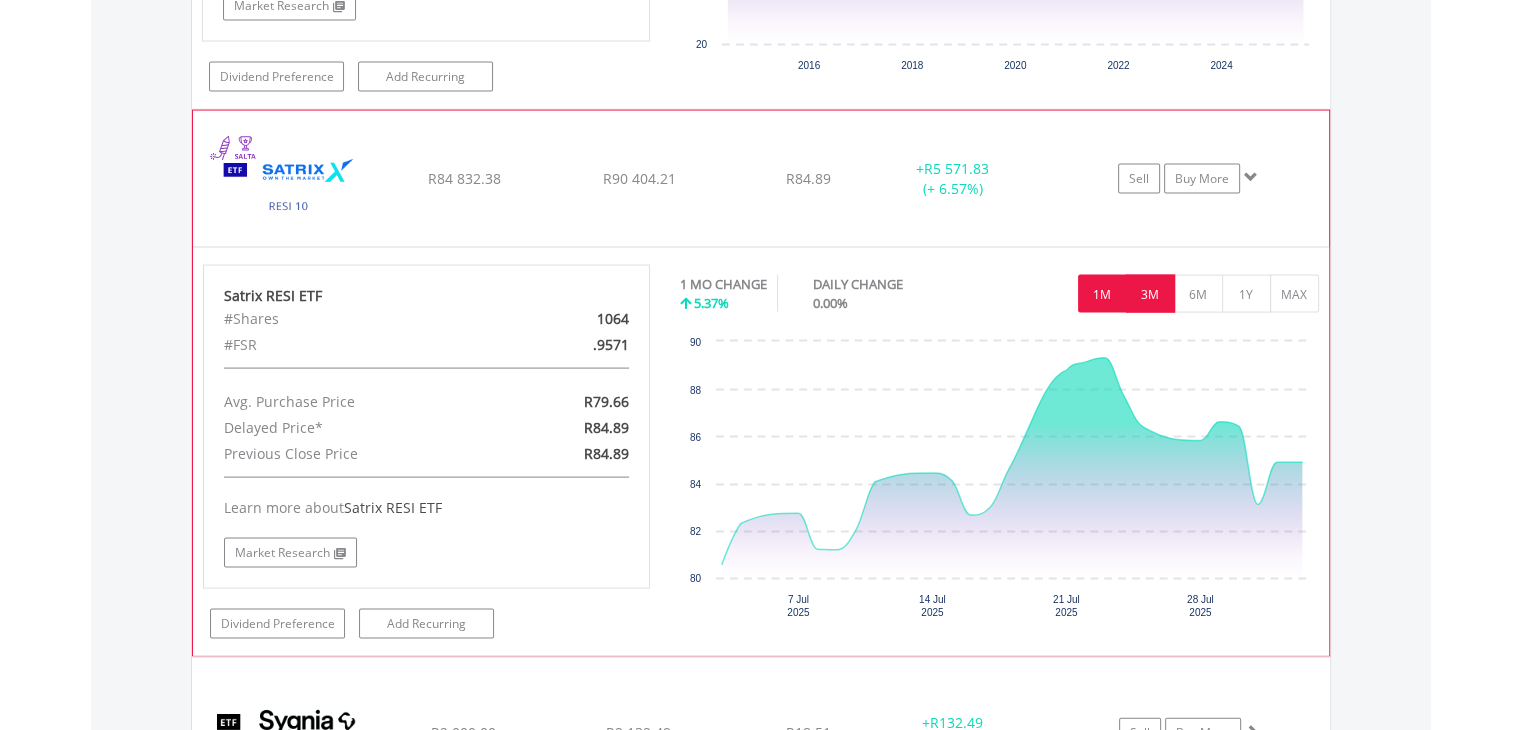 click on "3M" at bounding box center [1150, 294] 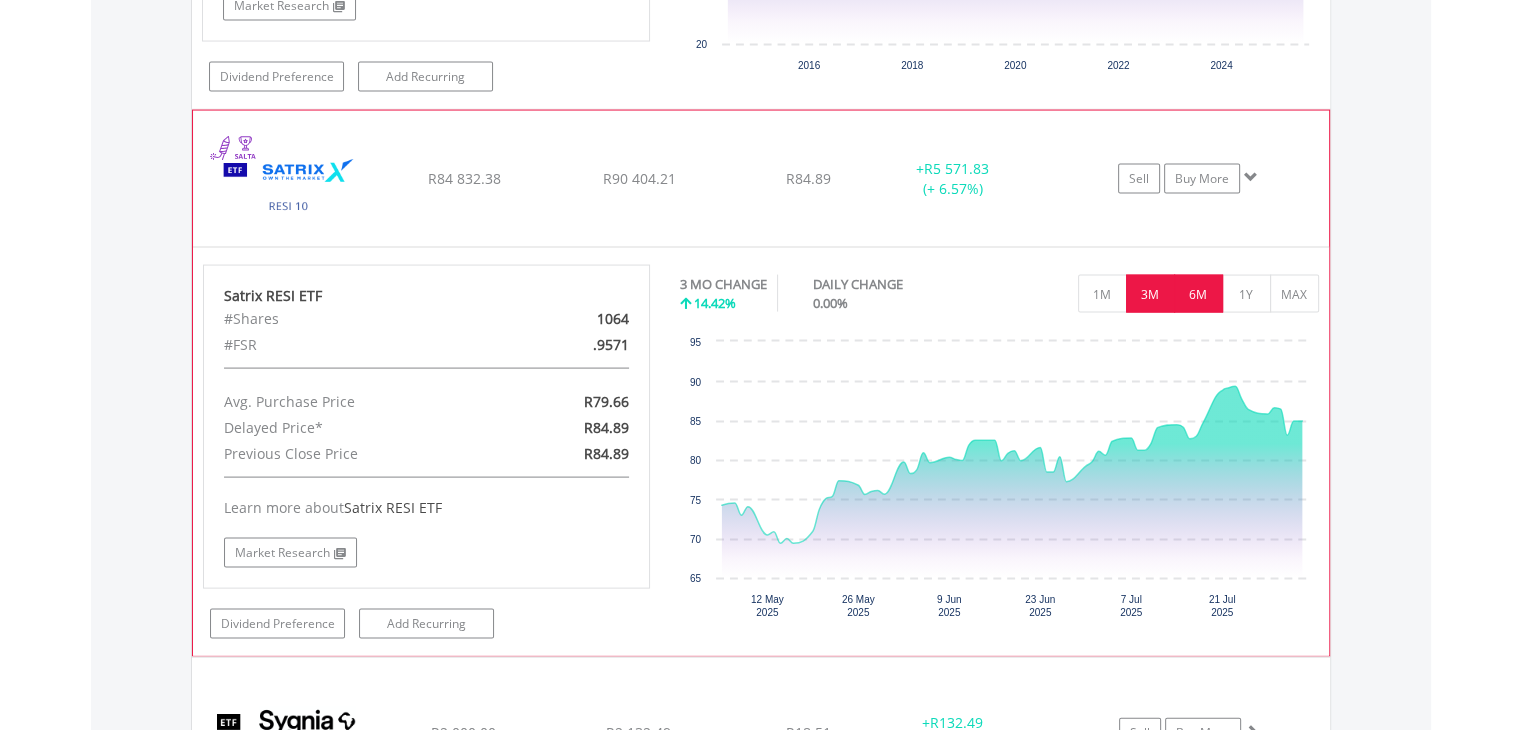 click on "6M" at bounding box center (1198, 294) 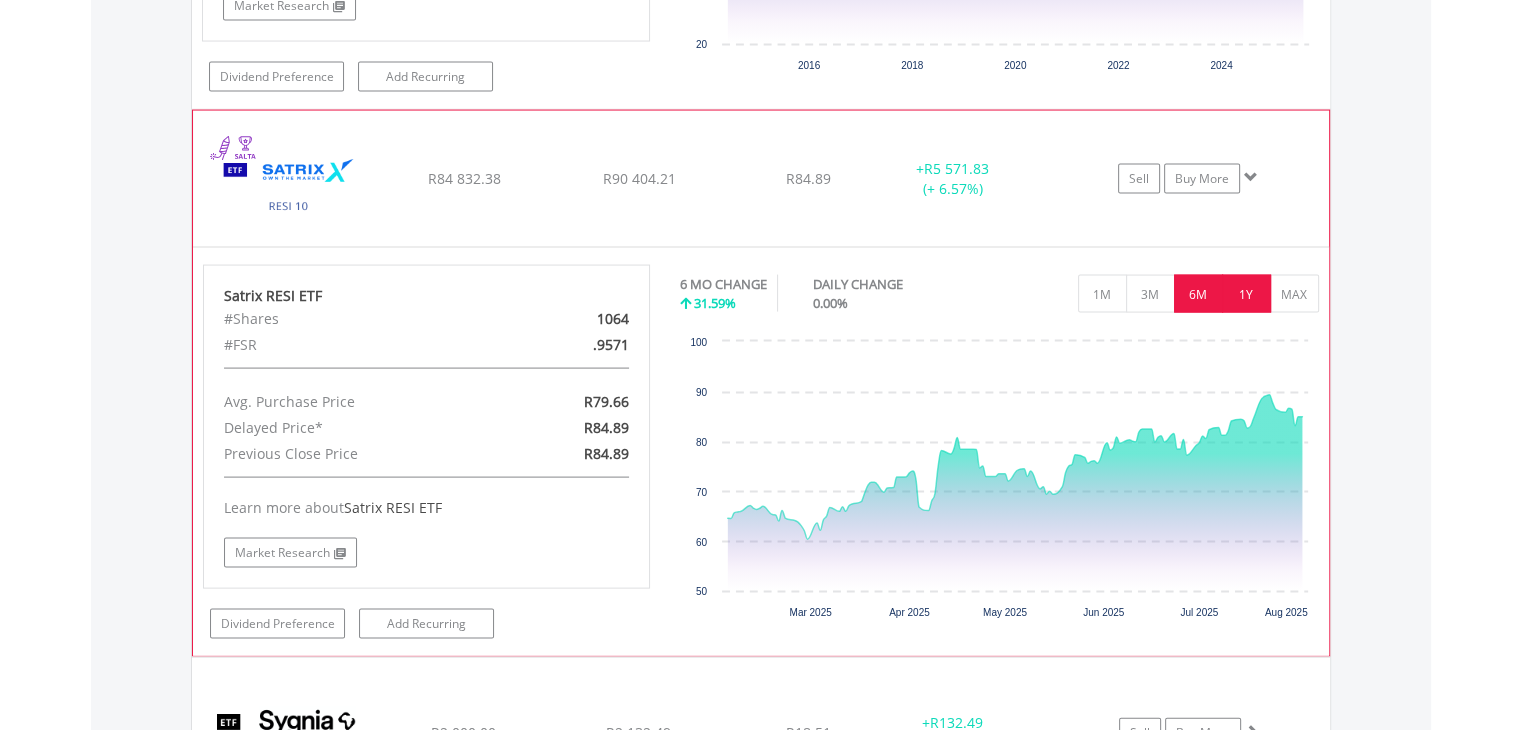 click on "1Y" at bounding box center (1246, 294) 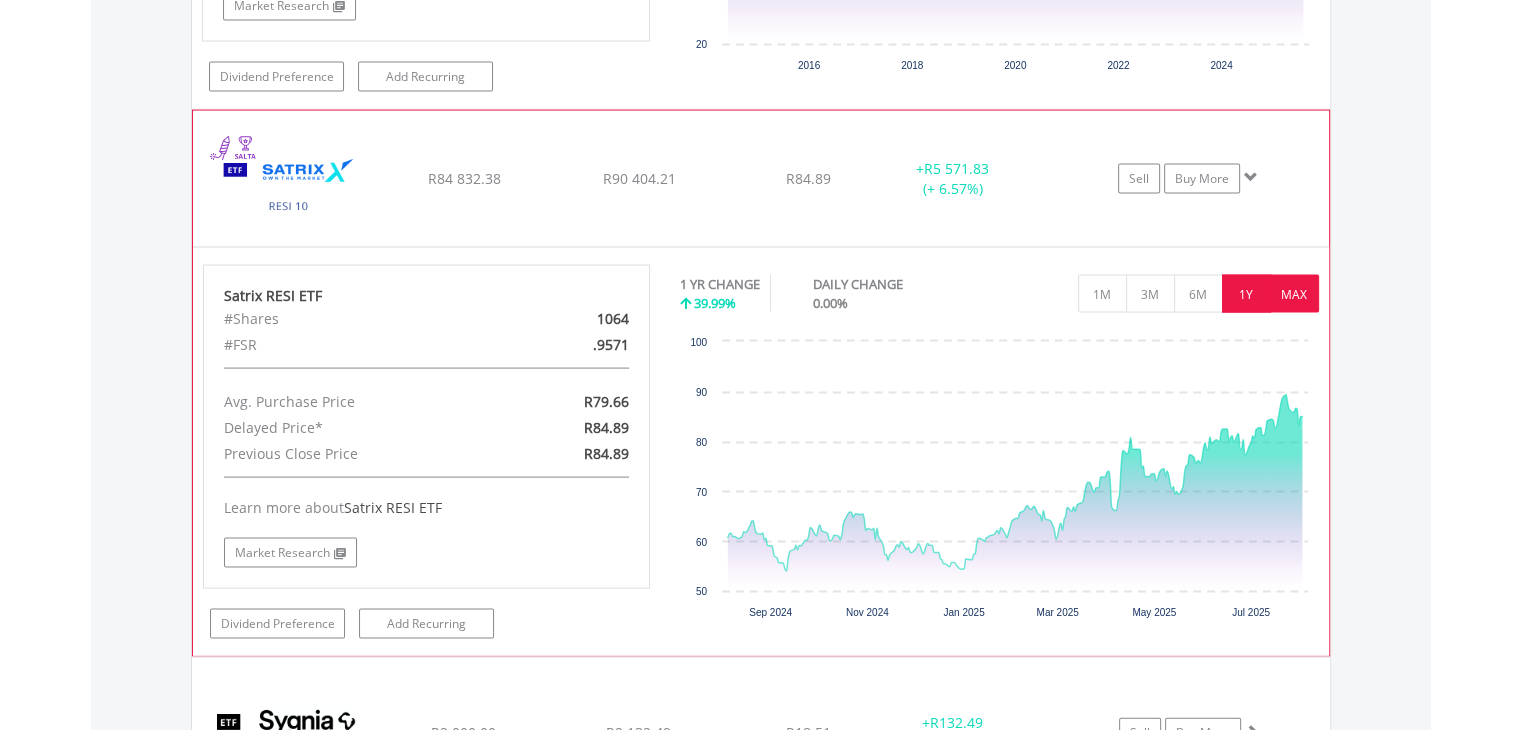 click on "MAX" at bounding box center [1294, 294] 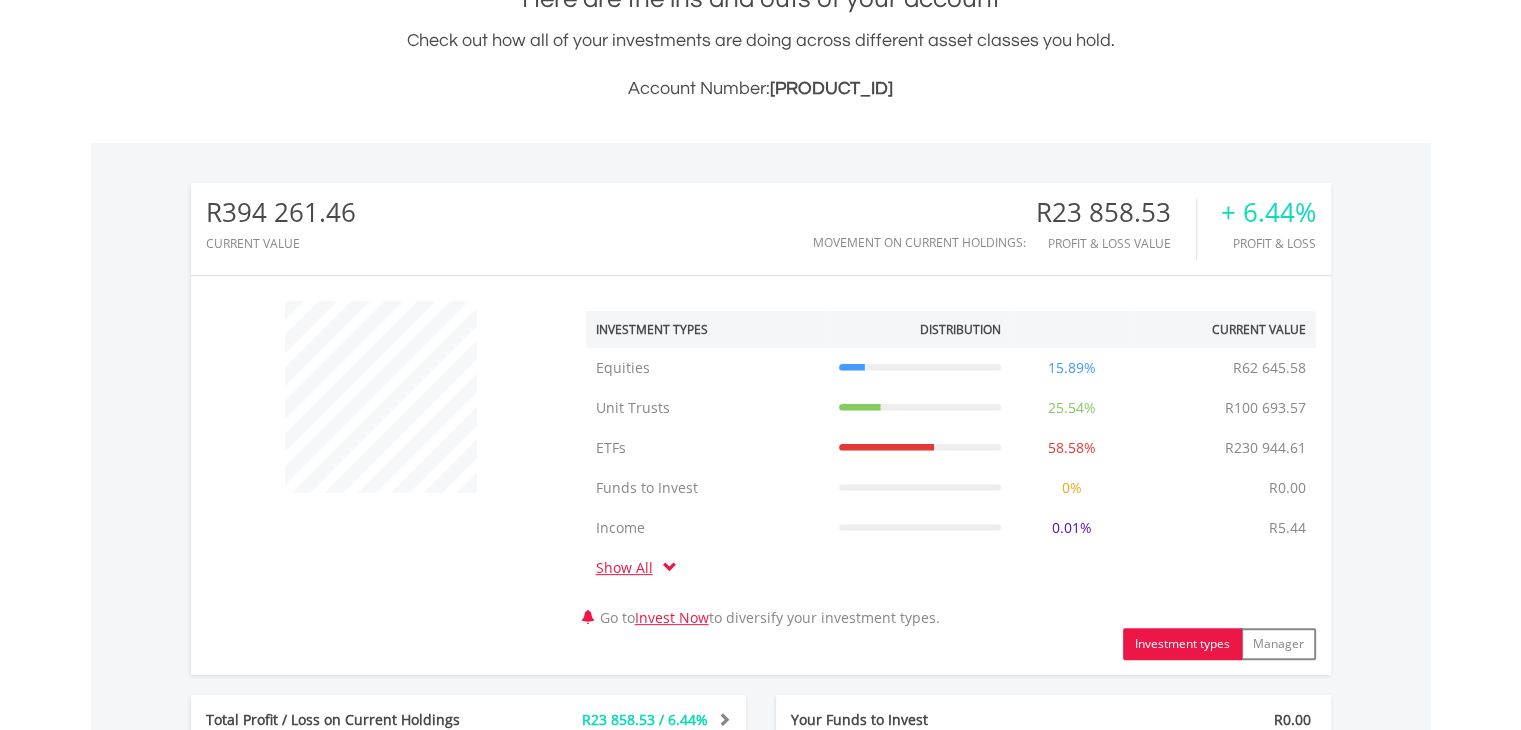scroll, scrollTop: 0, scrollLeft: 0, axis: both 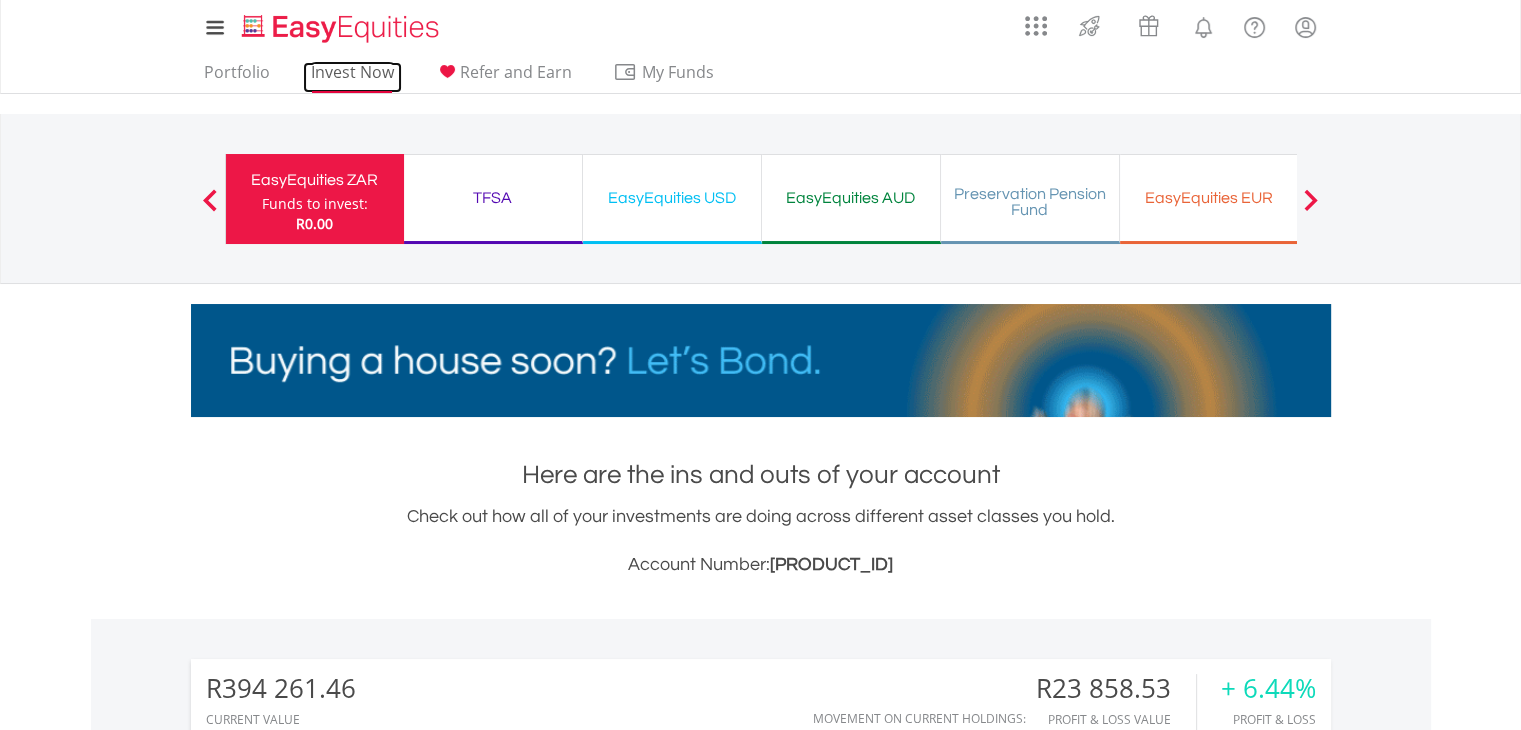 click on "Invest Now" at bounding box center [352, 77] 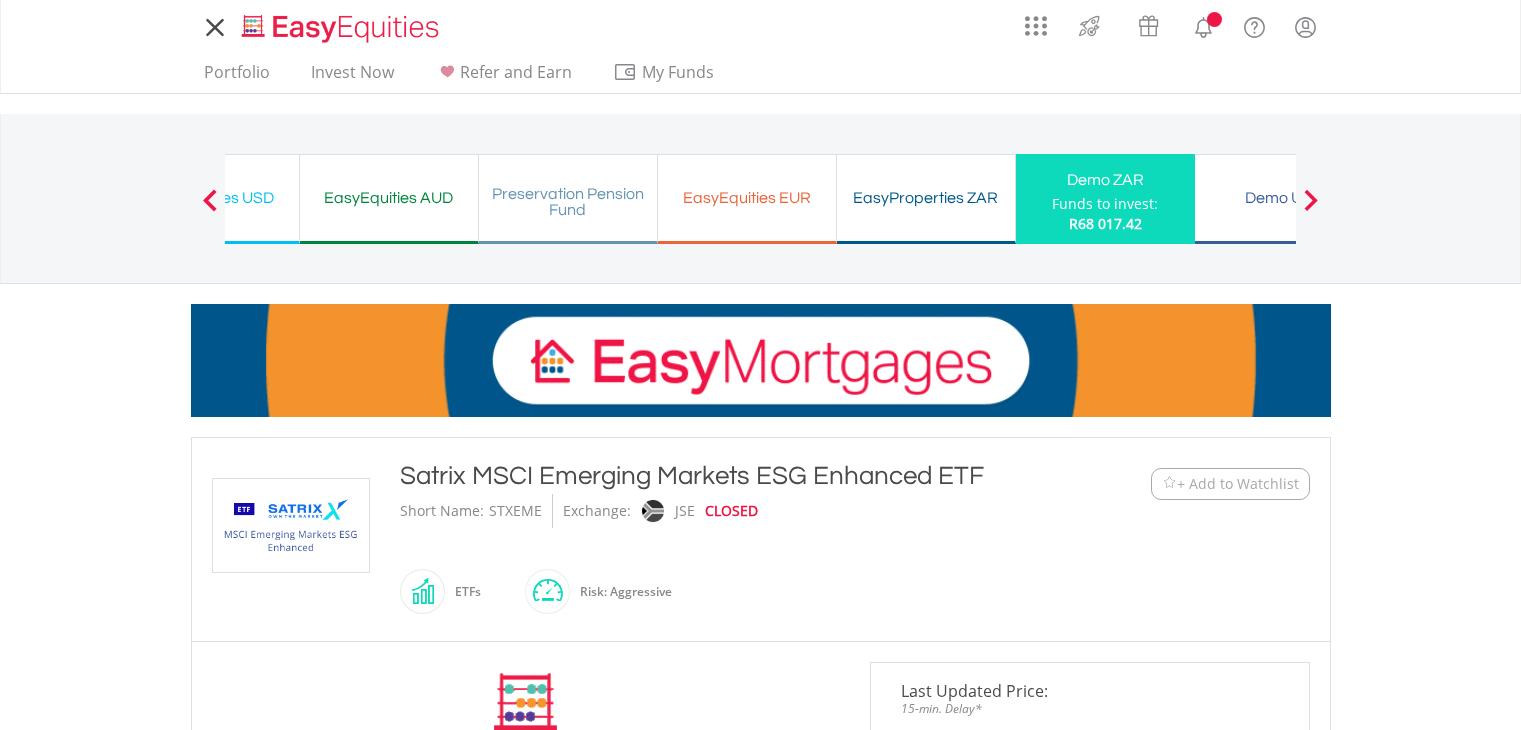 scroll, scrollTop: 0, scrollLeft: 0, axis: both 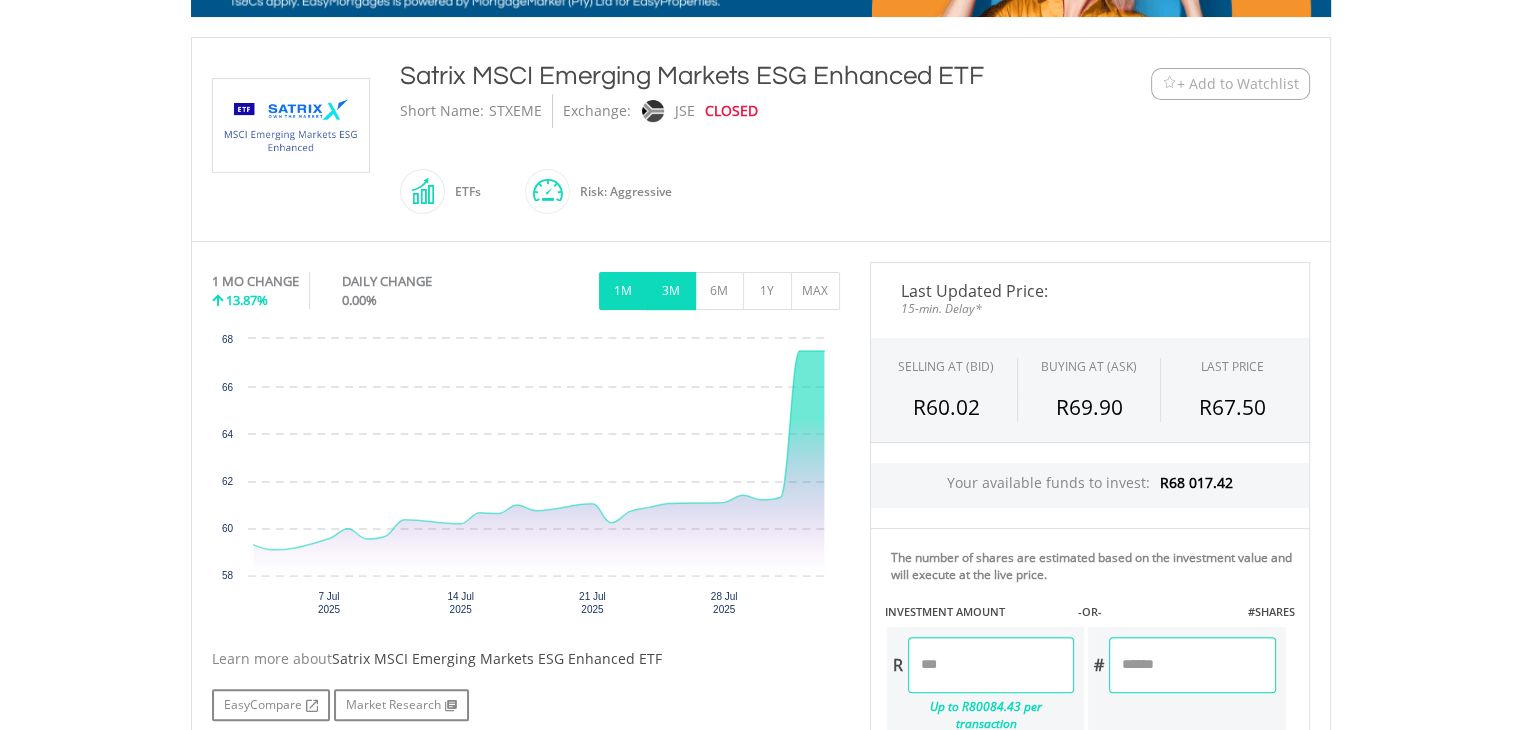 click on "3M" at bounding box center (671, 291) 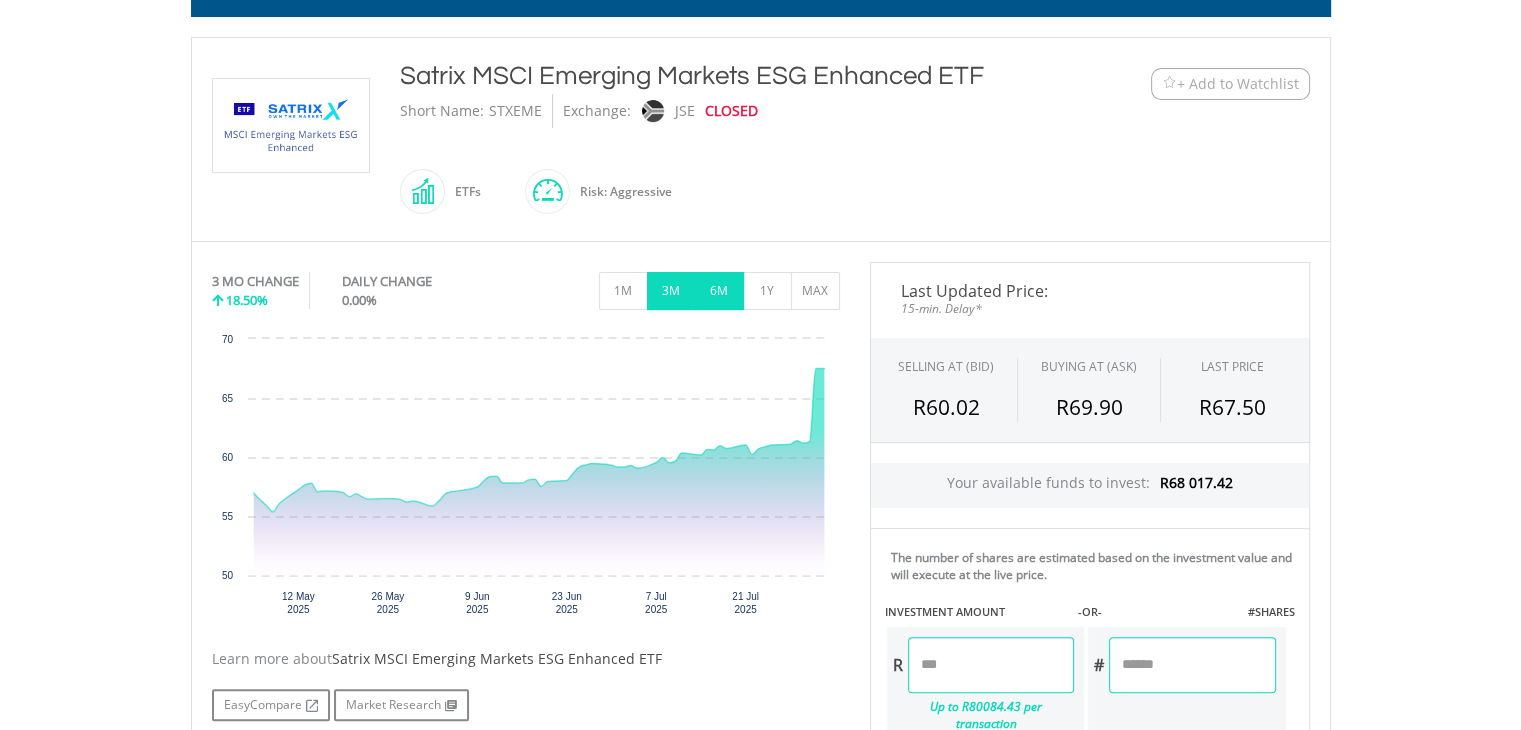 click on "6M" at bounding box center (719, 291) 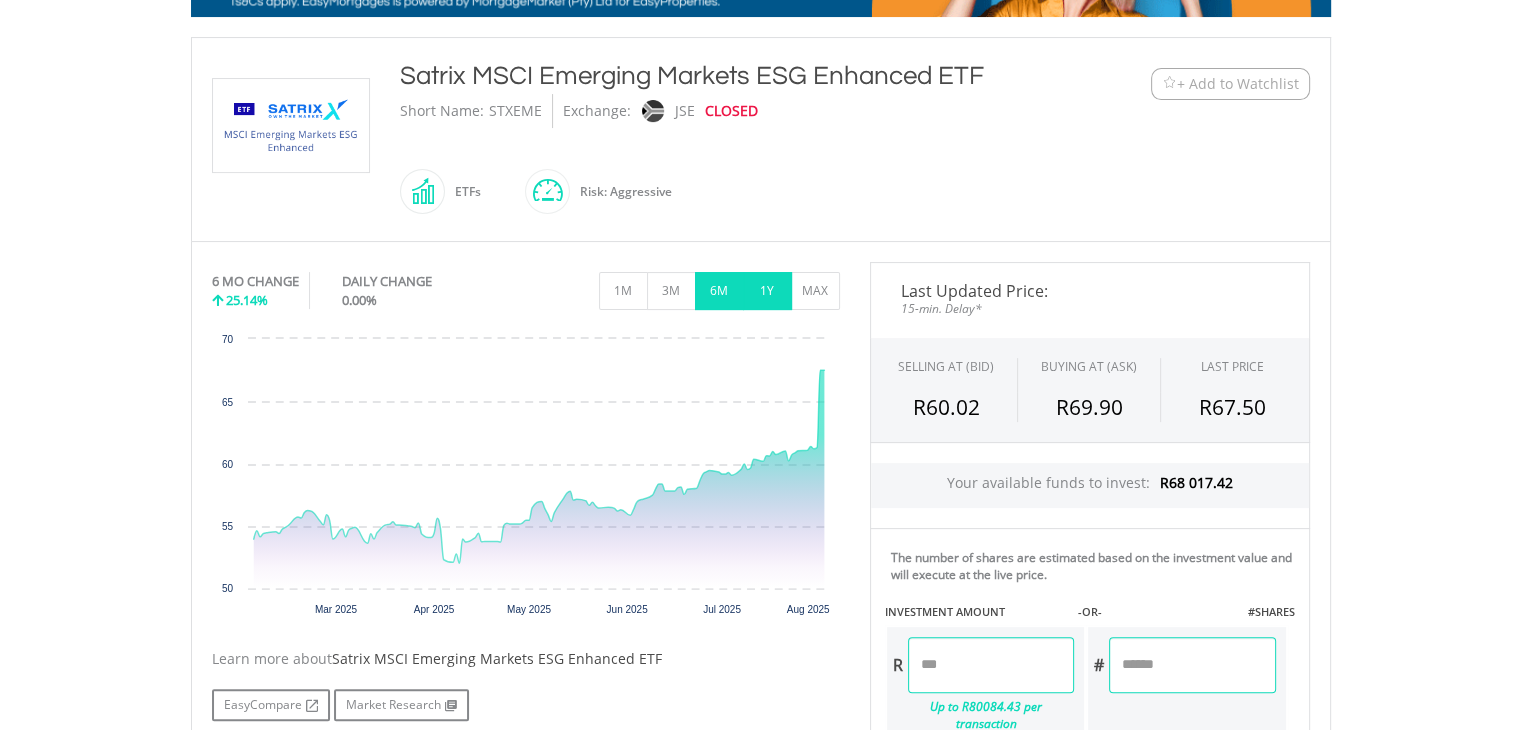 click on "1Y" at bounding box center (767, 291) 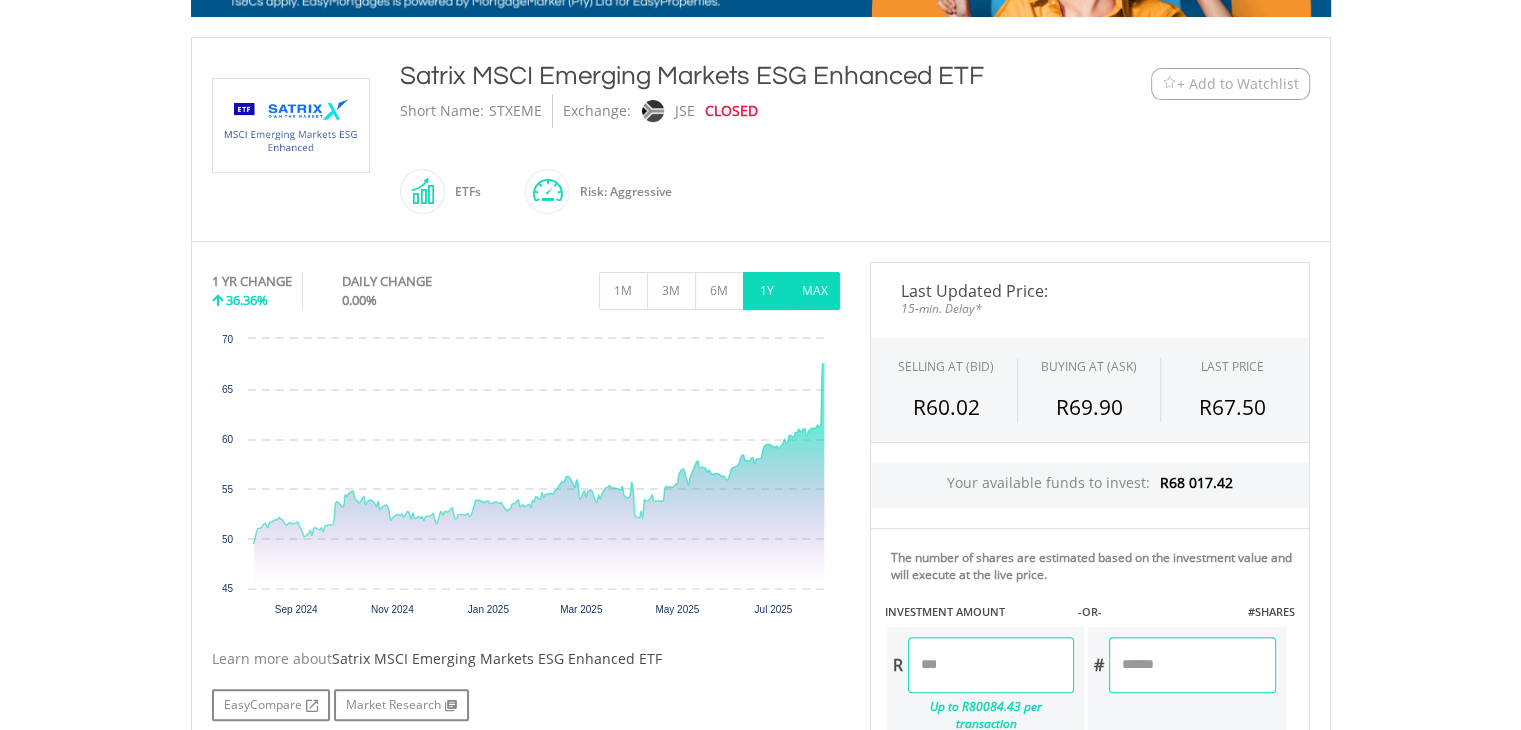 click on "MAX" at bounding box center [815, 291] 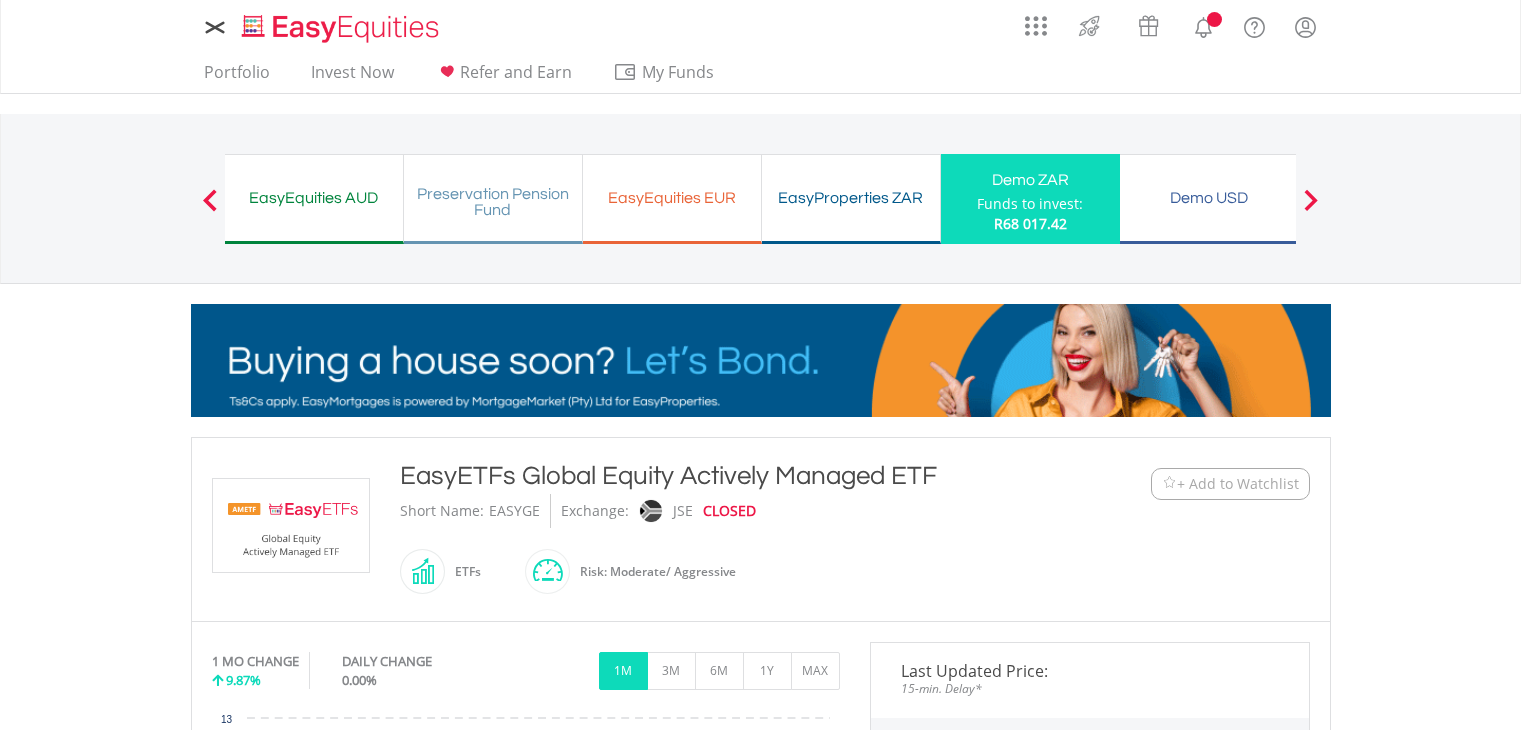 scroll, scrollTop: 0, scrollLeft: 0, axis: both 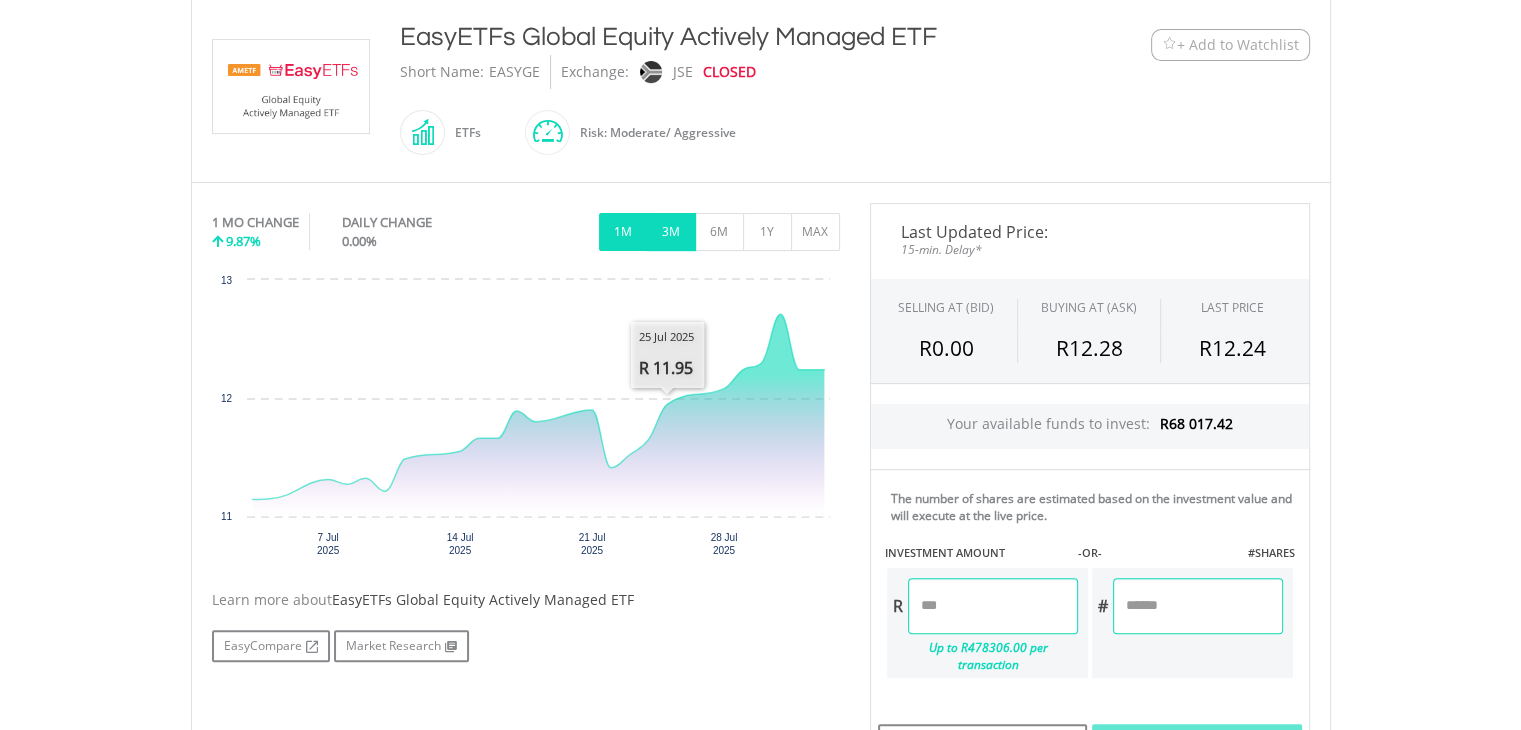 click on "3M" at bounding box center [671, 232] 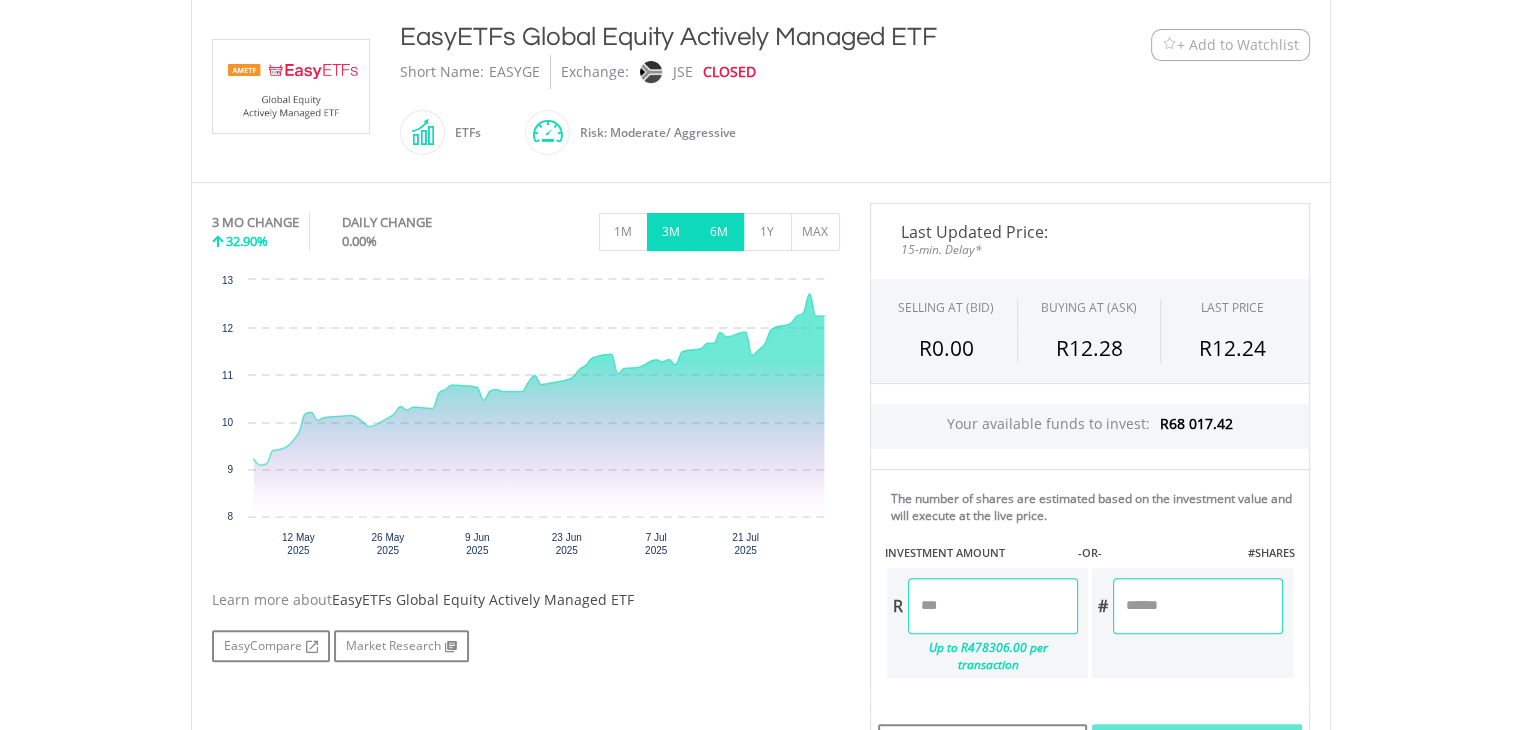 click on "6M" at bounding box center (719, 232) 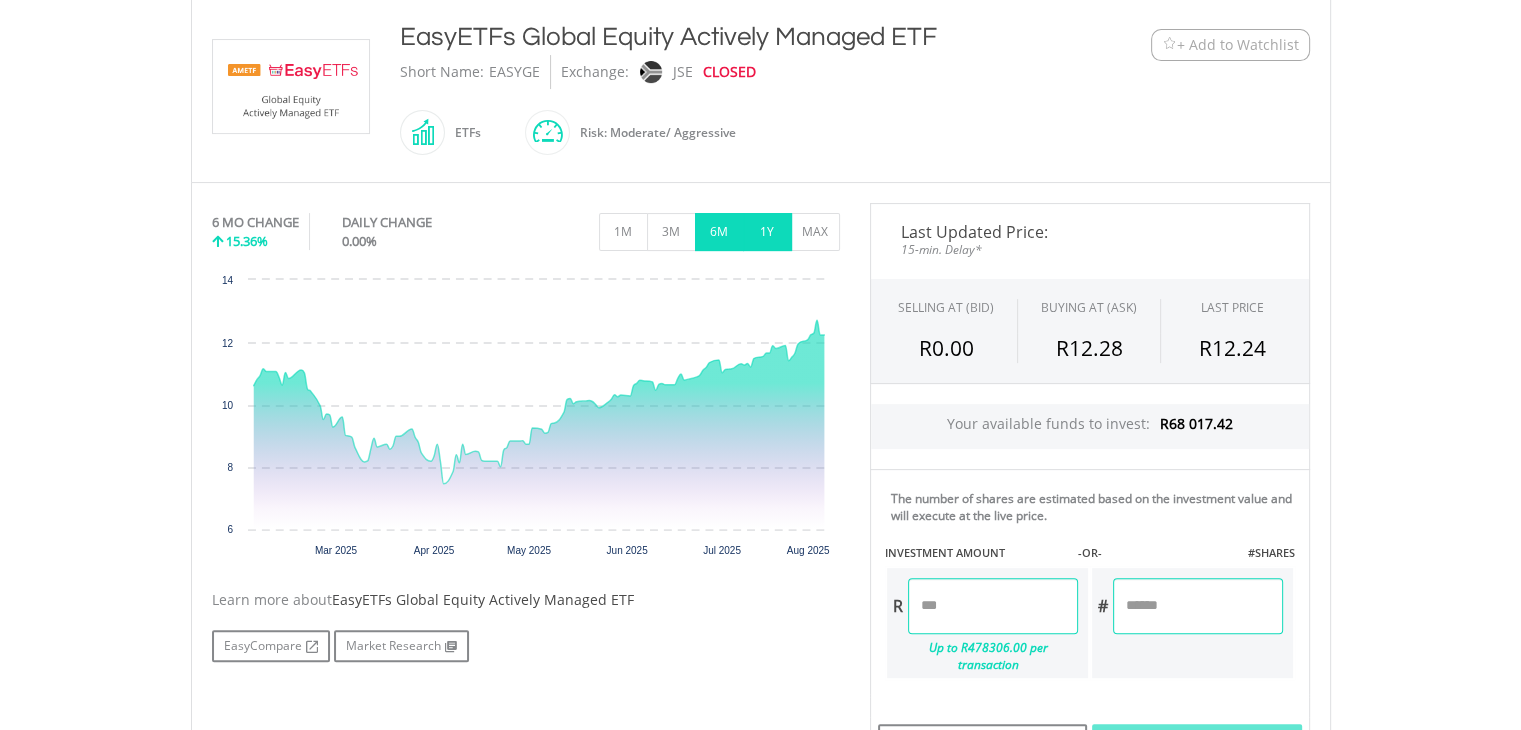 click on "1Y" at bounding box center [767, 232] 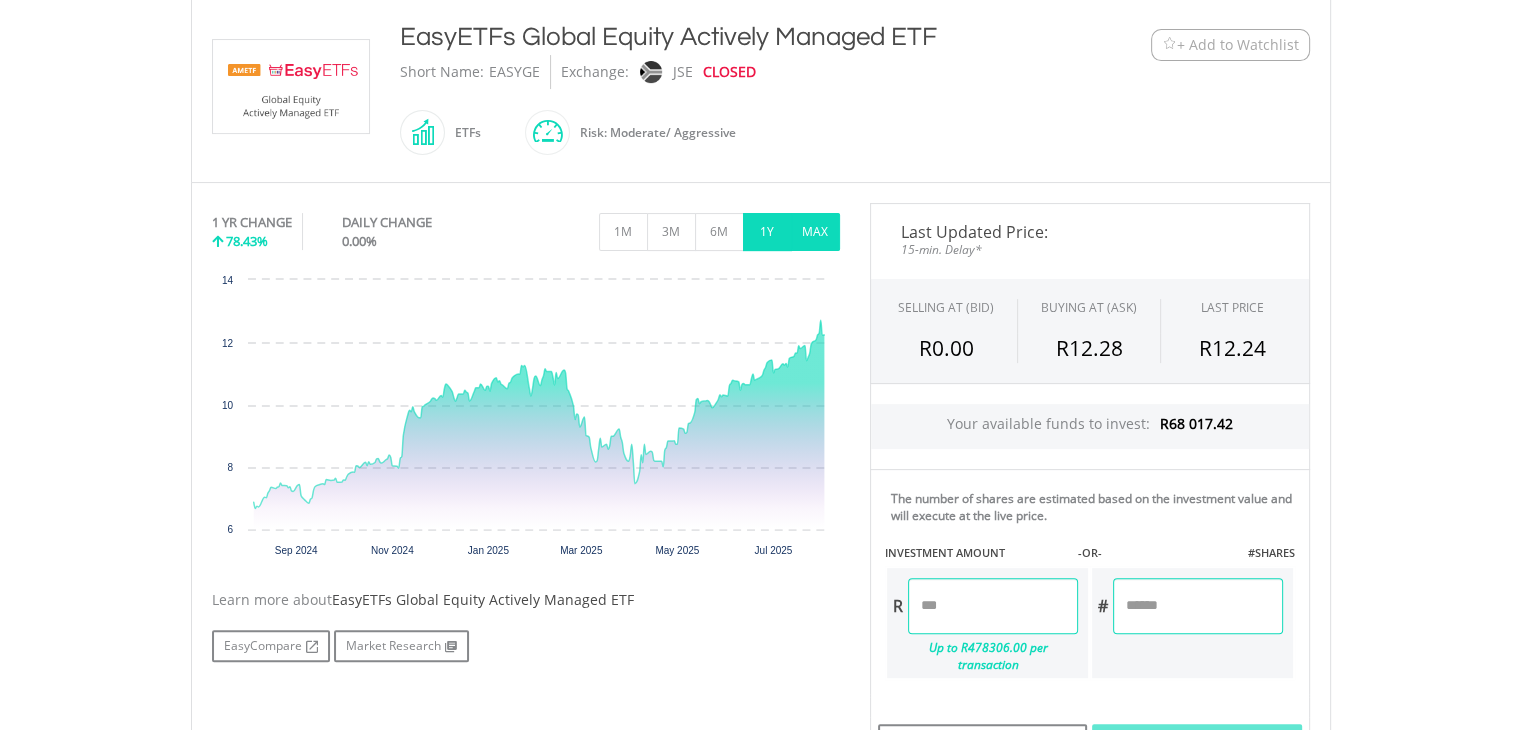 click on "MAX" at bounding box center [815, 232] 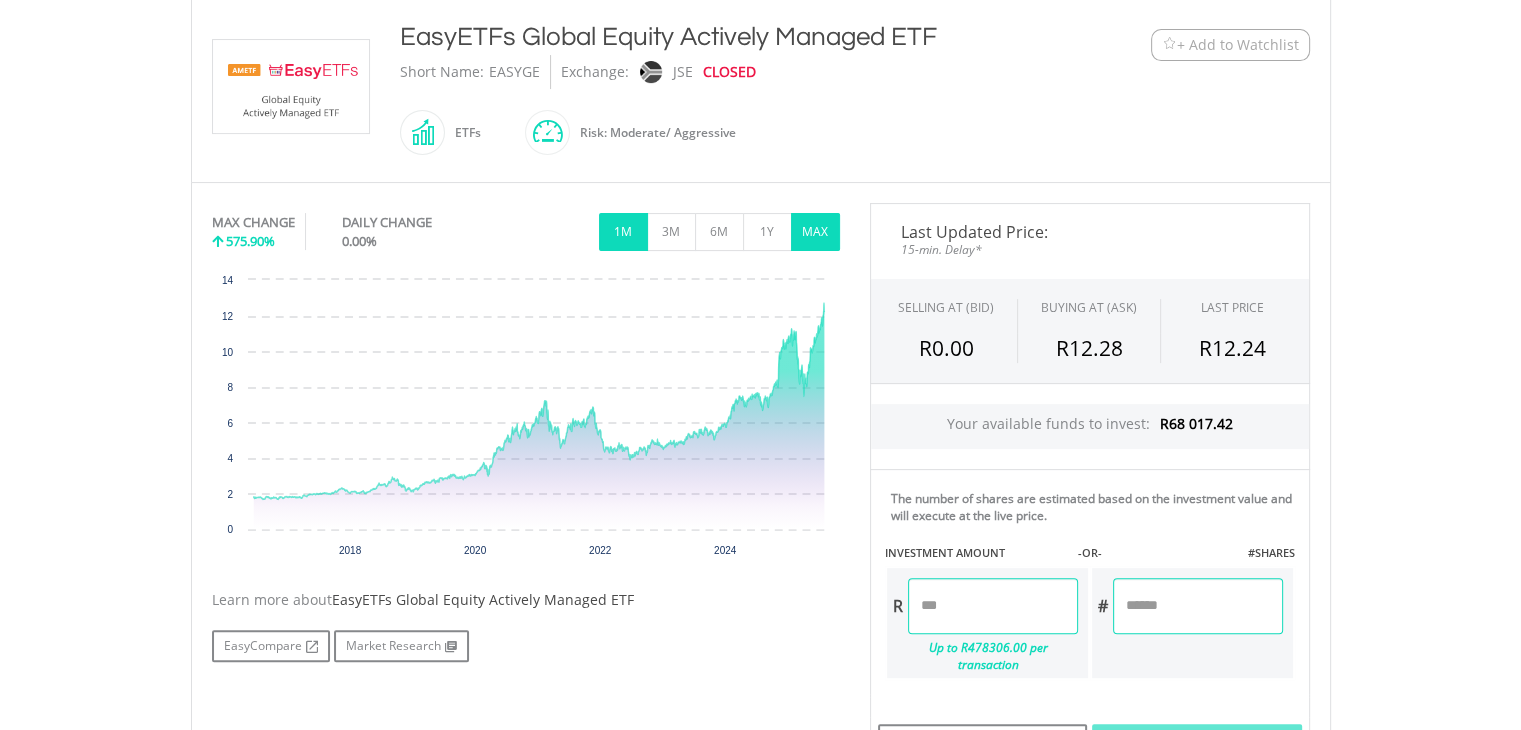 click on "1M" at bounding box center [623, 232] 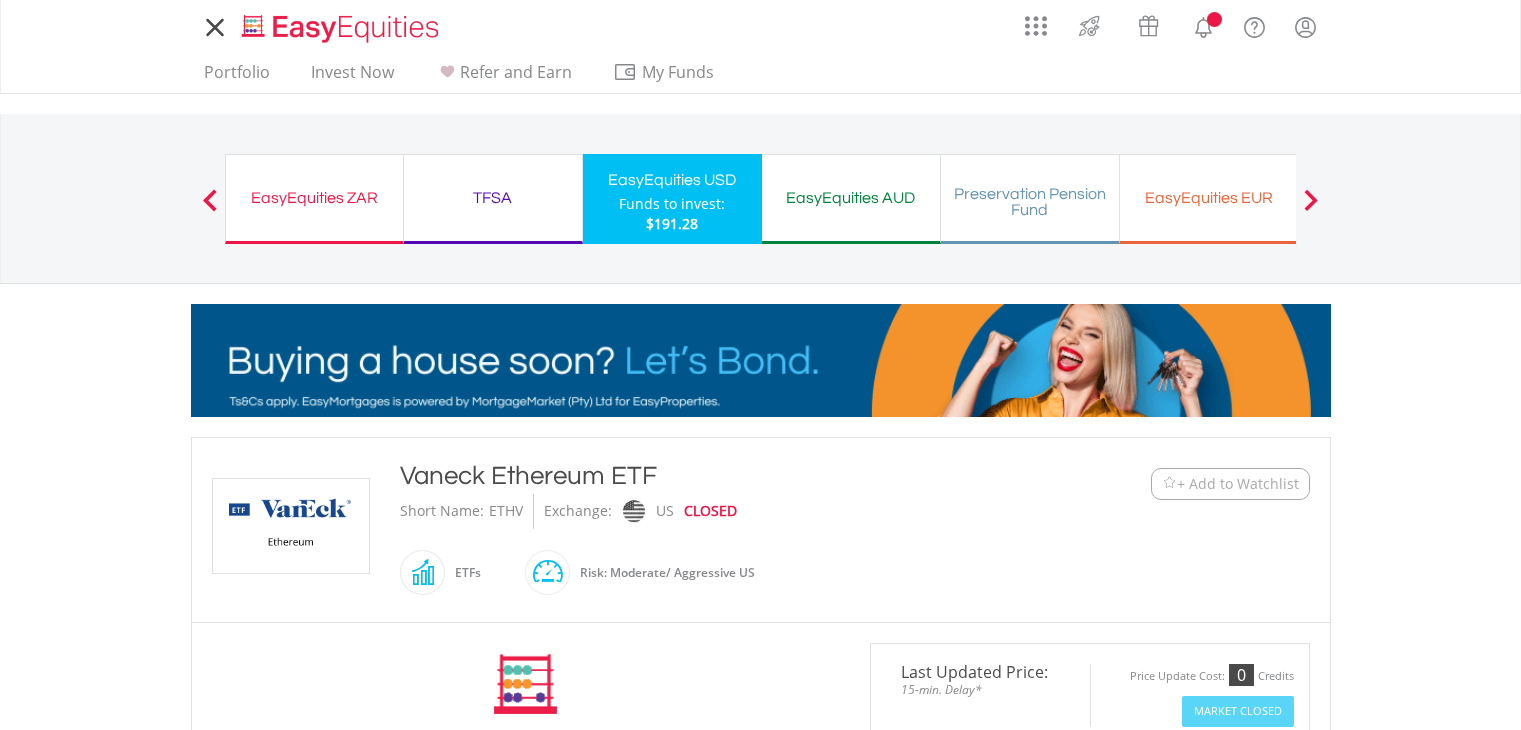 scroll, scrollTop: 0, scrollLeft: 0, axis: both 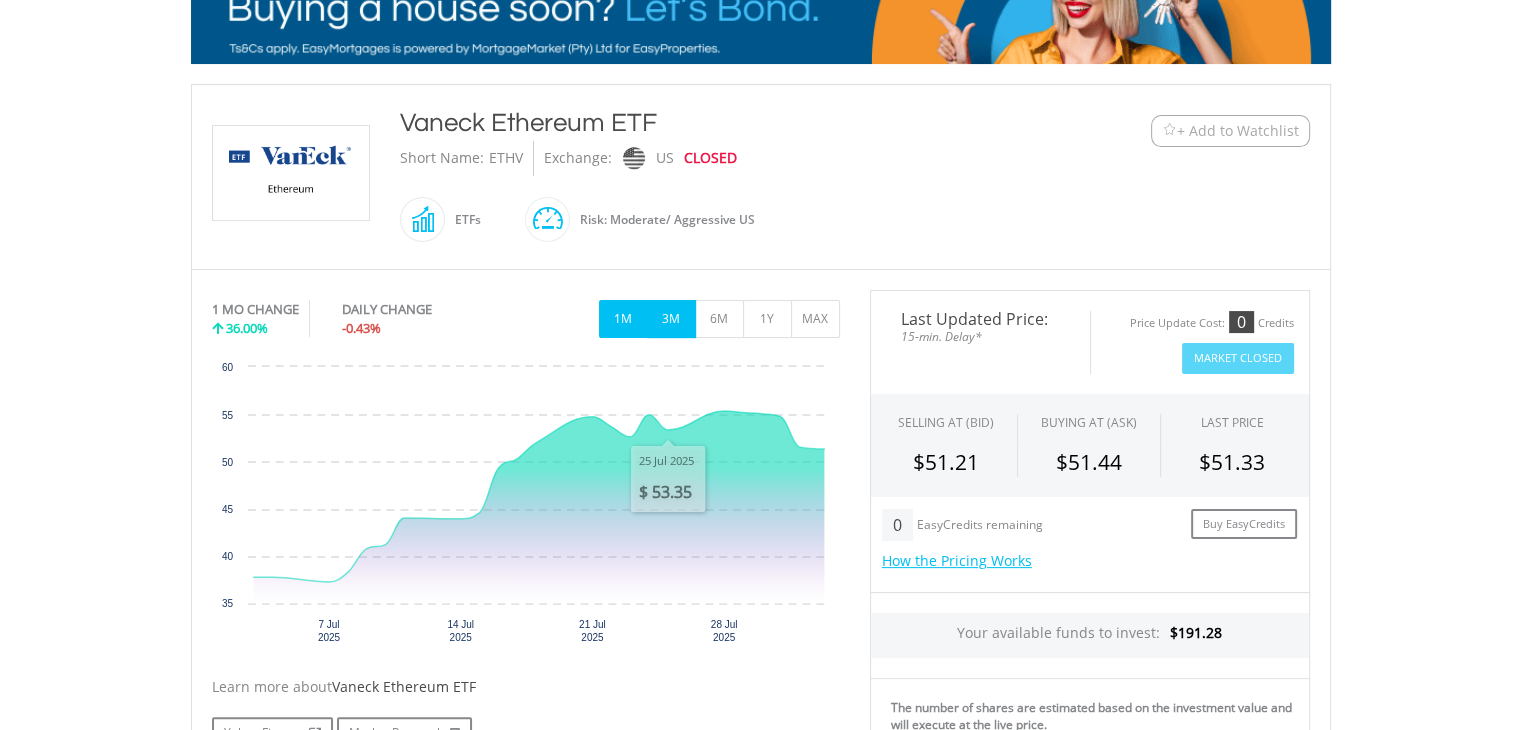 click on "3M" at bounding box center [671, 319] 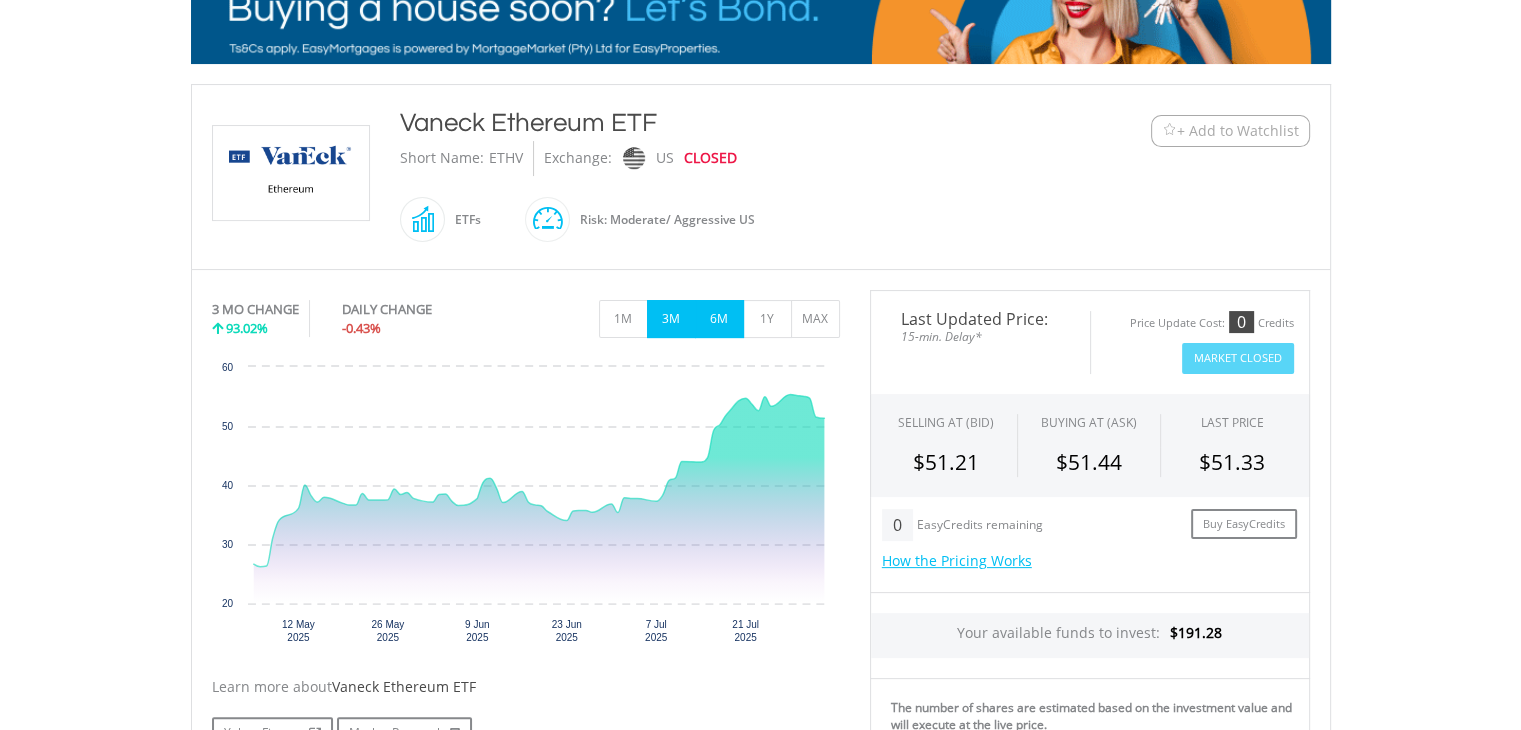 click on "6M" at bounding box center (719, 319) 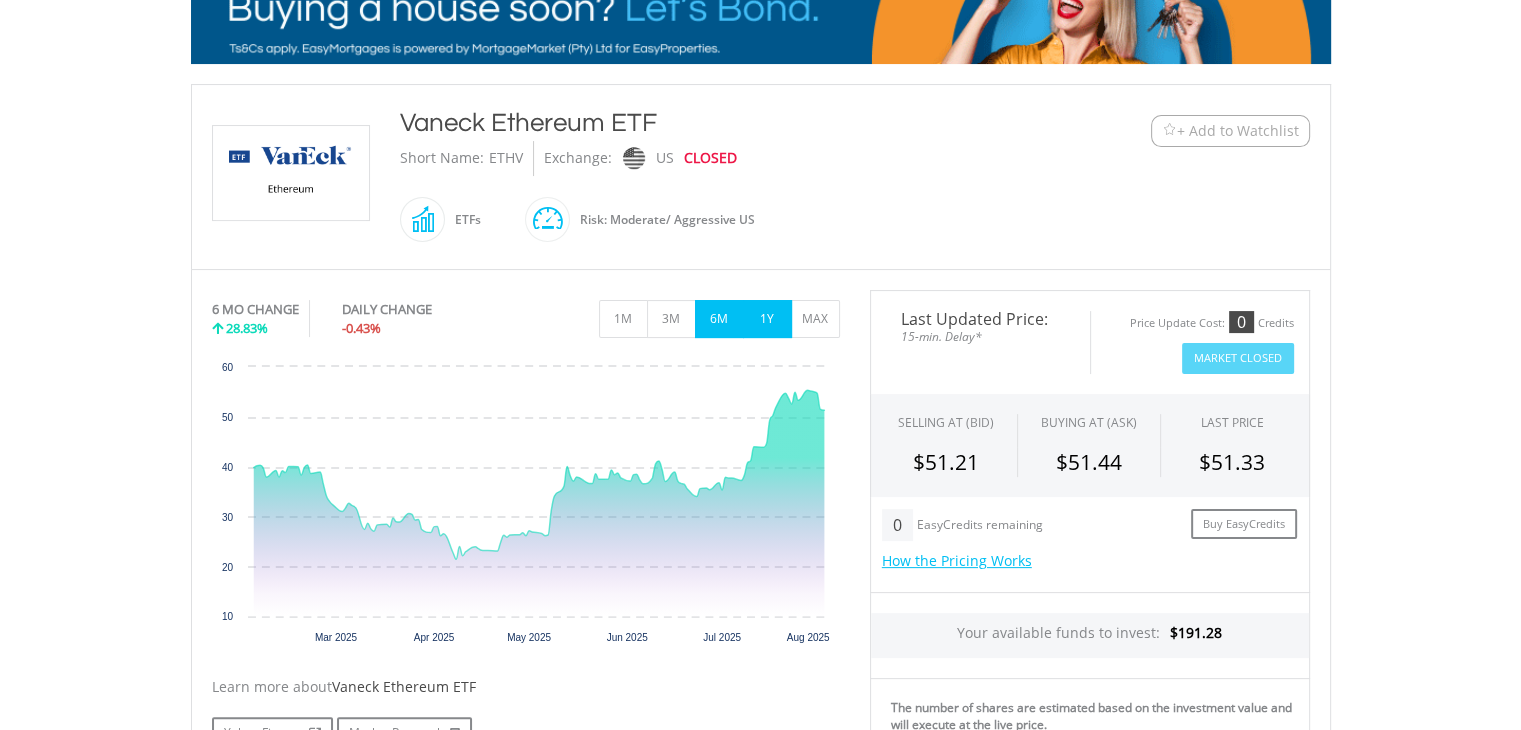click on "1Y" at bounding box center [767, 319] 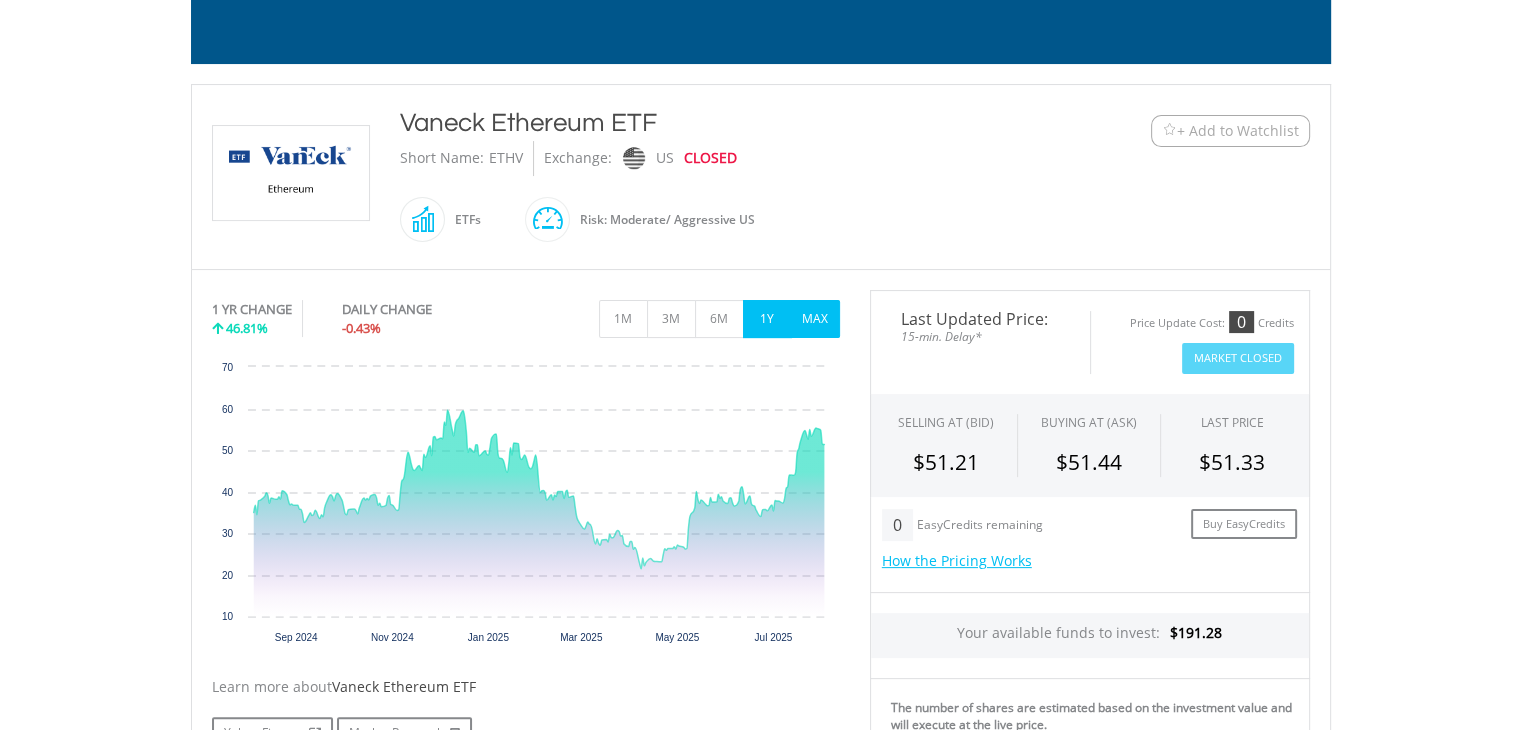 click on "MAX" at bounding box center [815, 319] 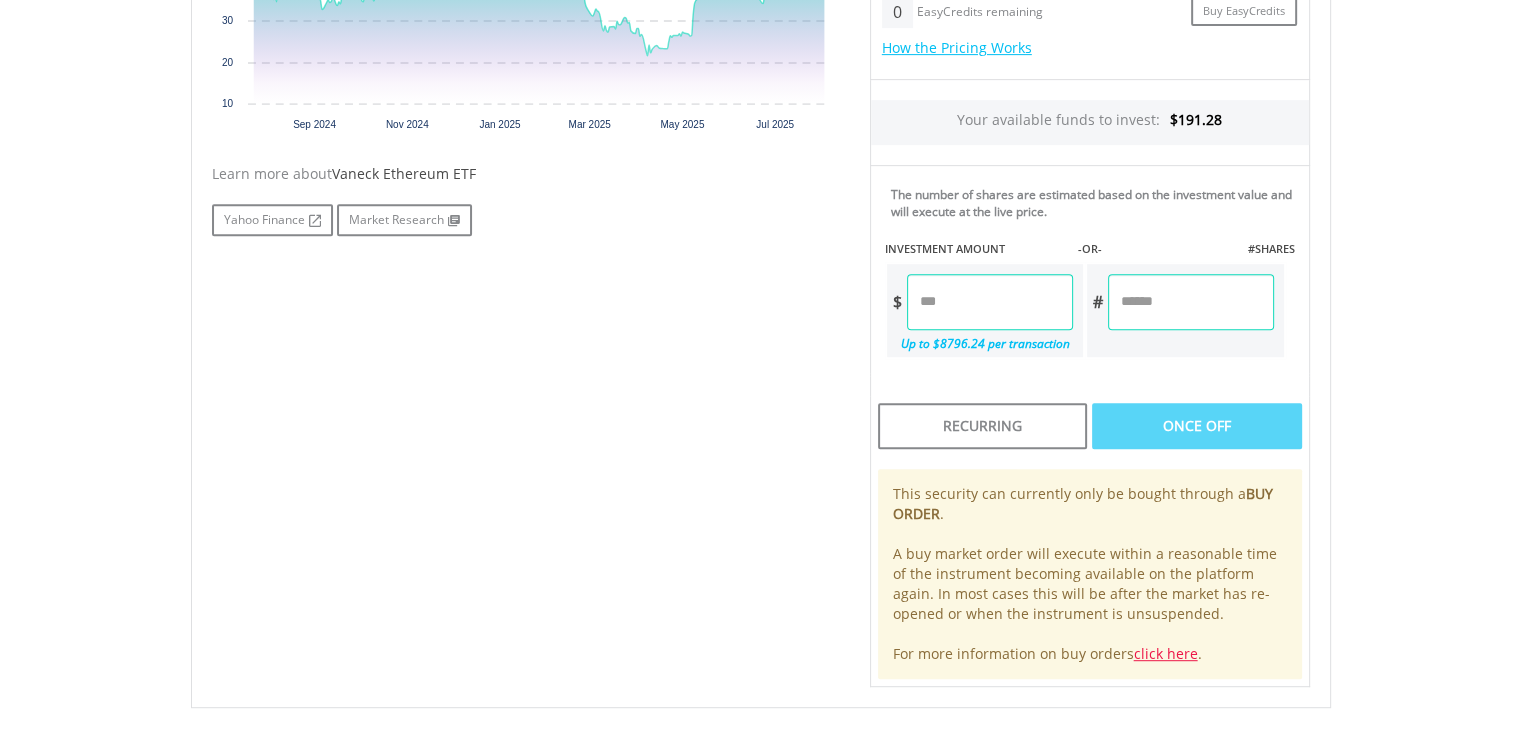 scroll, scrollTop: 0, scrollLeft: 0, axis: both 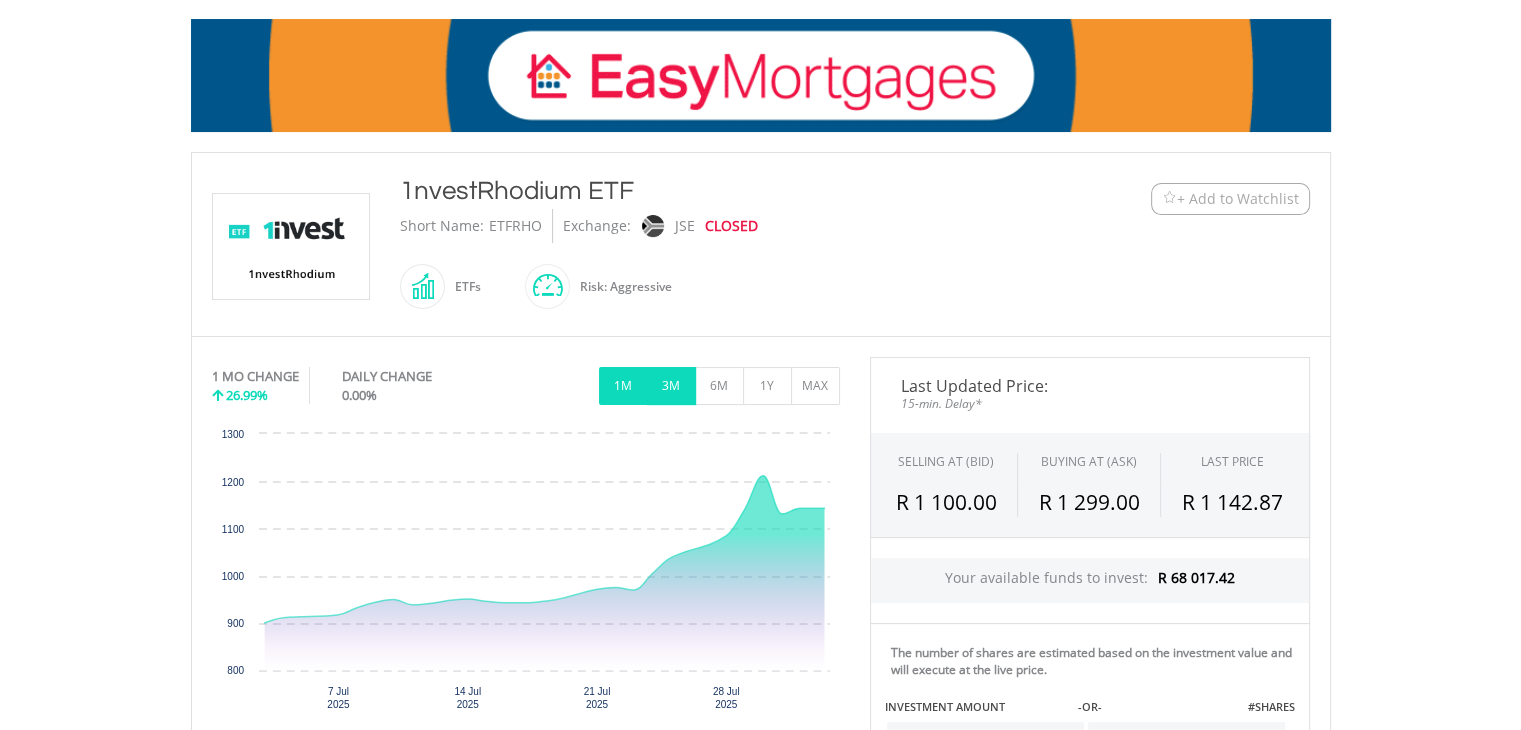 click on "3M" at bounding box center (671, 386) 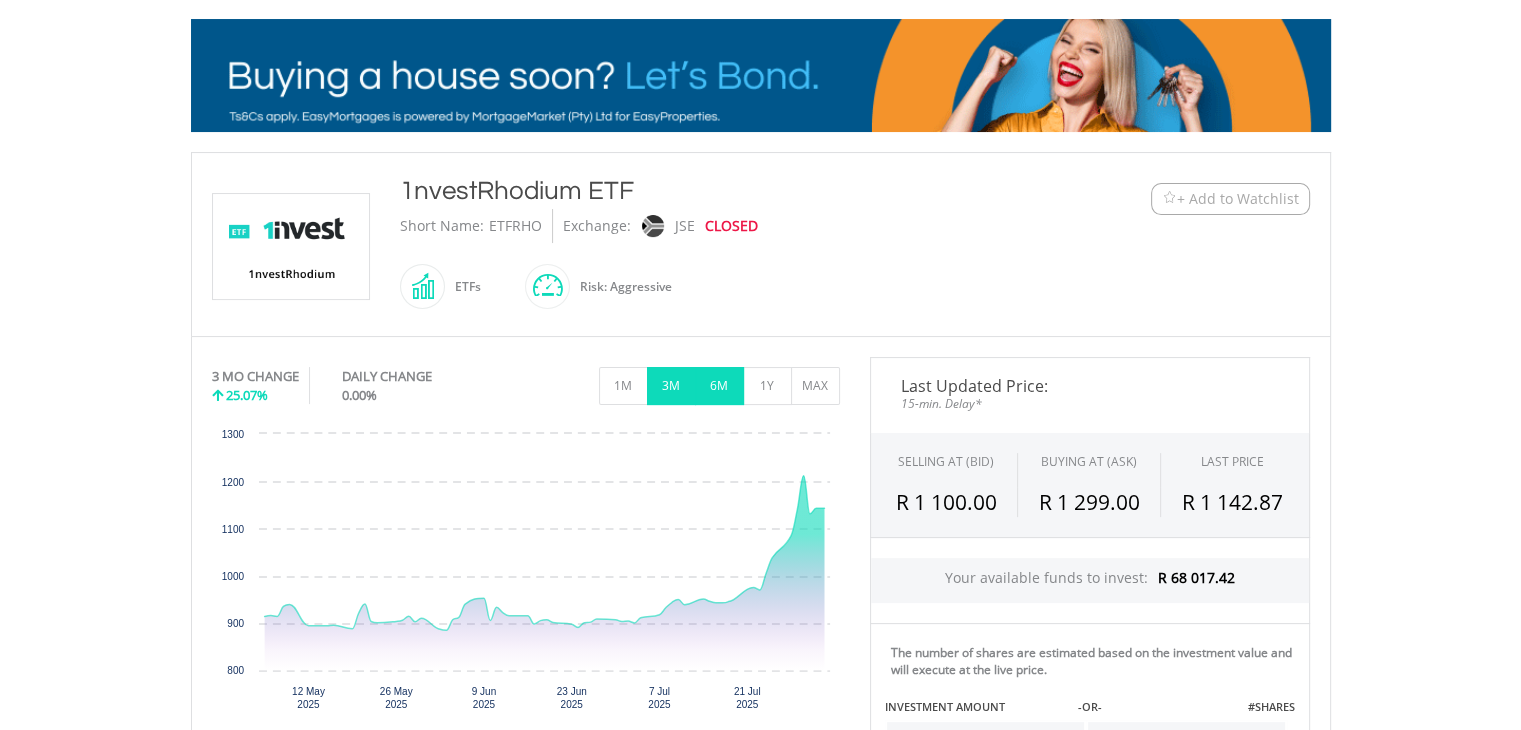 click on "6M" at bounding box center (719, 386) 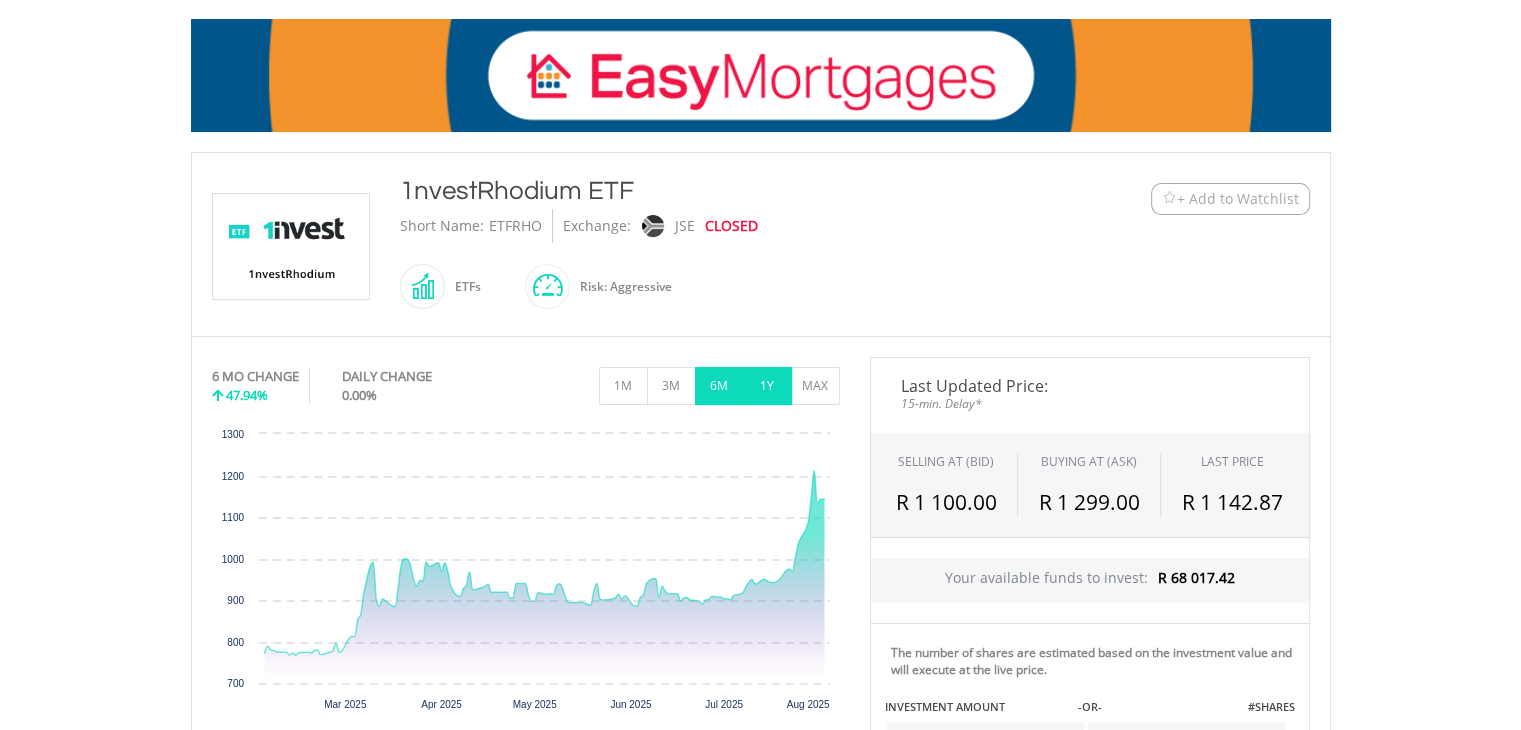 click on "1Y" at bounding box center (767, 386) 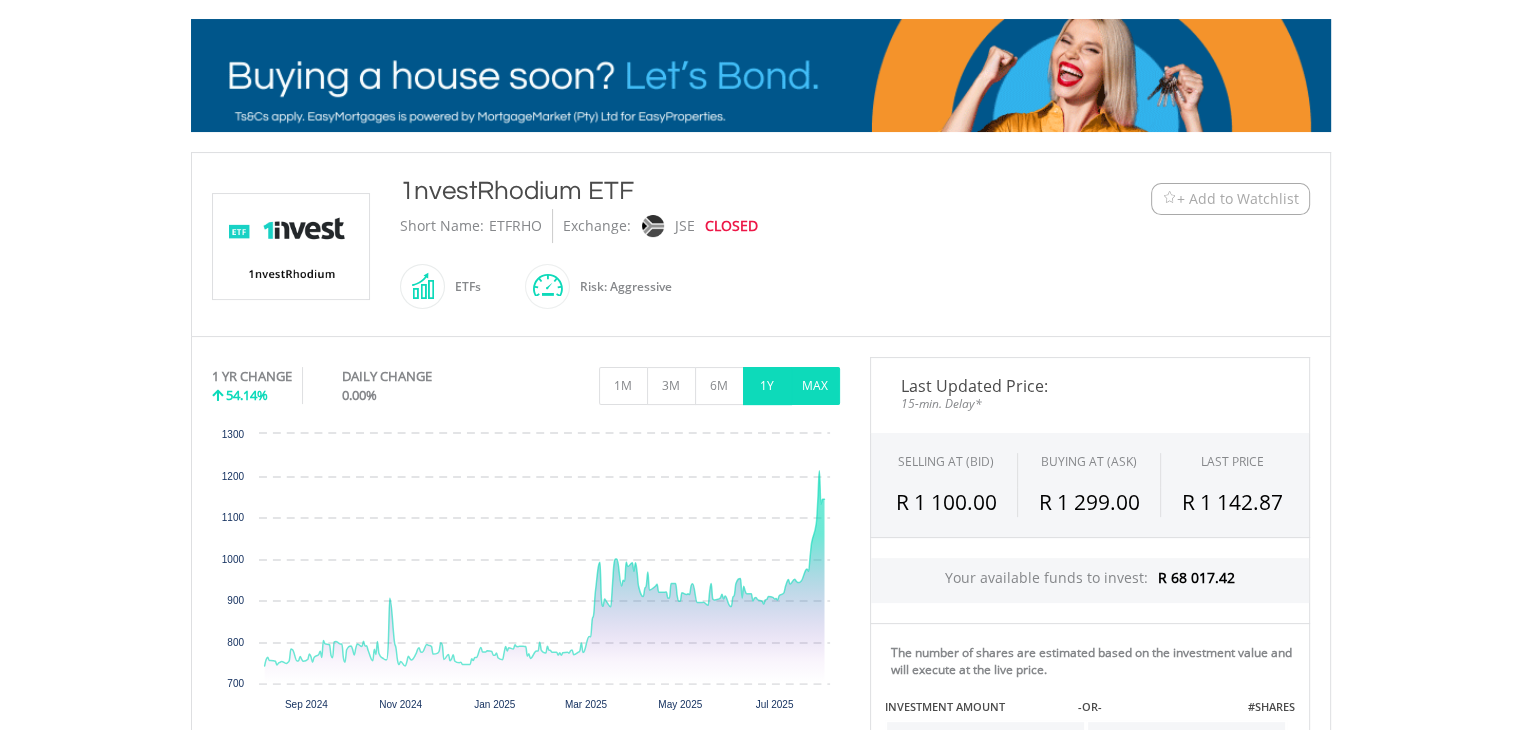 click on "MAX" at bounding box center (815, 386) 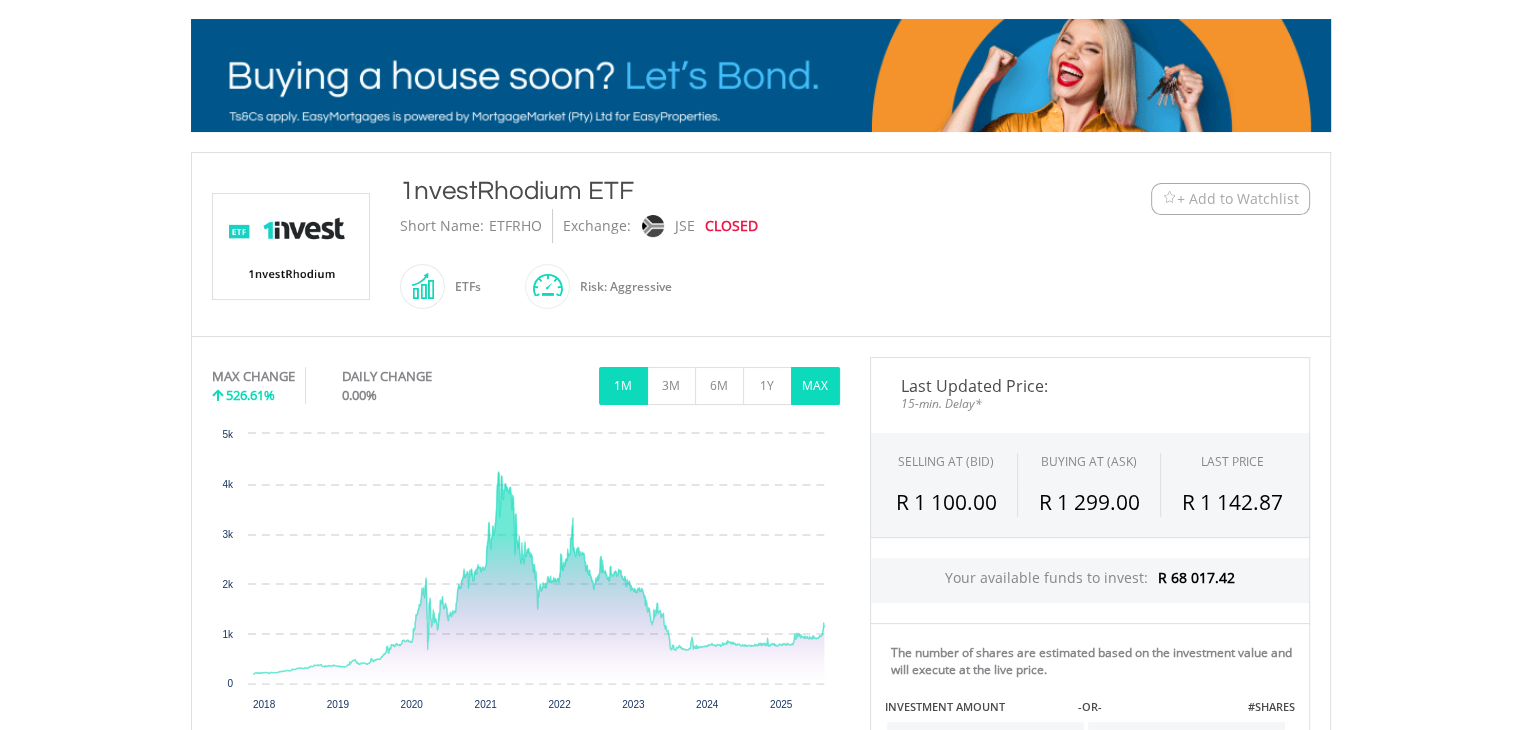click on "1M" at bounding box center [623, 386] 